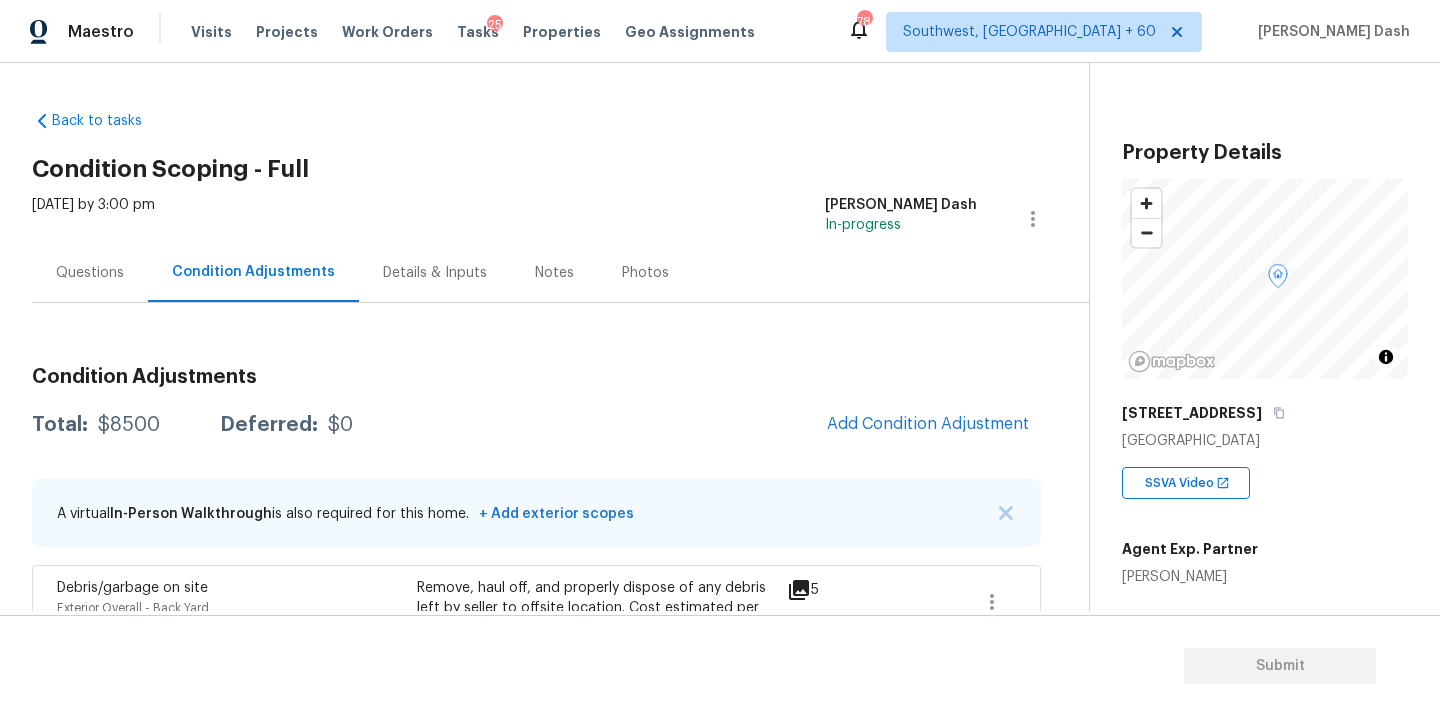 scroll, scrollTop: 0, scrollLeft: 0, axis: both 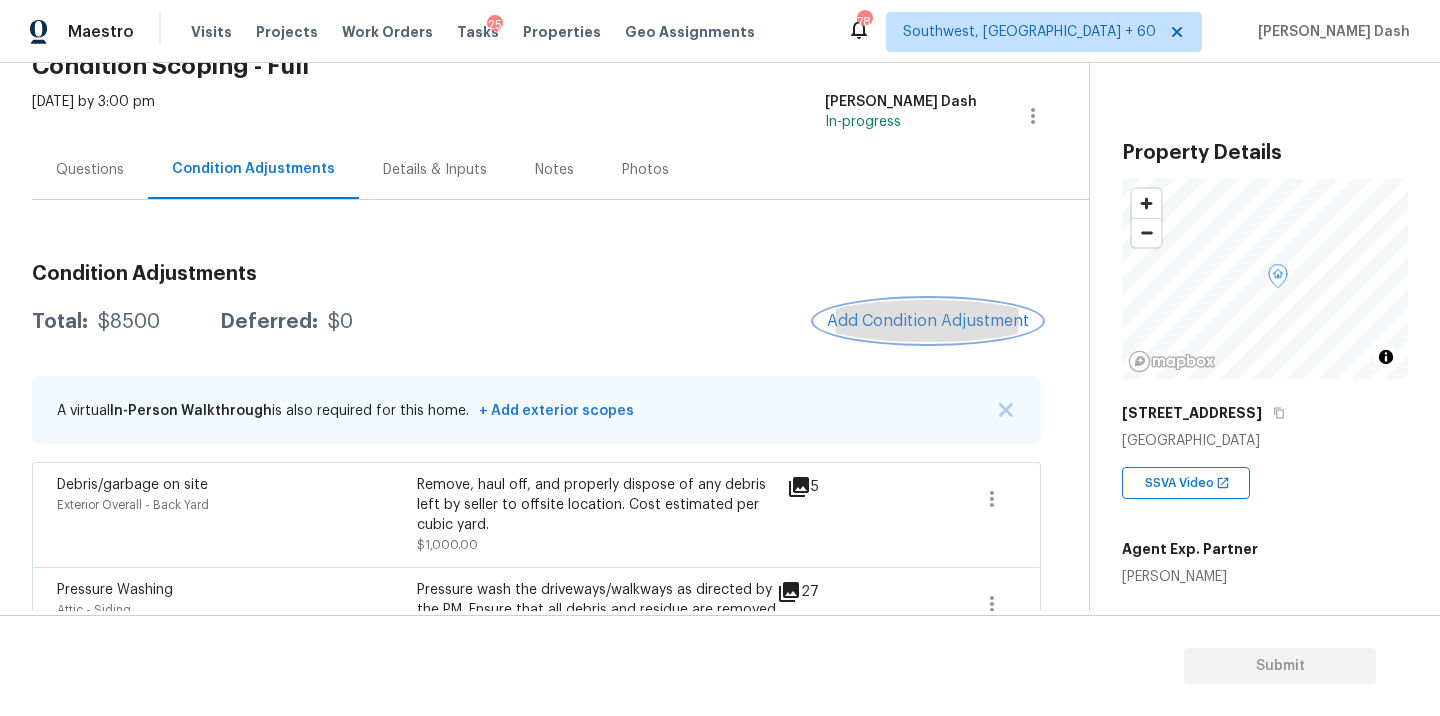 click on "Add Condition Adjustment" at bounding box center [928, 321] 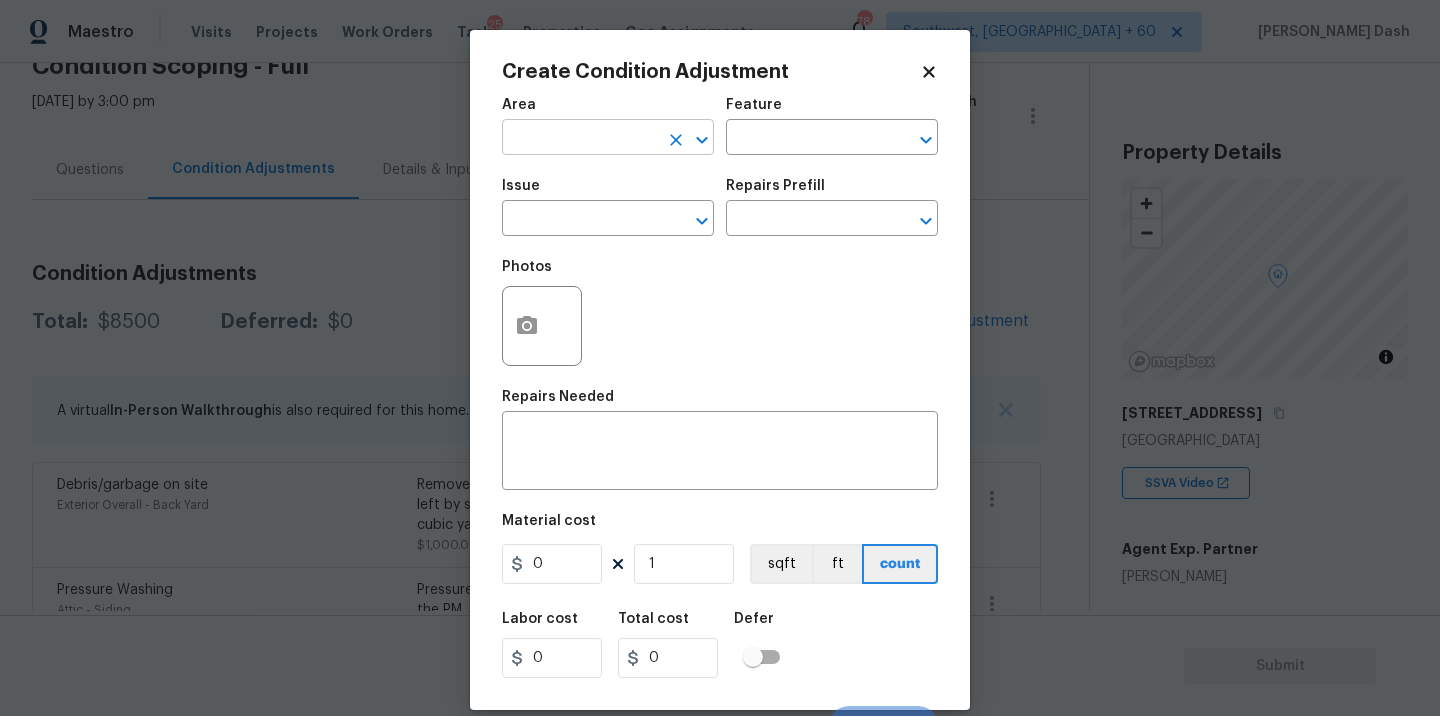 click at bounding box center [580, 139] 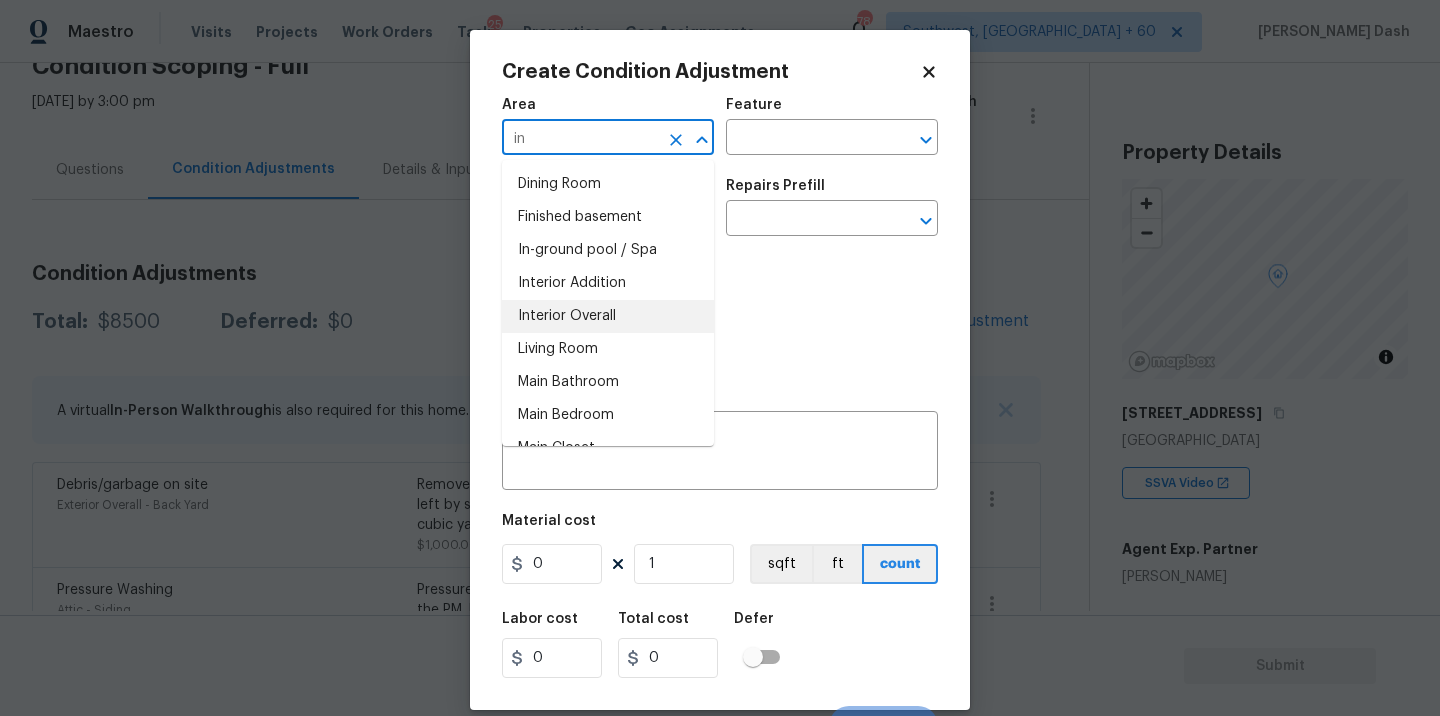 click on "Interior Overall" at bounding box center (608, 316) 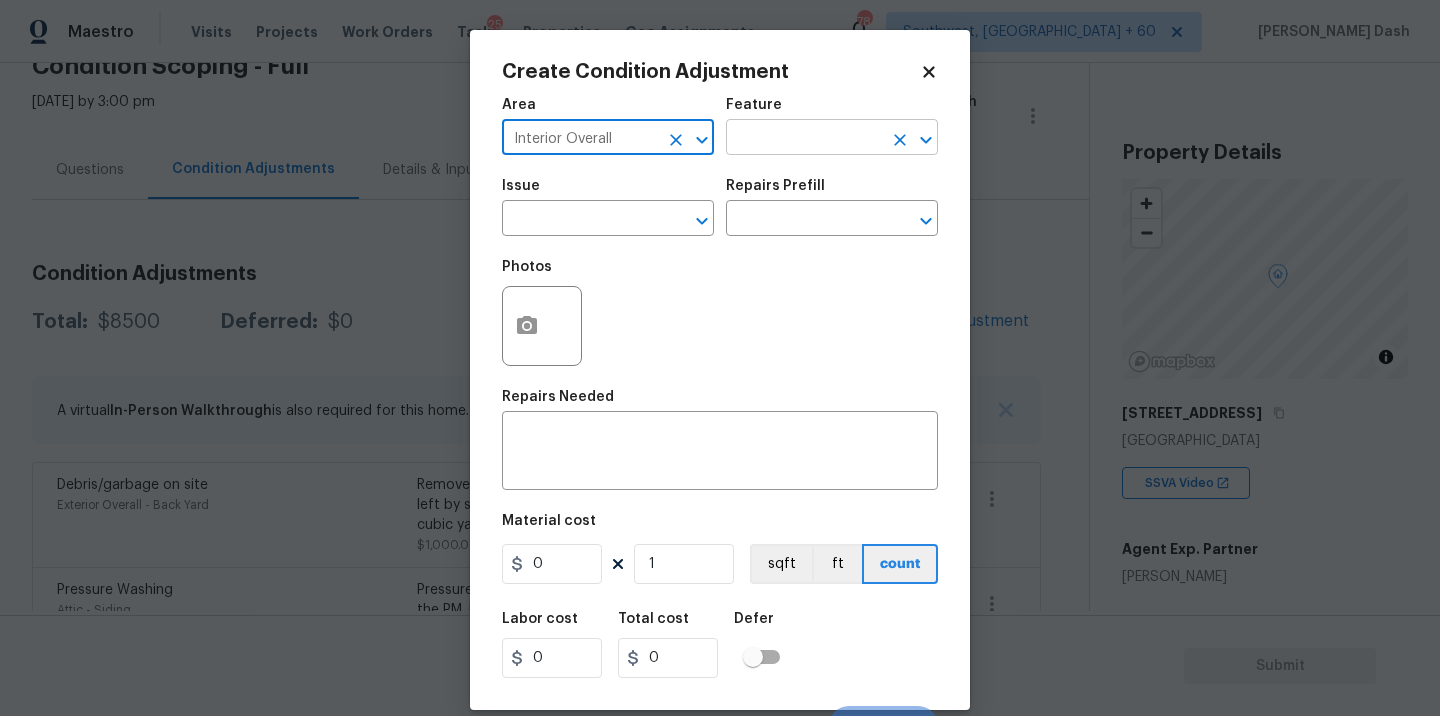 type on "Interior Overall" 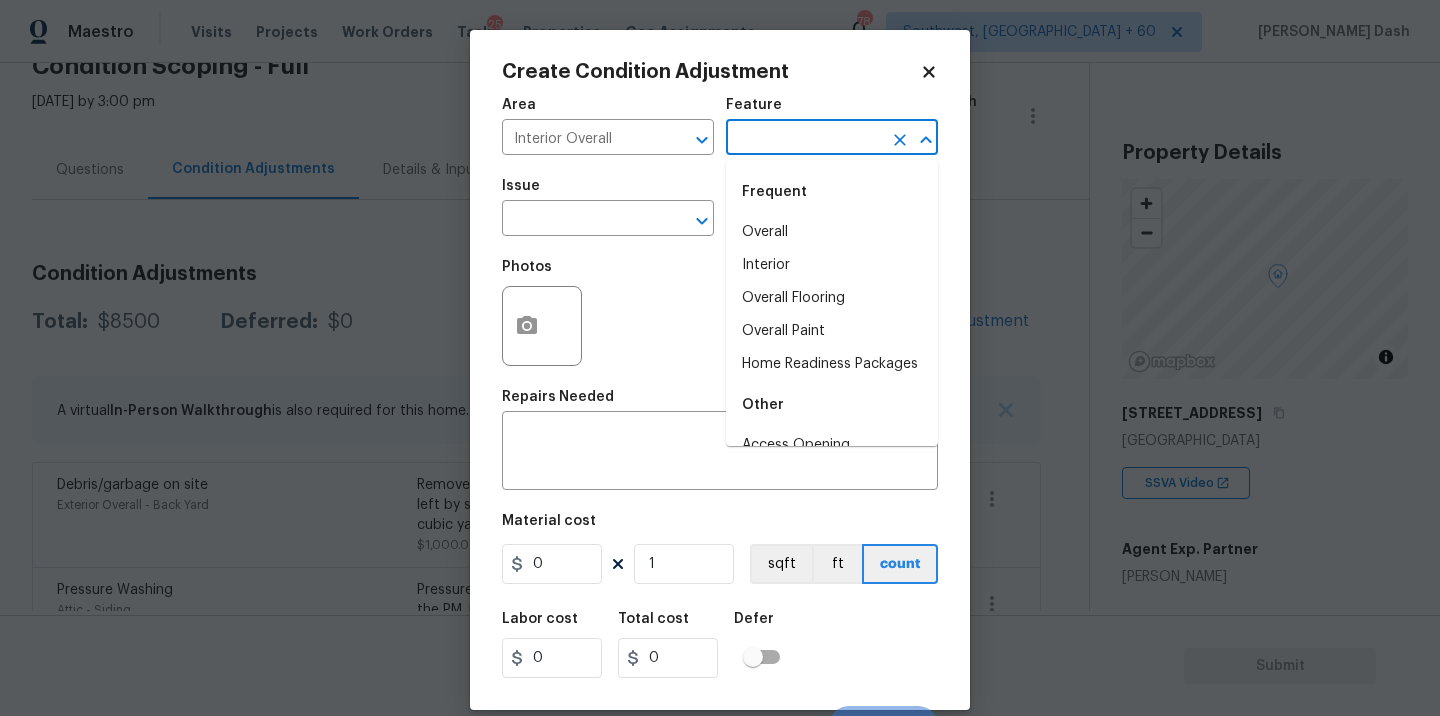 click at bounding box center [804, 139] 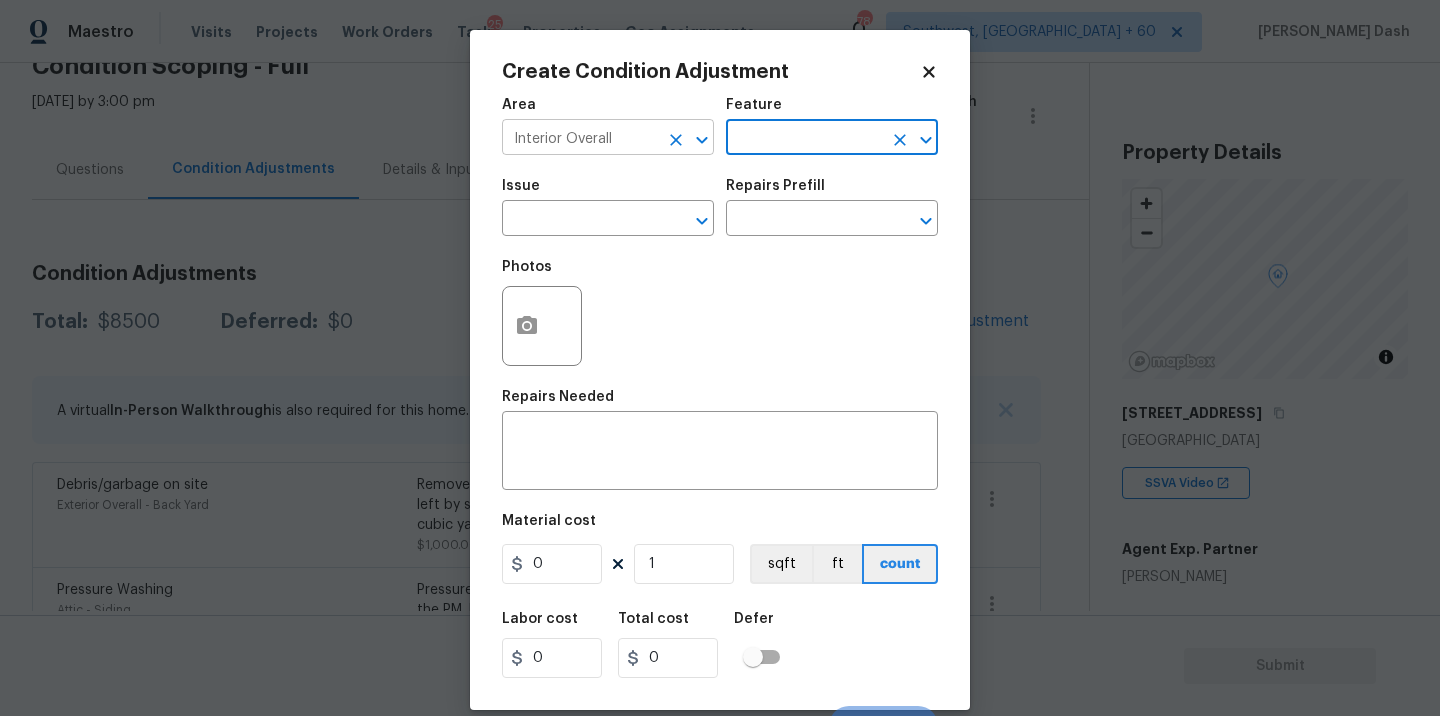 click 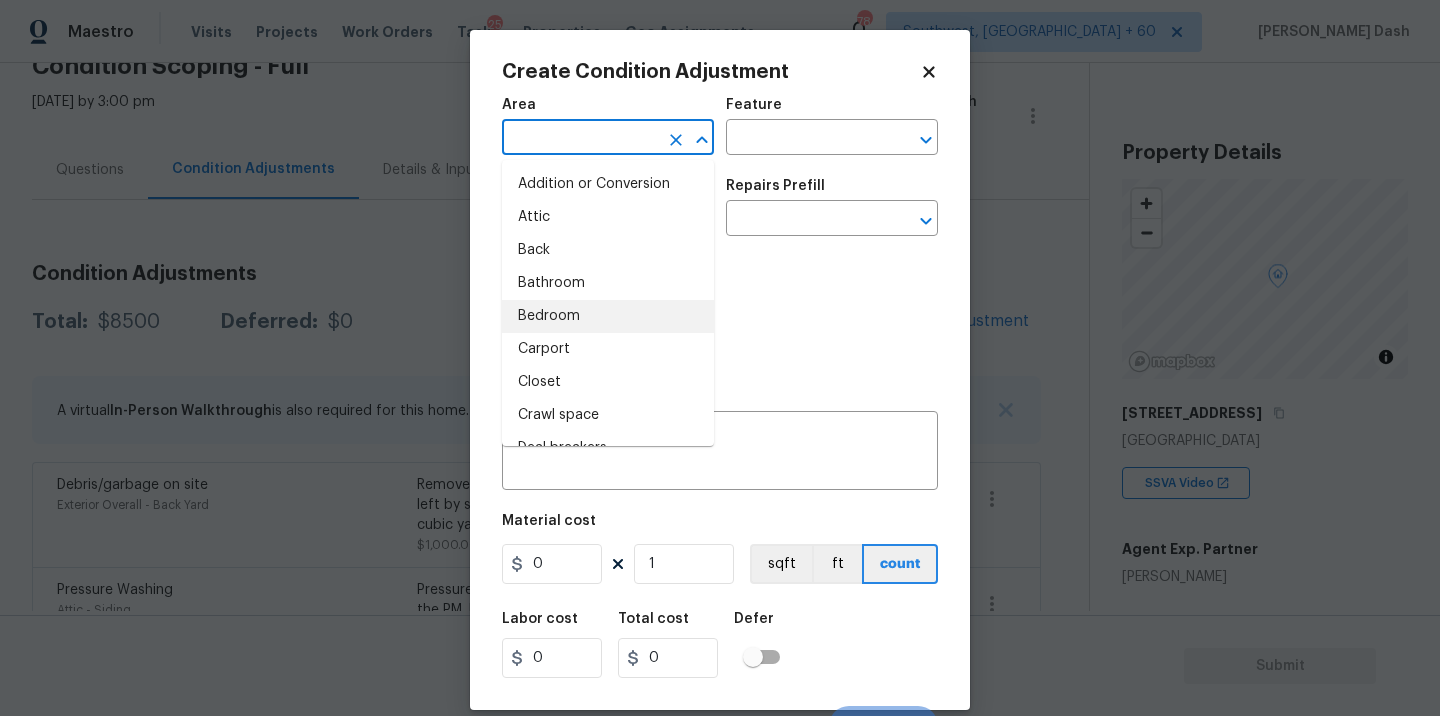 click at bounding box center [580, 139] 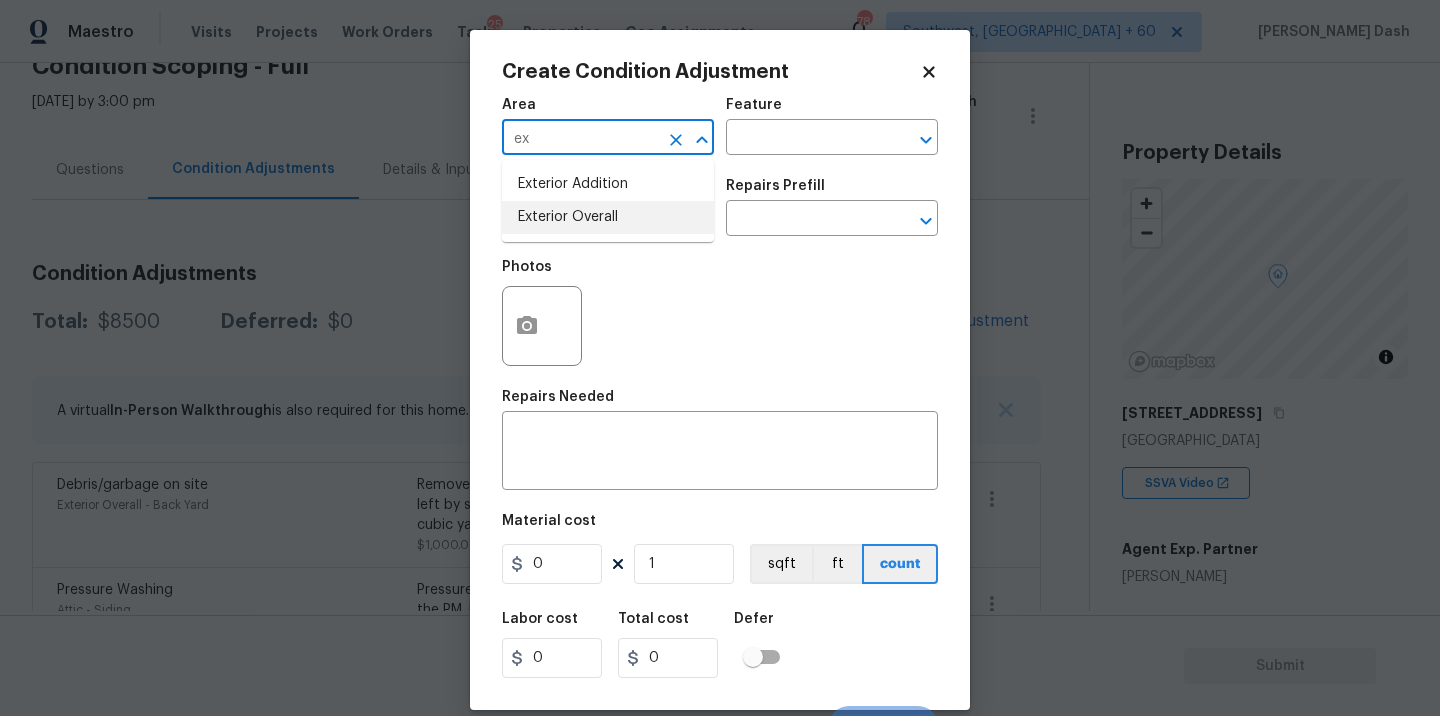 click on "Exterior Overall" at bounding box center [608, 217] 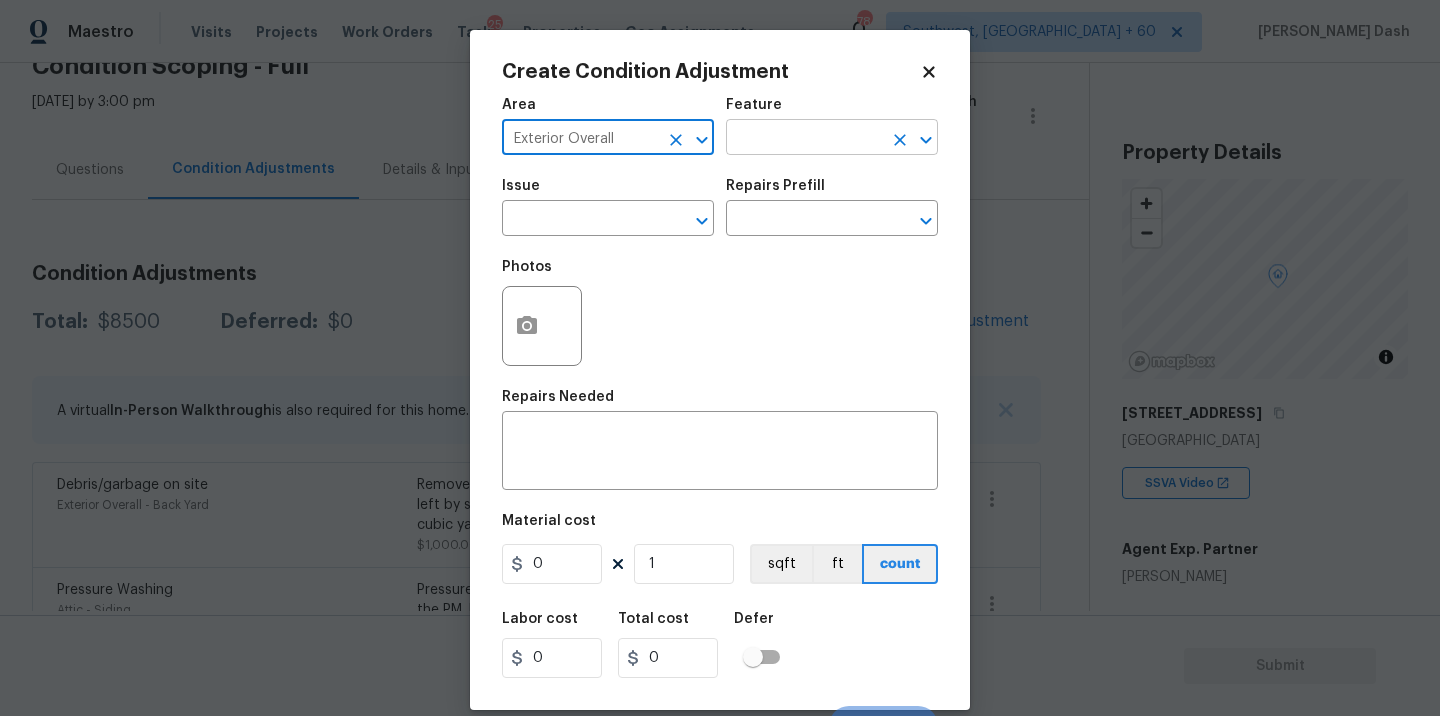 type on "Exterior Overall" 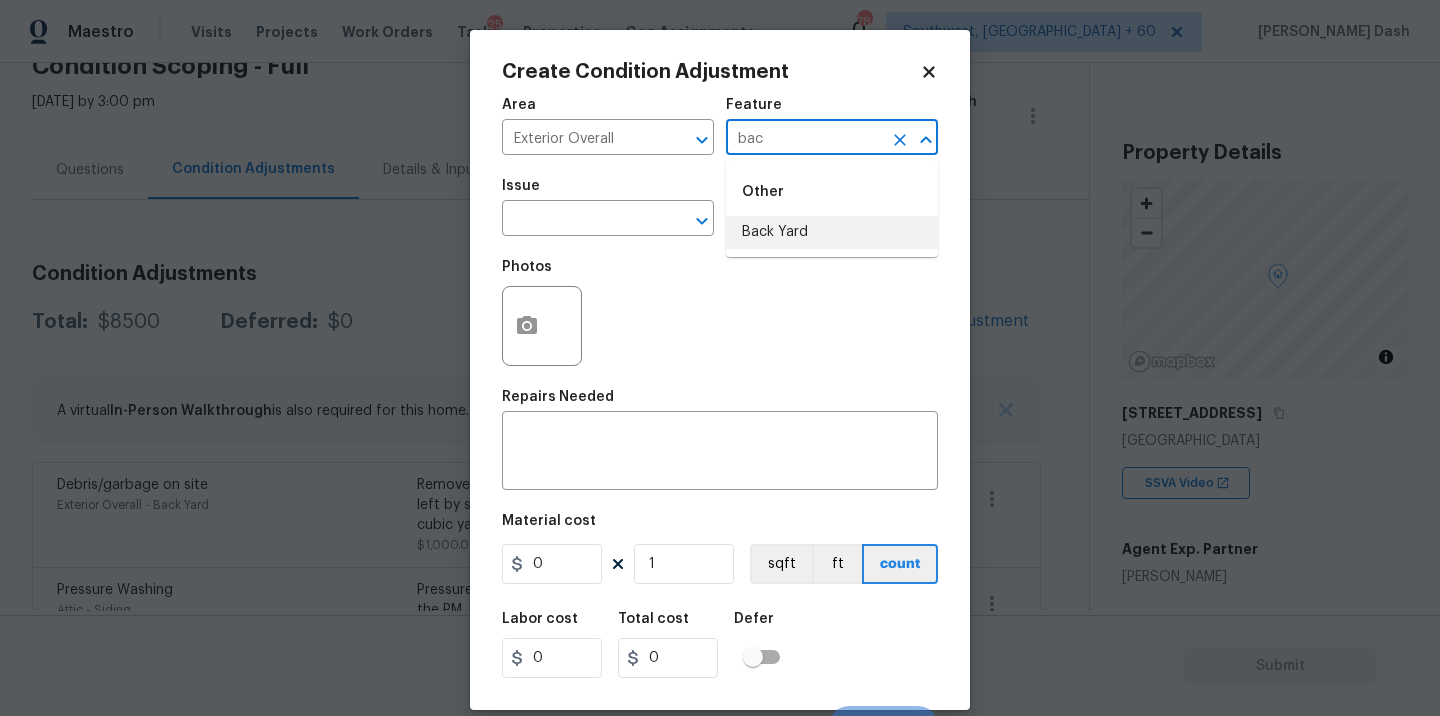 click on "Back Yard" at bounding box center (832, 232) 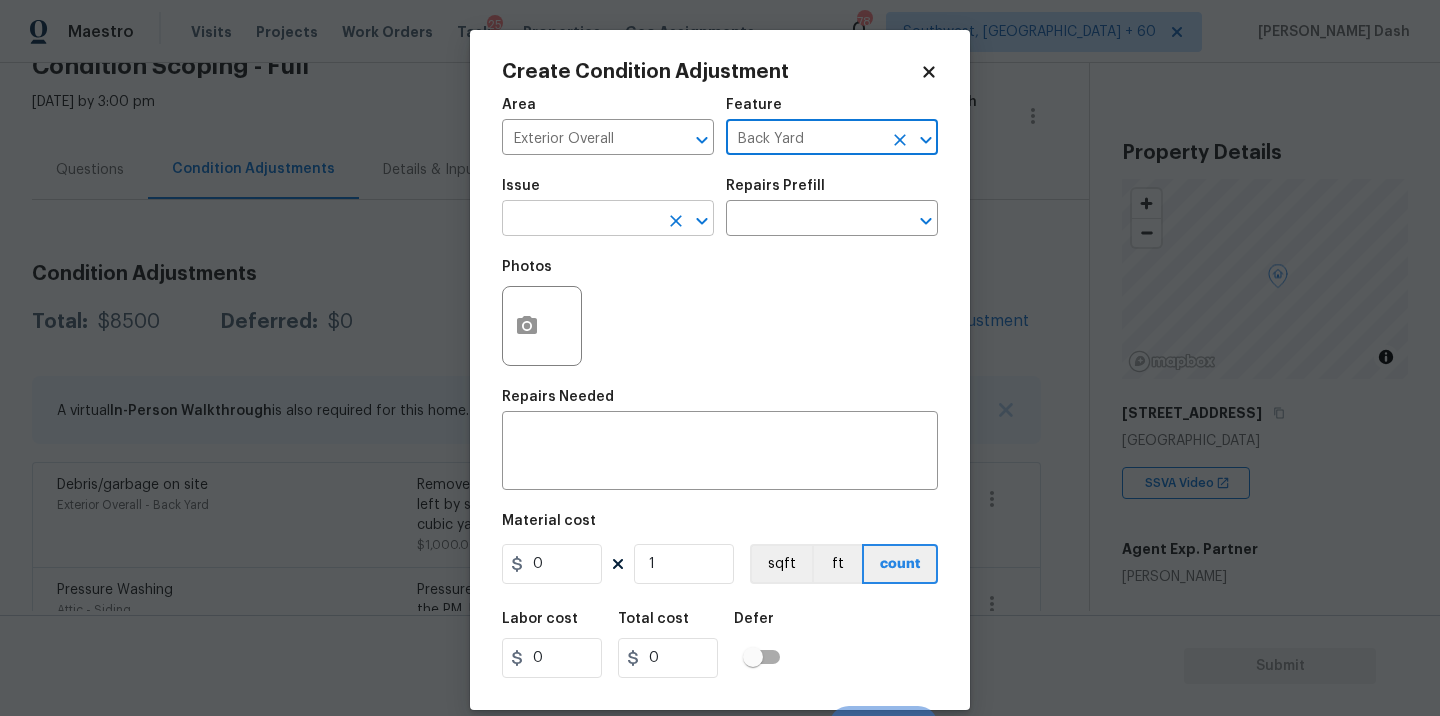 click at bounding box center (688, 221) 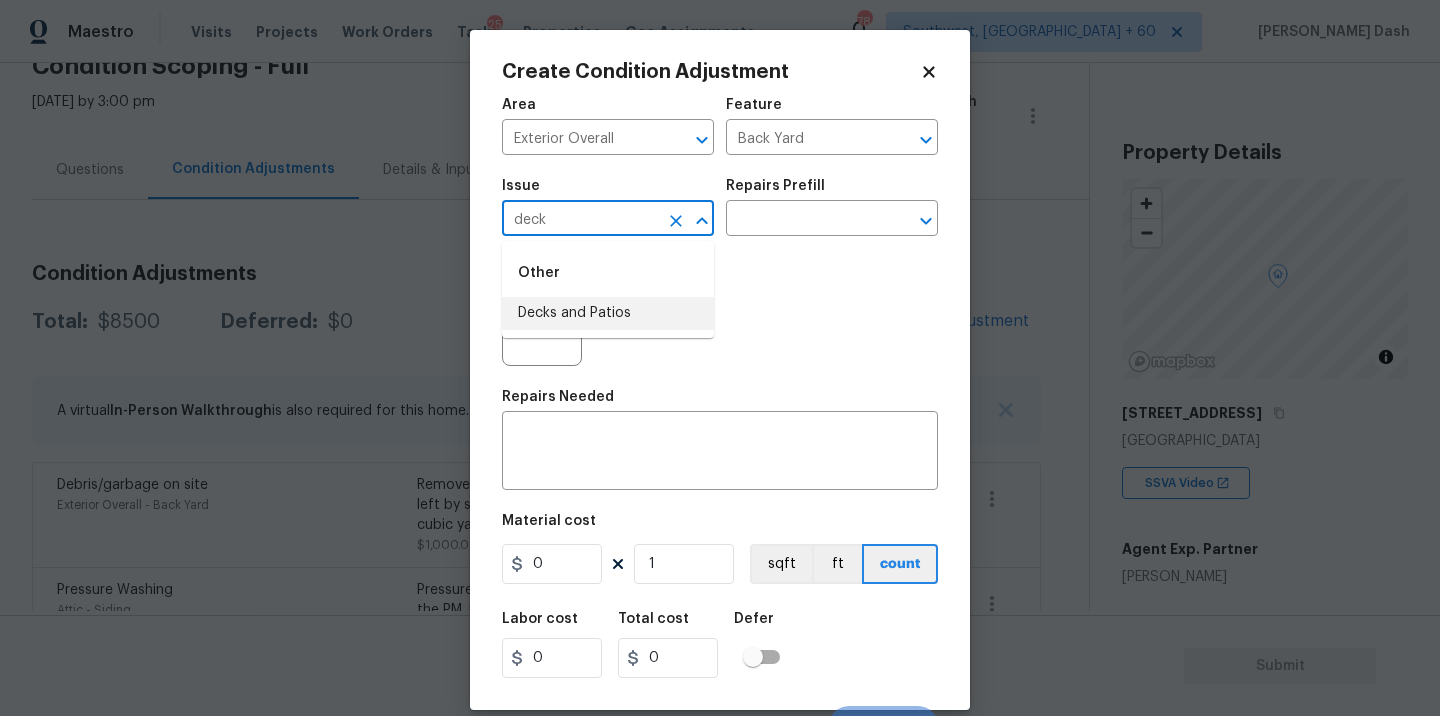click on "Decks and Patios" at bounding box center [608, 313] 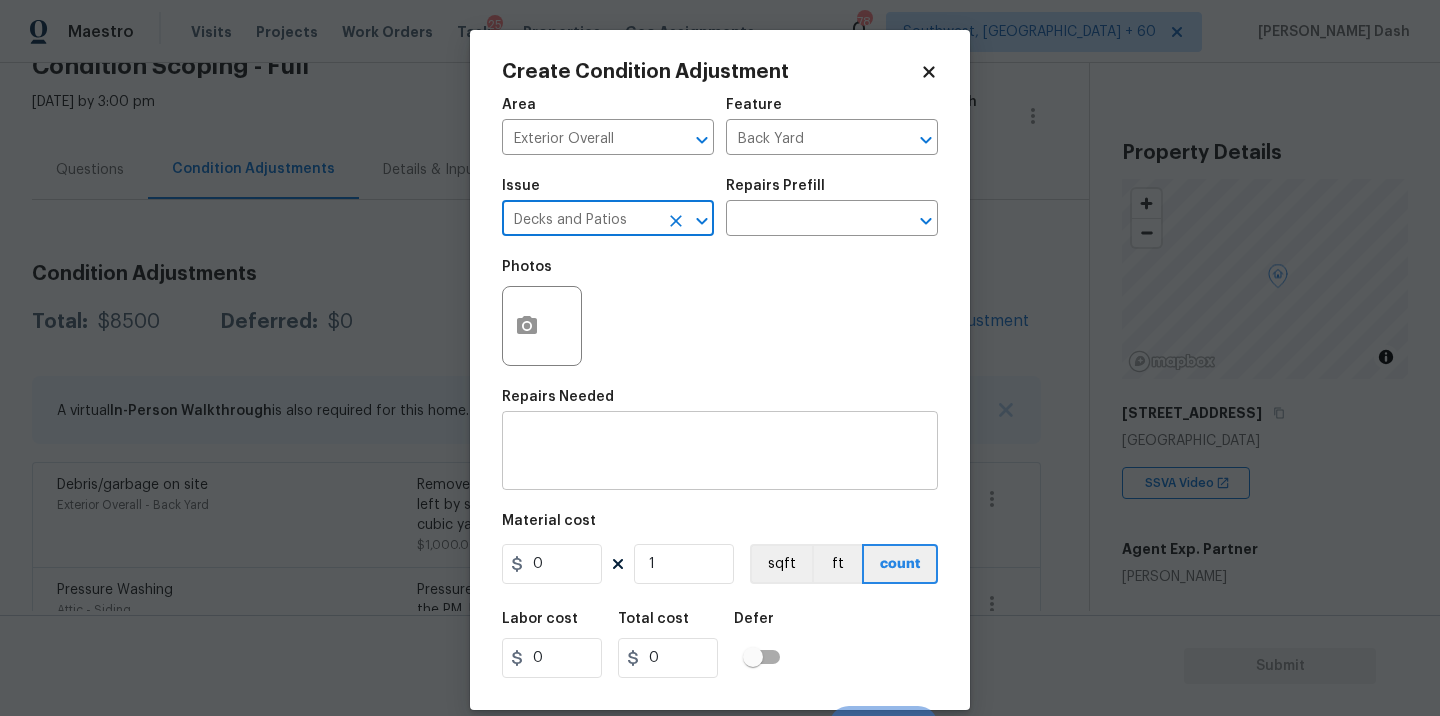 type on "Decks and Patios" 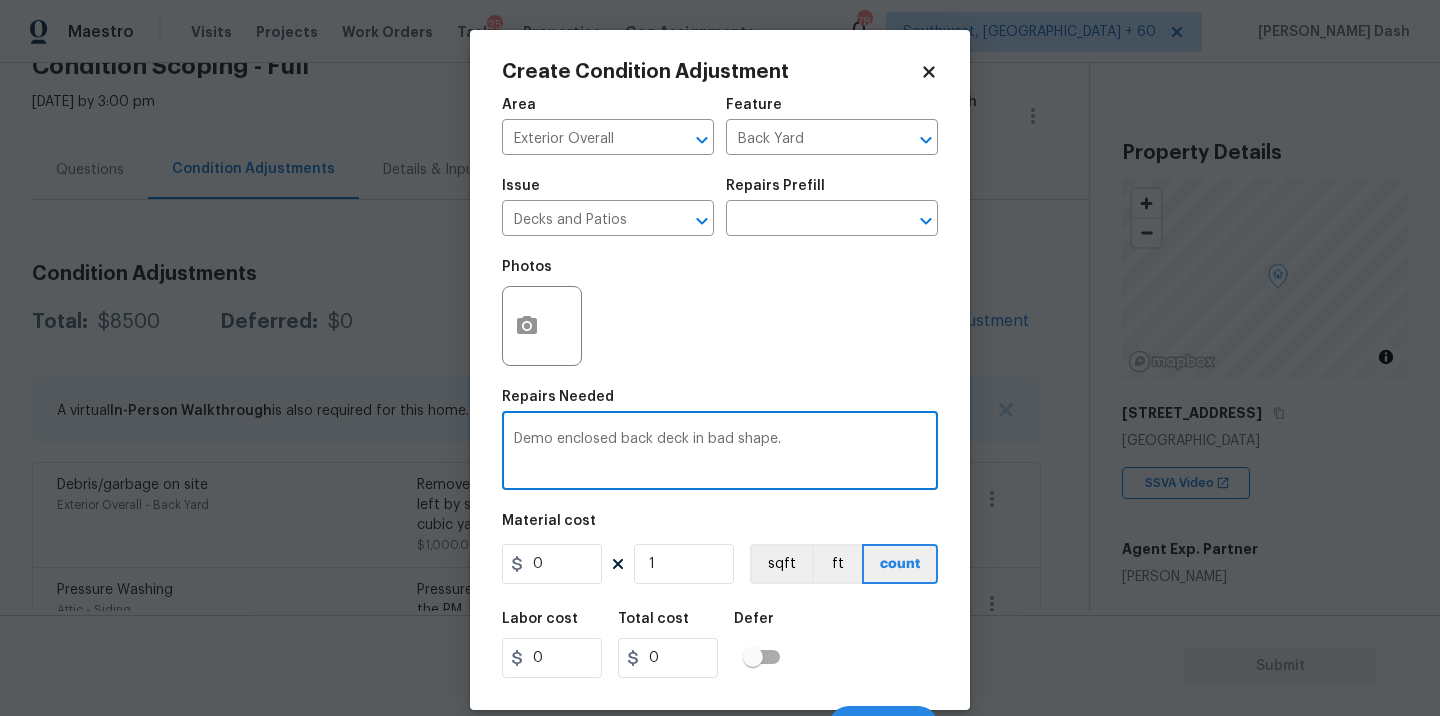 type on "Demo enclosed back deck in bad shape." 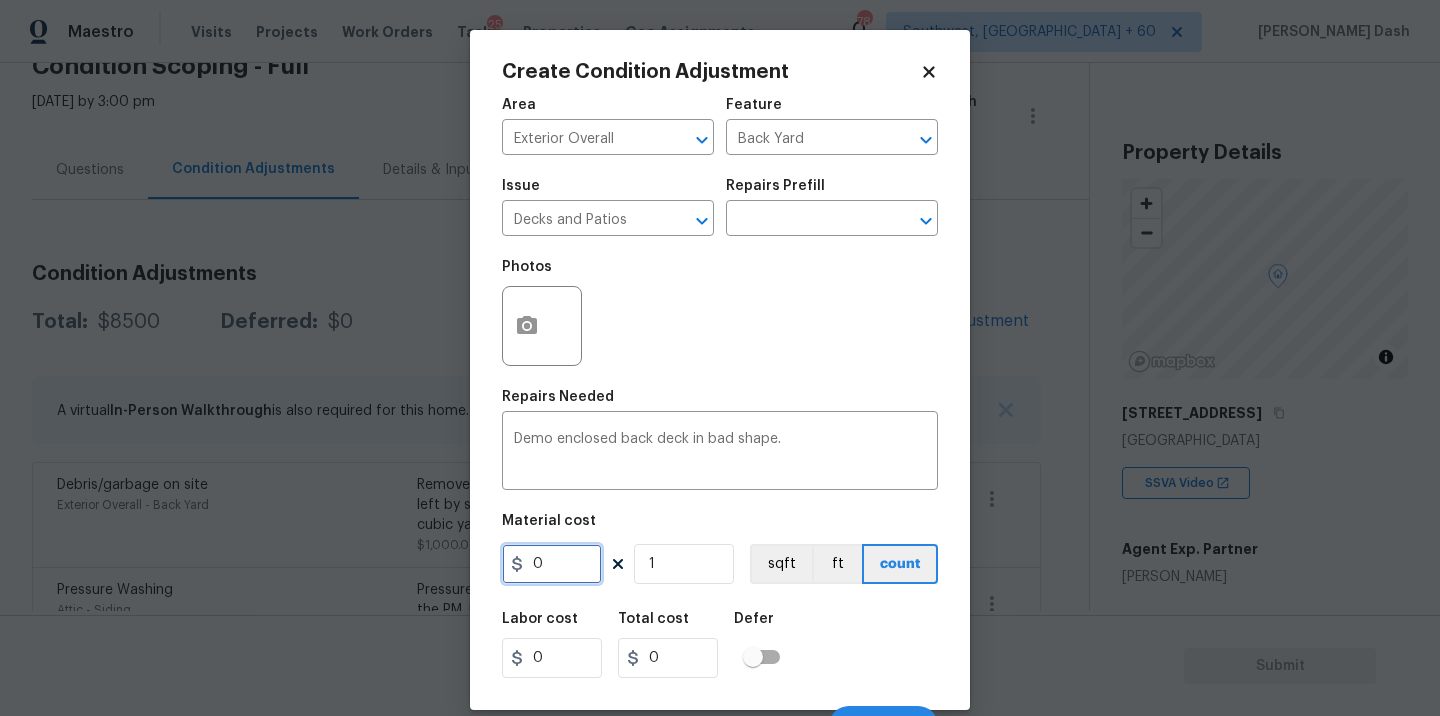 click on "0" at bounding box center [552, 564] 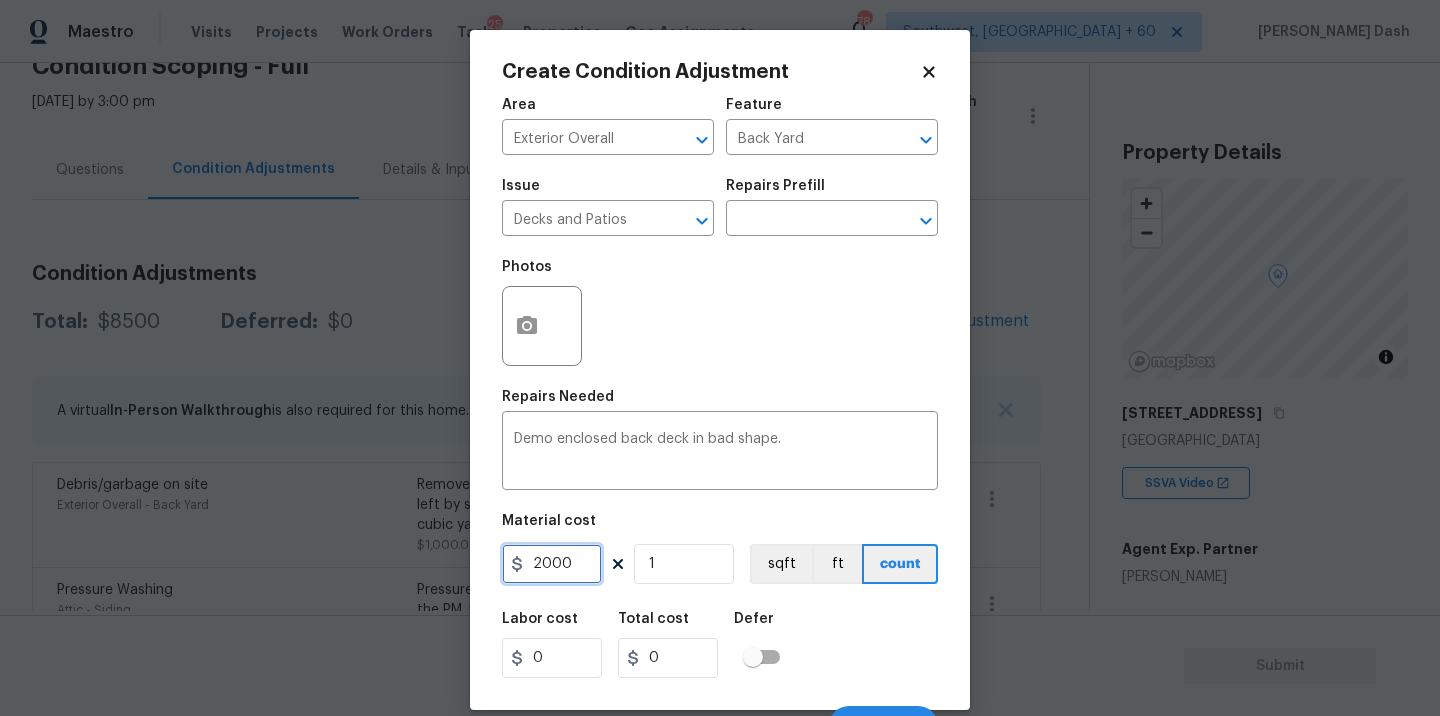 type on "2000" 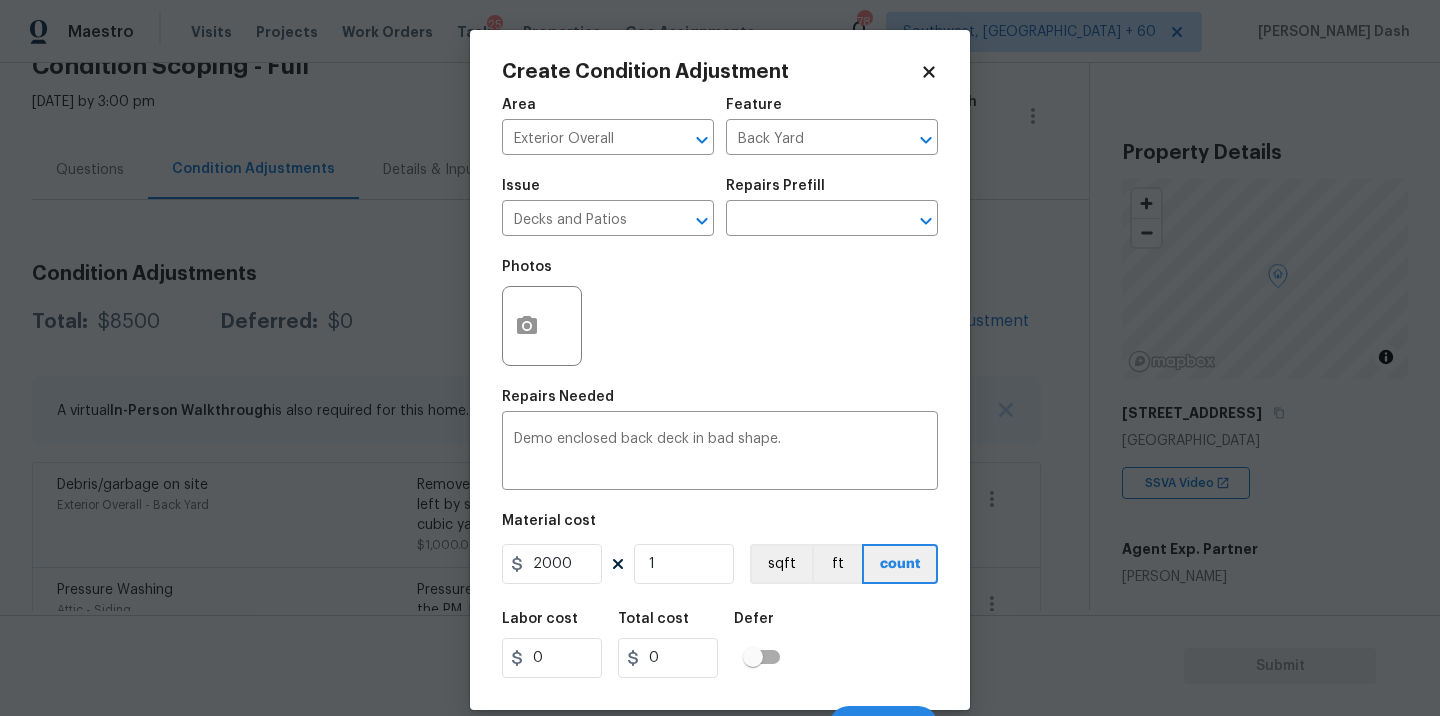 type on "2000" 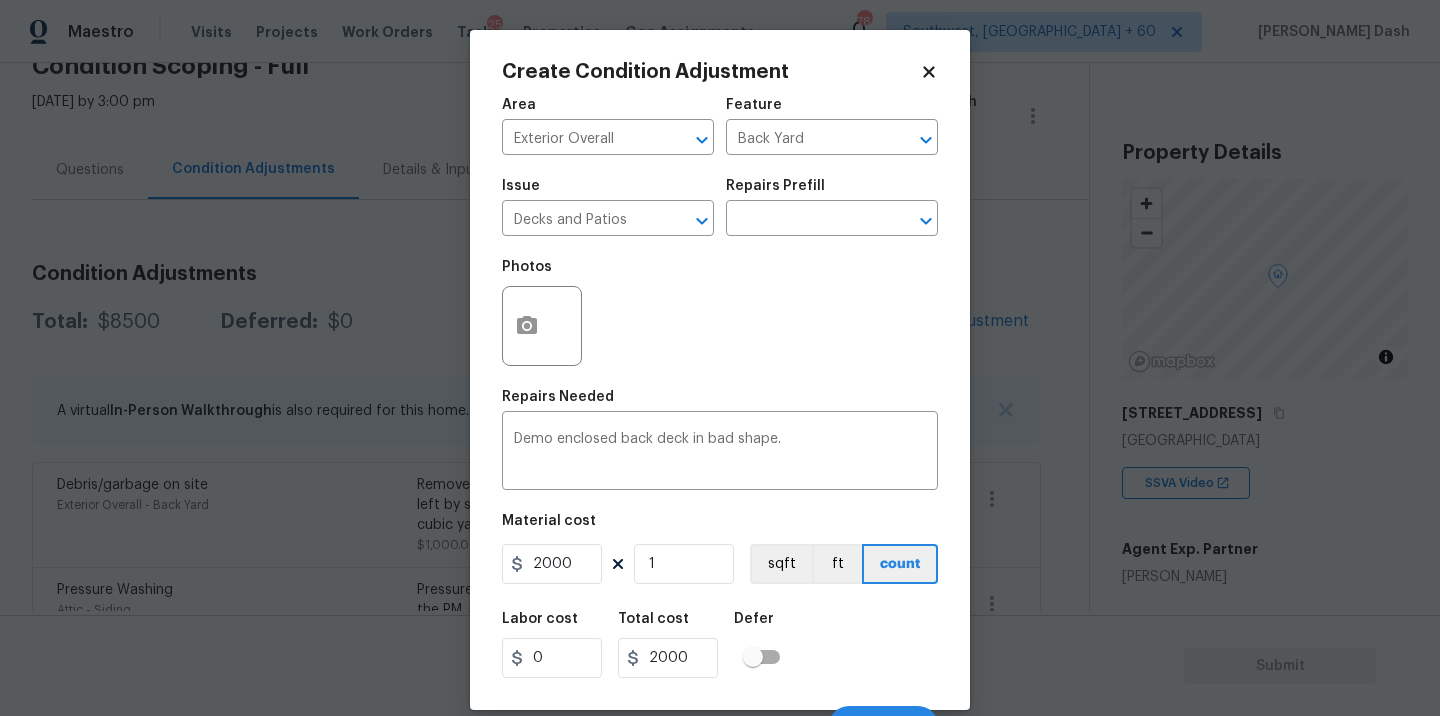 click on "Labor cost 0 Total cost 2000 Defer" at bounding box center [720, 645] 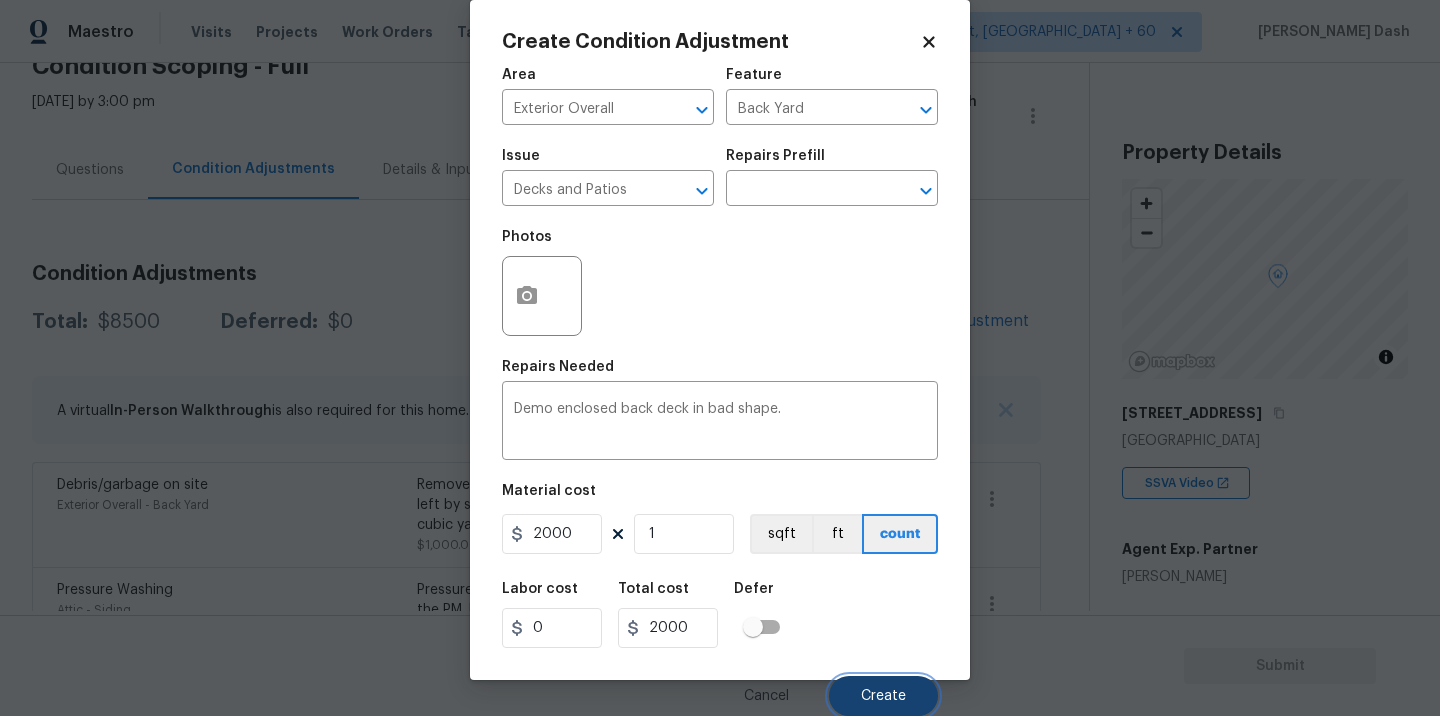 click on "Create" at bounding box center [883, 696] 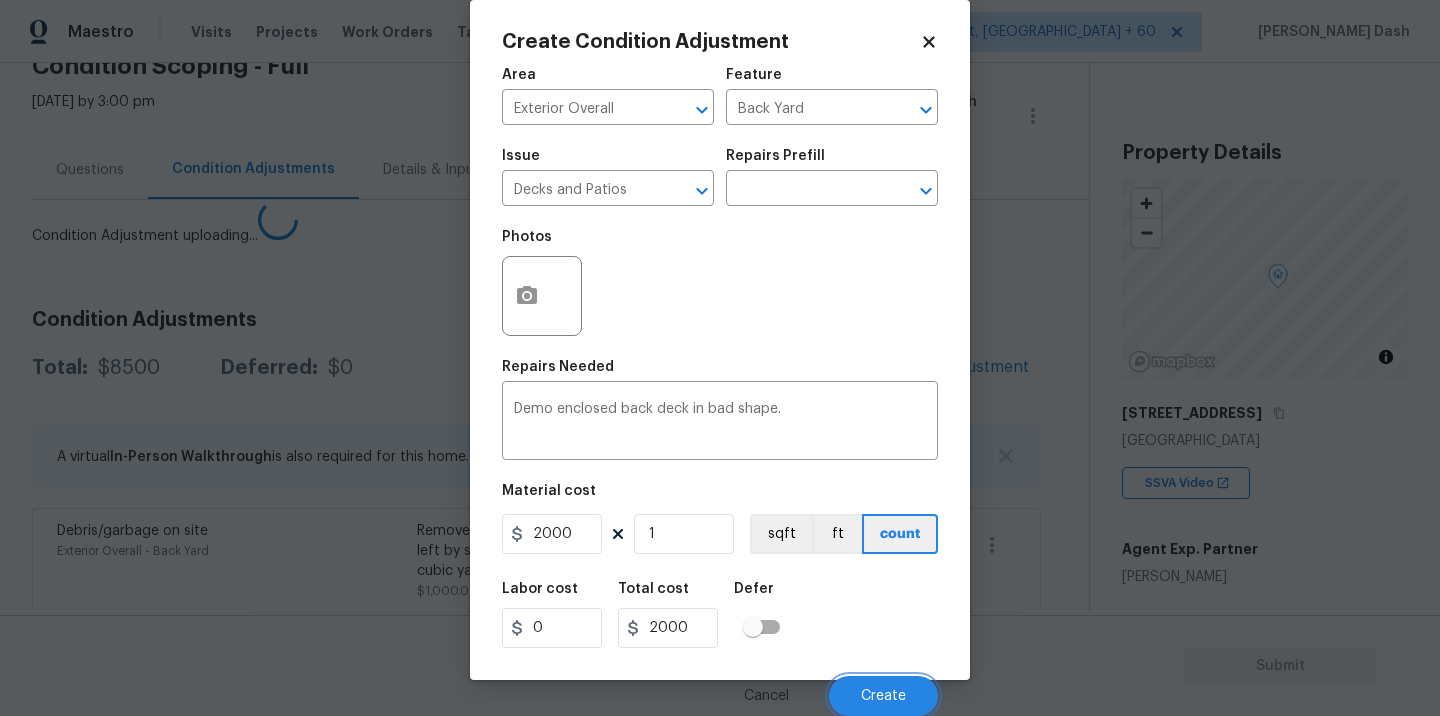 scroll, scrollTop: 24, scrollLeft: 0, axis: vertical 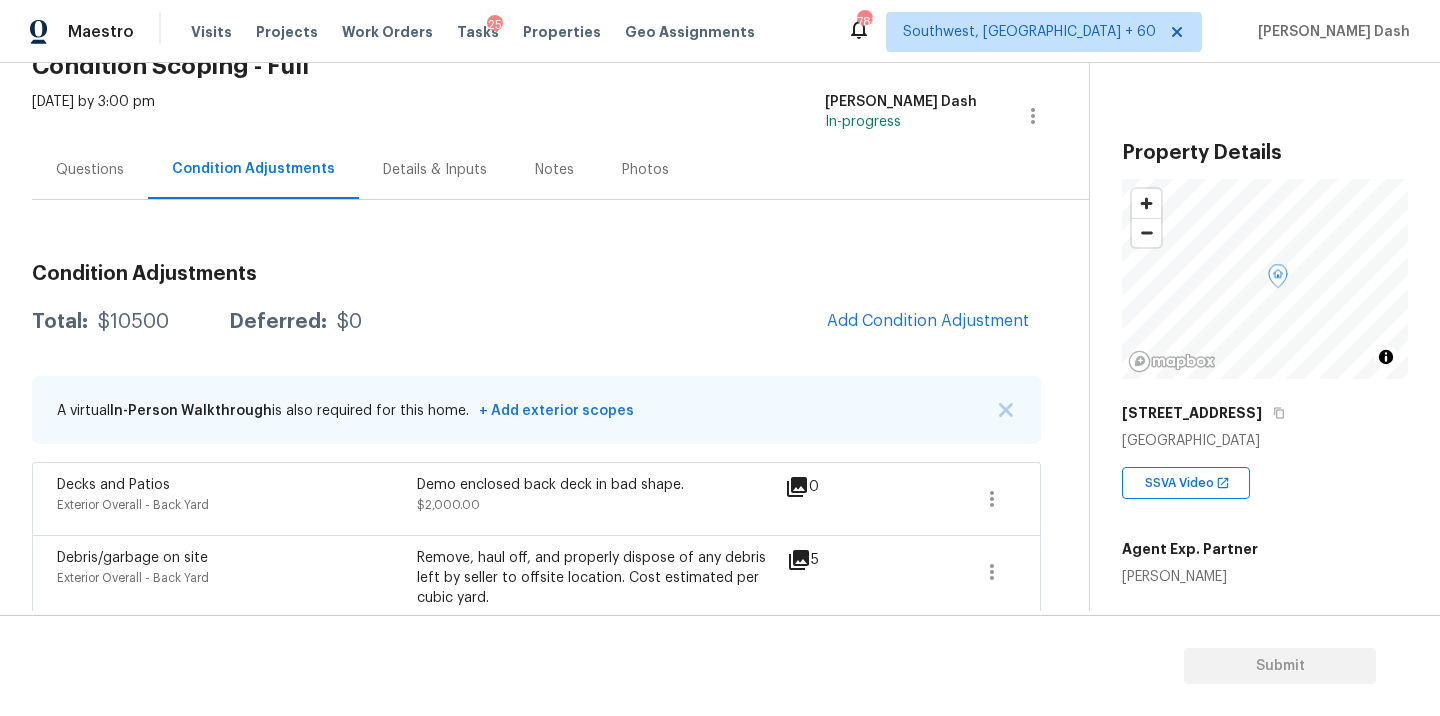 click 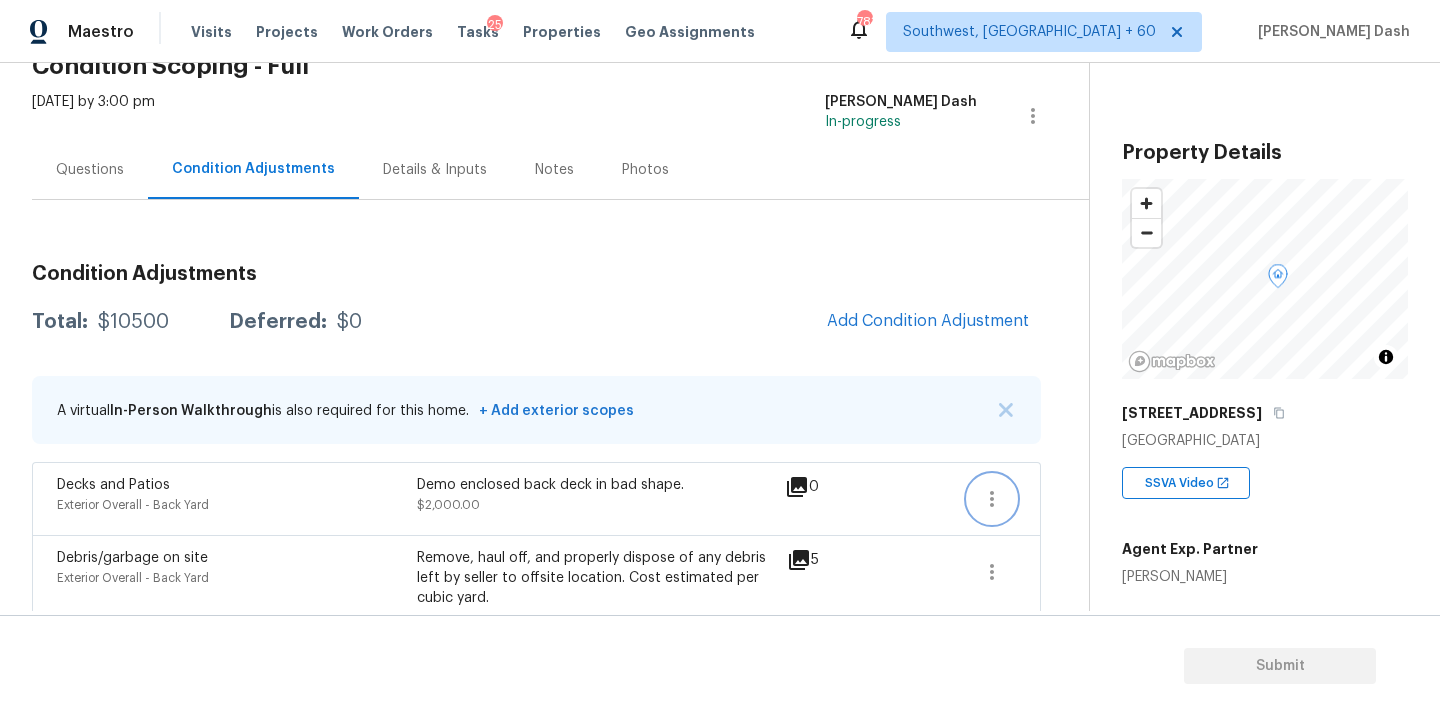 click at bounding box center (992, 499) 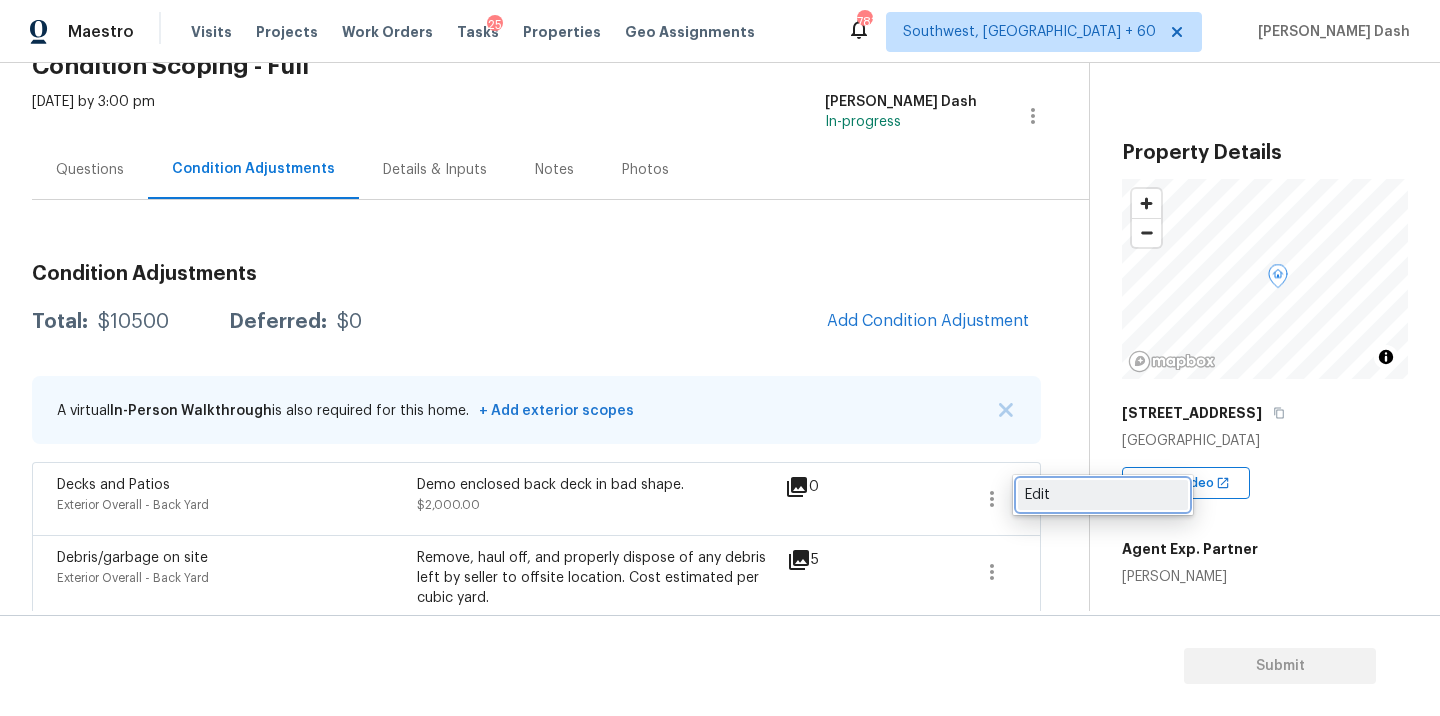 click on "Edit" at bounding box center (1103, 495) 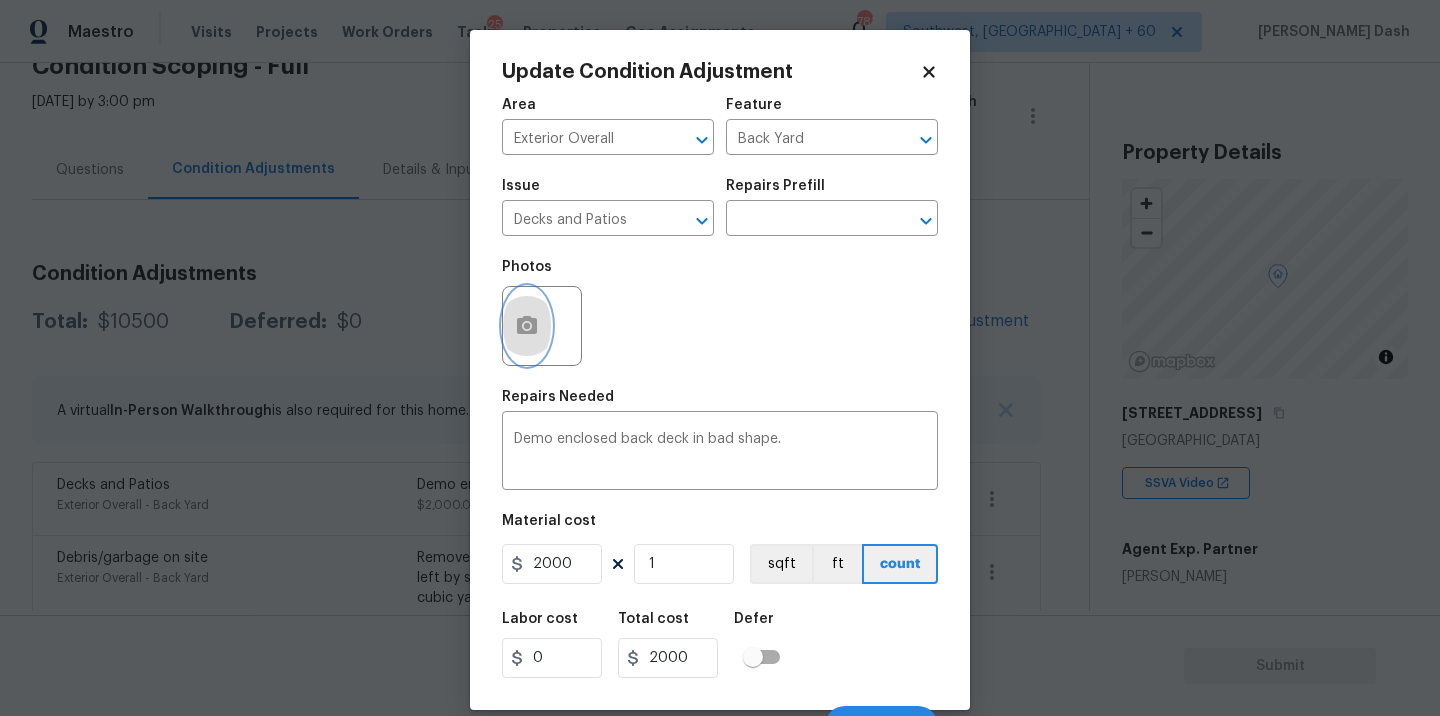 click 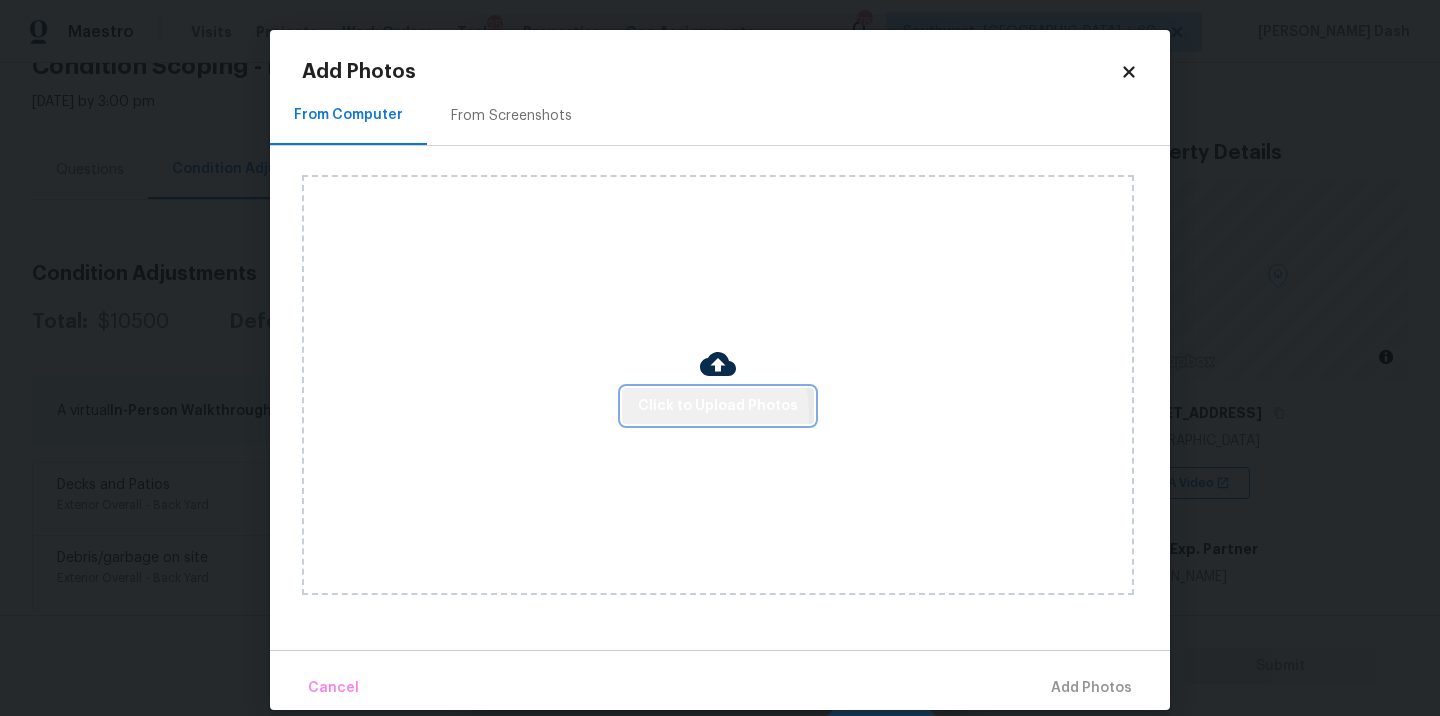 click on "Click to Upload Photos" at bounding box center [718, 406] 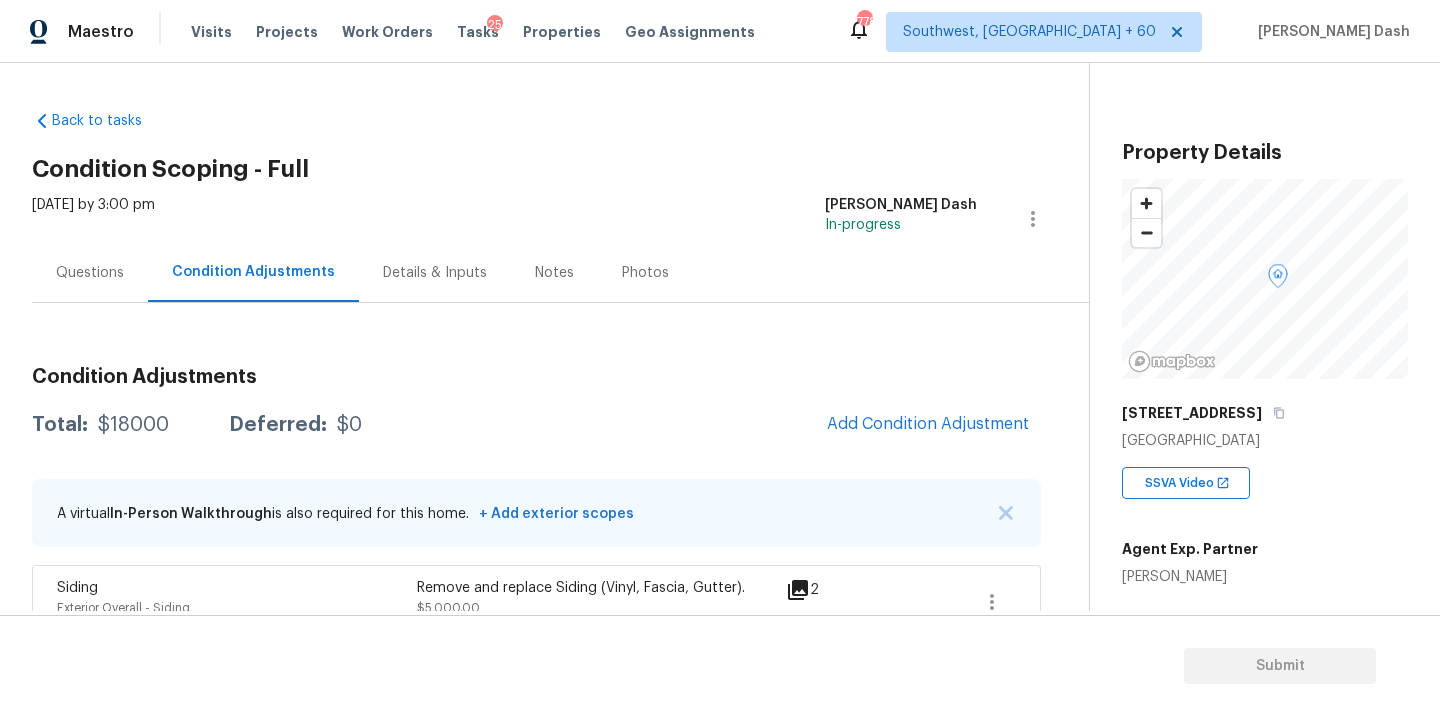 scroll, scrollTop: 0, scrollLeft: 0, axis: both 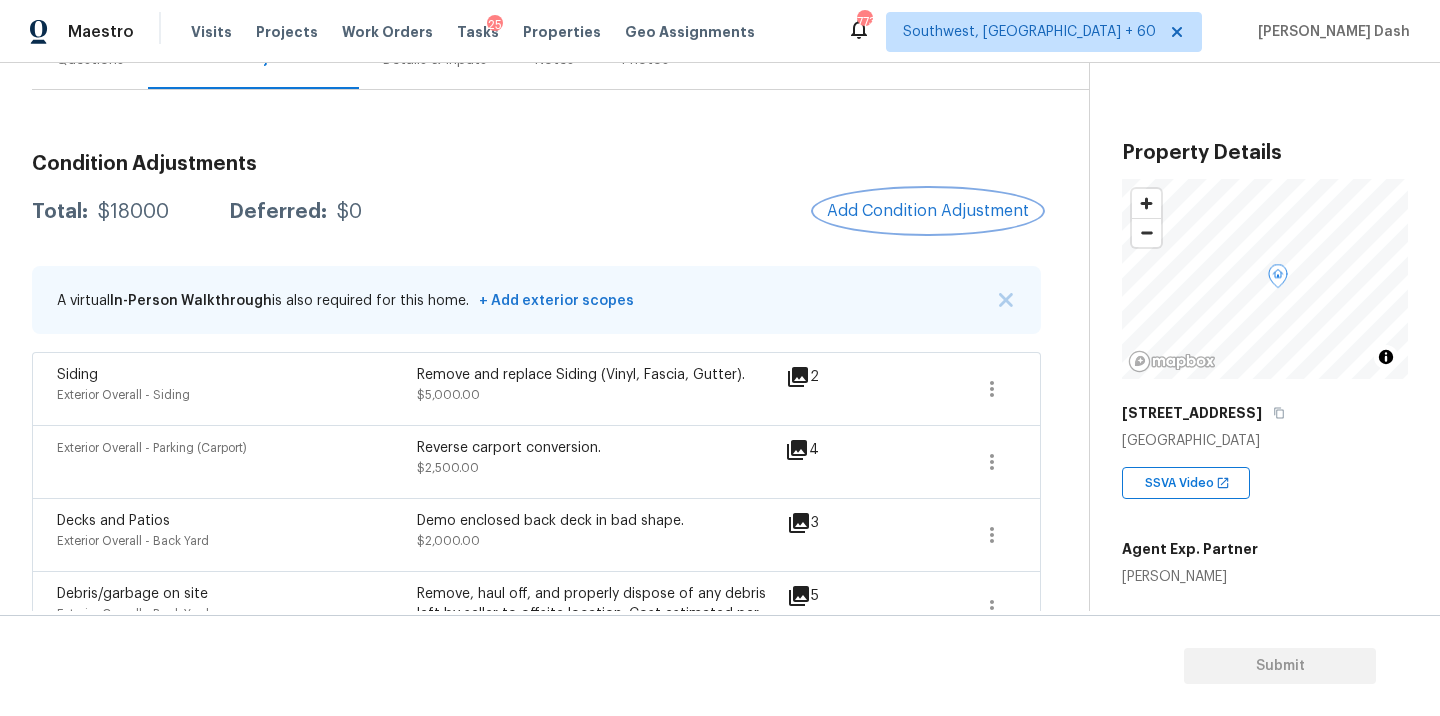 click on "Add Condition Adjustment" at bounding box center [928, 211] 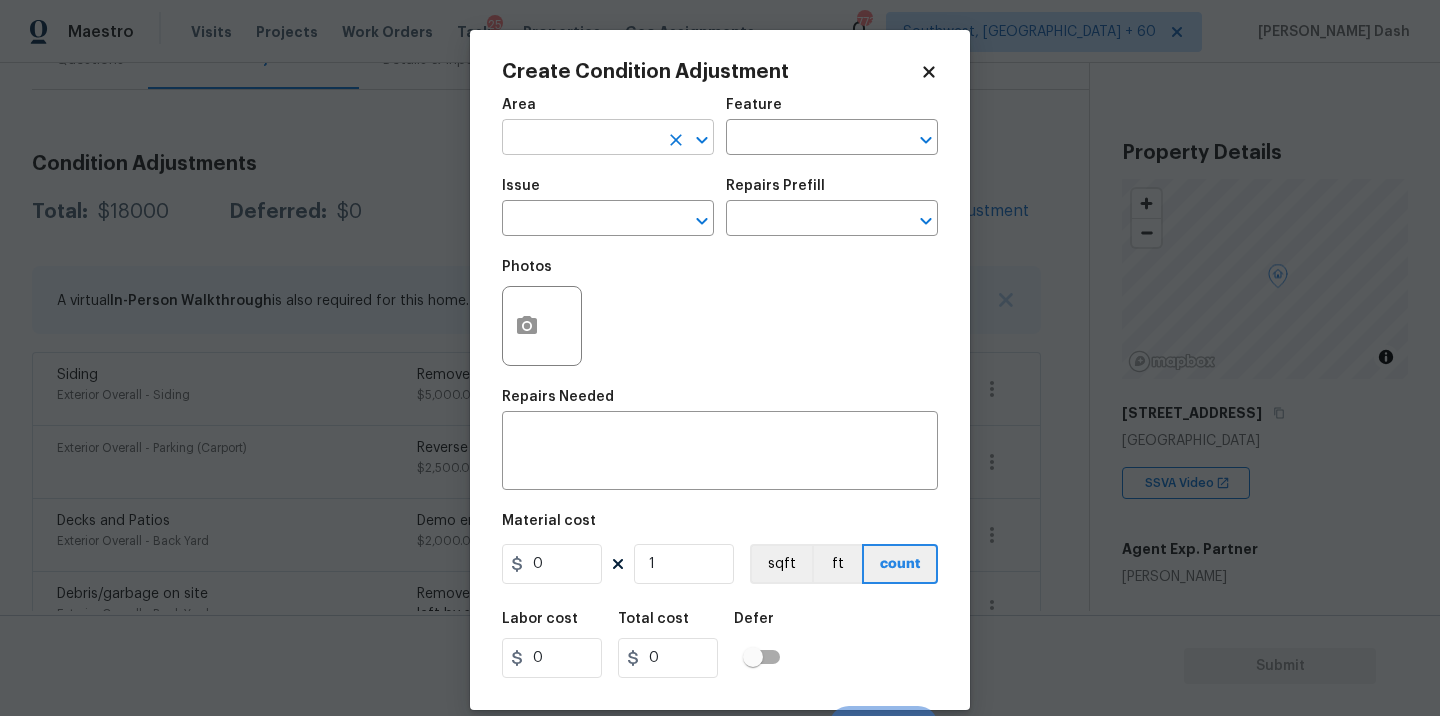 click at bounding box center [580, 139] 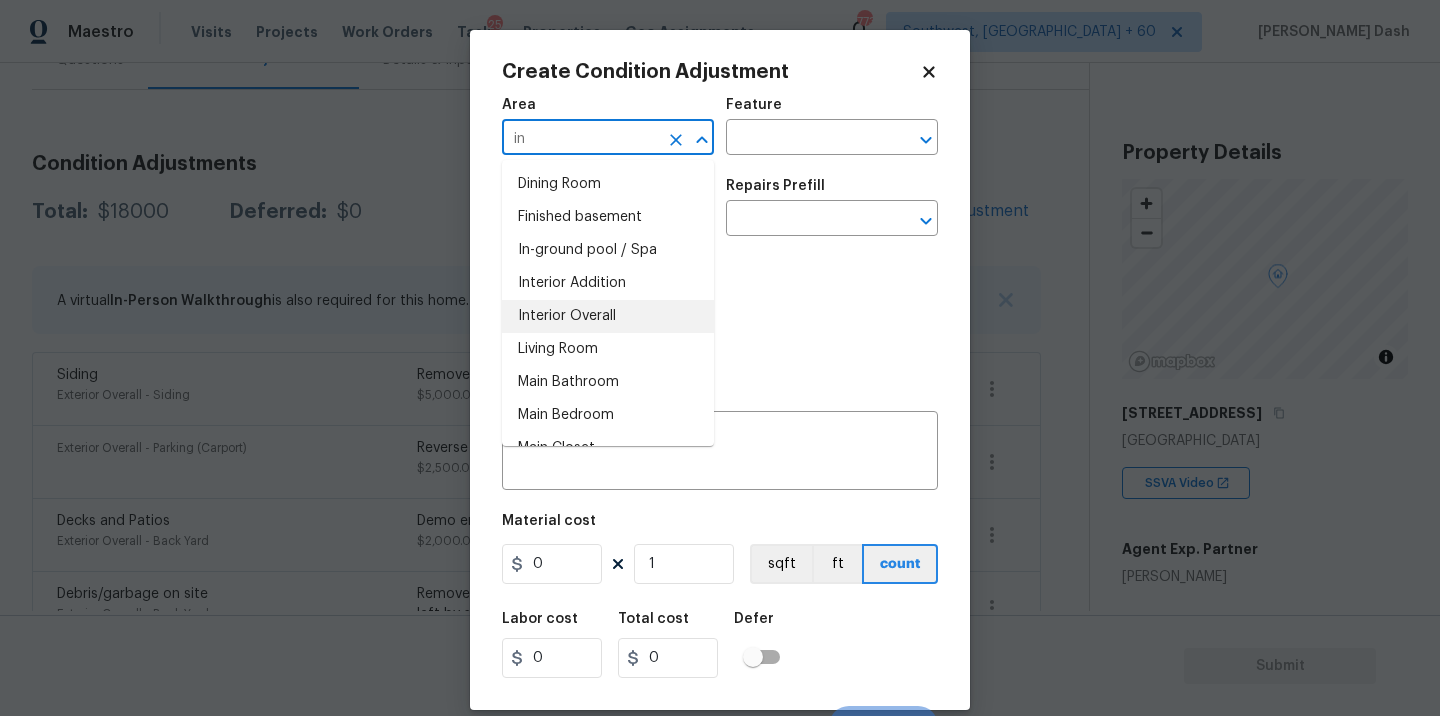 click on "Interior Overall" at bounding box center [608, 316] 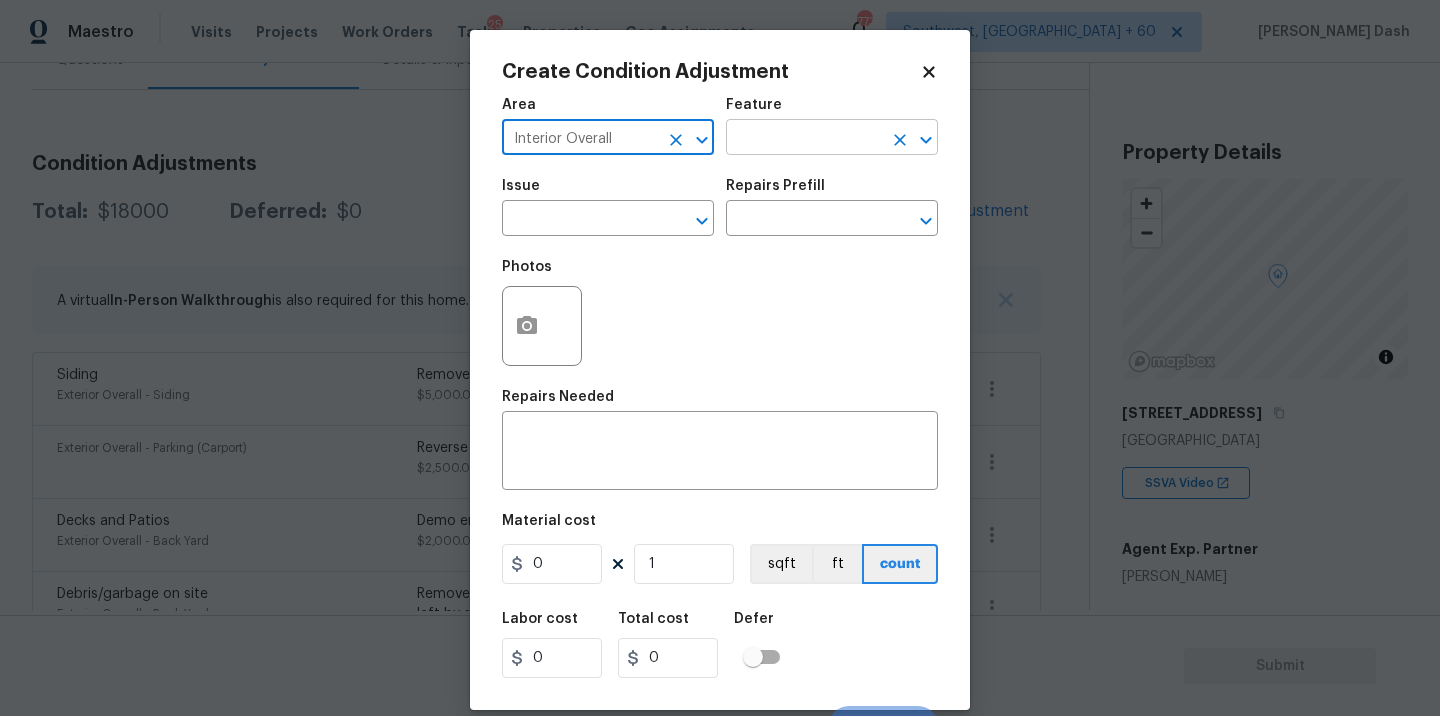 type on "Interior Overall" 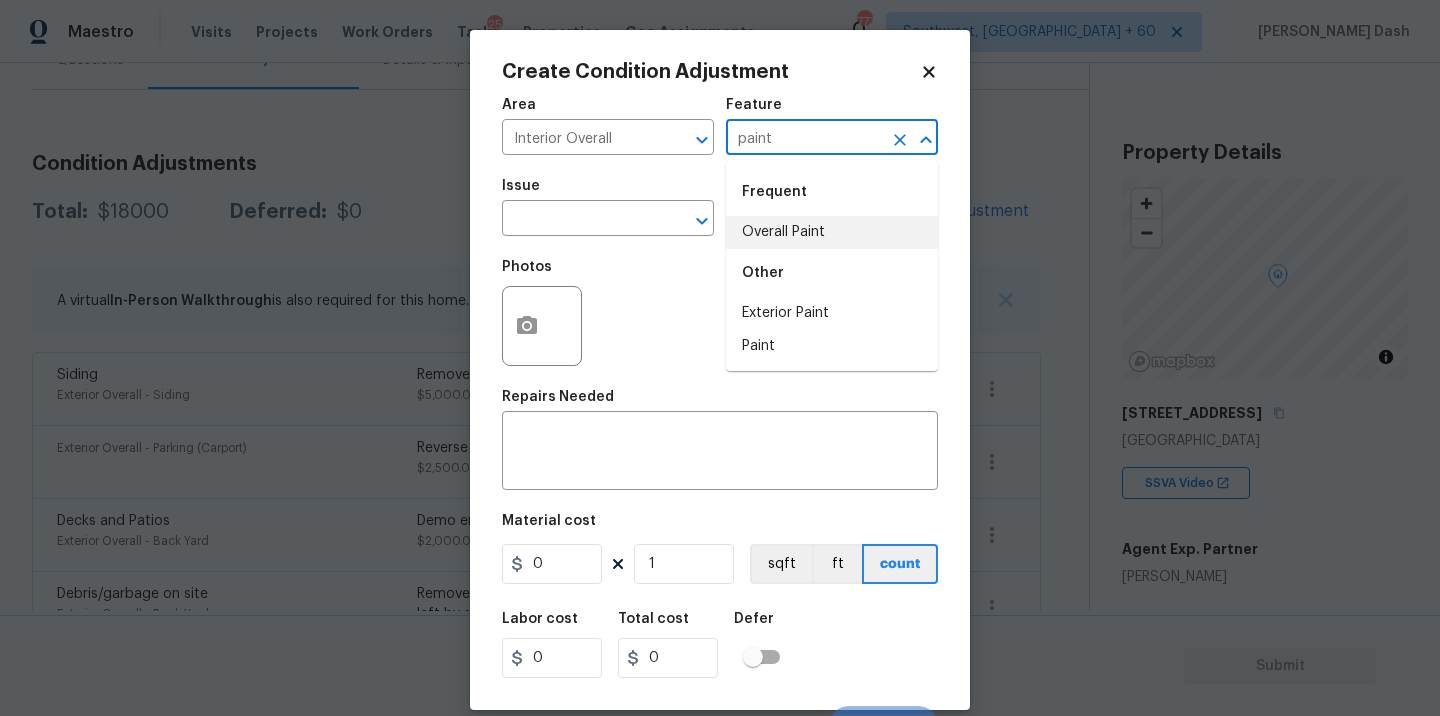 click on "Overall Paint" at bounding box center (832, 232) 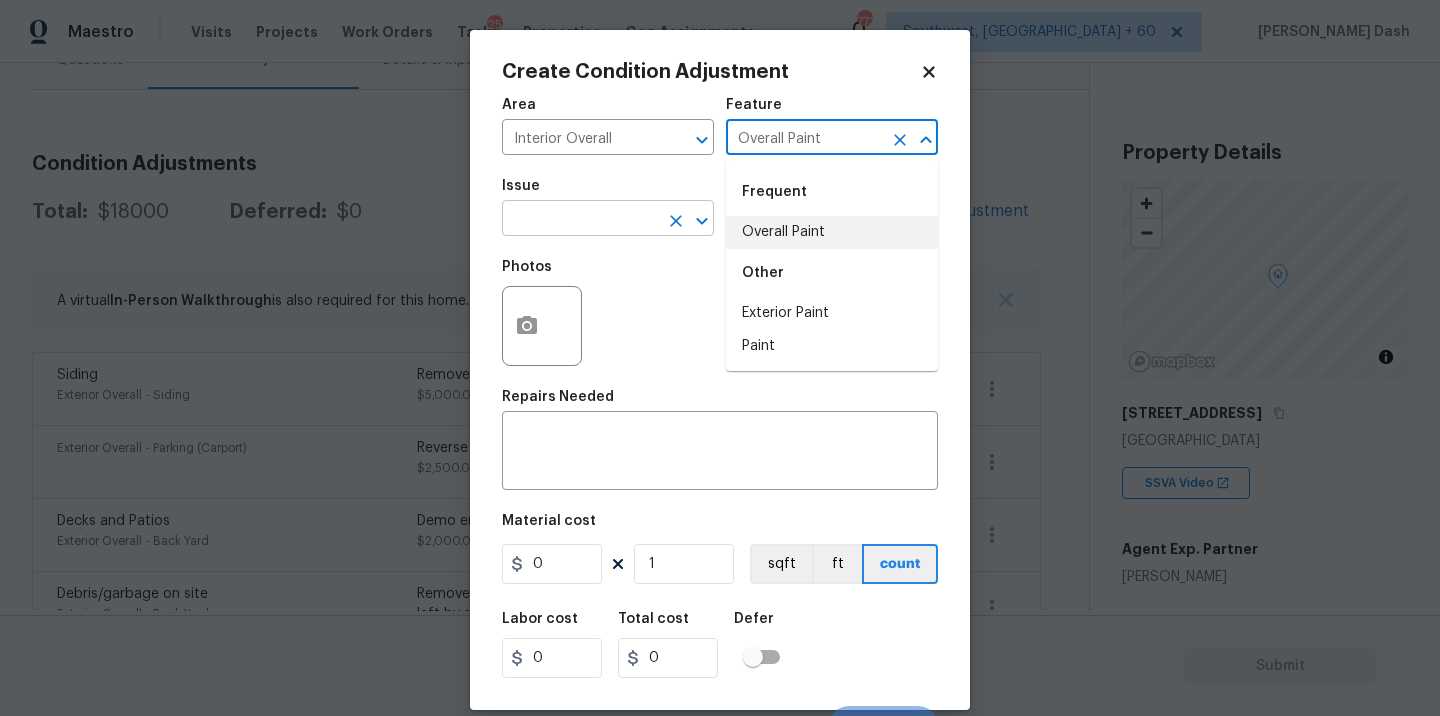 type on "Overall Paint" 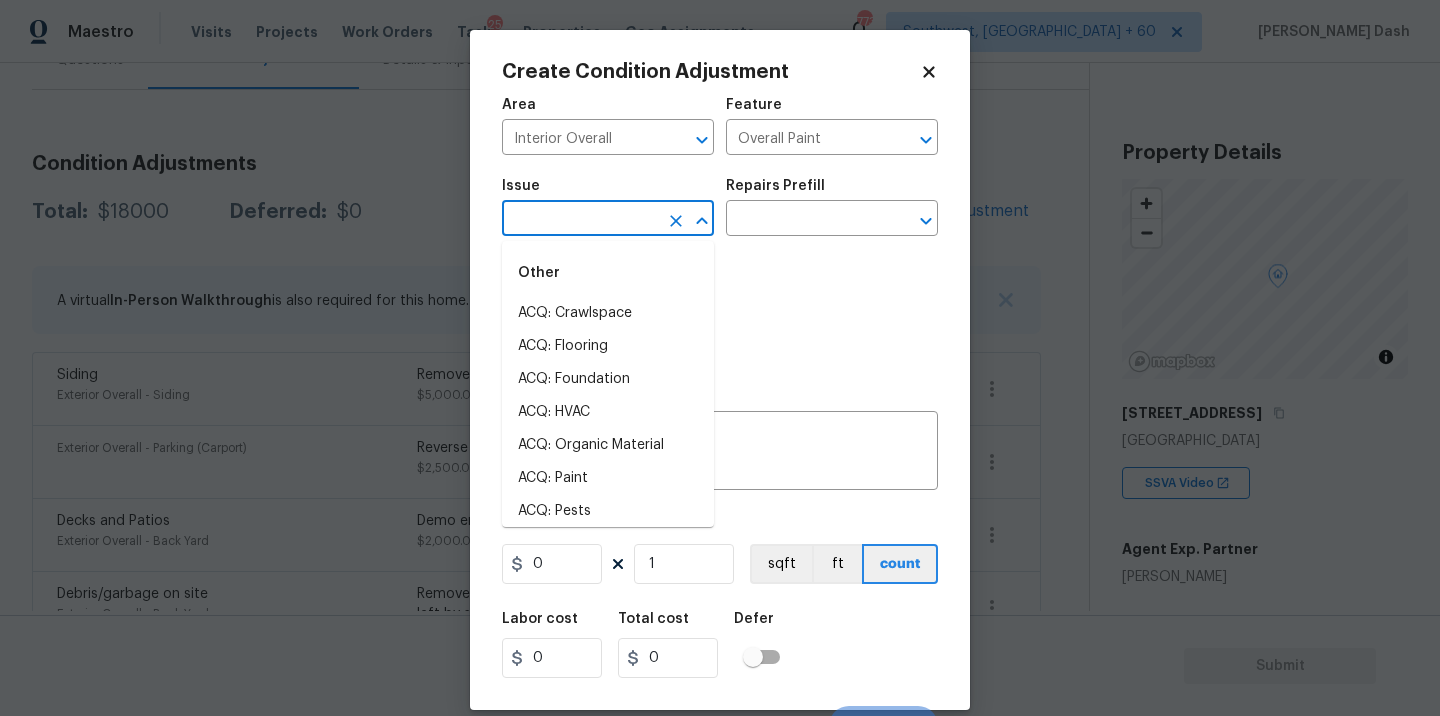 click at bounding box center (580, 220) 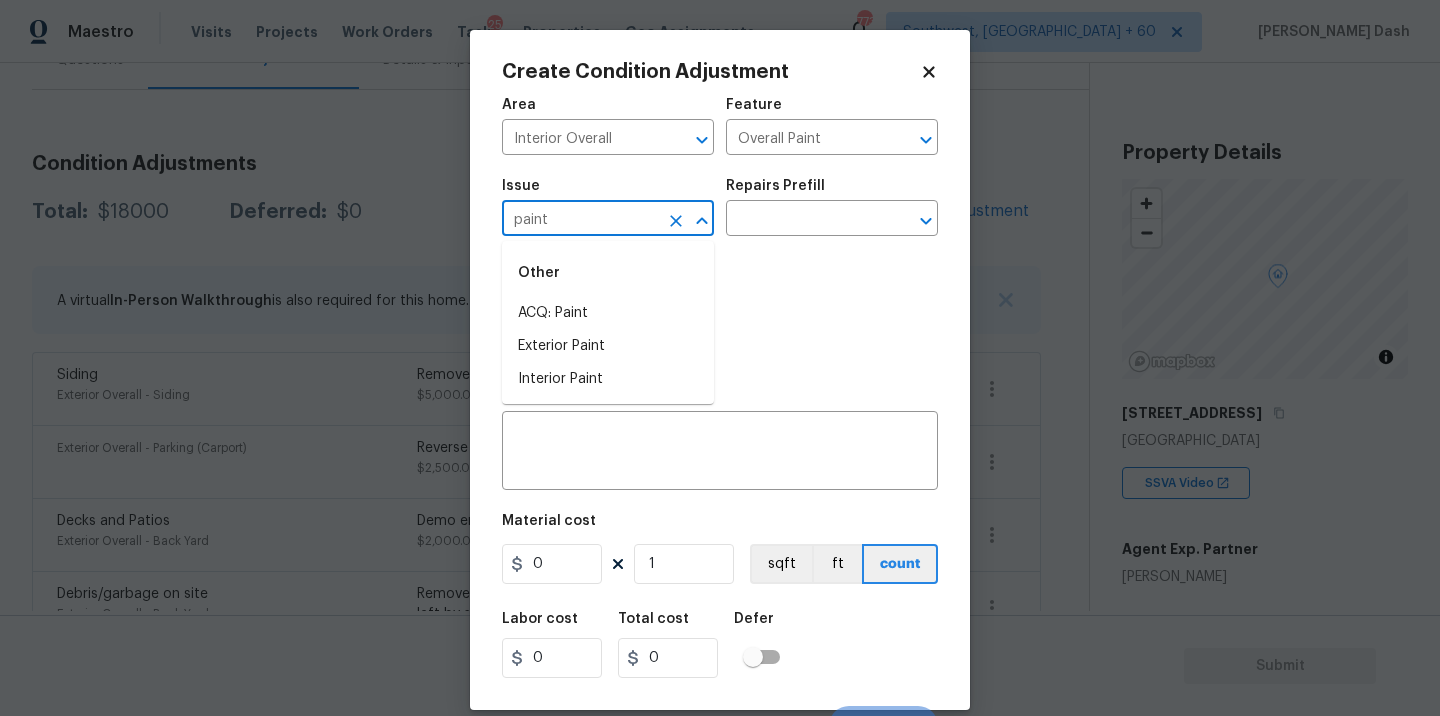 click on "ACQ: Paint" at bounding box center [608, 313] 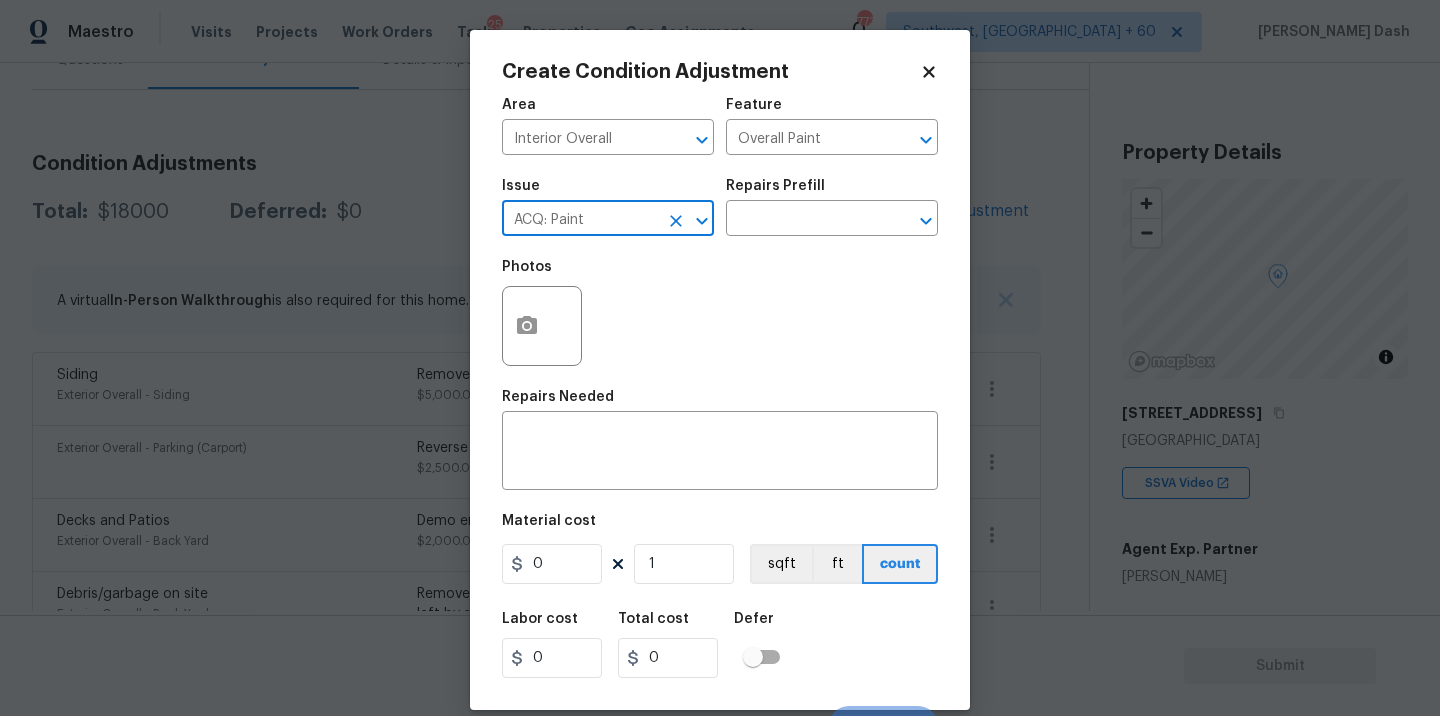 type on "ACQ: Paint" 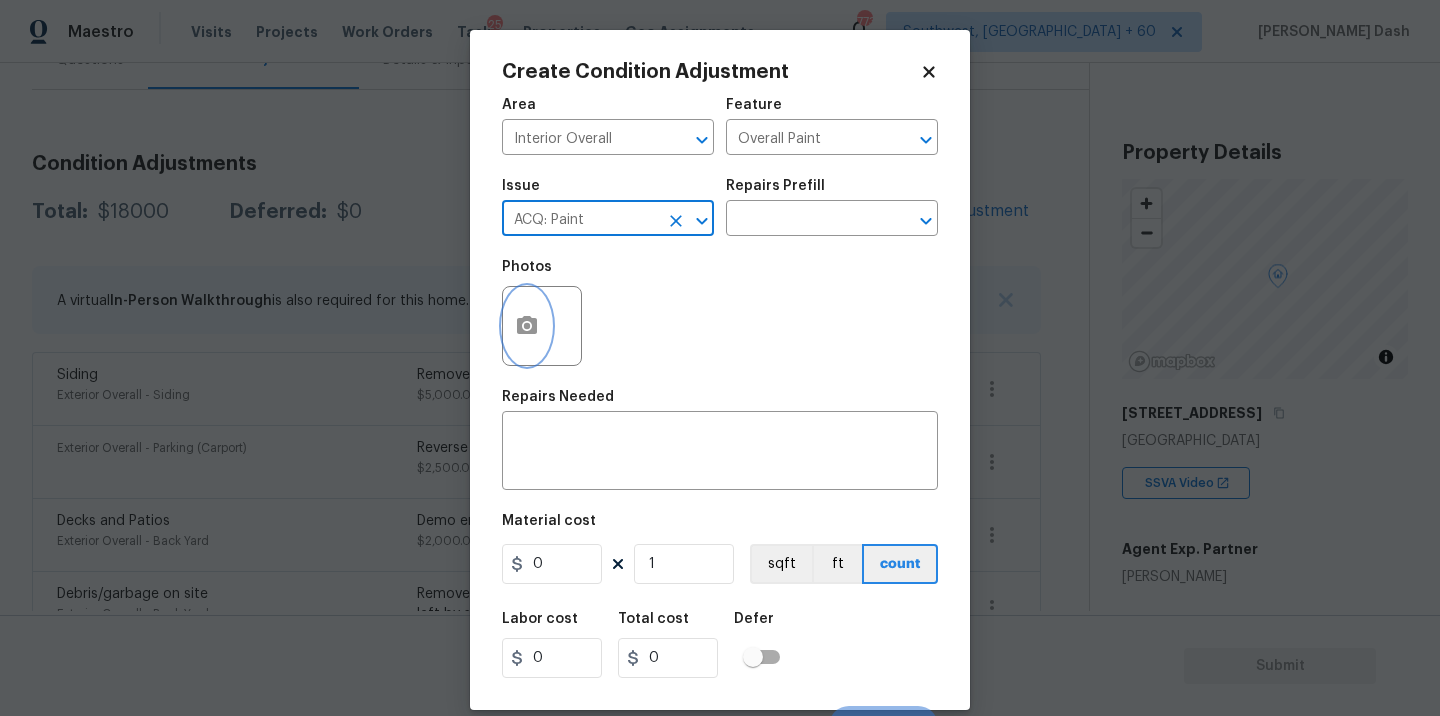 click 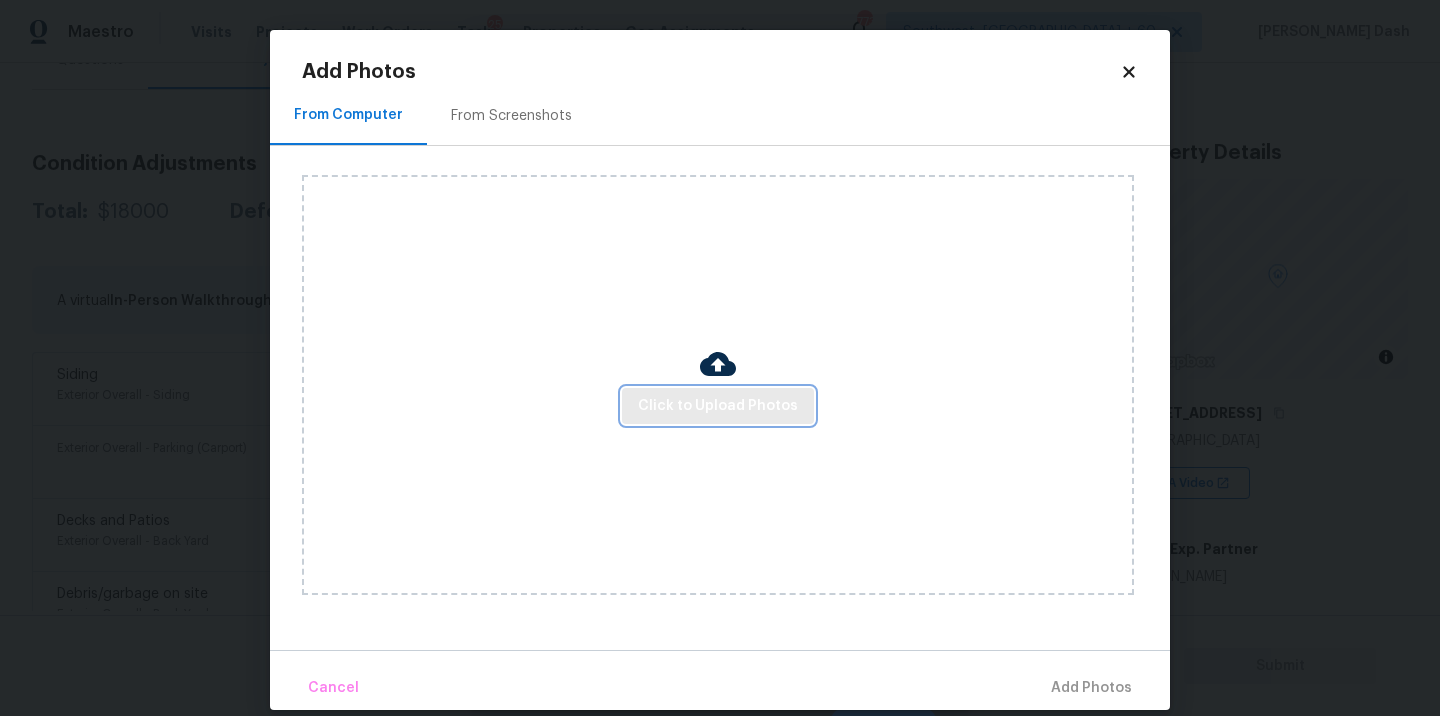 click on "Click to Upload Photos" at bounding box center [718, 406] 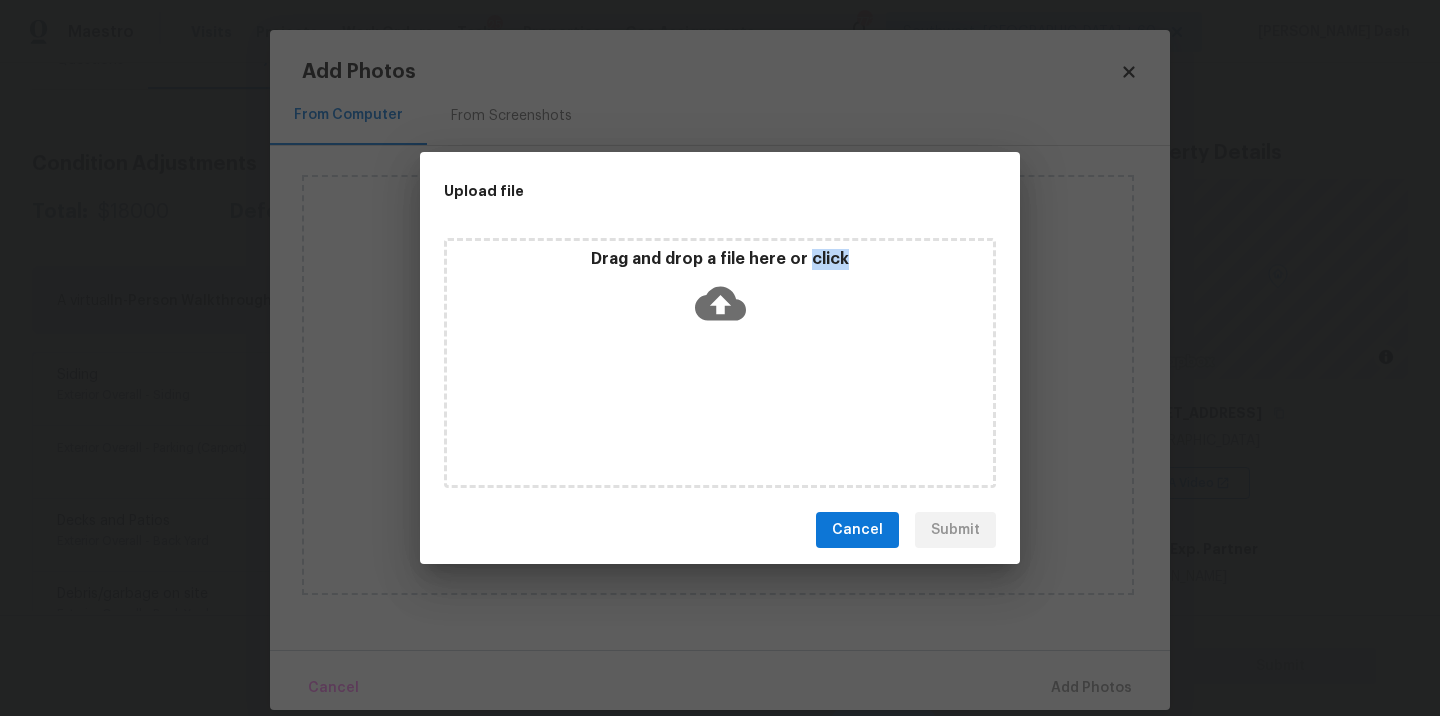 click on "Drag and drop a file here or click" at bounding box center [720, 363] 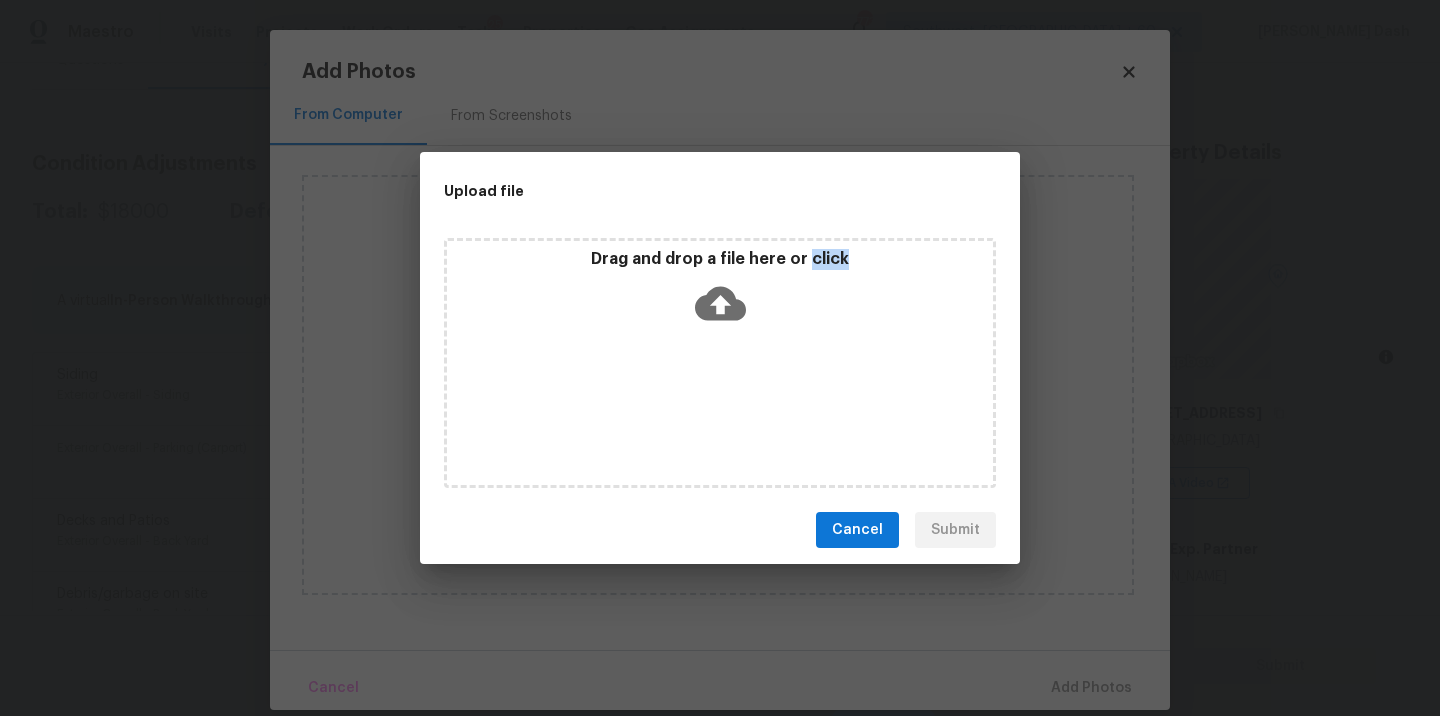 type 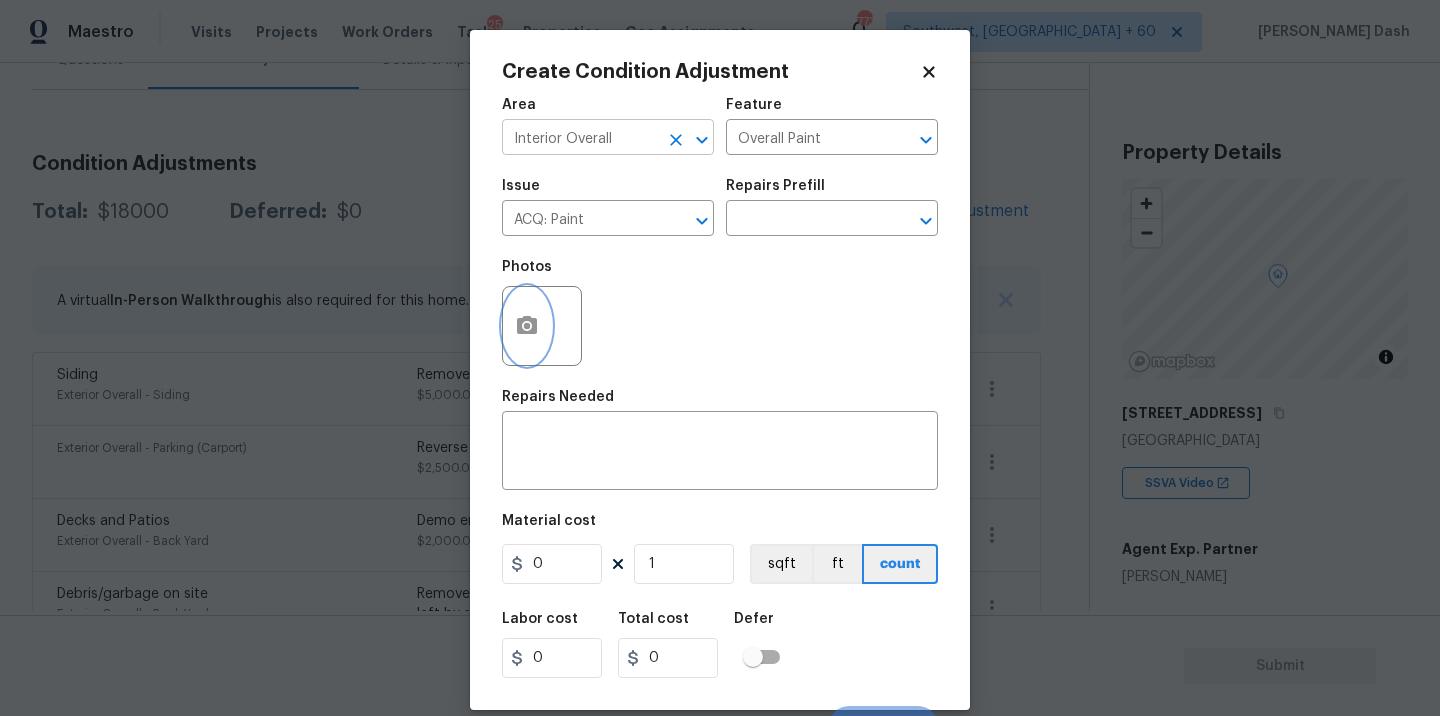 click 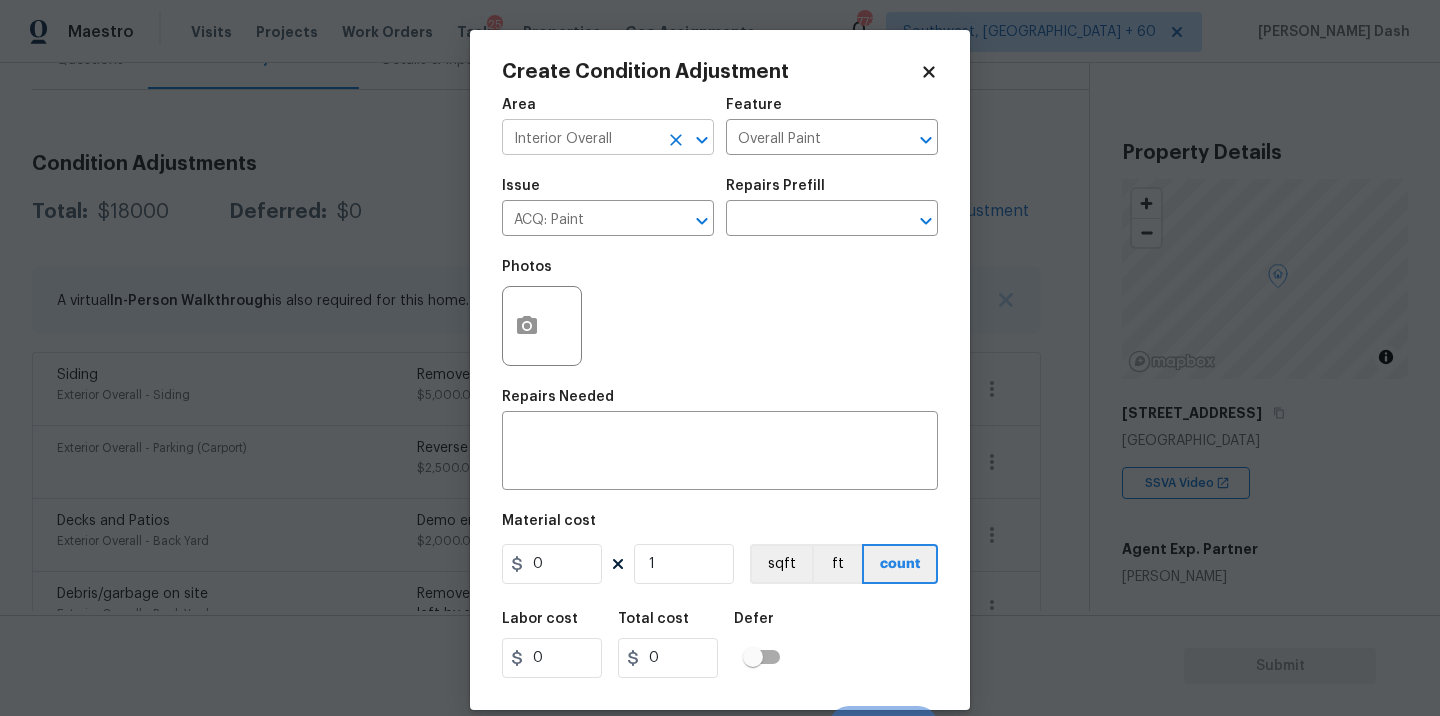 type 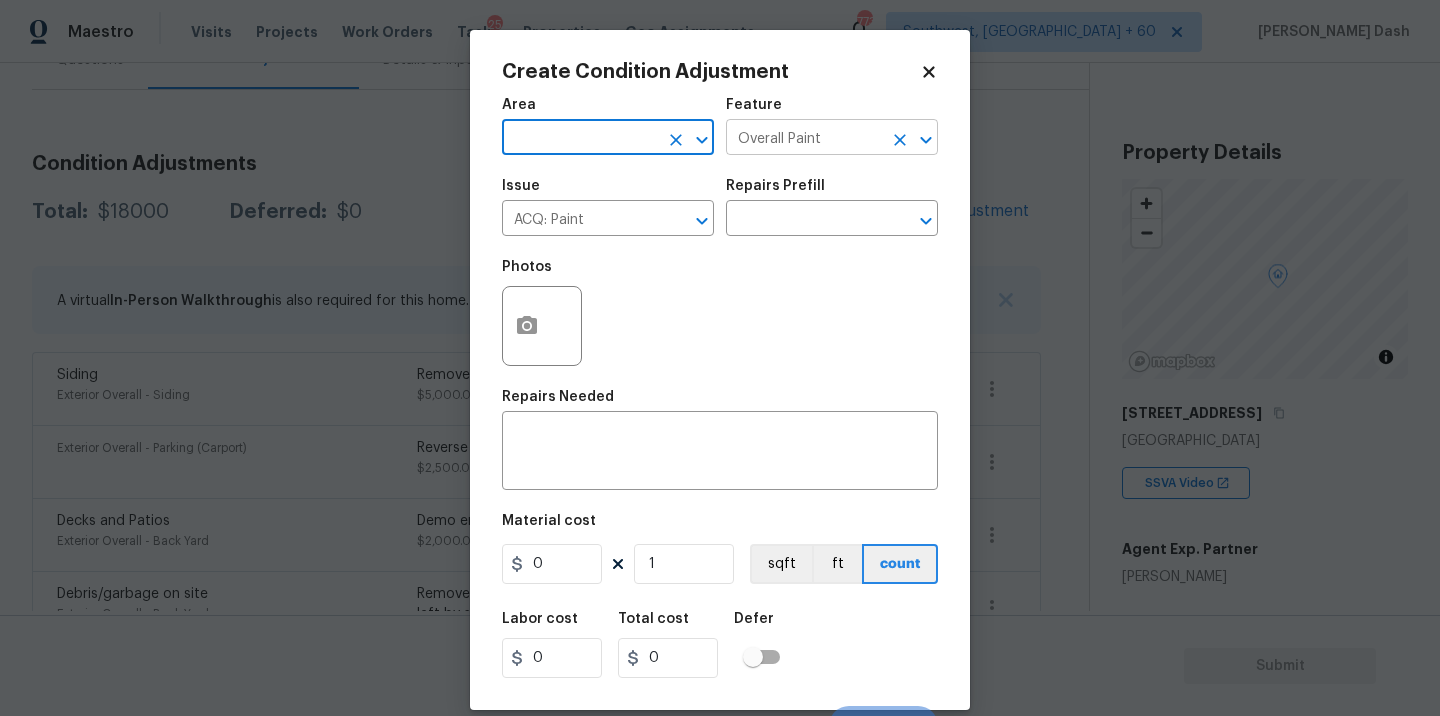click at bounding box center [900, 140] 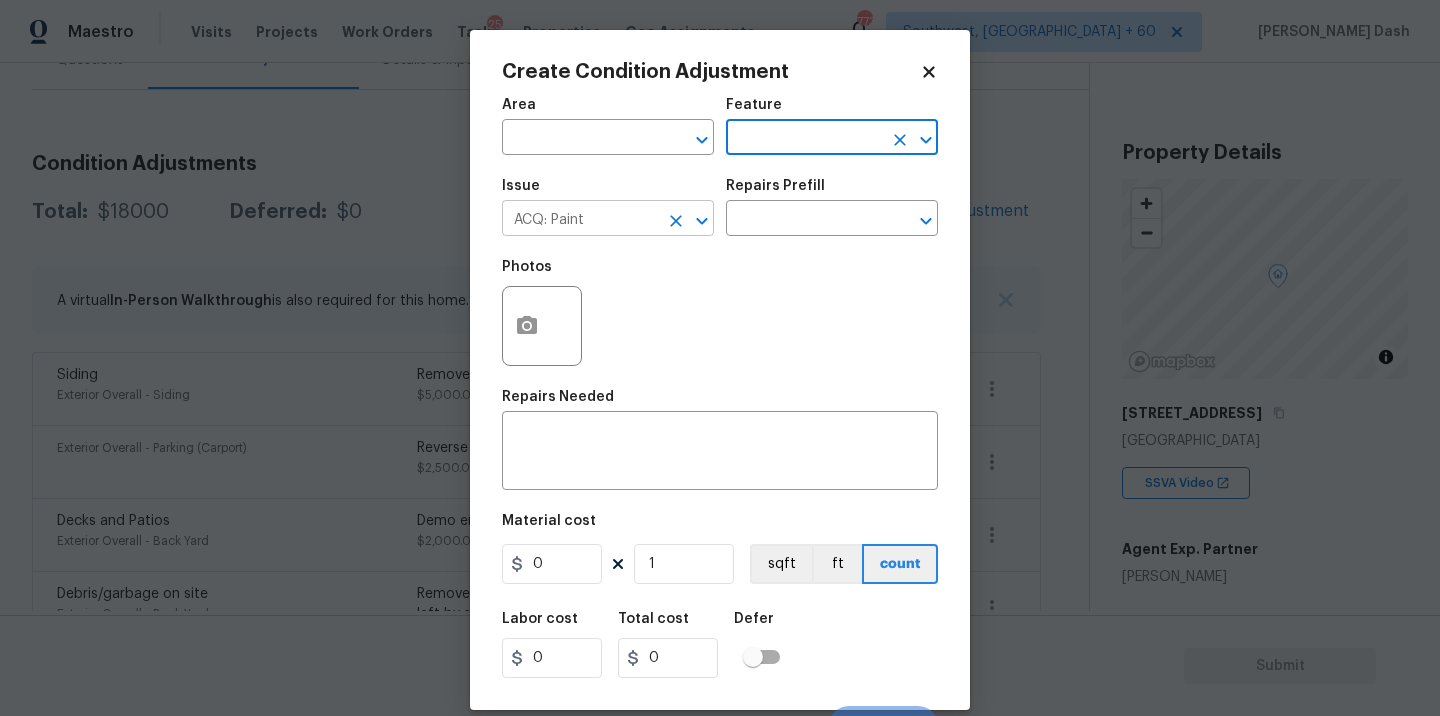 click 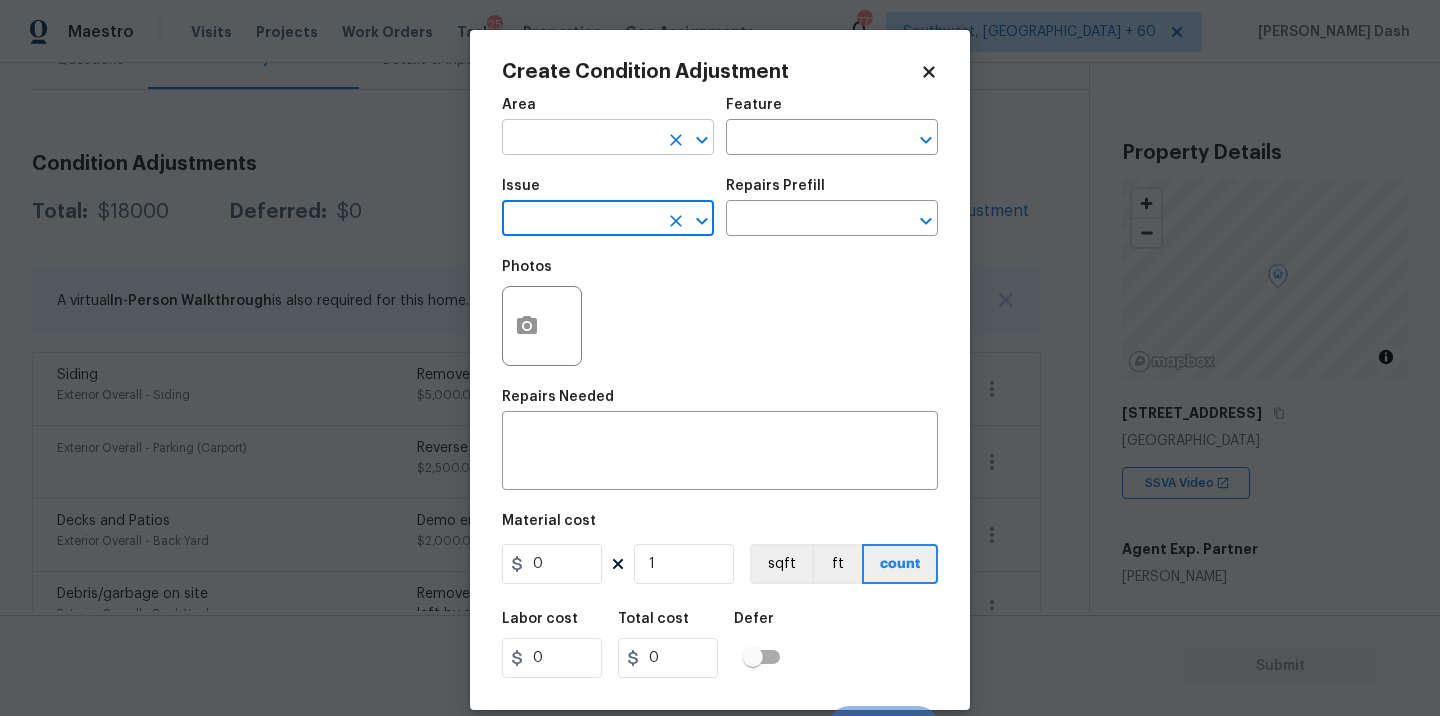 click at bounding box center [580, 139] 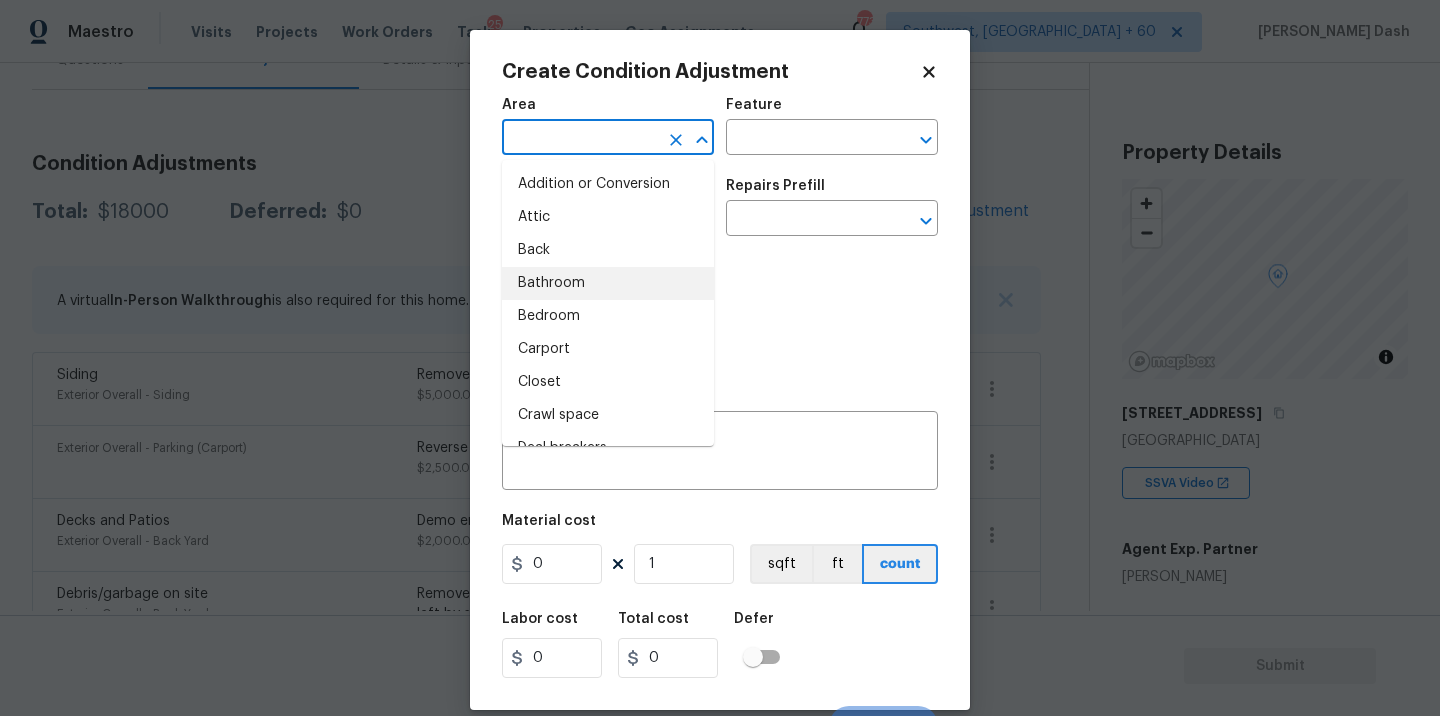 click on "Photos" at bounding box center [720, 313] 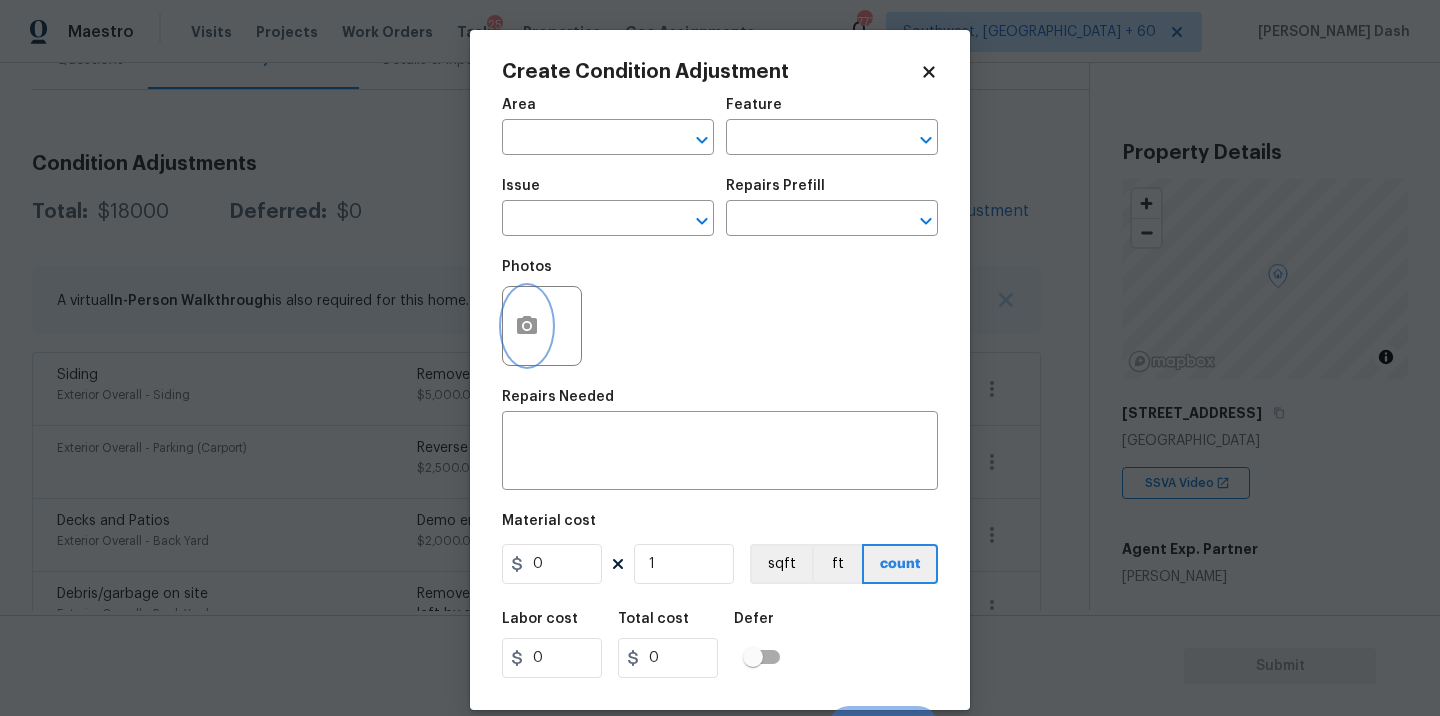 click 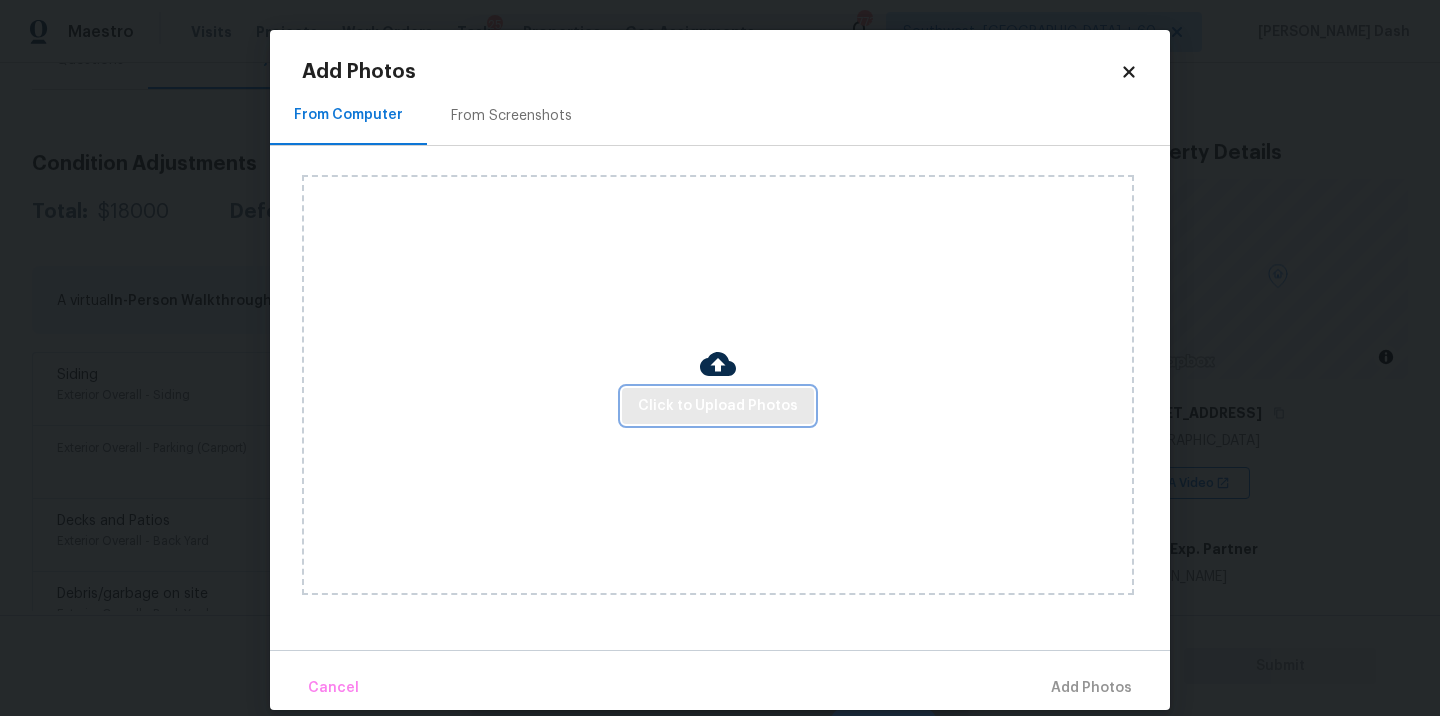 click on "Click to Upload Photos" at bounding box center (718, 406) 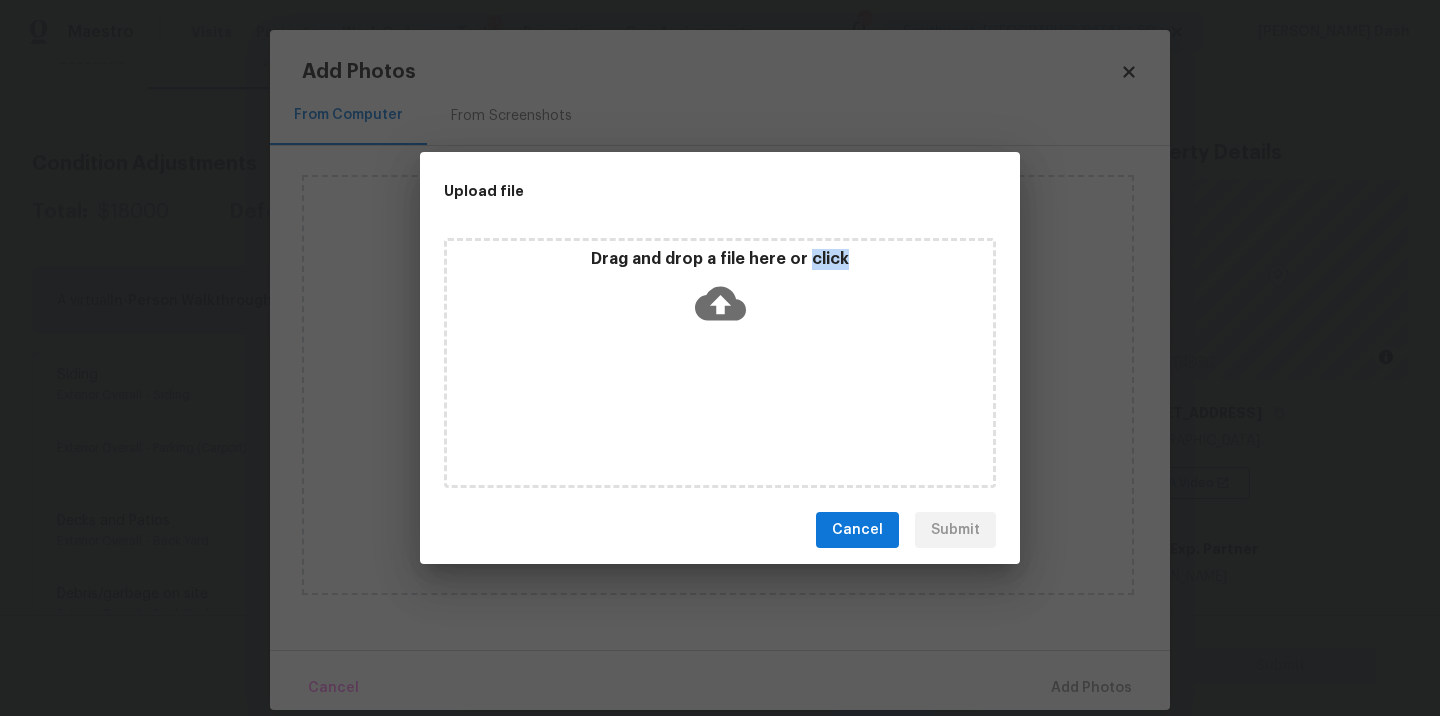 click on "Drag and drop a file here or click" at bounding box center [720, 363] 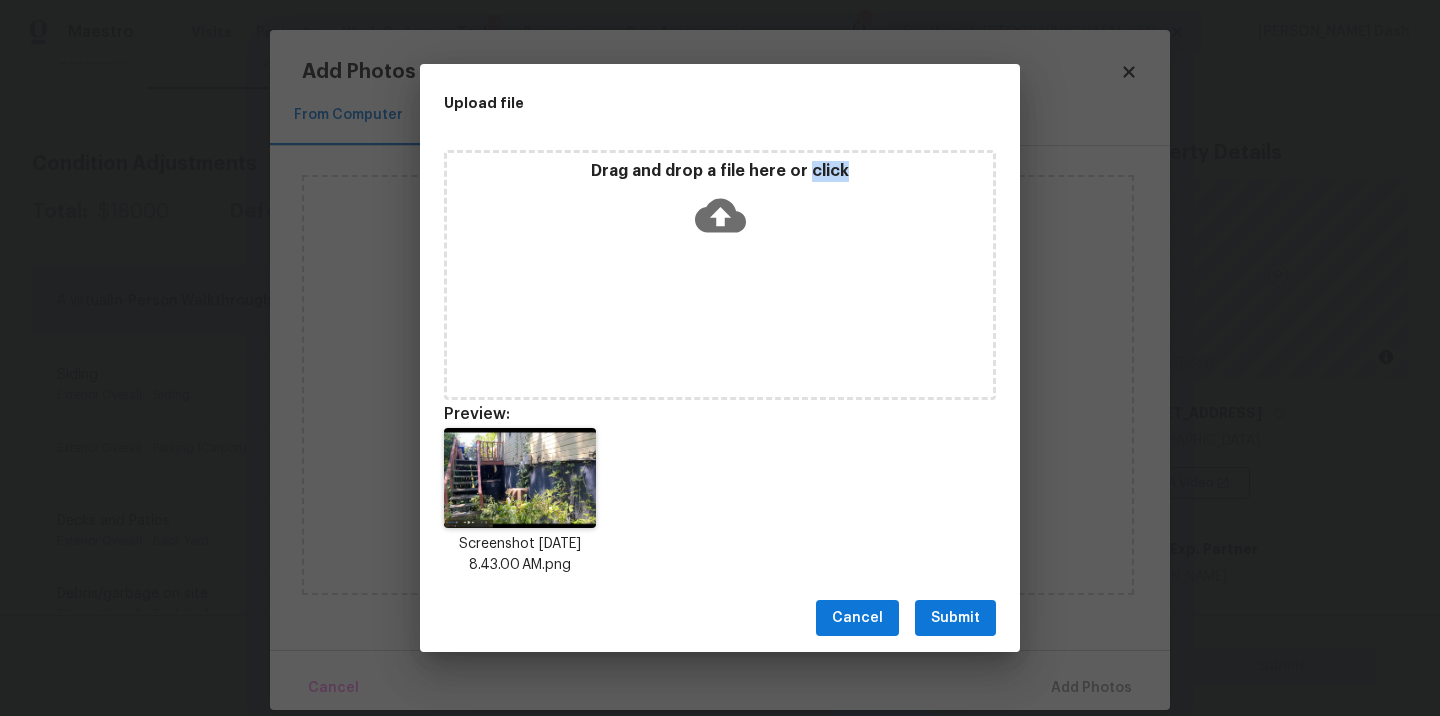 click on "Submit" at bounding box center (955, 618) 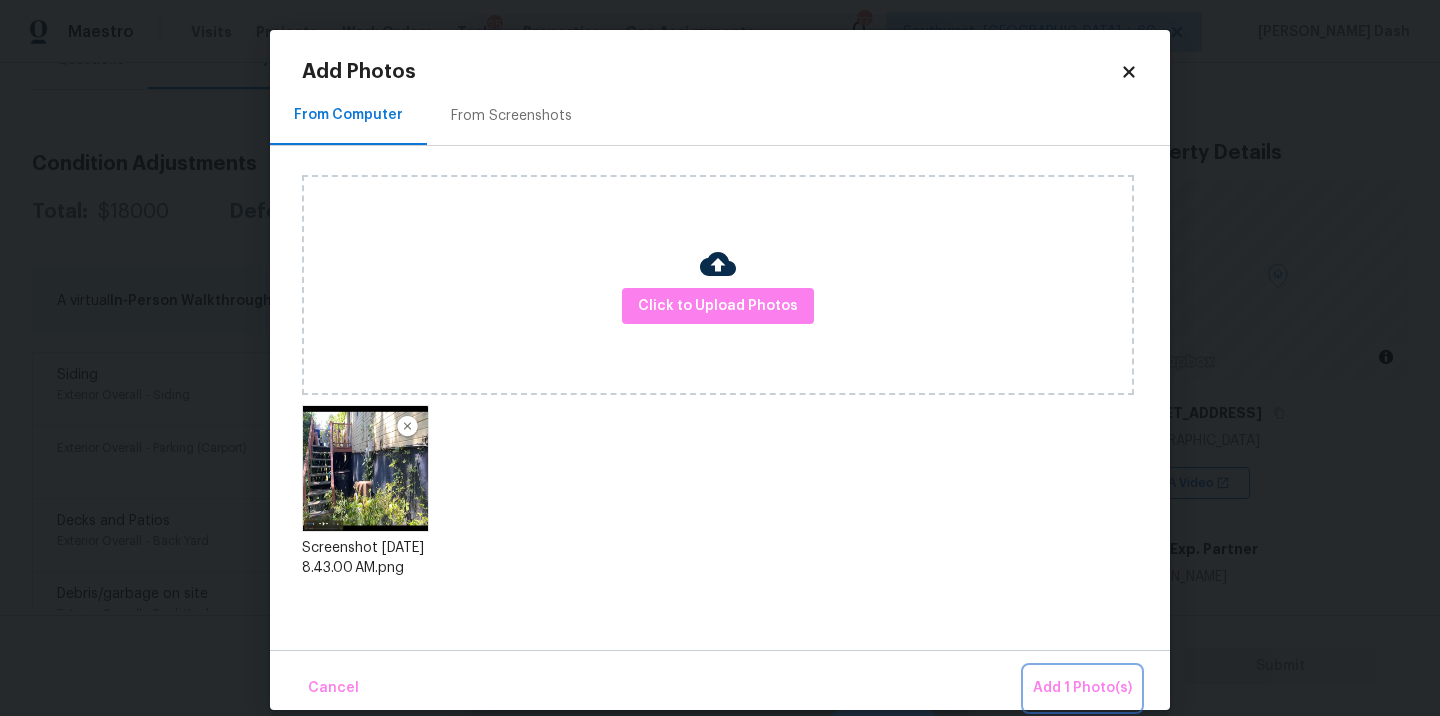 click on "Add 1 Photo(s)" at bounding box center (1082, 688) 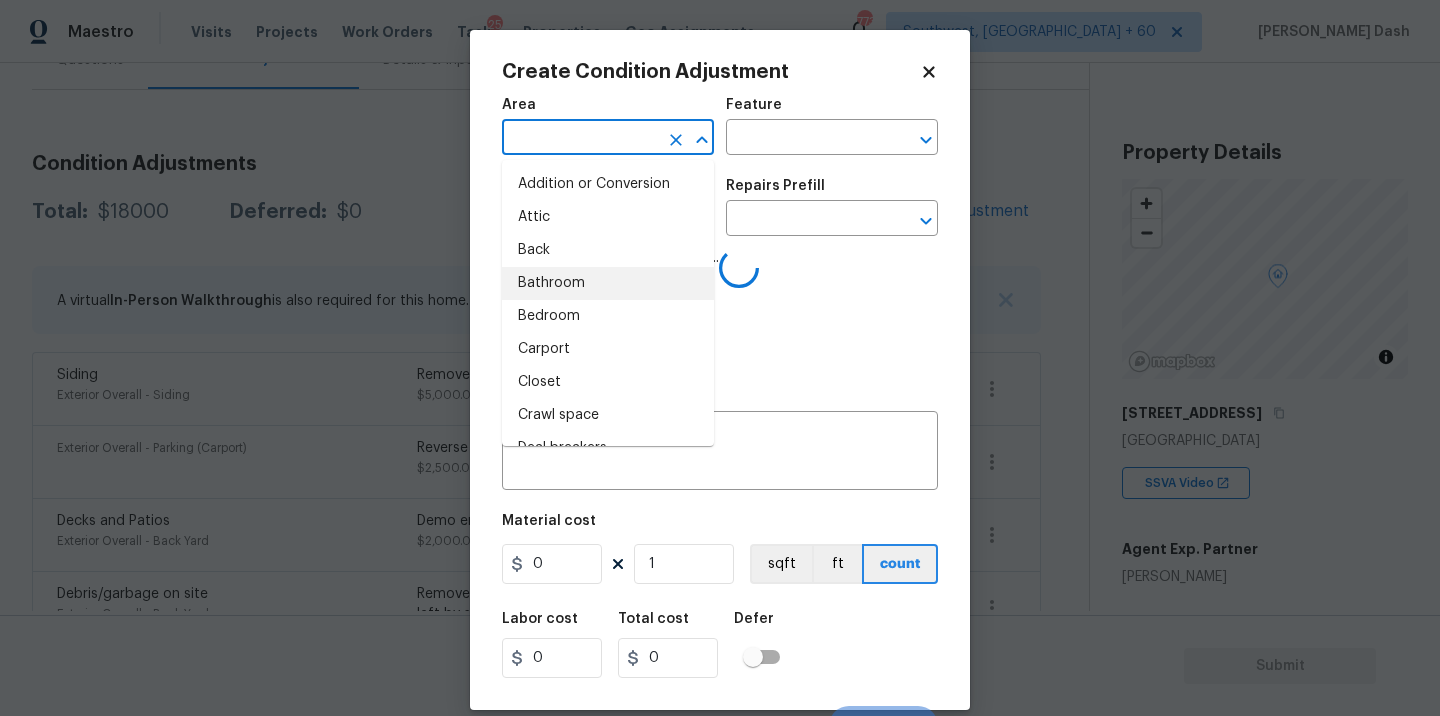 click at bounding box center [580, 139] 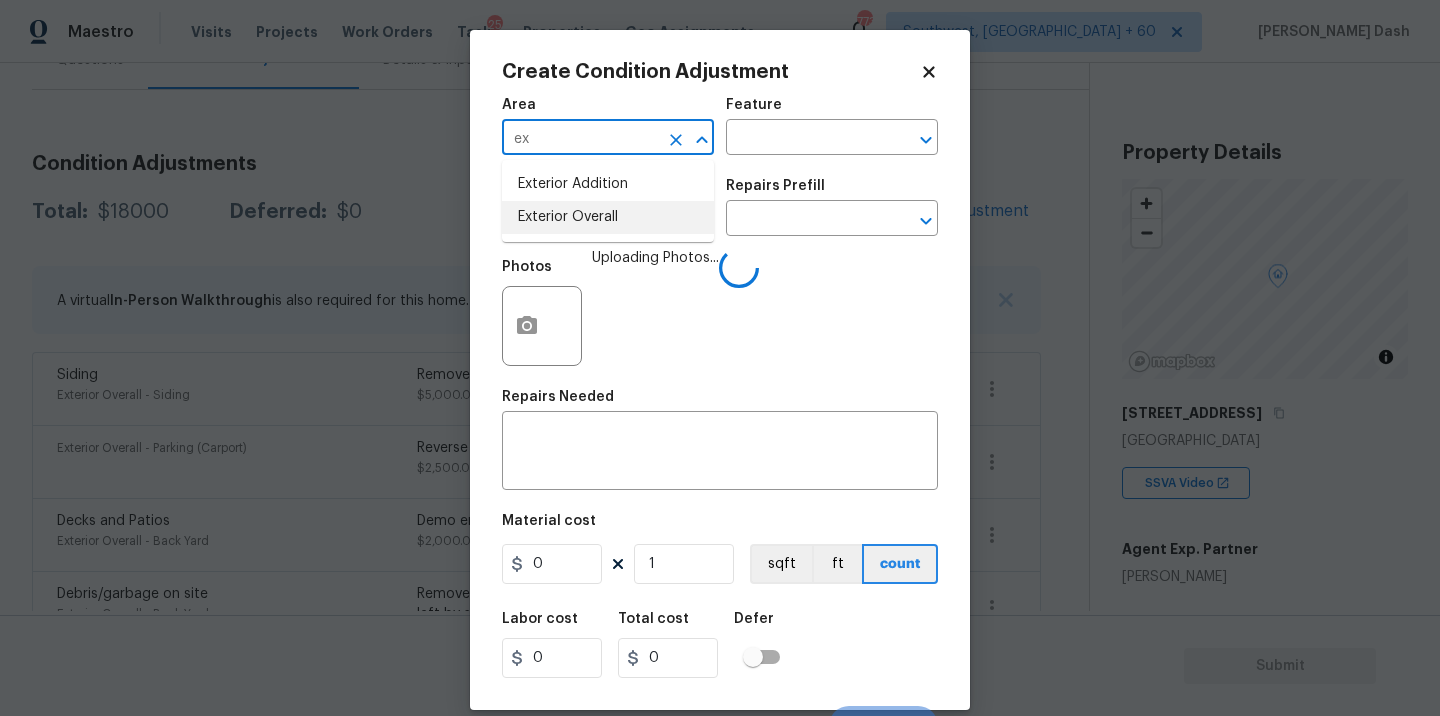 click on "Exterior Overall" at bounding box center (608, 217) 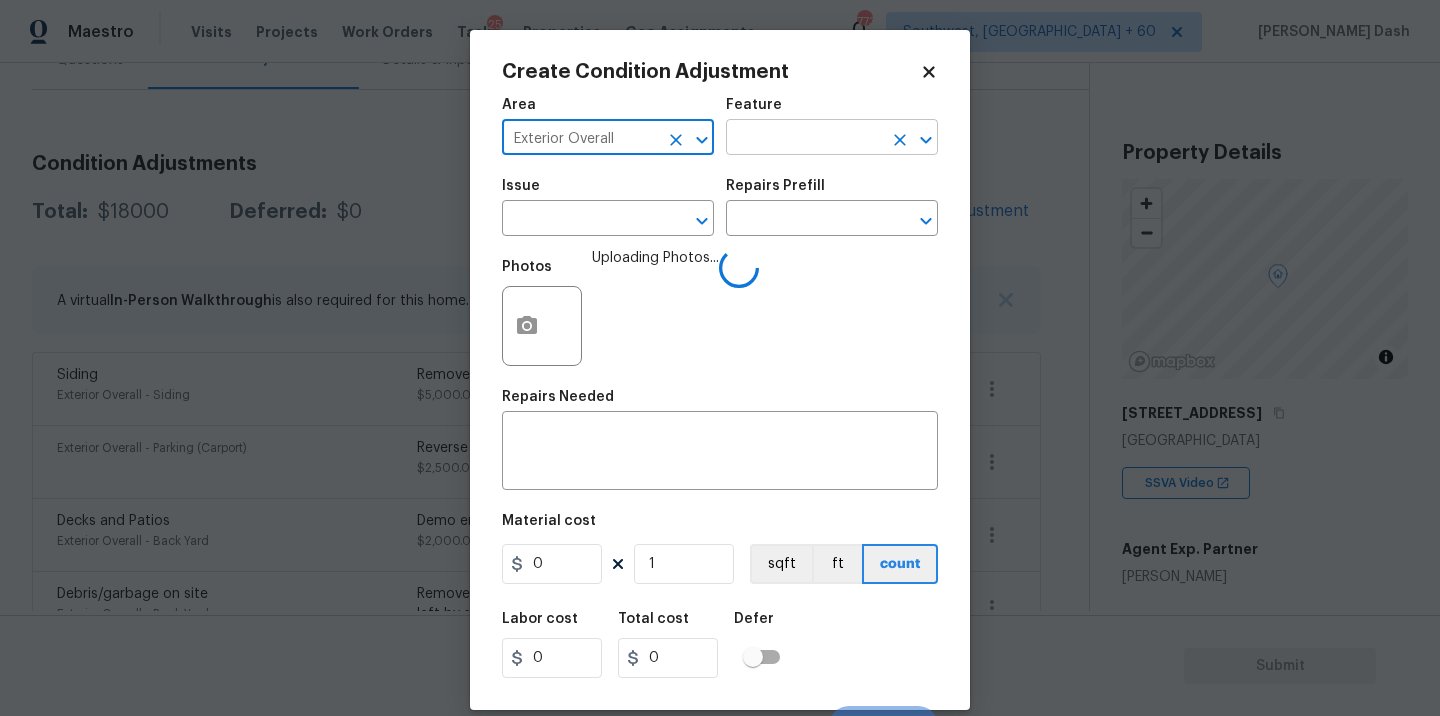 type on "Exterior Overall" 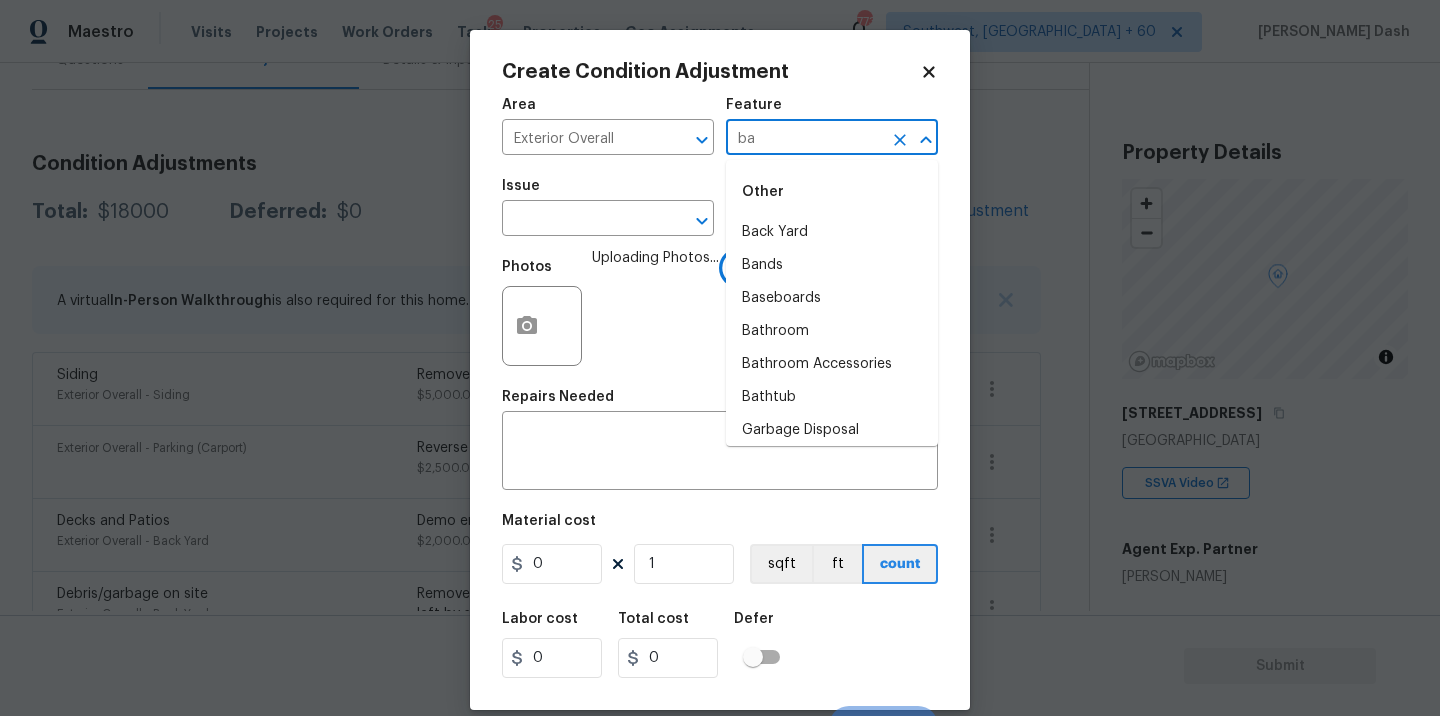 type on "bac" 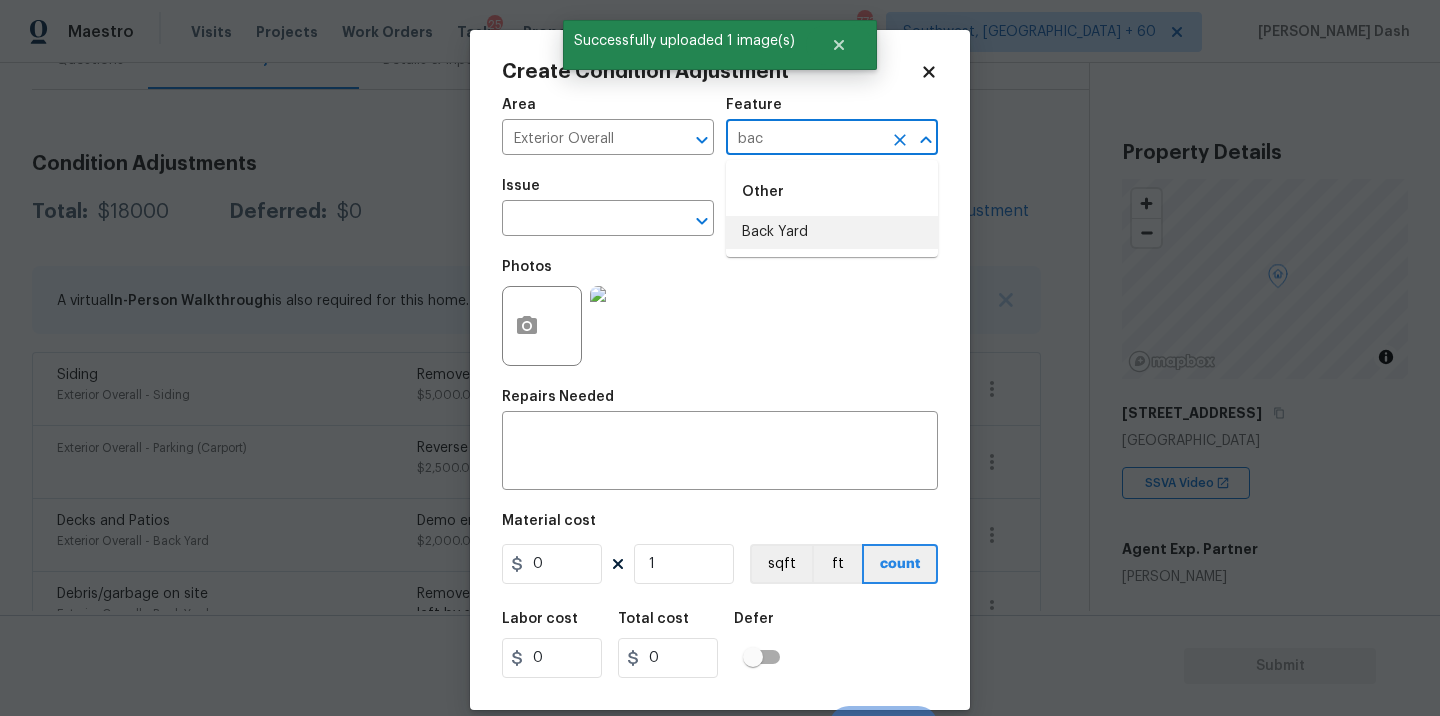 click on "Back Yard" at bounding box center [832, 232] 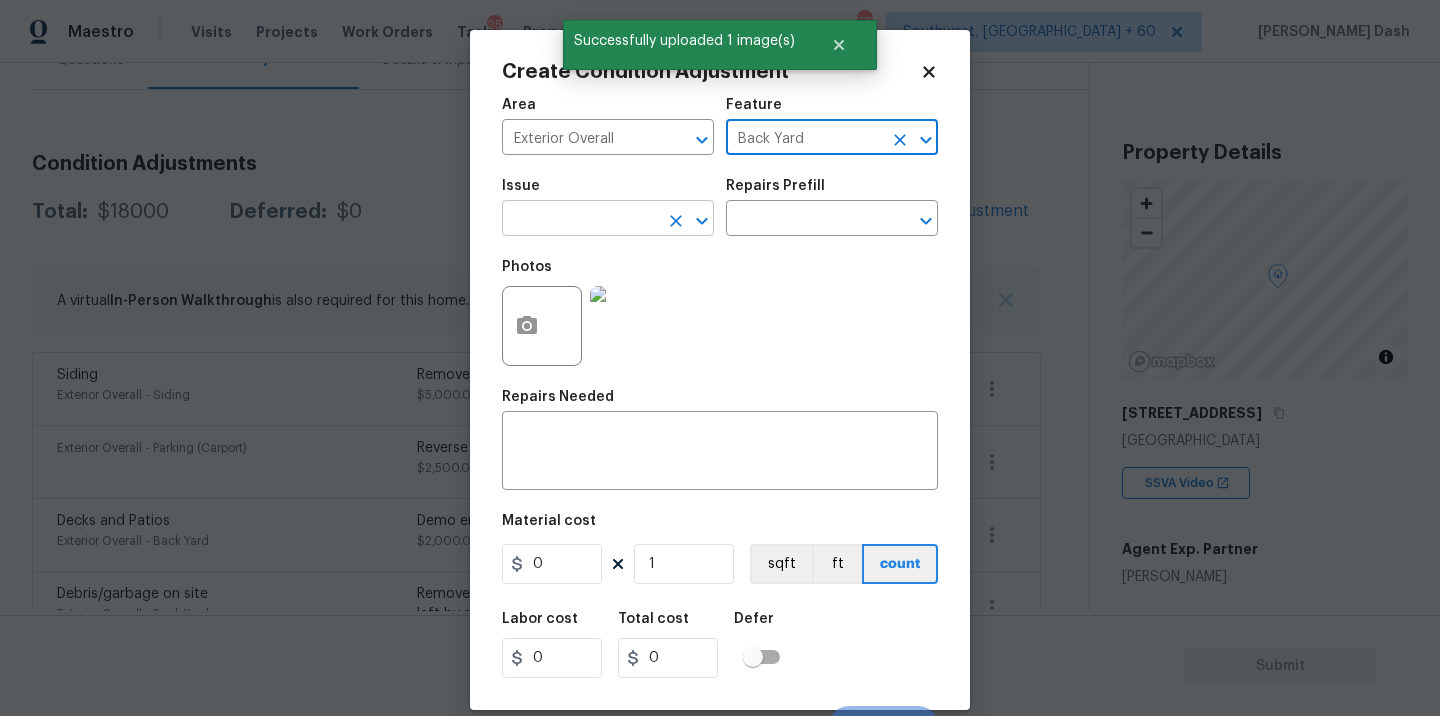 type on "Back Yard" 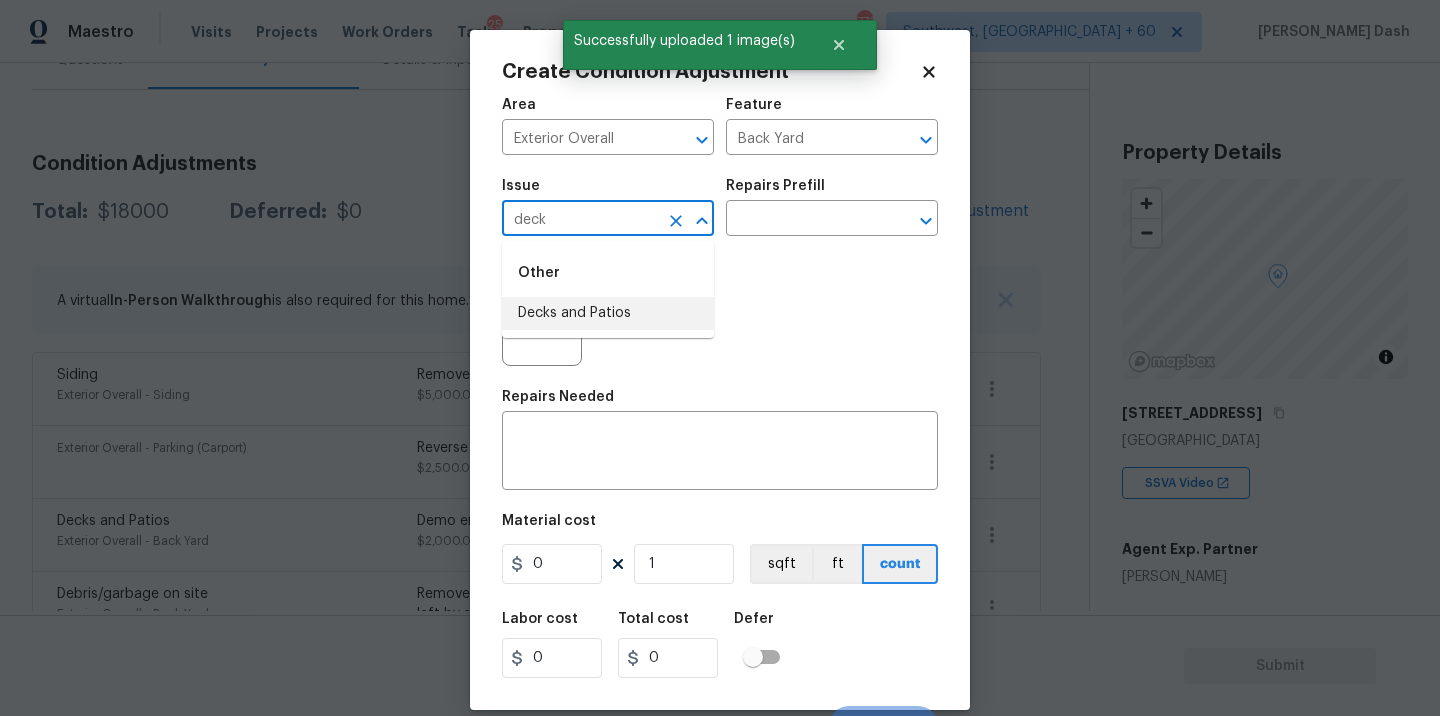 click on "Decks and Patios" at bounding box center [608, 313] 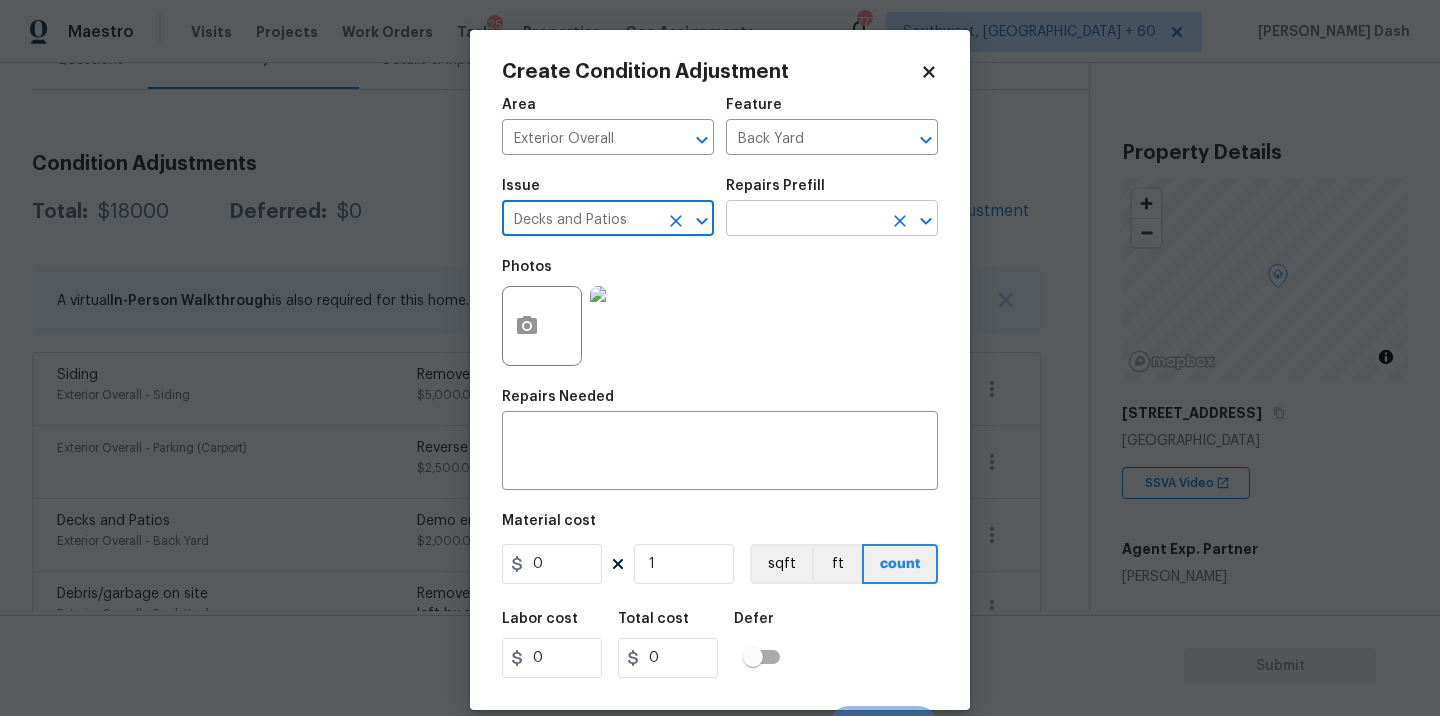 type on "Decks and Patios" 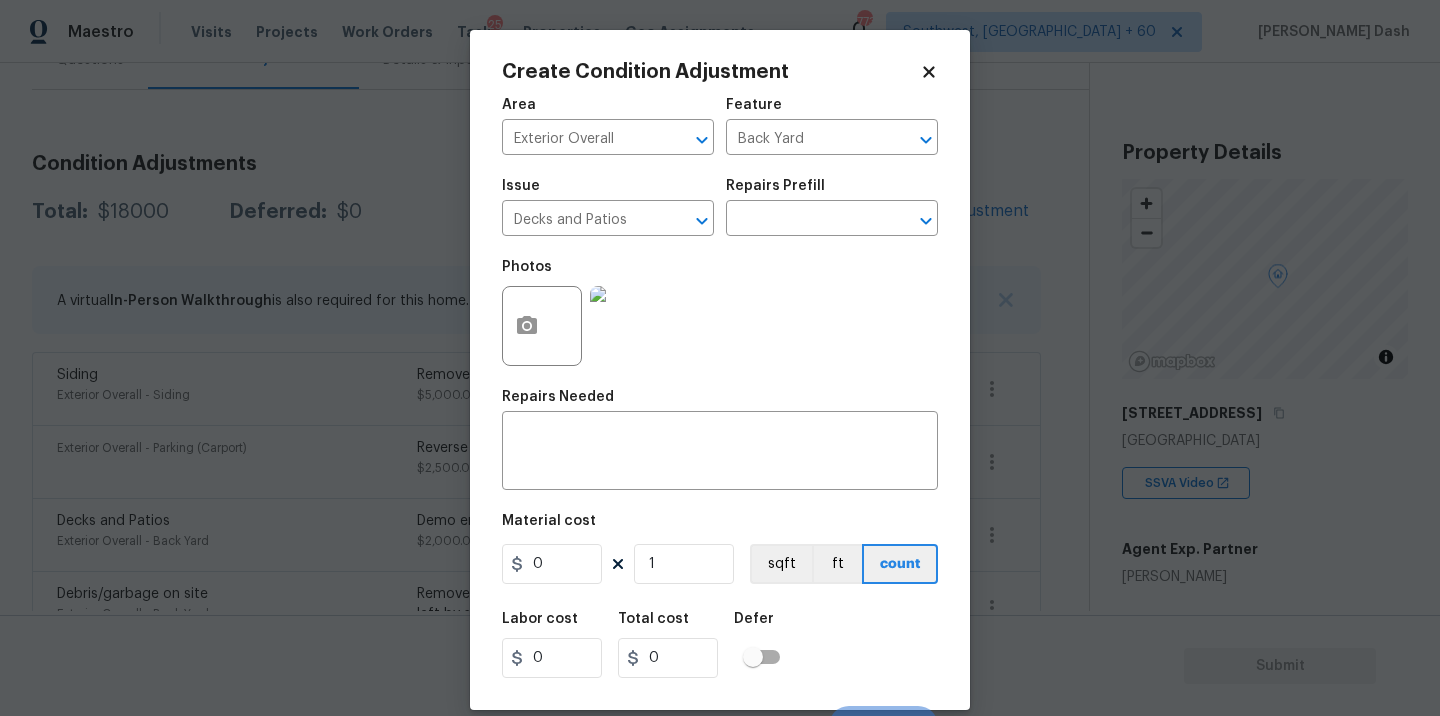 click on "Photos" at bounding box center (720, 313) 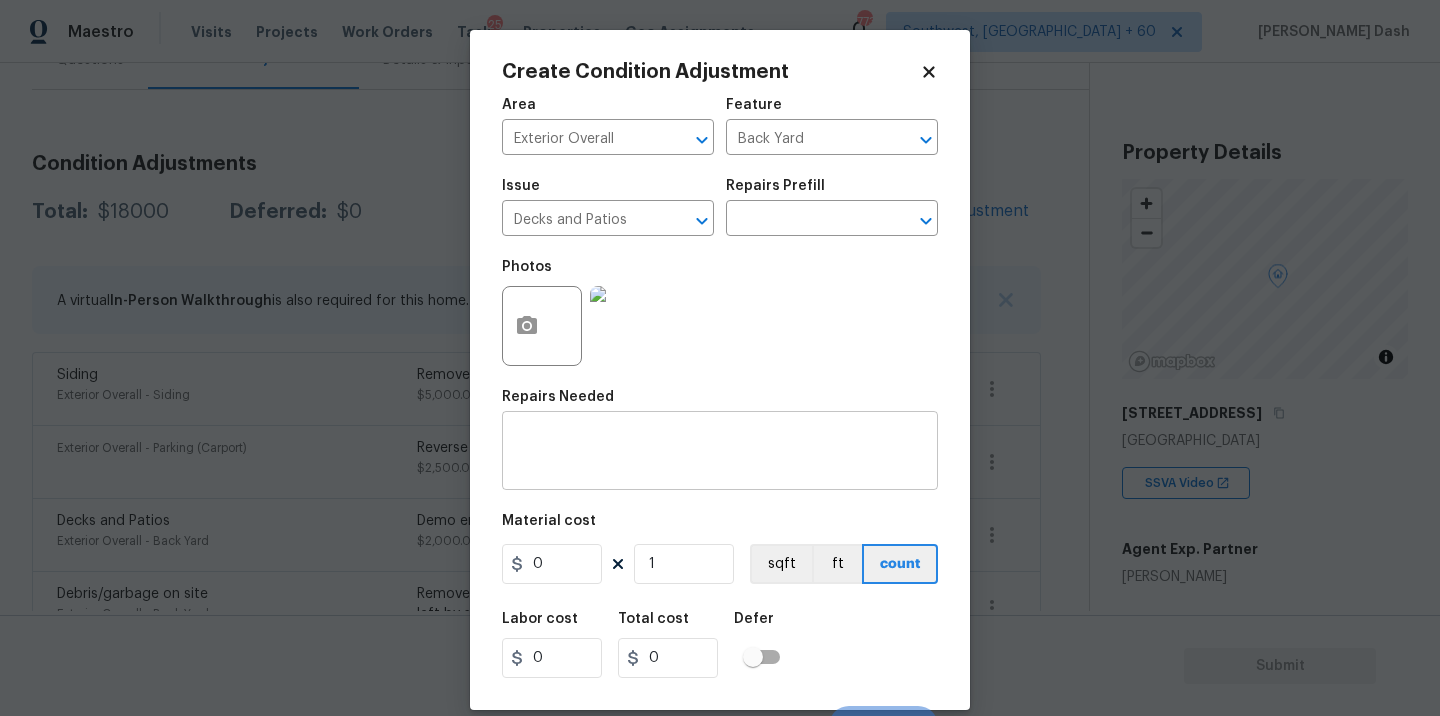 click on "x ​" at bounding box center (720, 453) 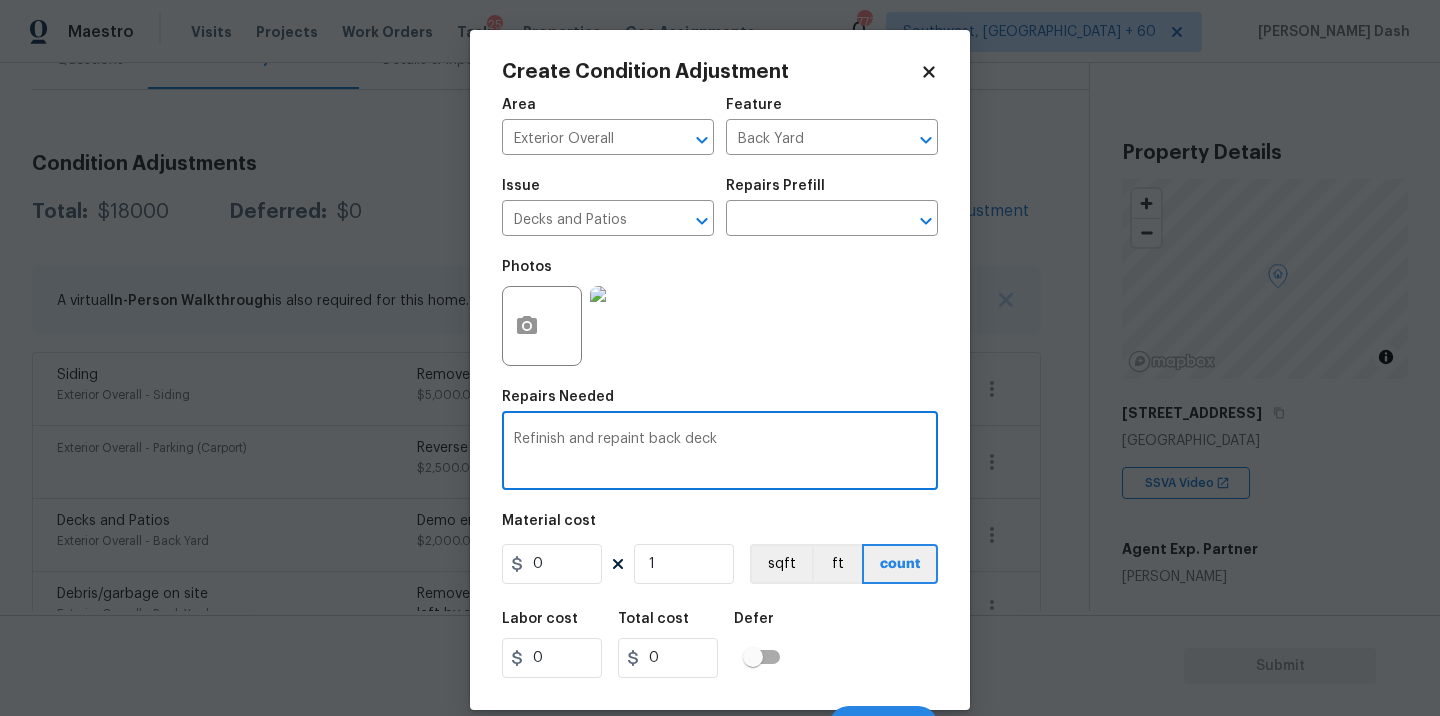type on "Refinish and repaint back deck" 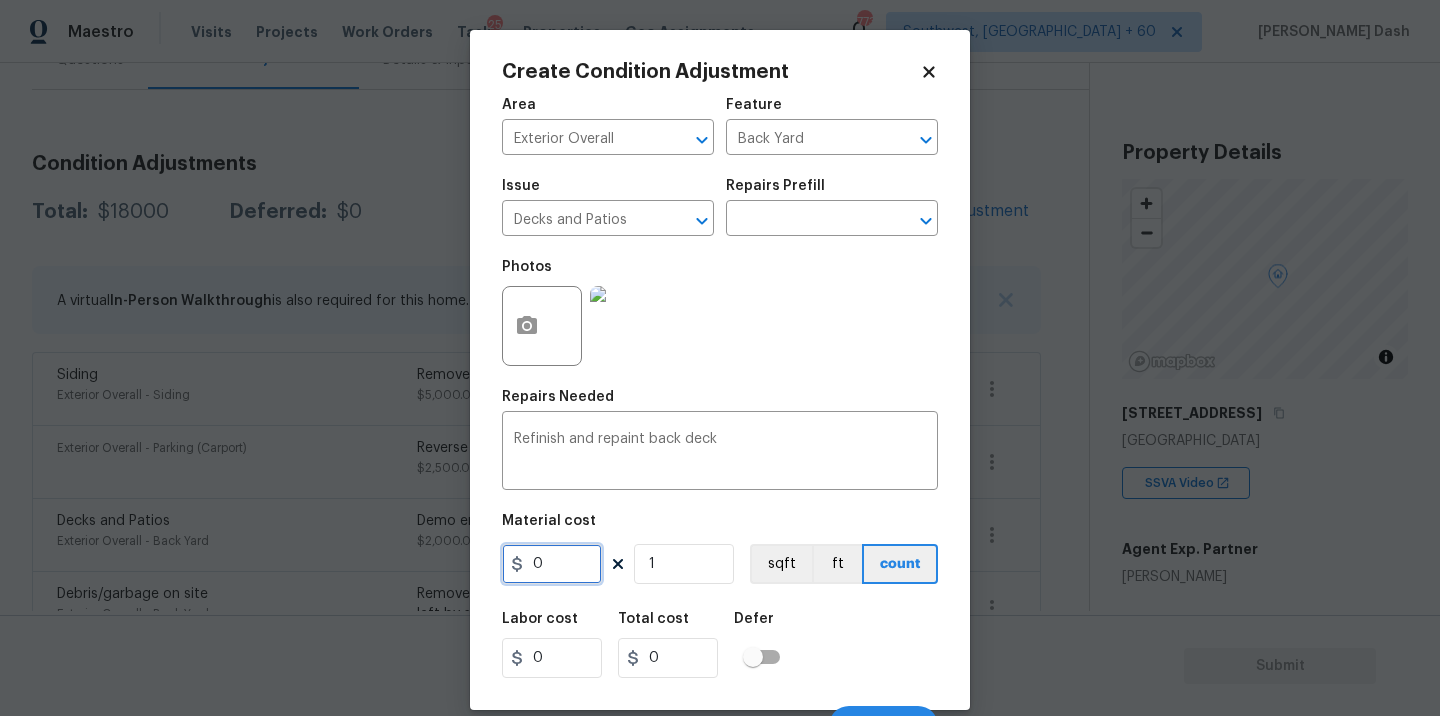 click on "0" at bounding box center (552, 564) 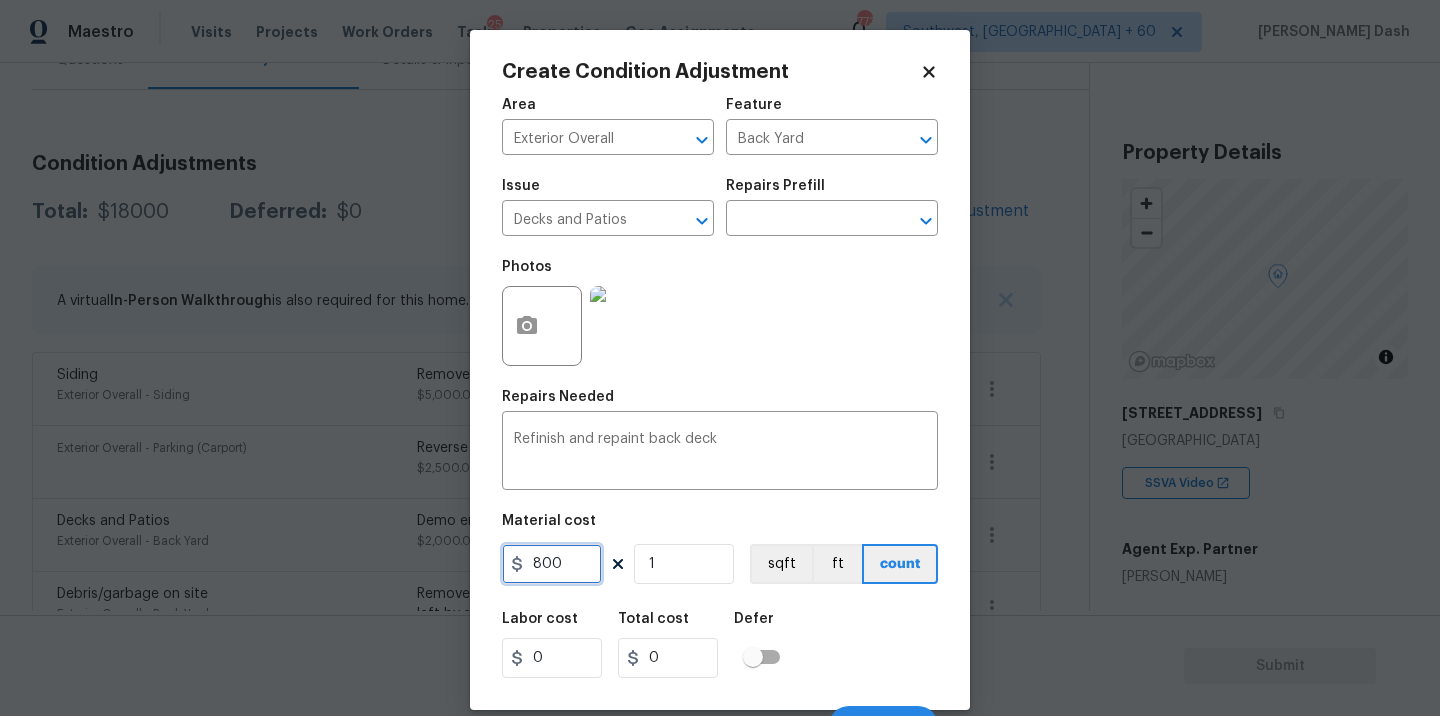 type on "800" 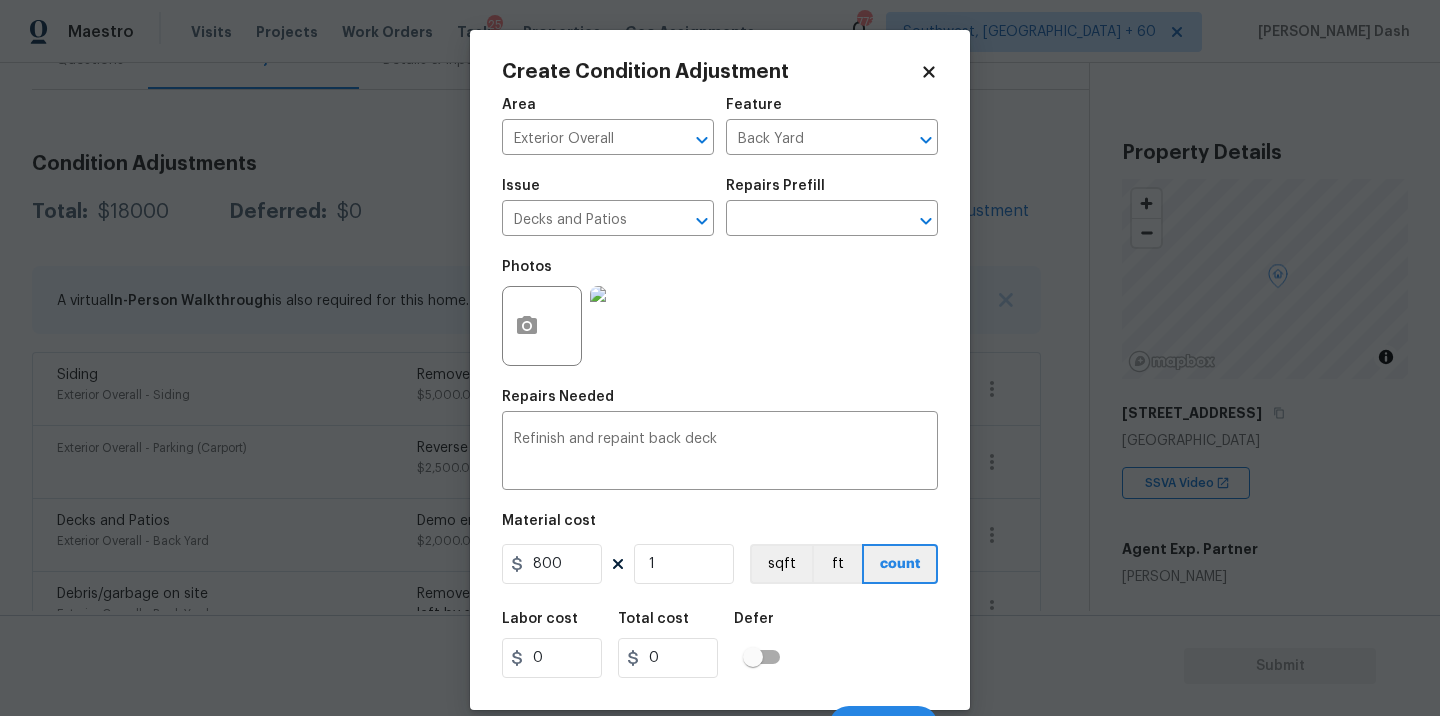 type on "800" 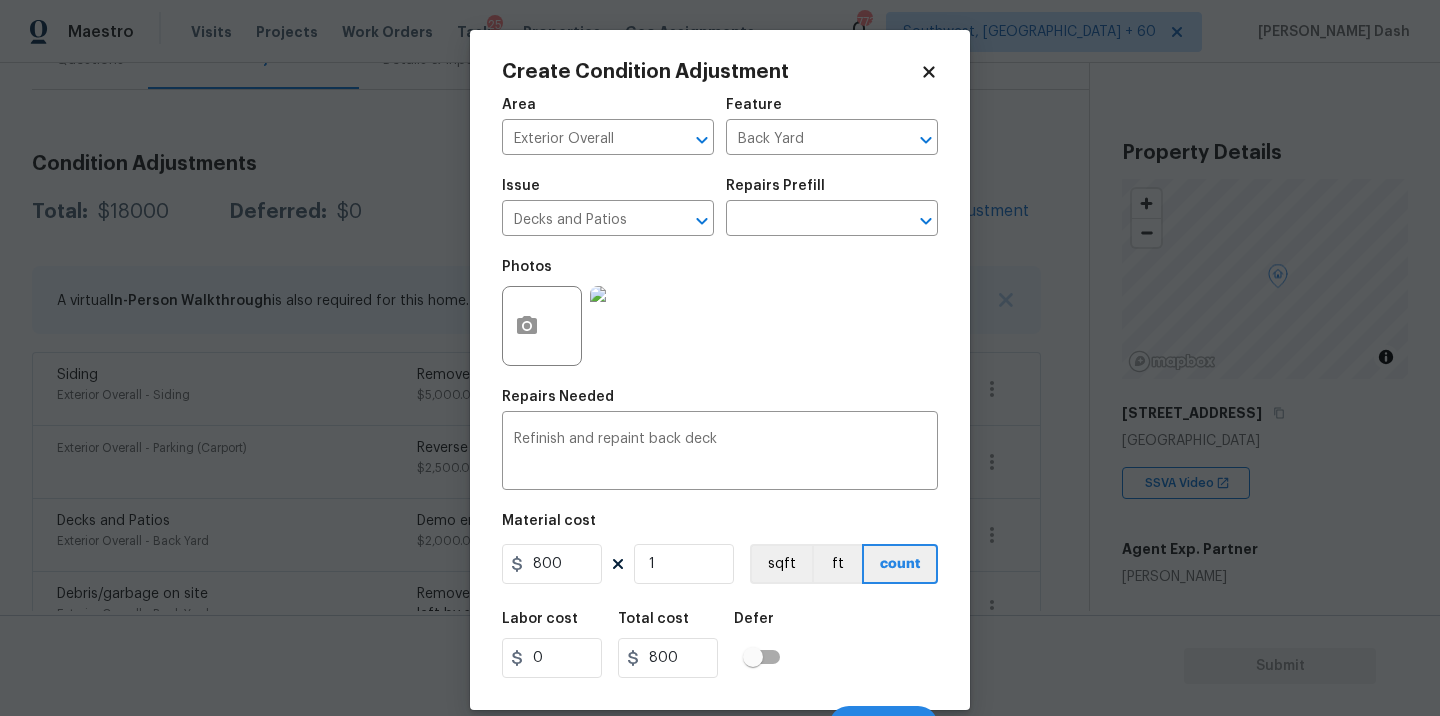 click on "Labor cost 0 Total cost 800 Defer" at bounding box center [720, 645] 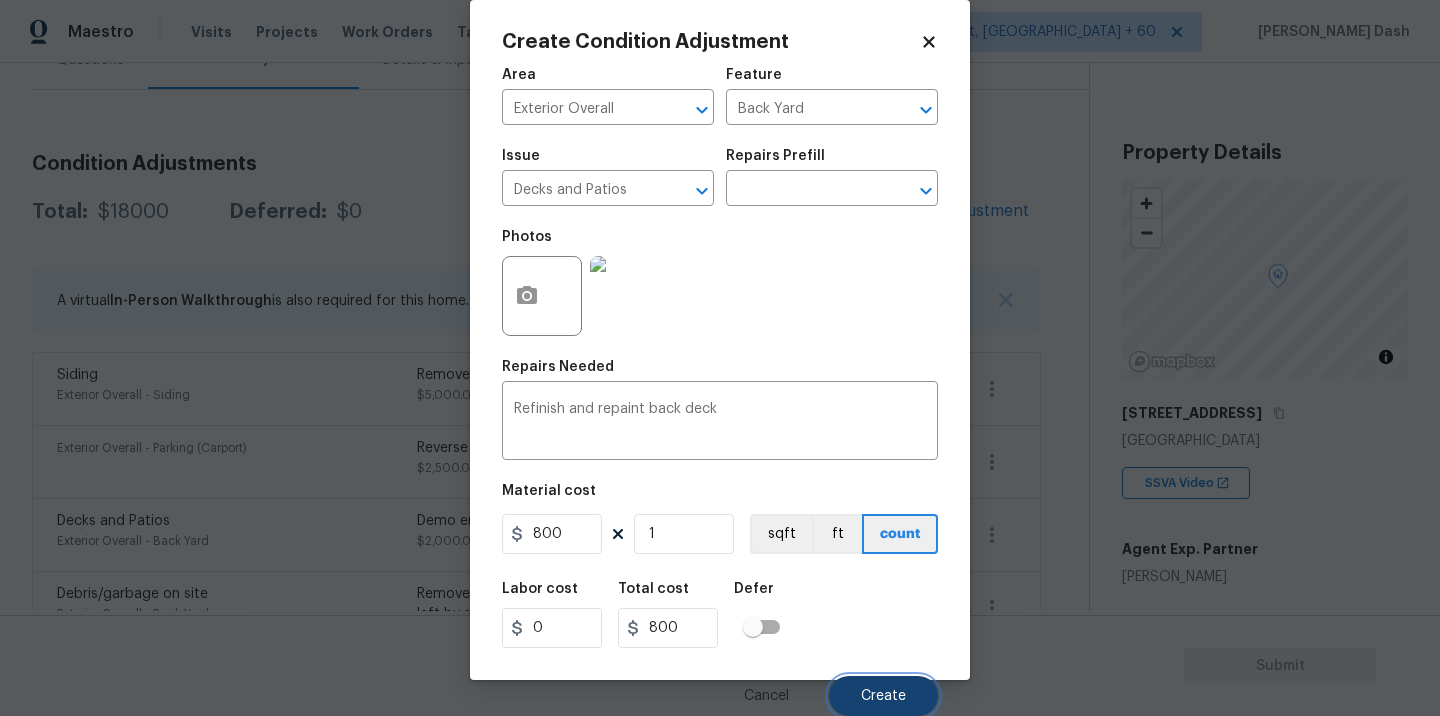 click on "Create" at bounding box center (883, 696) 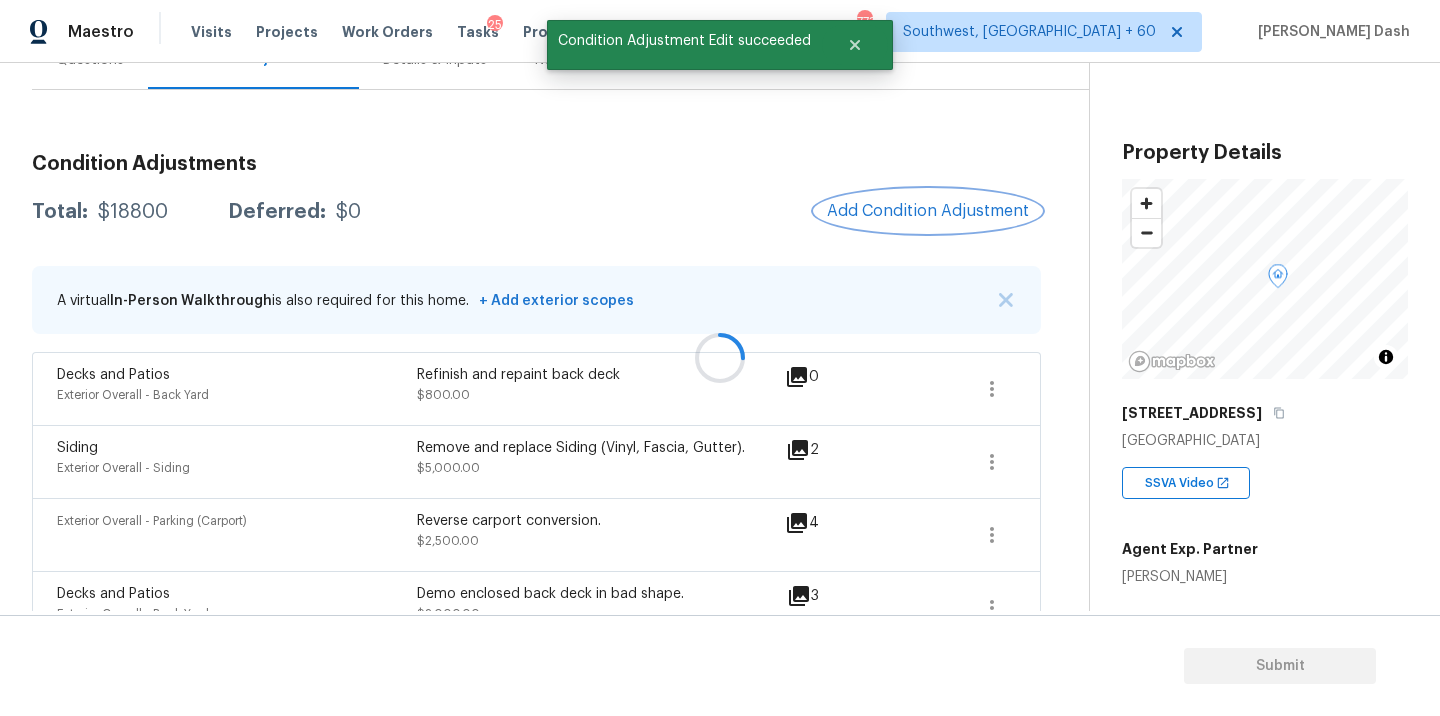 scroll, scrollTop: 0, scrollLeft: 0, axis: both 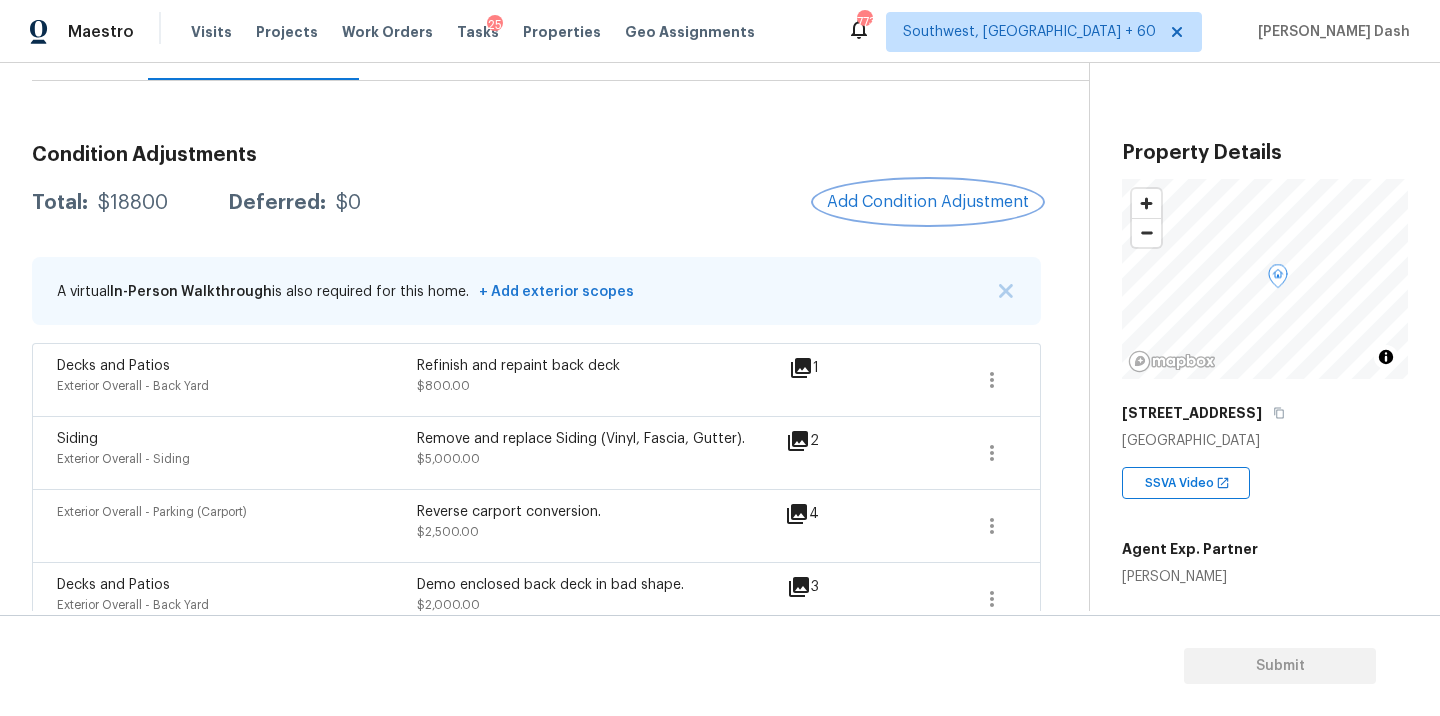 click on "Add Condition Adjustment" at bounding box center (928, 202) 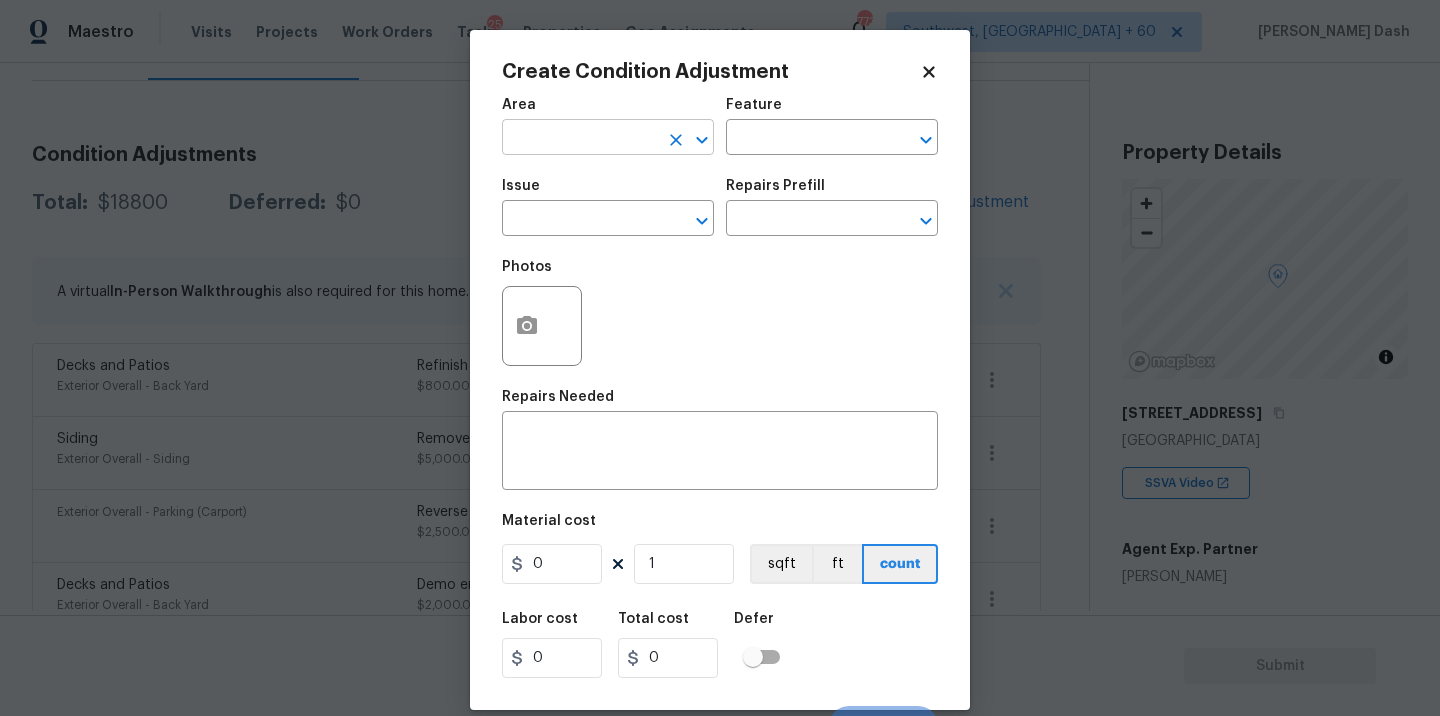 click at bounding box center [580, 139] 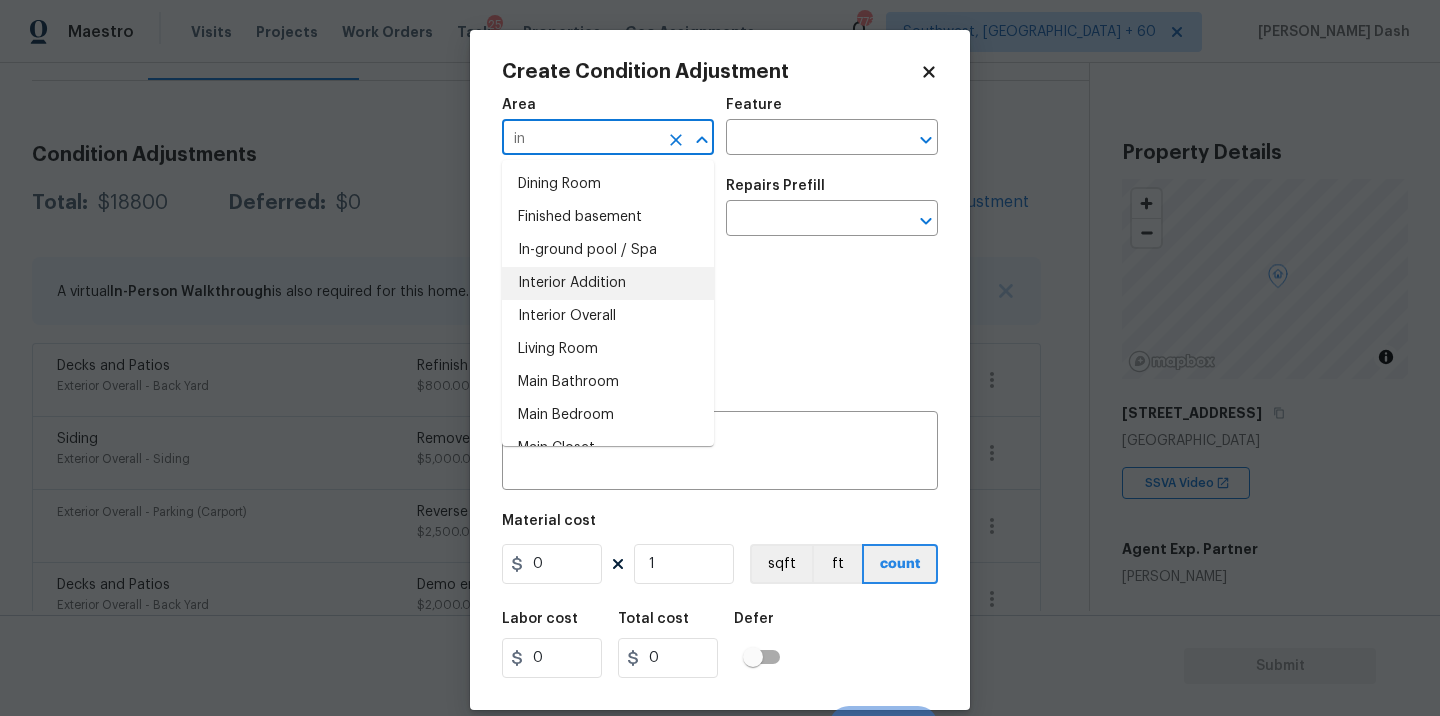 type on "in" 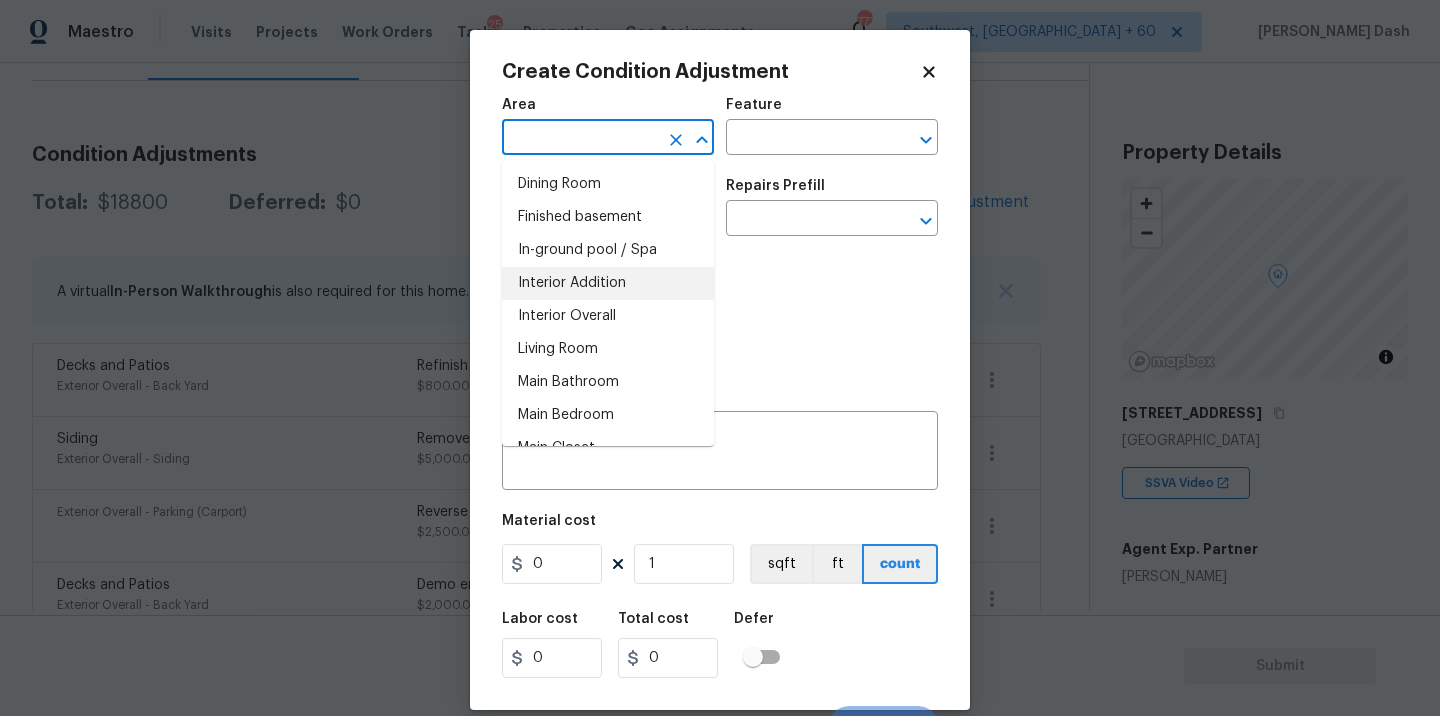 click on "Create Condition Adjustment Area ​ Feature ​ Issue ​ Repairs Prefill ​ Photos Repairs Needed x ​ Material cost 0 1 sqft ft count Labor cost 0 Total cost 0 Defer Cancel Create" at bounding box center (720, 370) 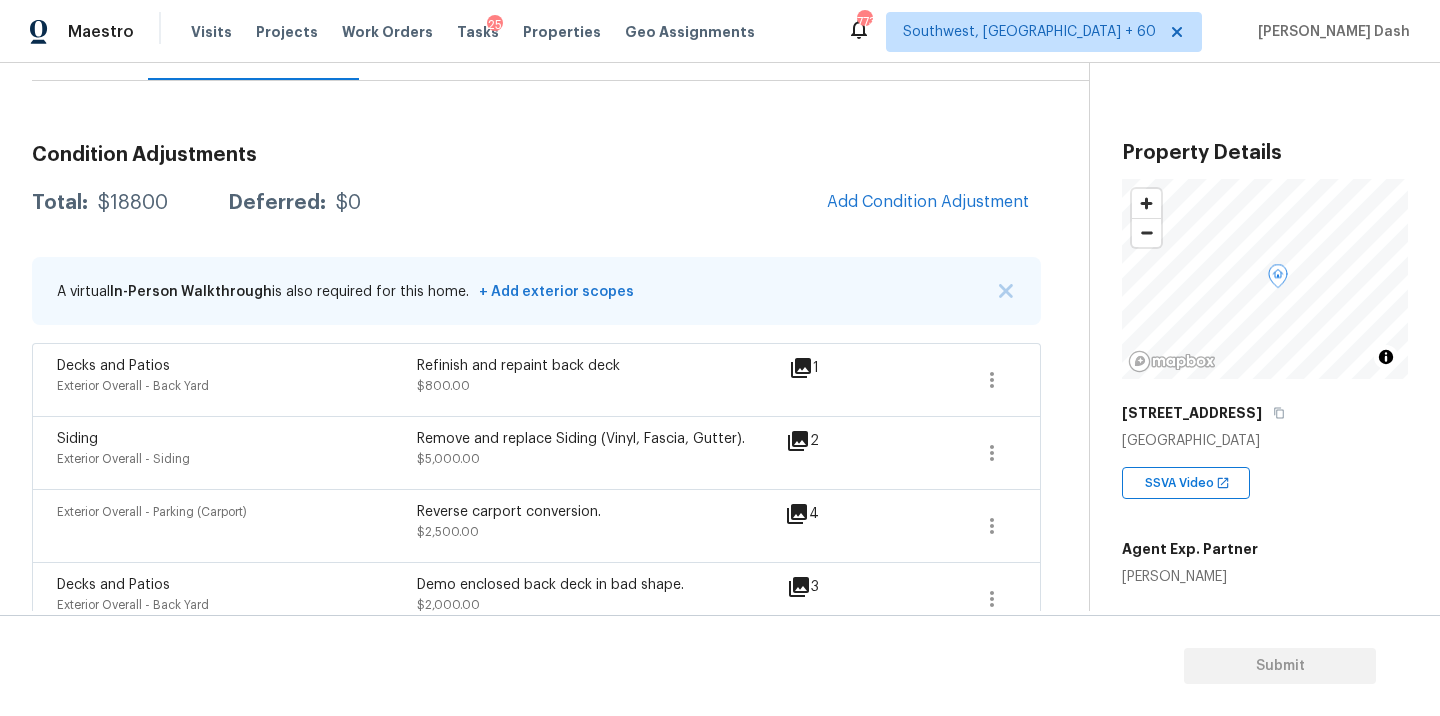 click on "Maestro Visits Projects Work Orders Tasks 25 Properties Geo Assignments 773 Southwest, FL + 60 Soumya Ranjan Dash Back to tasks Condition Scoping - Full Wed, Jul 16 2025 by 3:00 pm   Soumya Ranjan Dash In-progress Questions Condition Adjustments Details & Inputs Notes Photos Condition Adjustments Total:  $18800 Deferred:  $0 Add Condition Adjustment A virtual  In-Person Walkthrough  is also required for this home.   + Add exterior scopes Decks and Patios Exterior Overall - Back Yard Refinish and repaint back deck $800.00   1 Siding Exterior Overall - Siding Remove and replace Siding (Vinyl, Fascia, Gutter).  $5,000.00   2 Exterior Overall - Parking (Carport) Reverse carport conversion.  $2,500.00   4 Decks and Patios Exterior Overall - Back Yard Demo enclosed back deck in bad shape.  $2,000.00   3 Debris/garbage on site Exterior Overall - Back Yard Remove, haul off, and properly dispose of any debris left by seller to offsite location. Cost estimated per cubic yard. $1,000.00   5 Pressure Washing $200.00   27" at bounding box center [720, 358] 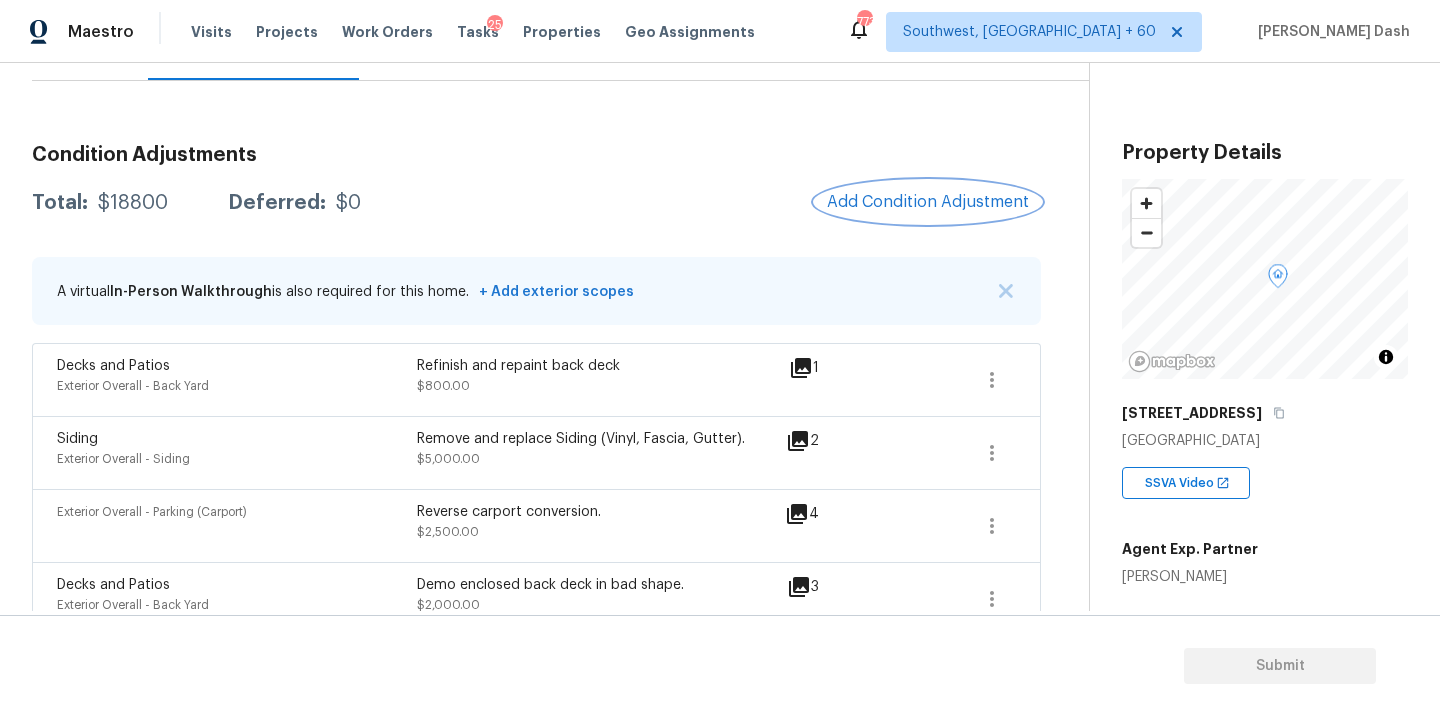 click on "Add Condition Adjustment" at bounding box center [928, 202] 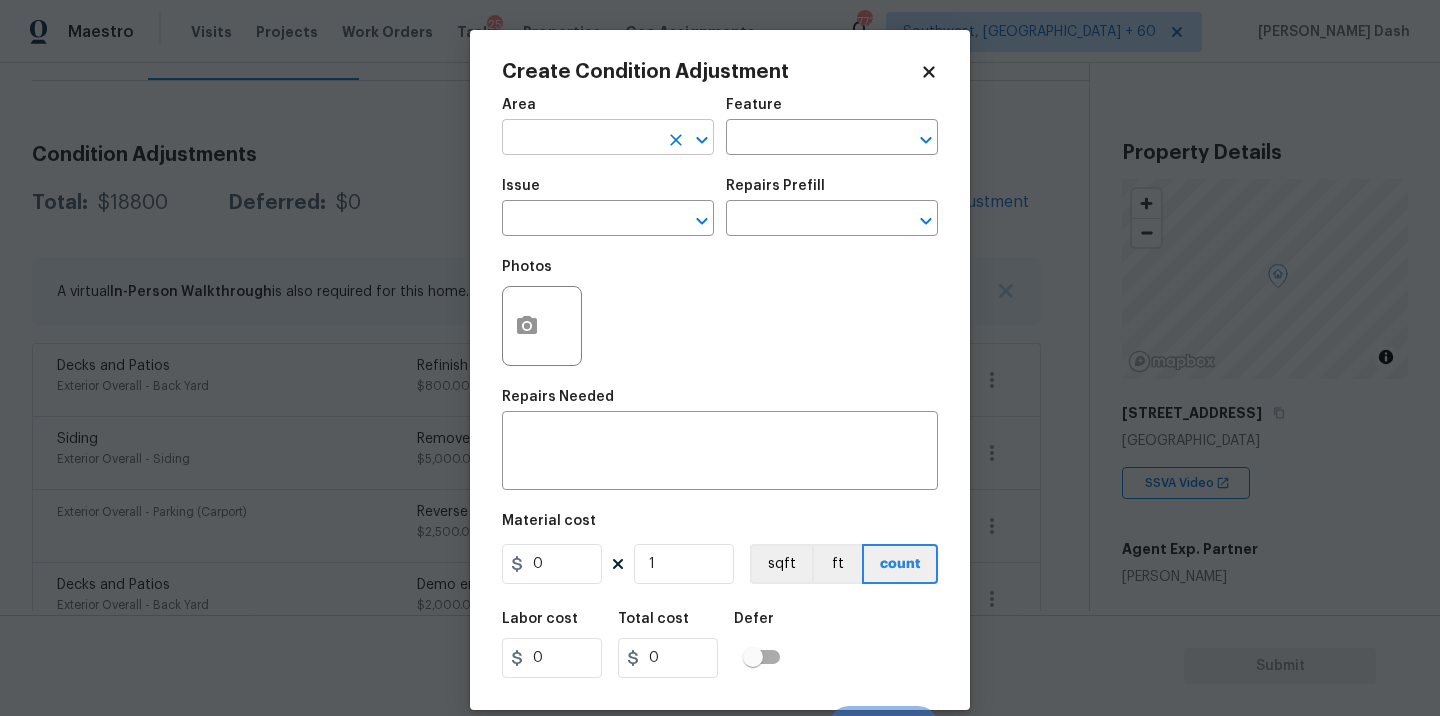 click at bounding box center [580, 139] 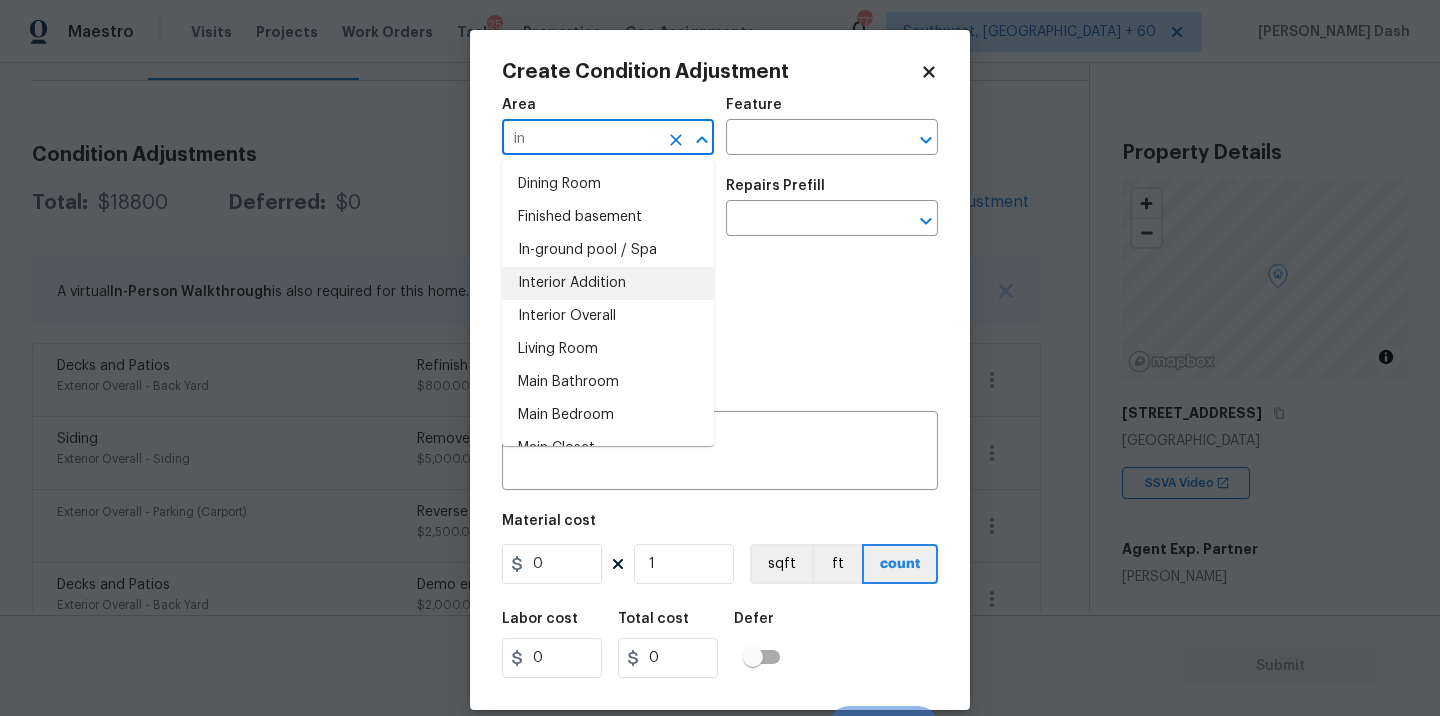 click on "Interior Overall" at bounding box center [608, 316] 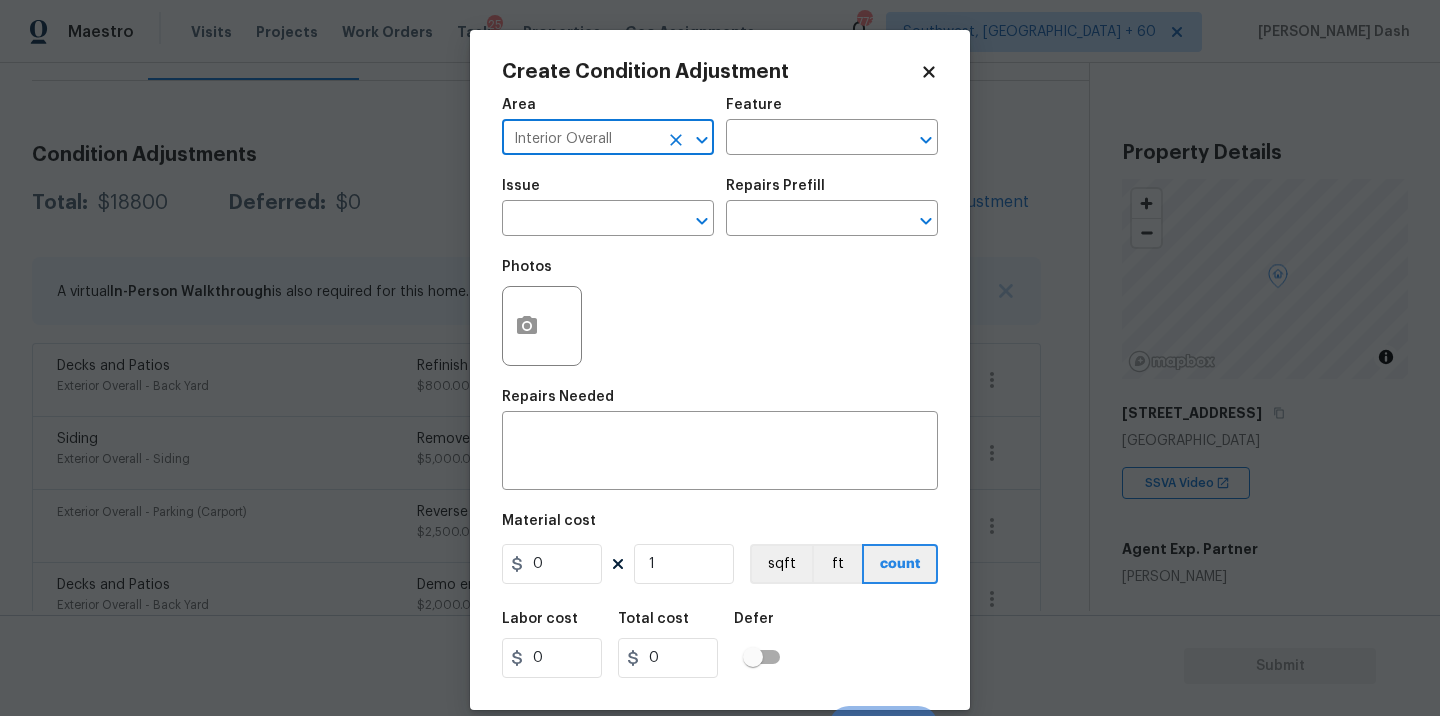 type on "Interior Overall" 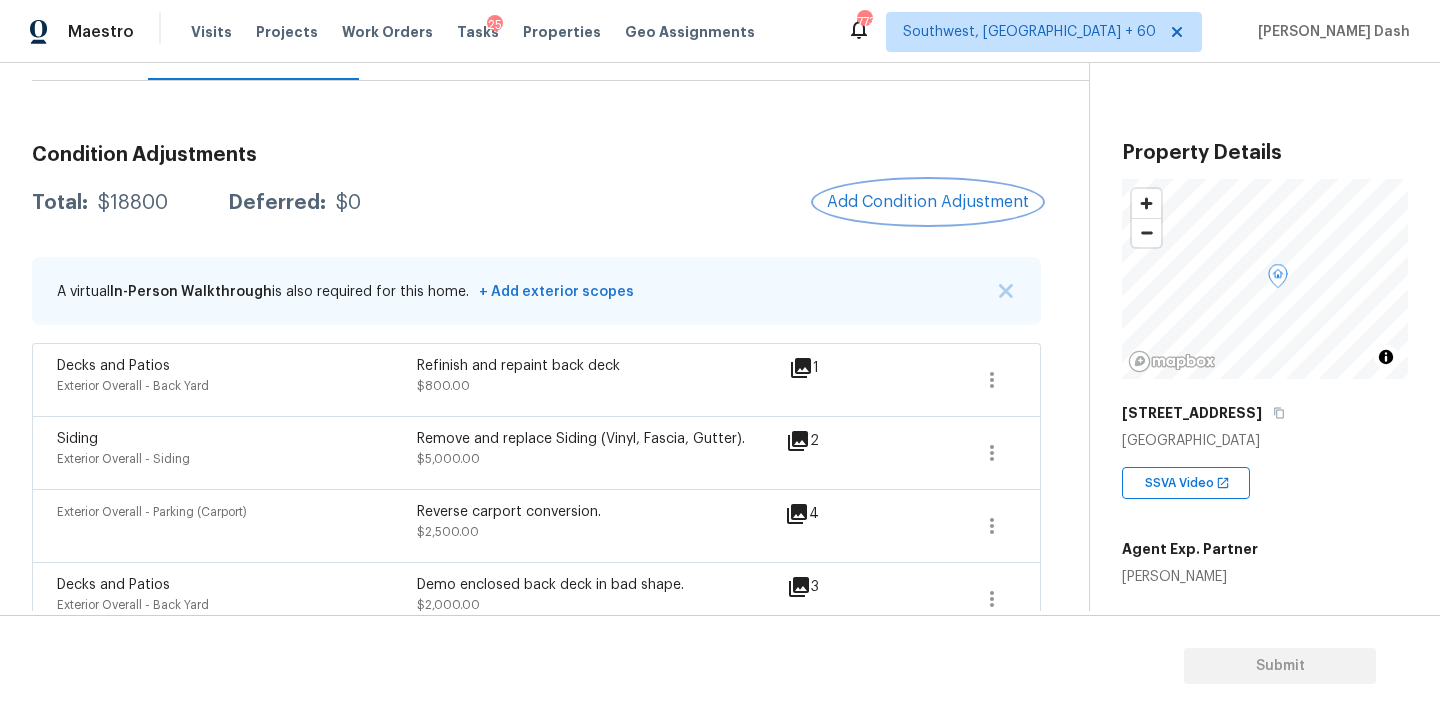 click on "Add Condition Adjustment" at bounding box center [928, 202] 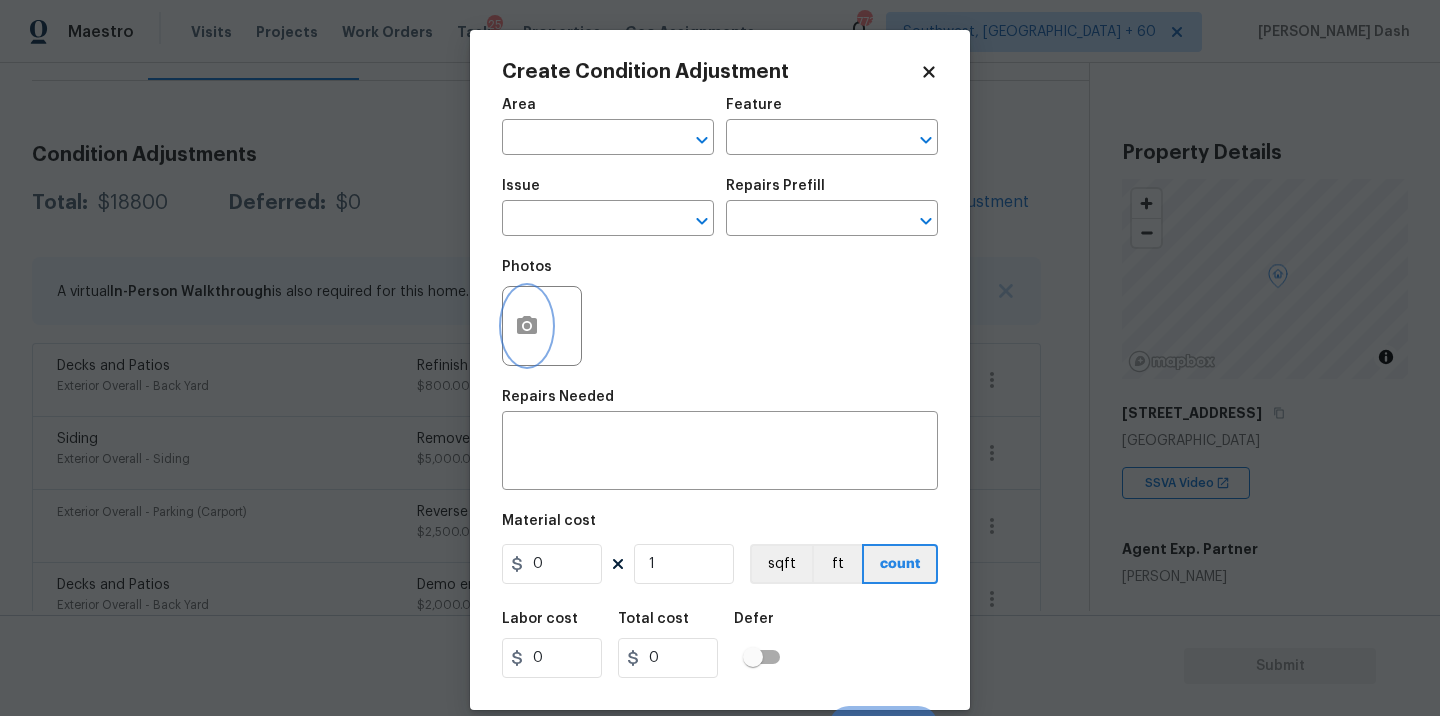 click 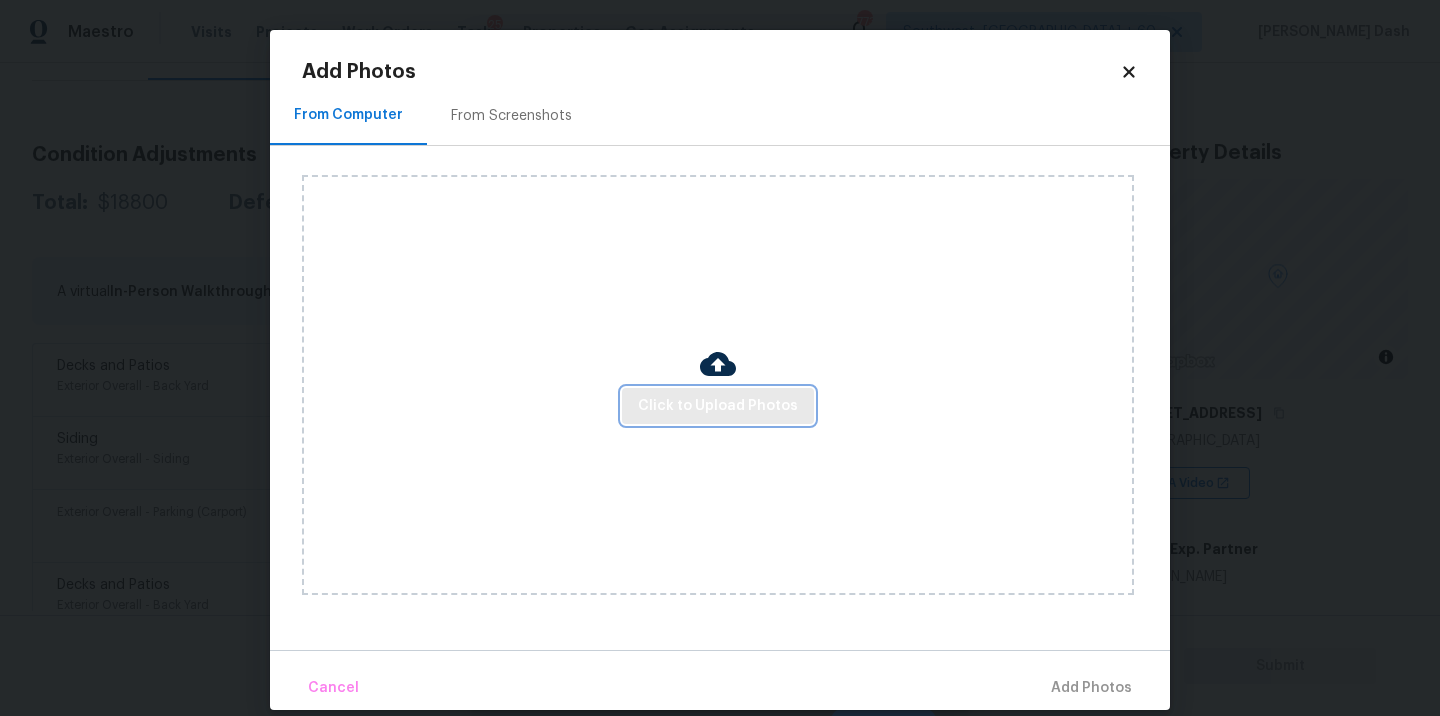 click on "Click to Upload Photos" at bounding box center [718, 406] 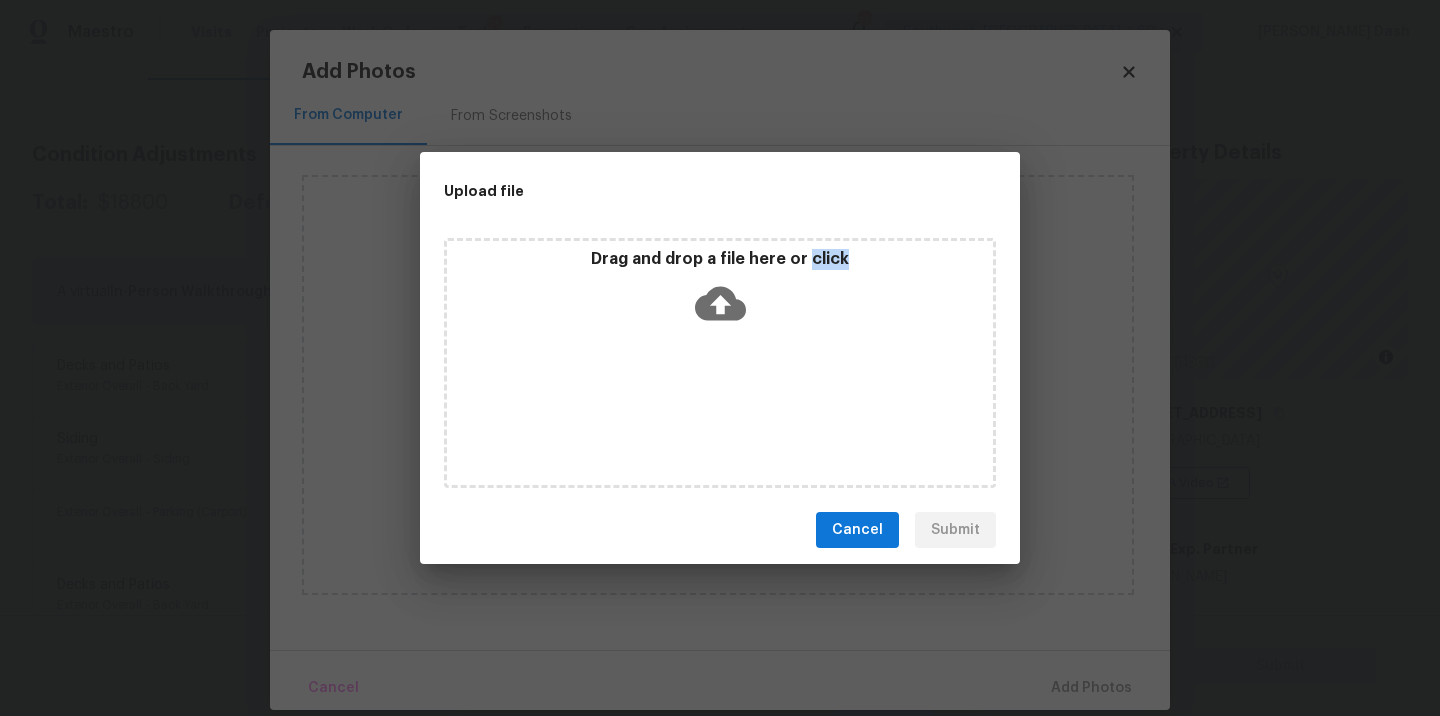 click on "Drag and drop a file here or click" at bounding box center [720, 363] 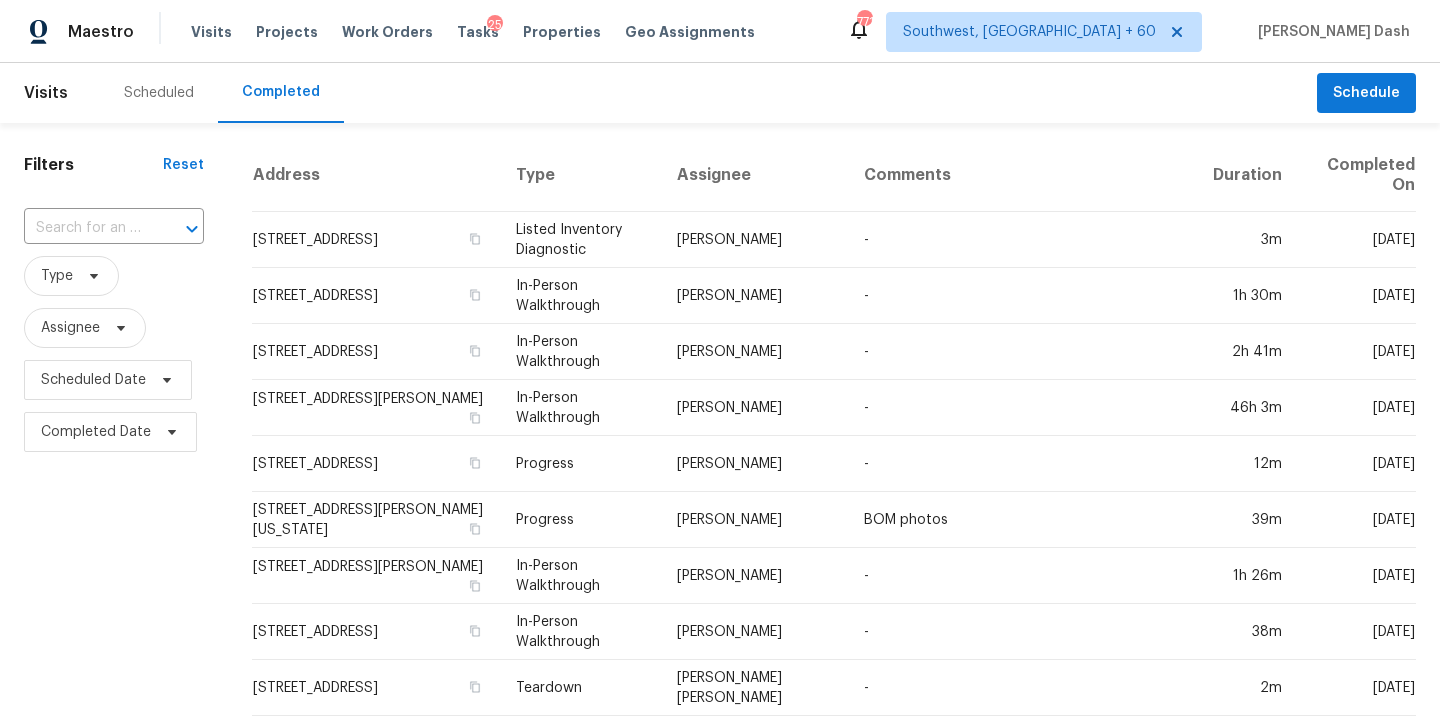 scroll, scrollTop: 0, scrollLeft: 0, axis: both 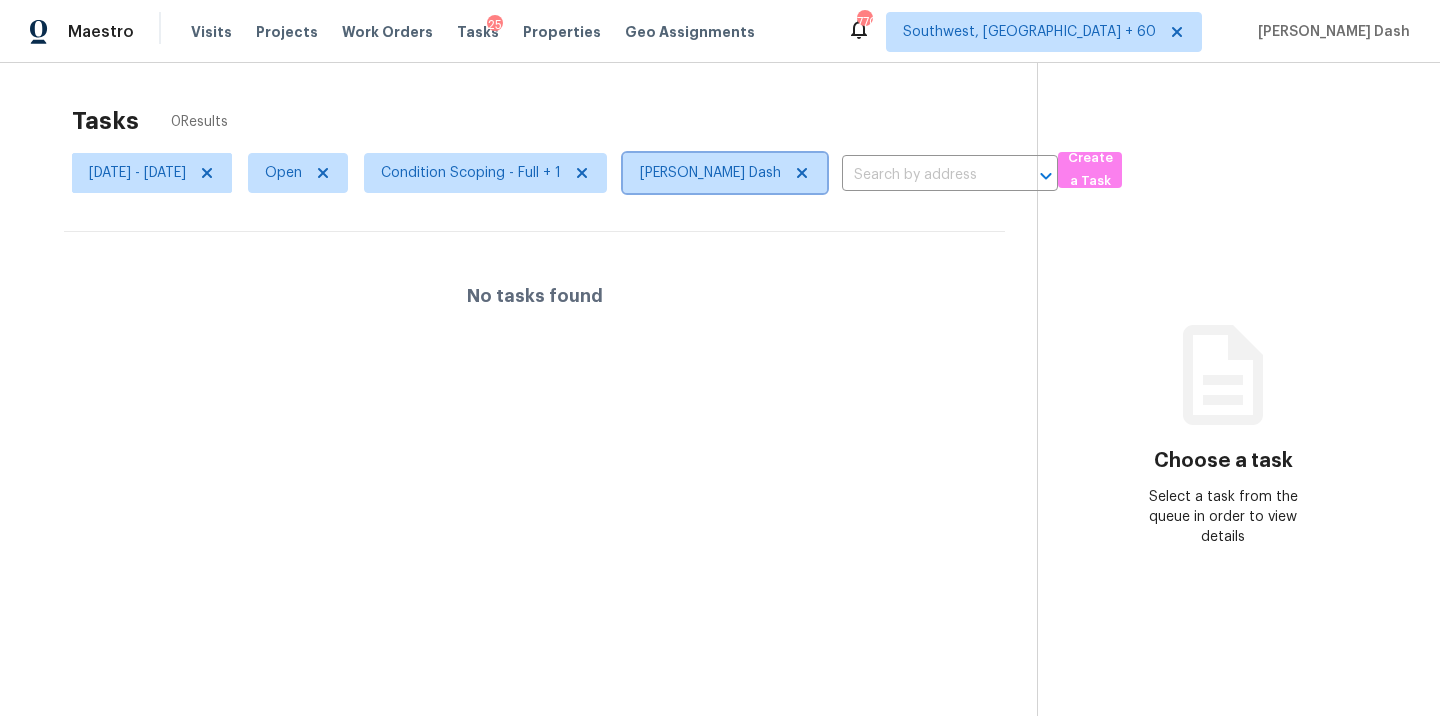 click on "[PERSON_NAME] Dash" at bounding box center (725, 173) 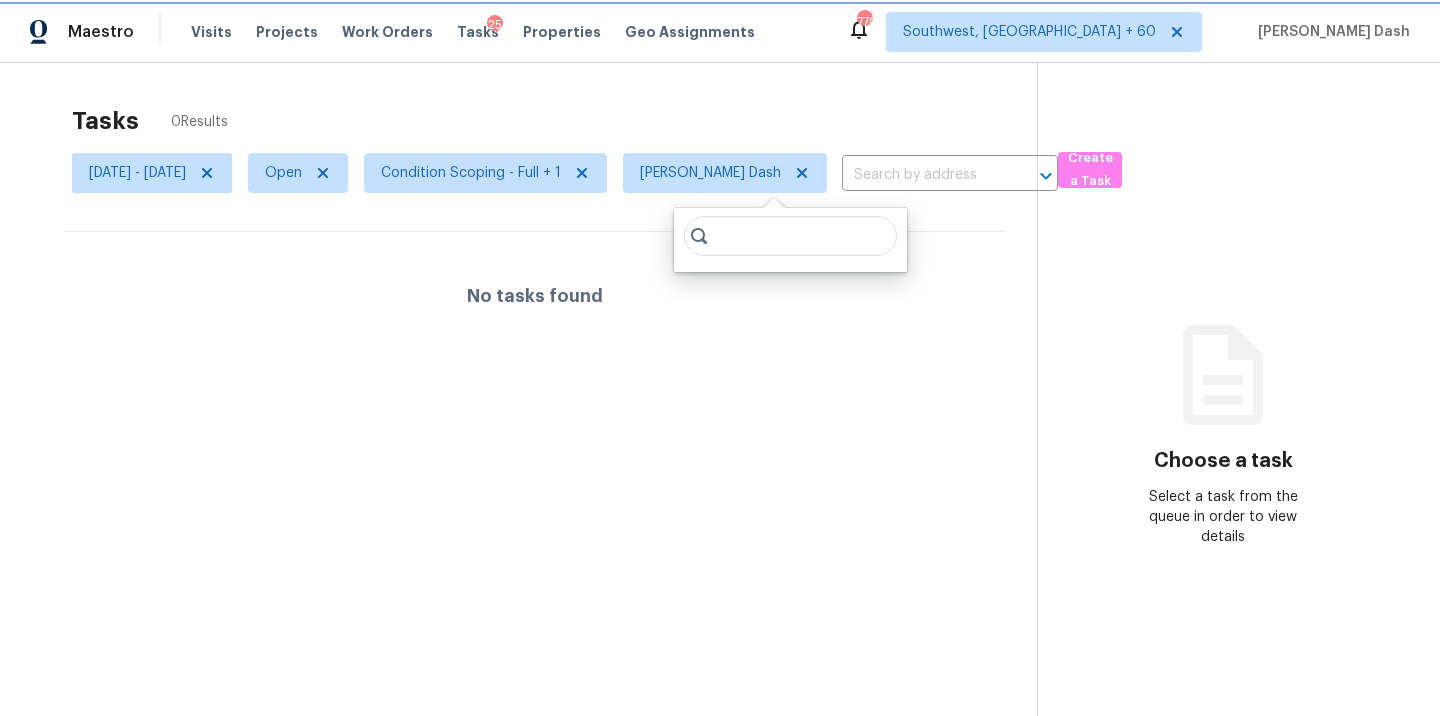 click 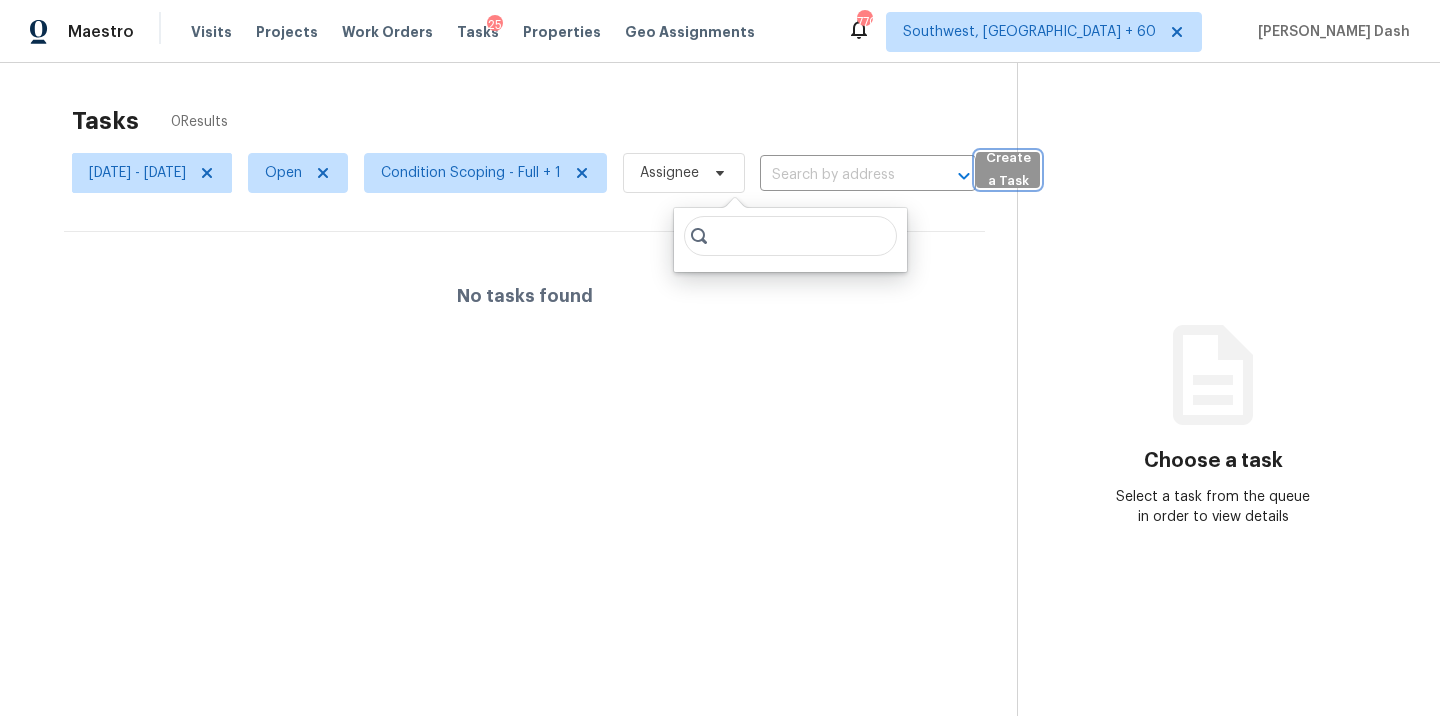 click on "Create a Task" at bounding box center [1008, 170] 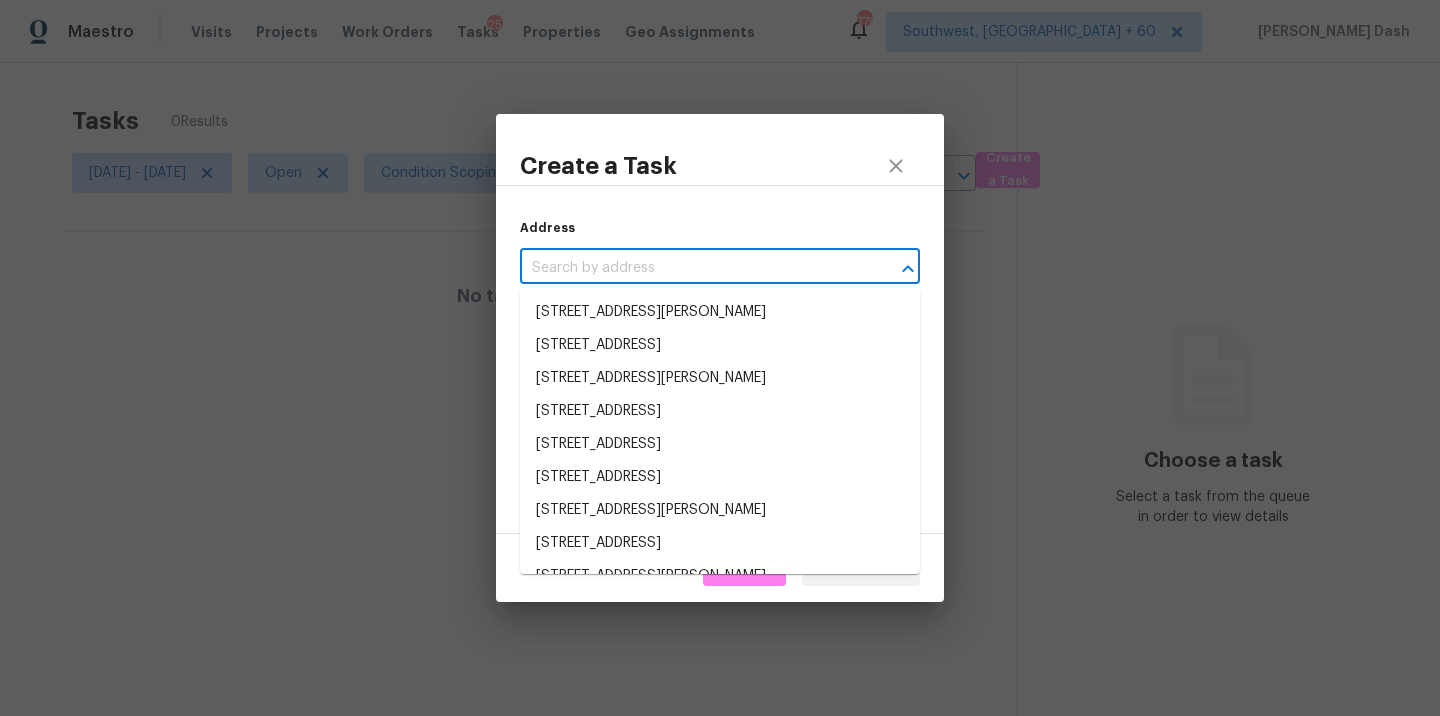 click at bounding box center [692, 268] 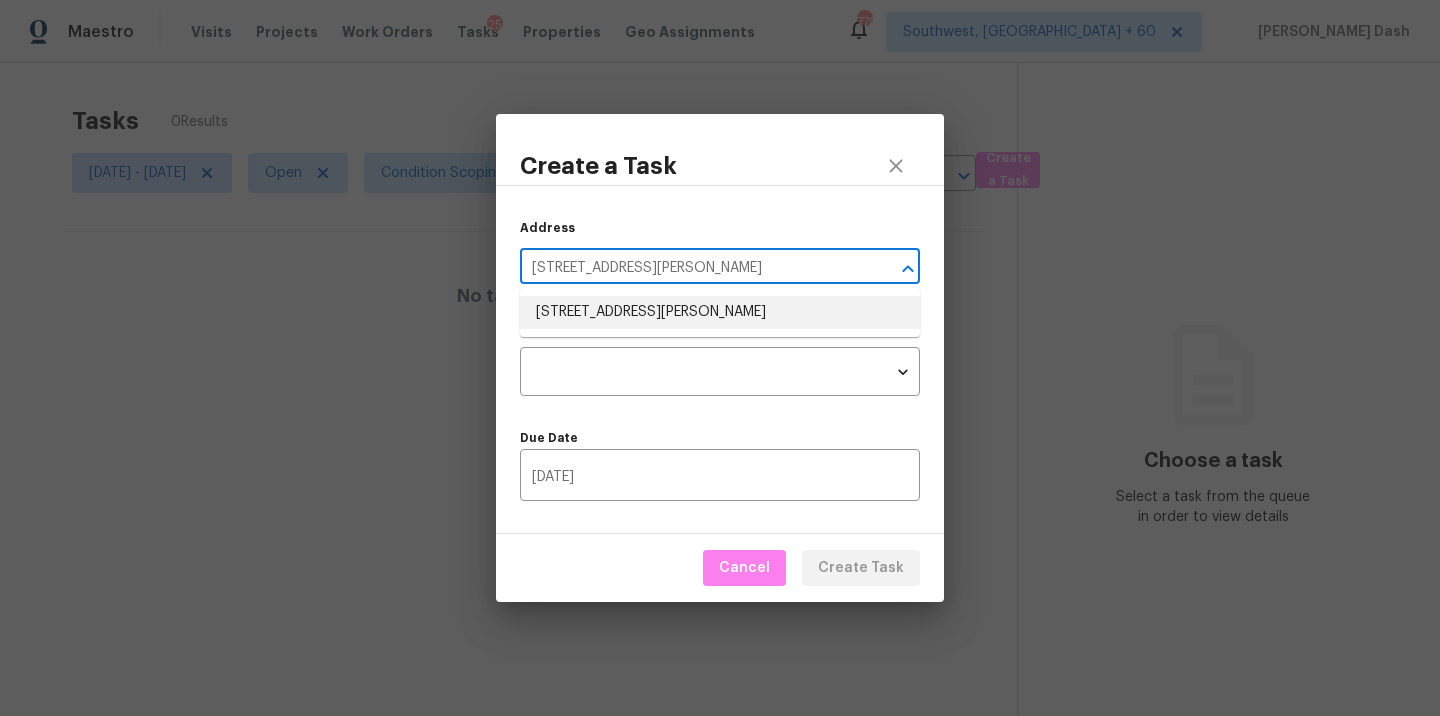 click on "252 Shiloh Hills Dr NW, Kennesaw, GA 30144" at bounding box center (720, 312) 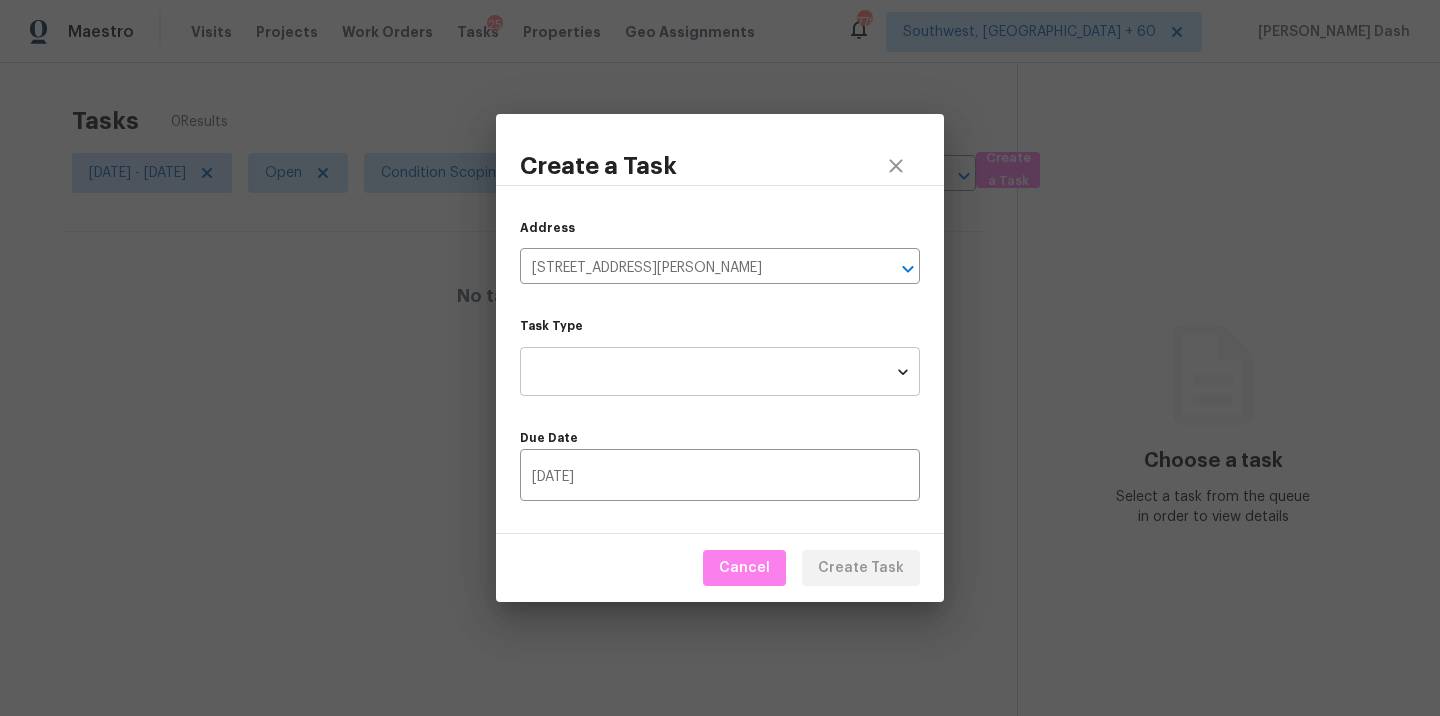 click on "Maestro Visits Projects Work Orders Tasks 25 Properties Geo Assignments 770 Southwest, FL + 60 Soumya Ranjan Dash Tasks 0  Results Mon, Jul 14 - Tue, Jul 15 Open Condition Scoping - Full + 1 Assignee ​ Create a Task No tasks found Choose a task Select a task from the queue in order to view details
Create a Task Address 252 Shiloh Hills Dr NW, Kennesaw, GA 30144 ​ Task Type ​ Task Type Due Date 07/16/2025 ​ Cancel Create Task" at bounding box center (720, 358) 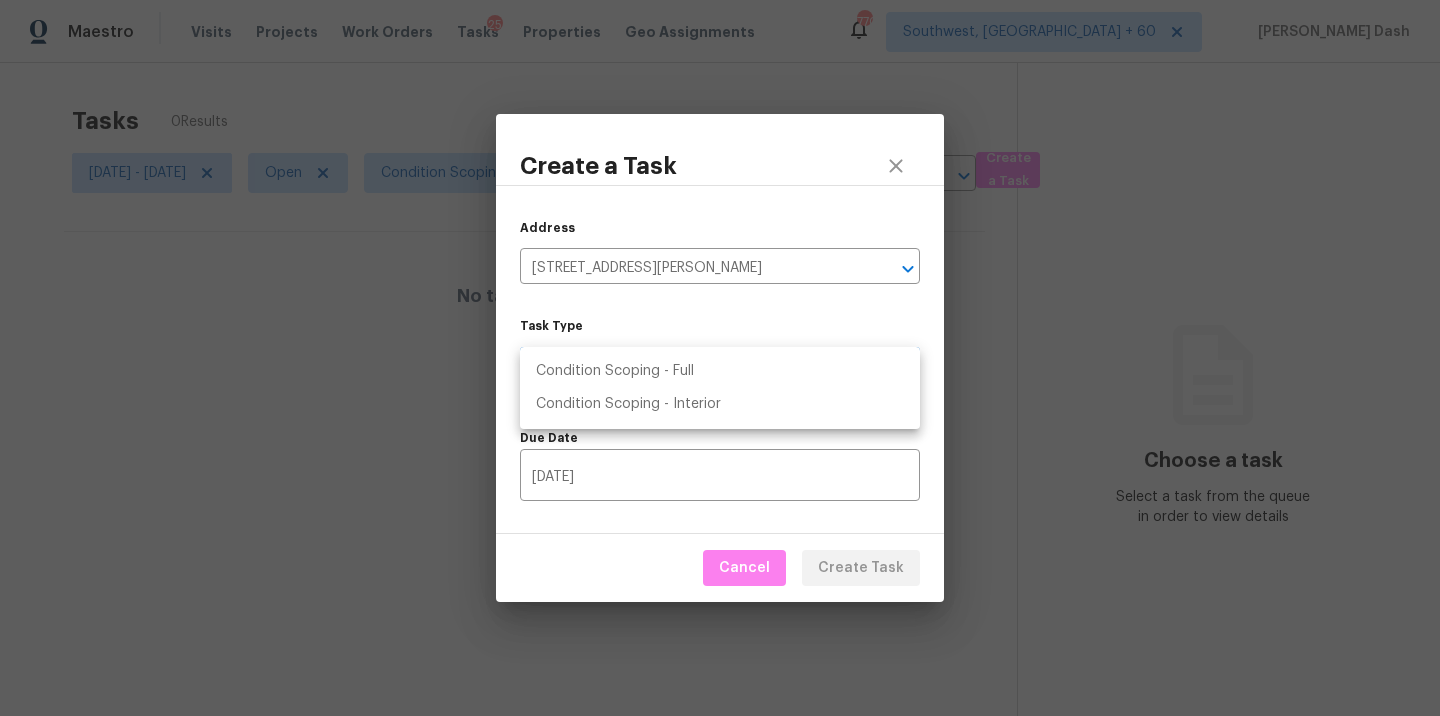 click on "Condition Scoping - Full" at bounding box center [720, 371] 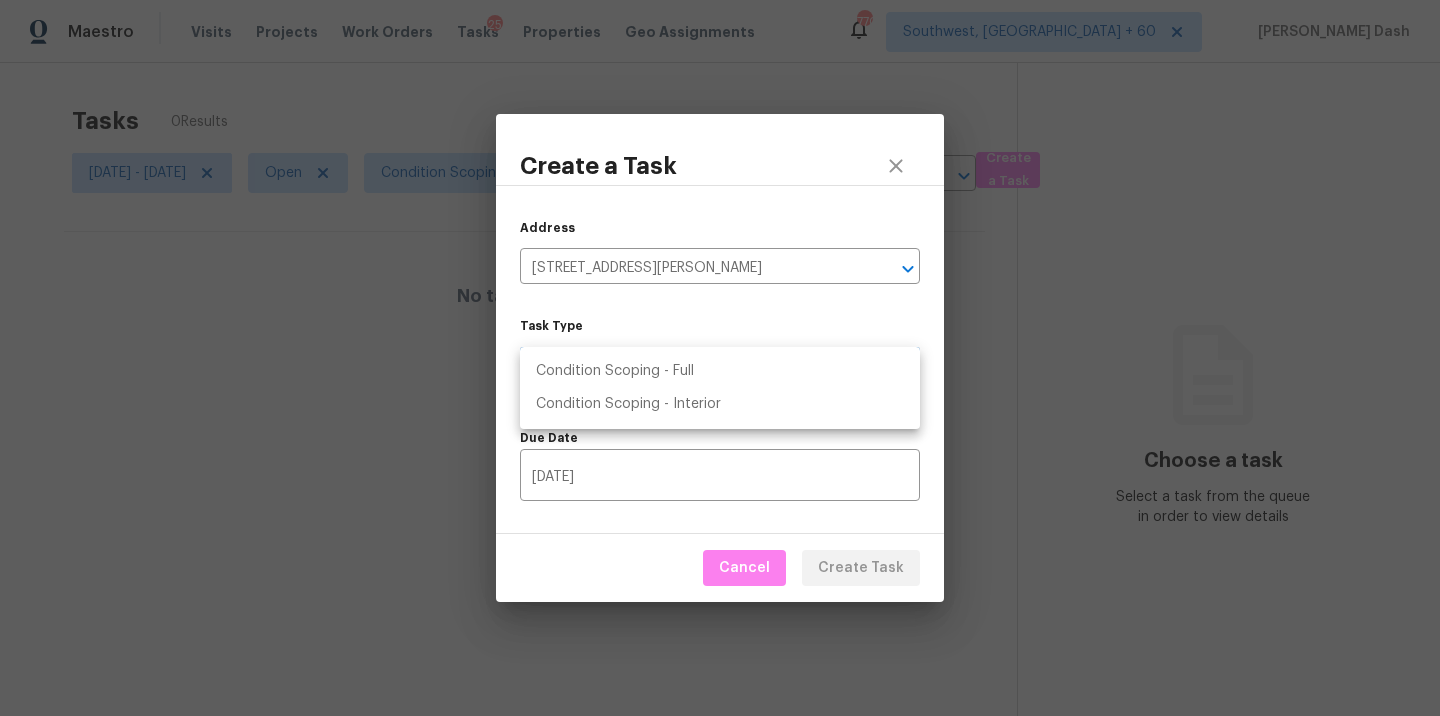 type on "virtual_full_assessment" 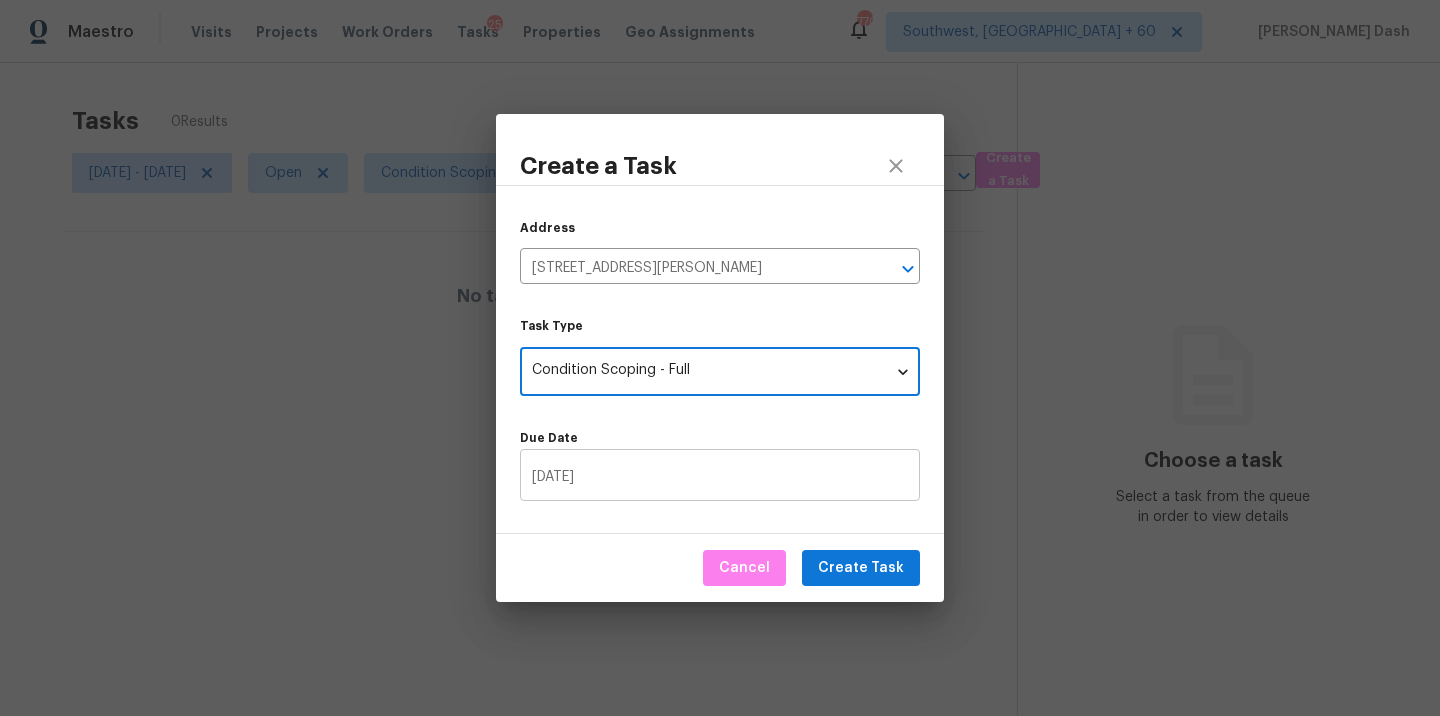 click on "07/16/2025" at bounding box center (720, 477) 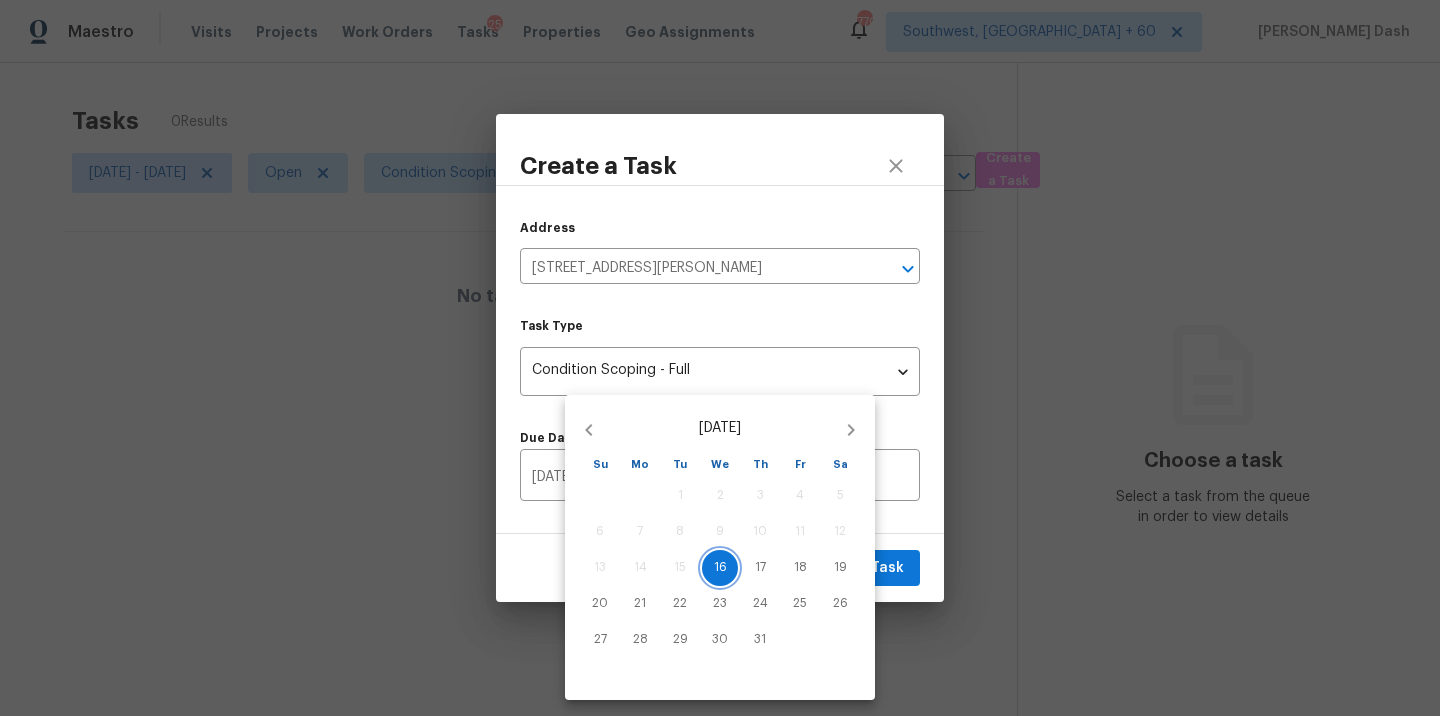 click on "16" at bounding box center (720, 567) 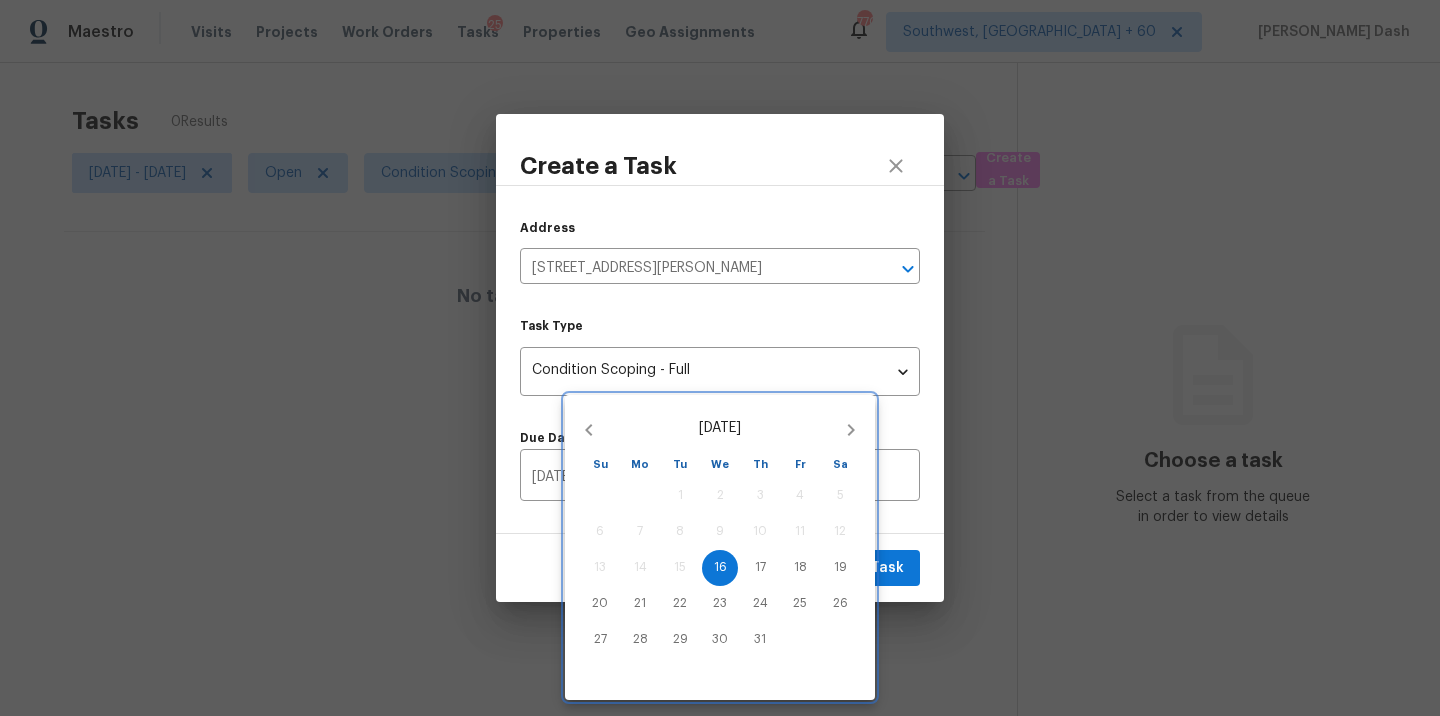 click at bounding box center (720, 358) 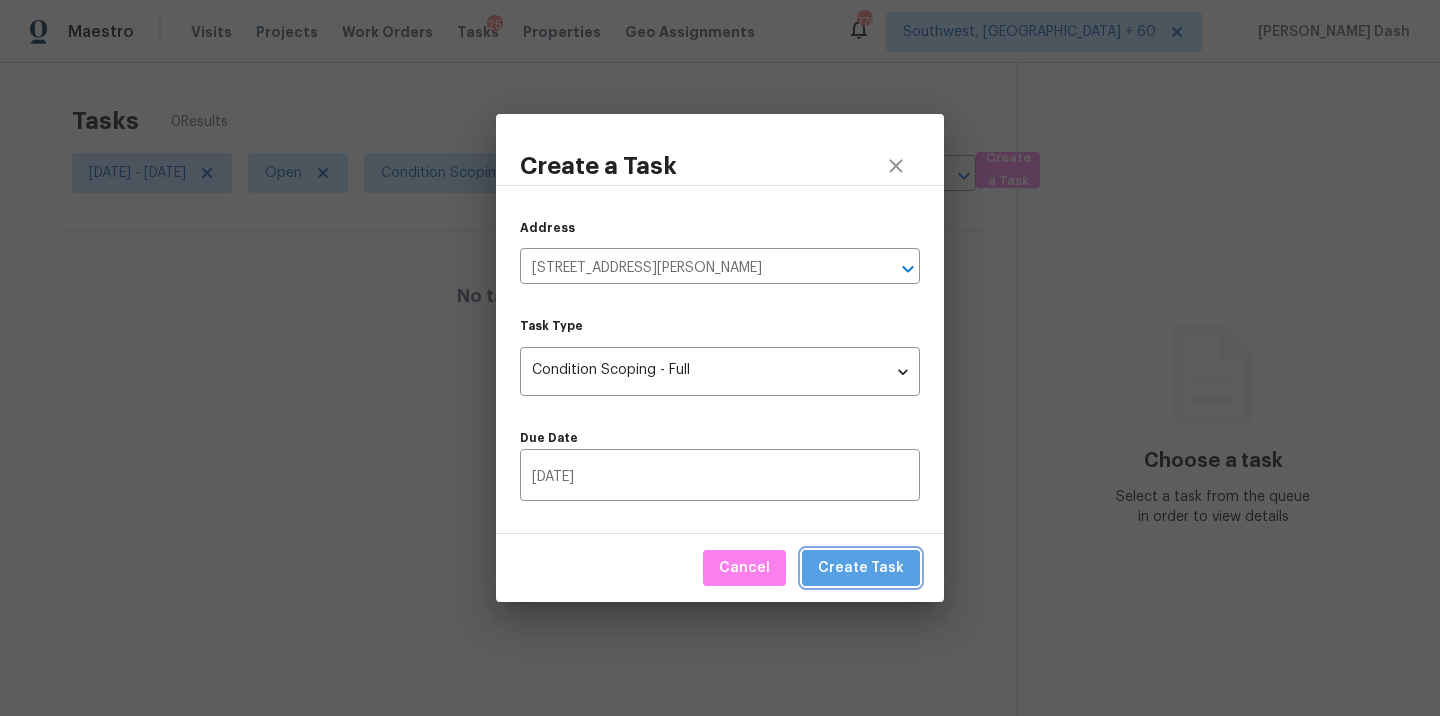 click on "Create Task" at bounding box center (861, 568) 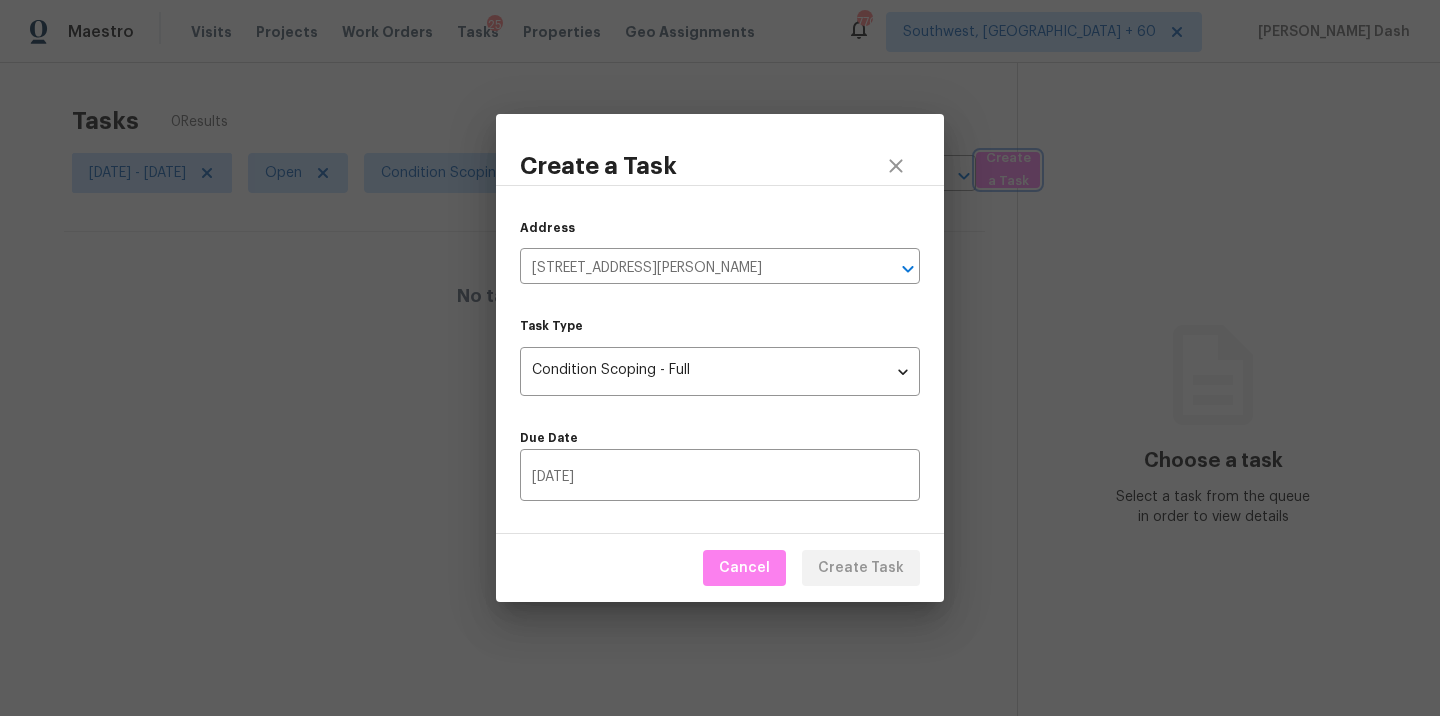 type 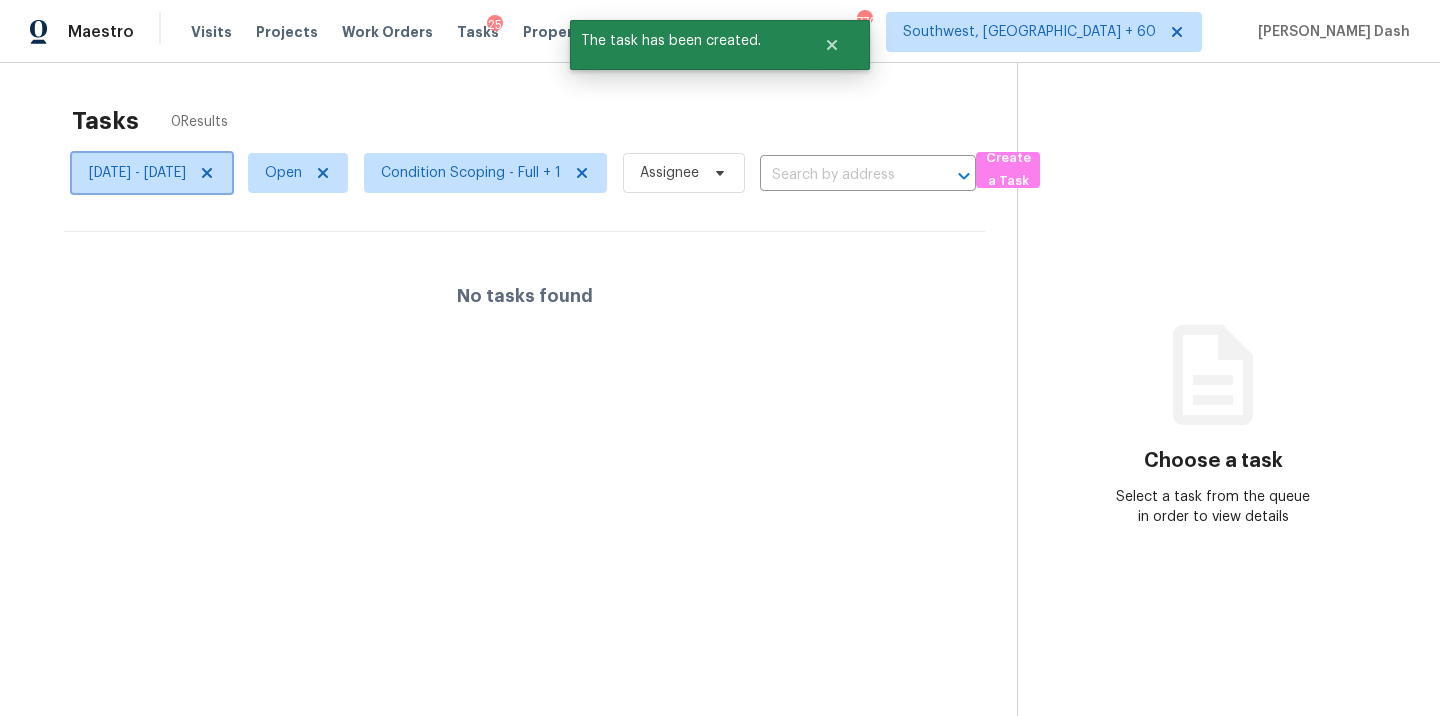 click 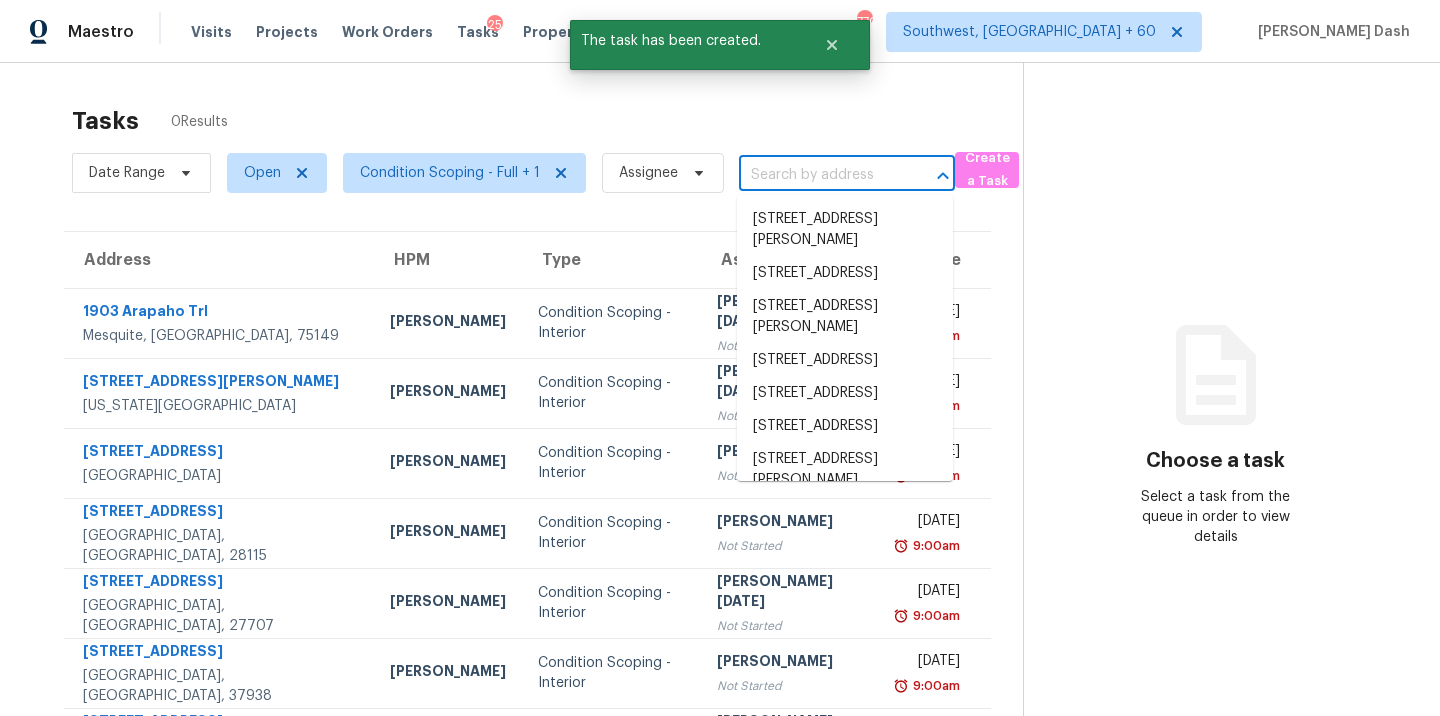 click at bounding box center [819, 175] 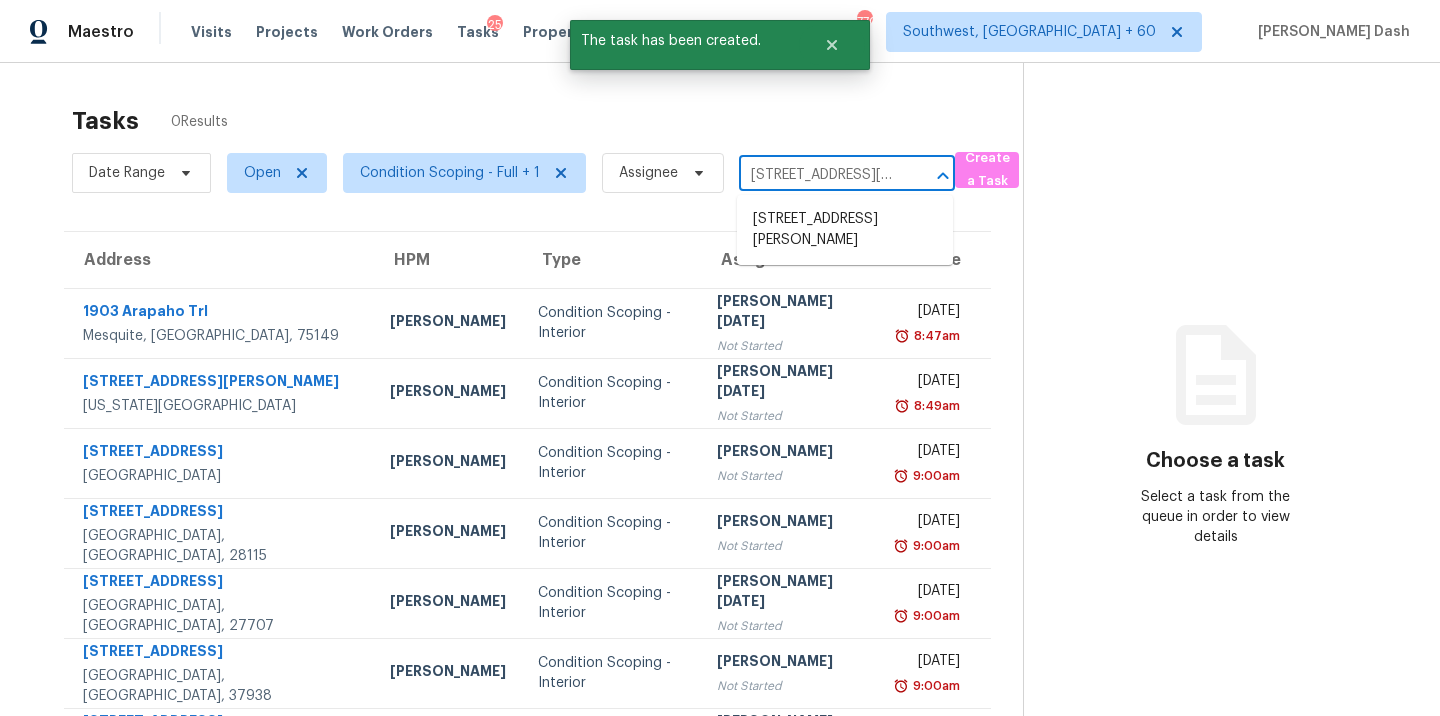scroll, scrollTop: 0, scrollLeft: 140, axis: horizontal 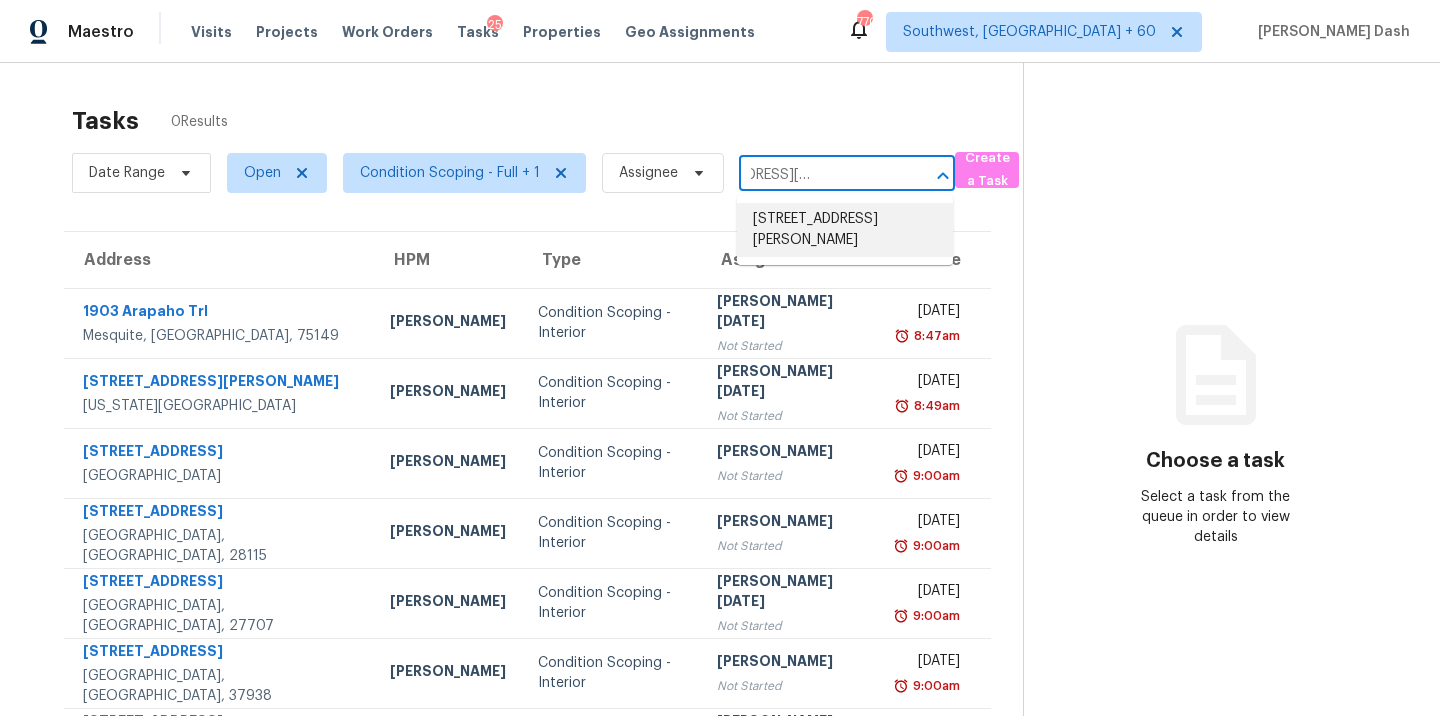 click on "252 Shiloh Hills Dr NW, Kennesaw, GA 30144" at bounding box center [845, 230] 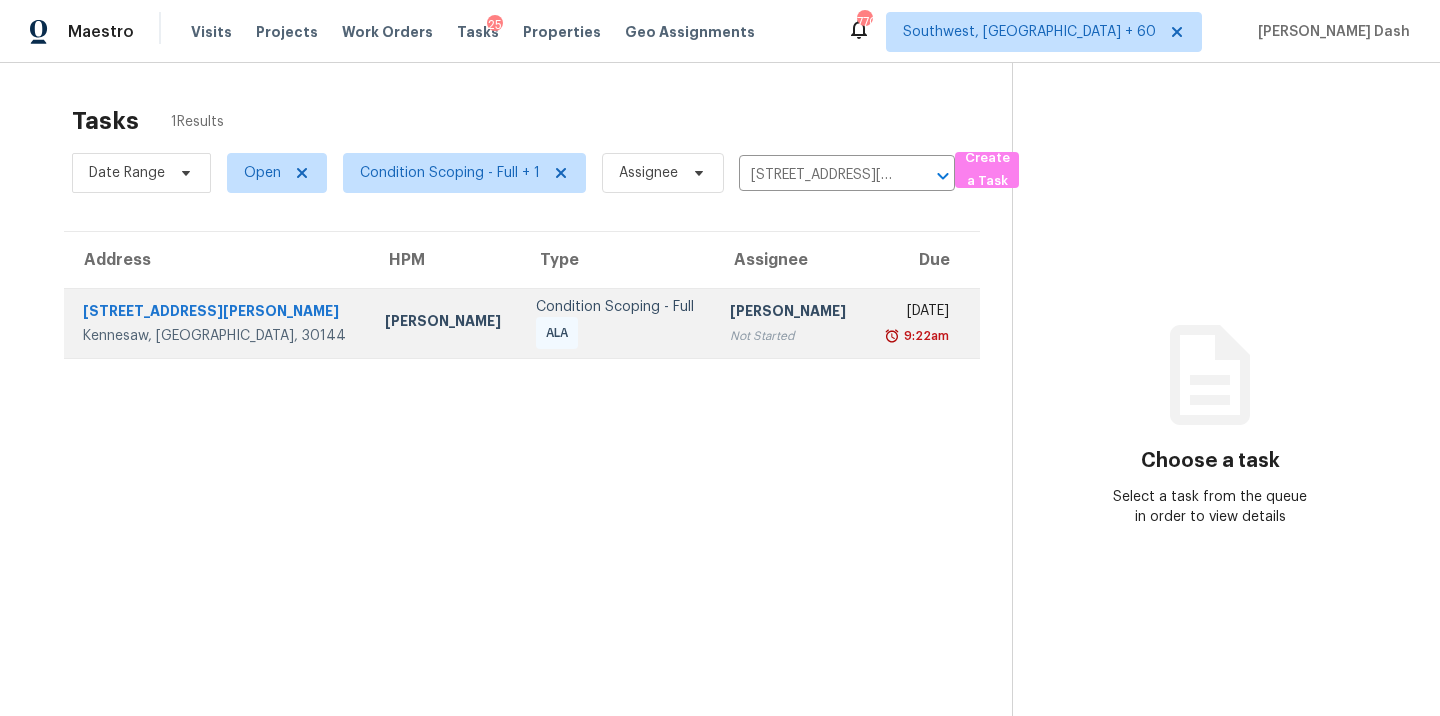 click on "Sakthivel Chandran Not Started" at bounding box center (789, 323) 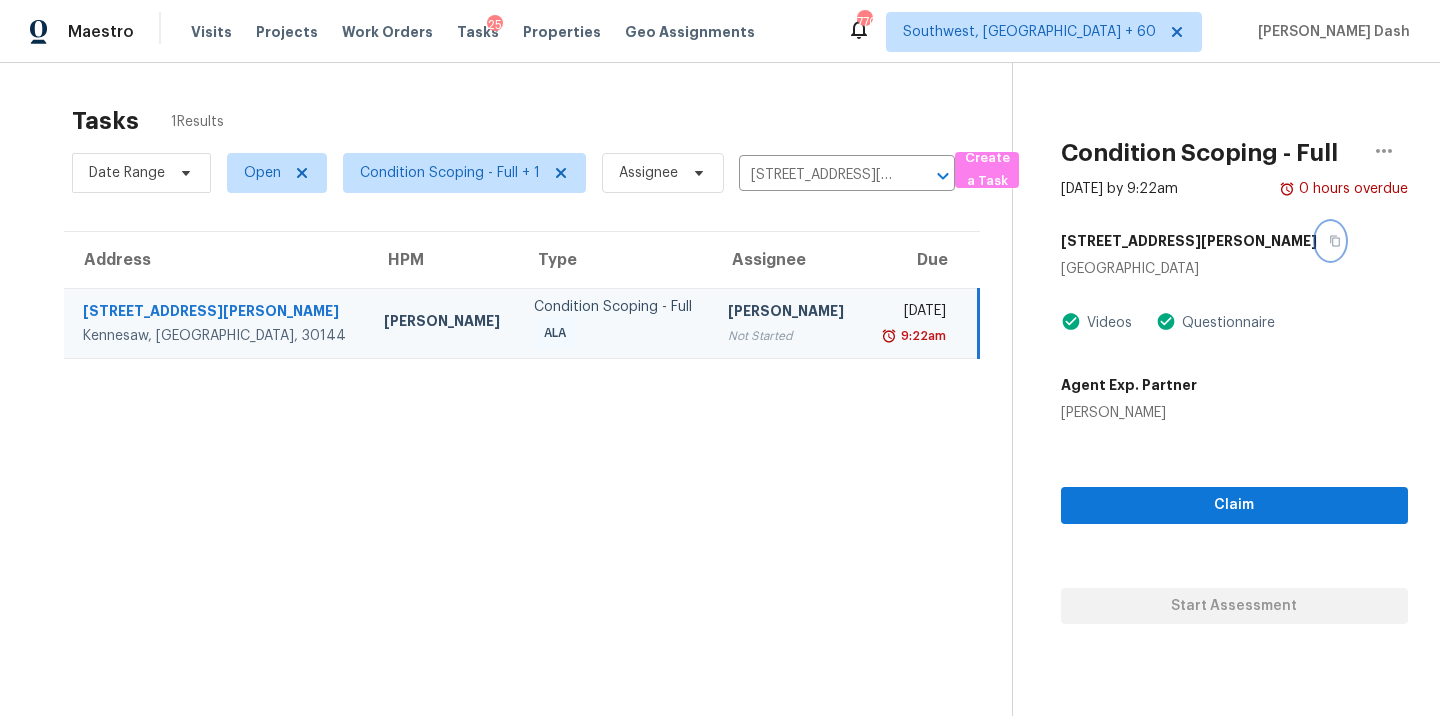 click 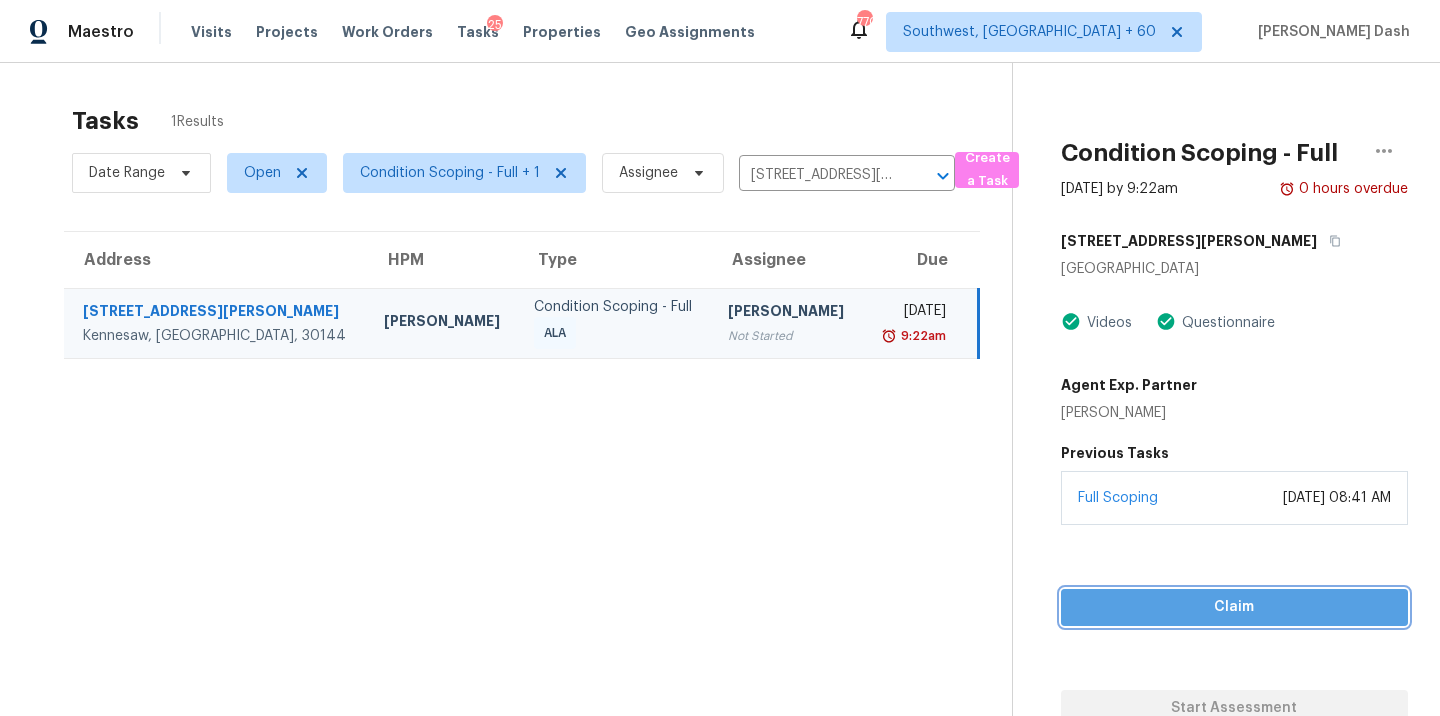 click on "Claim" at bounding box center (1234, 607) 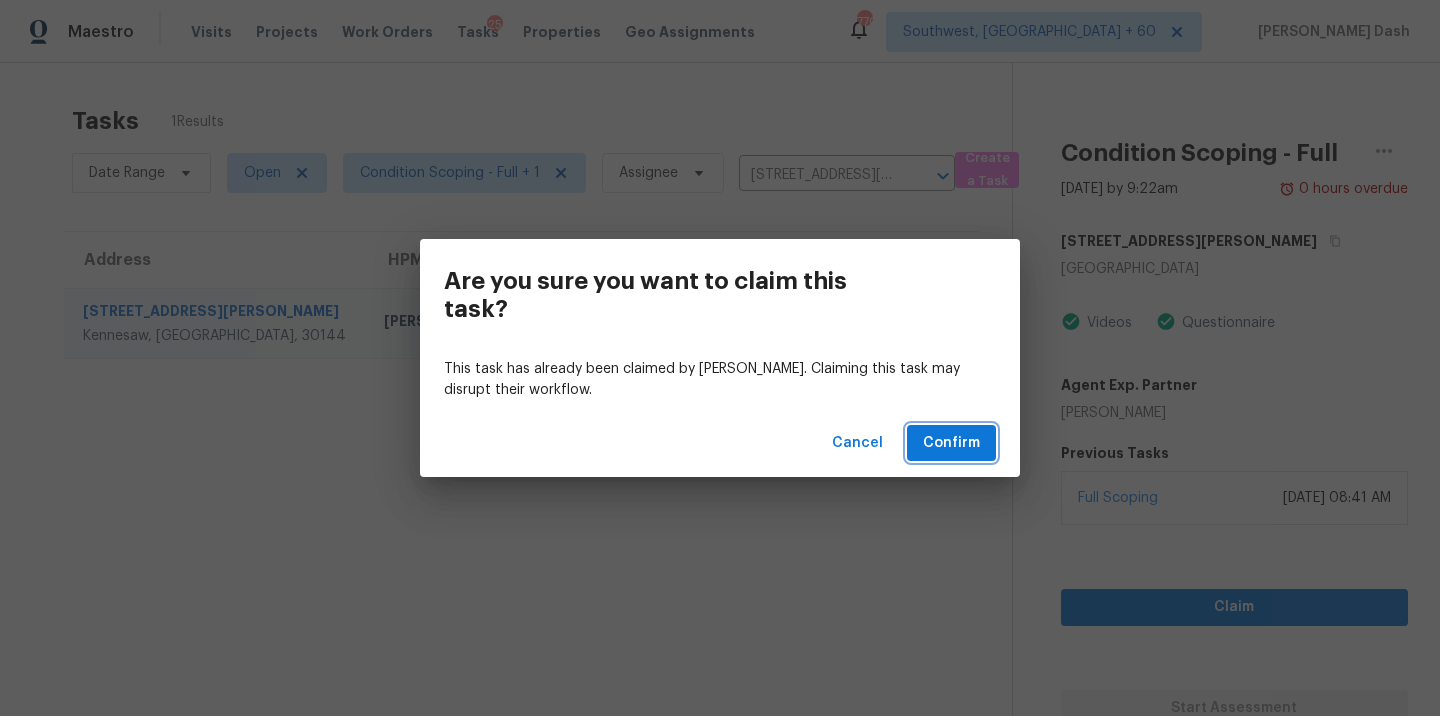click on "Confirm" at bounding box center [951, 443] 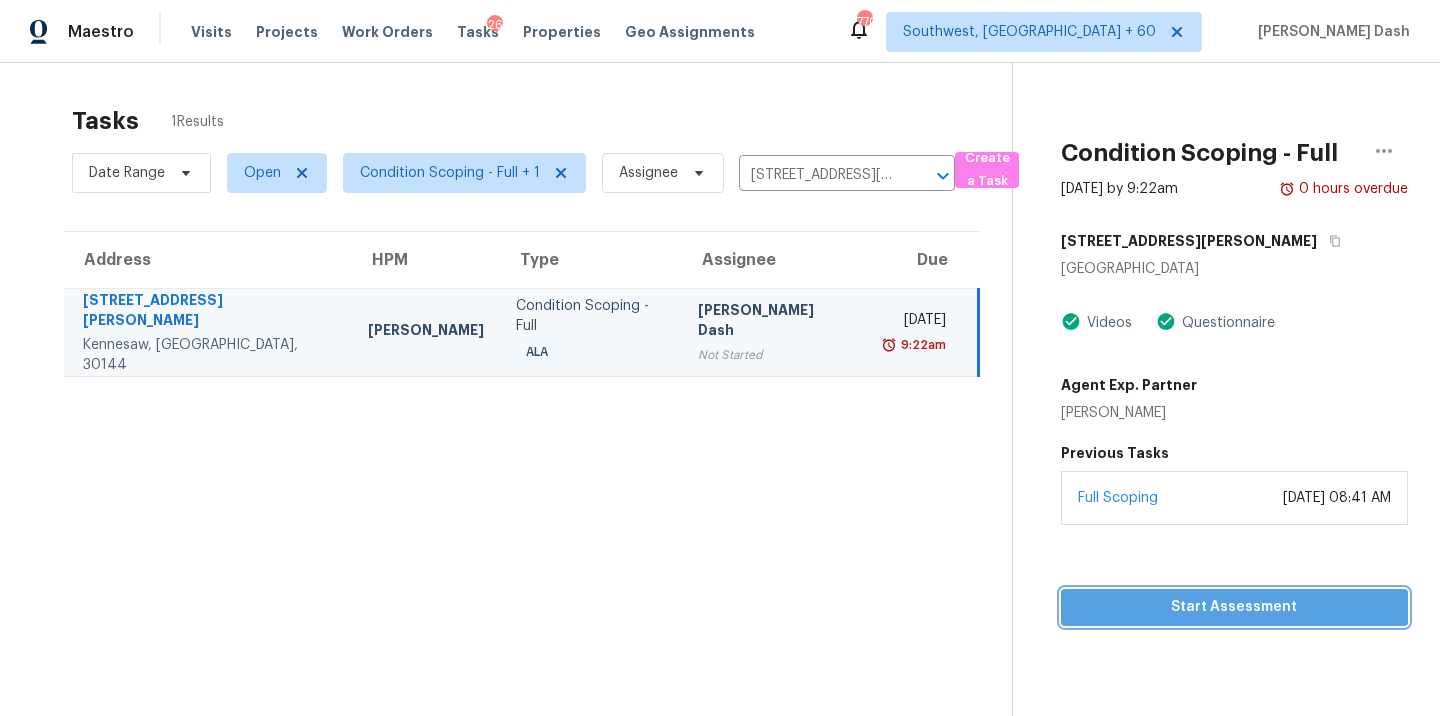 click on "Start Assessment" at bounding box center [1234, 607] 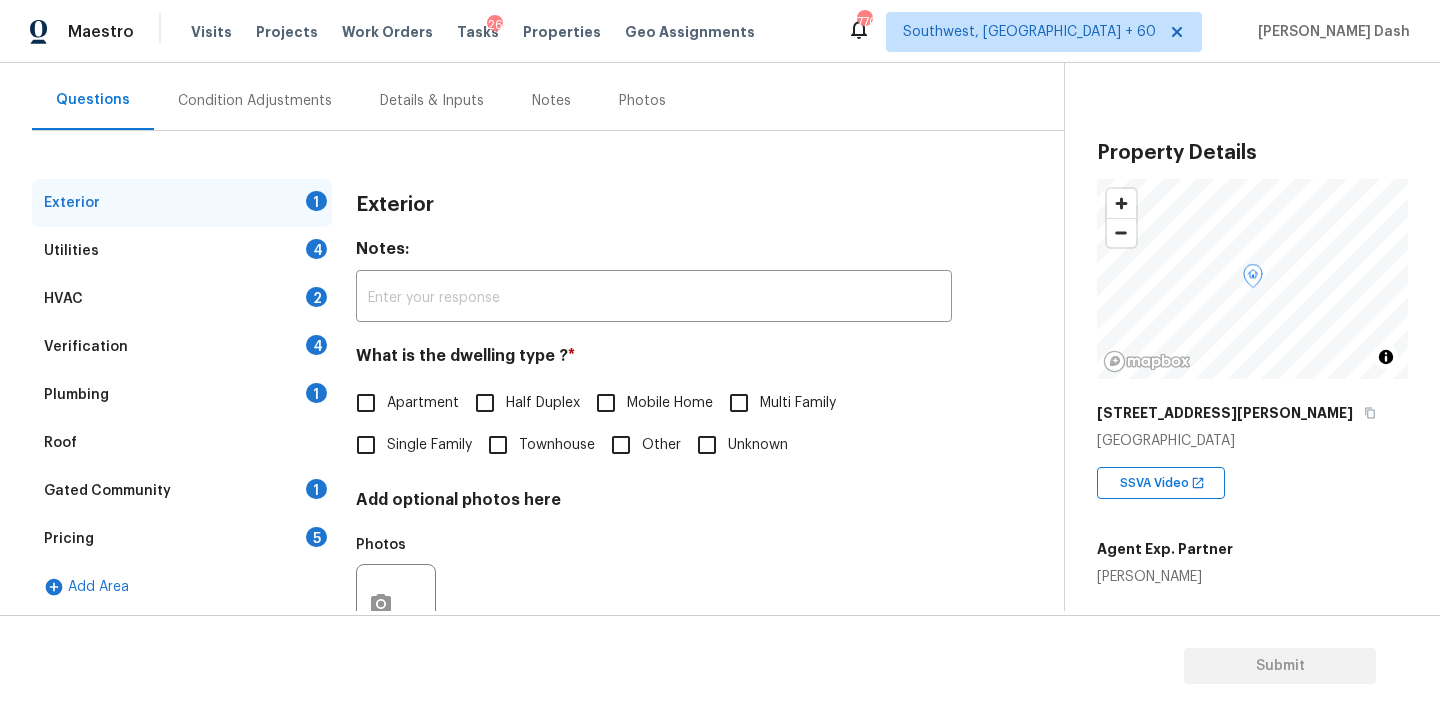 scroll, scrollTop: 247, scrollLeft: 0, axis: vertical 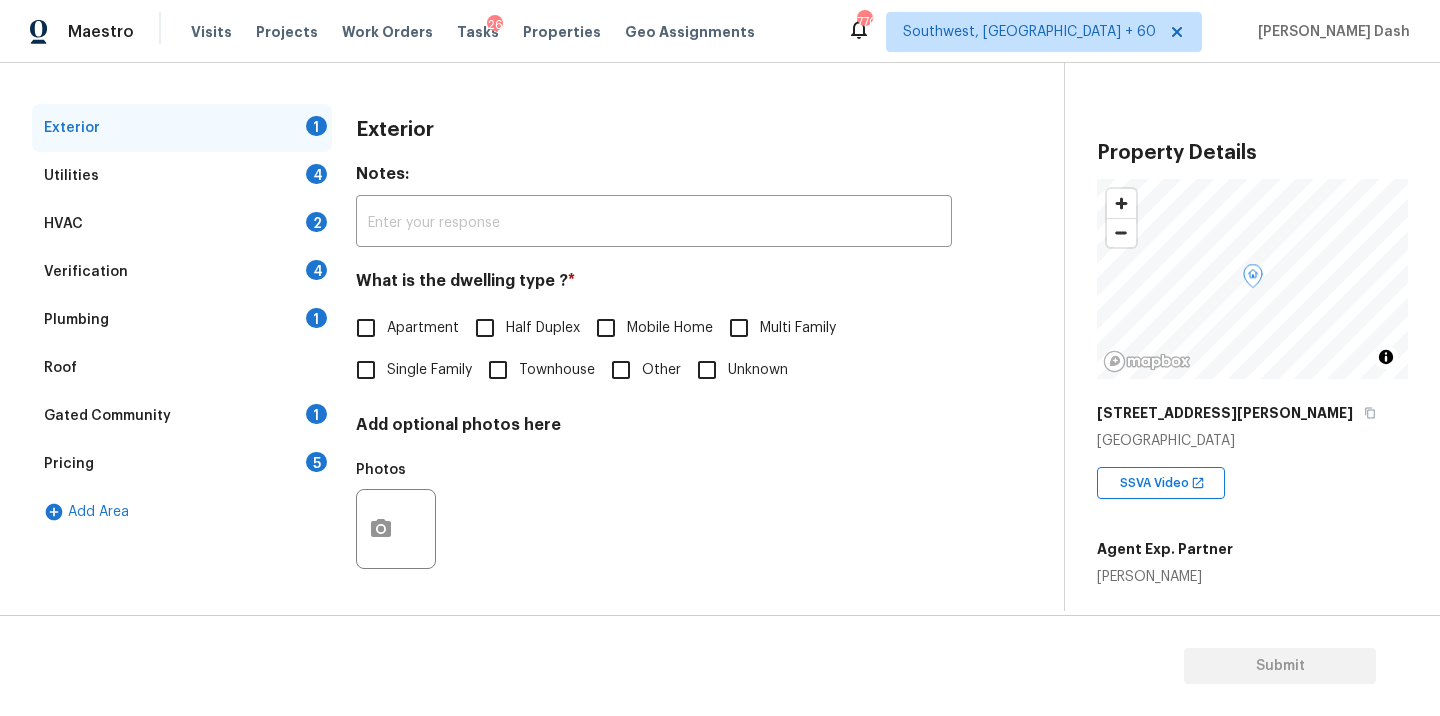 click on "Single Family" at bounding box center (408, 370) 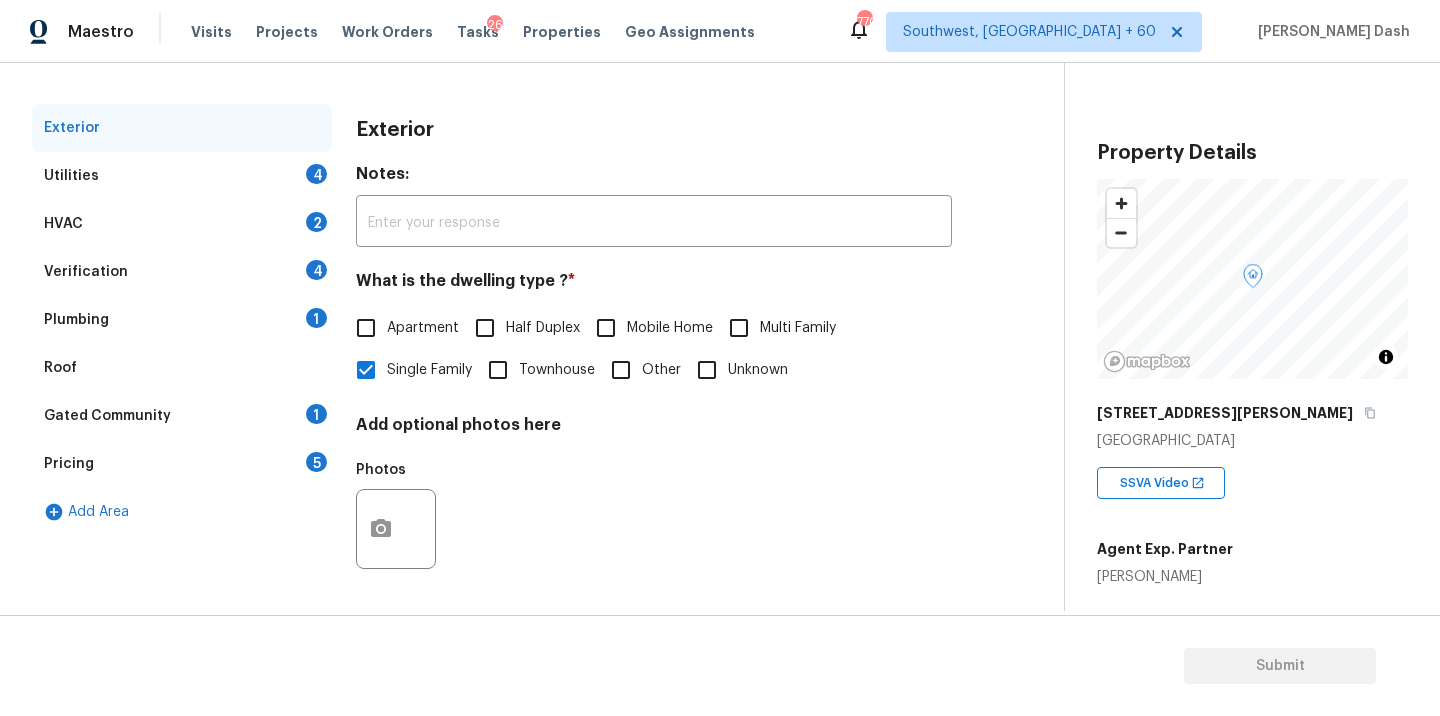 click on "4" at bounding box center (316, 174) 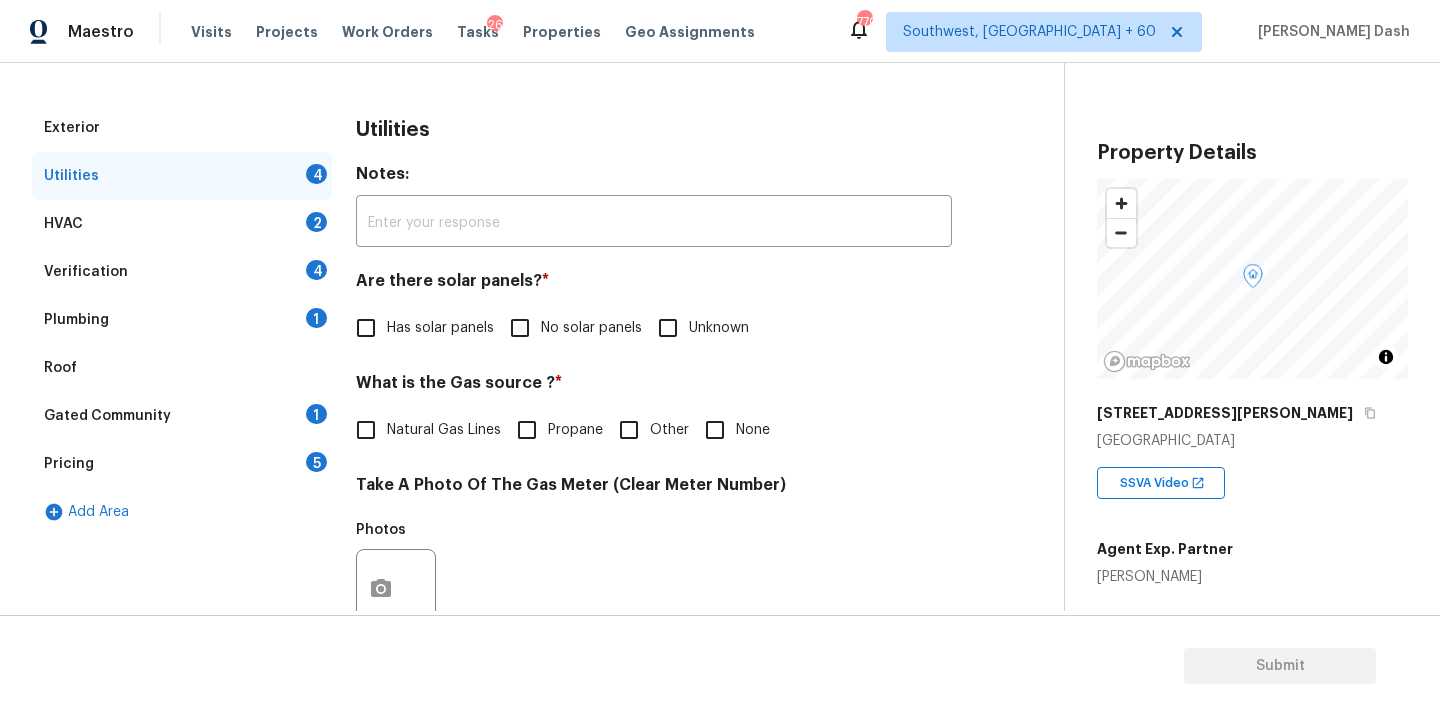 drag, startPoint x: 537, startPoint y: 338, endPoint x: 519, endPoint y: 371, distance: 37.589893 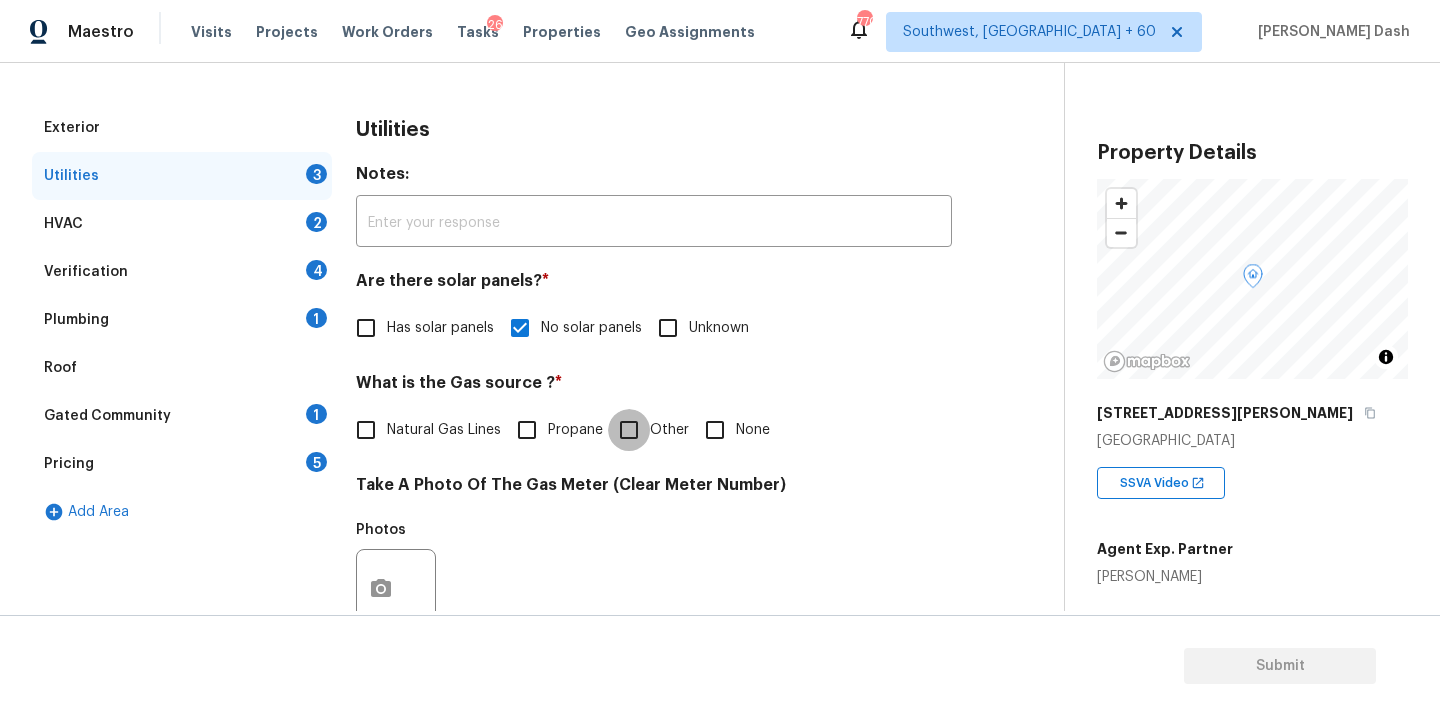 click on "Other" at bounding box center (629, 430) 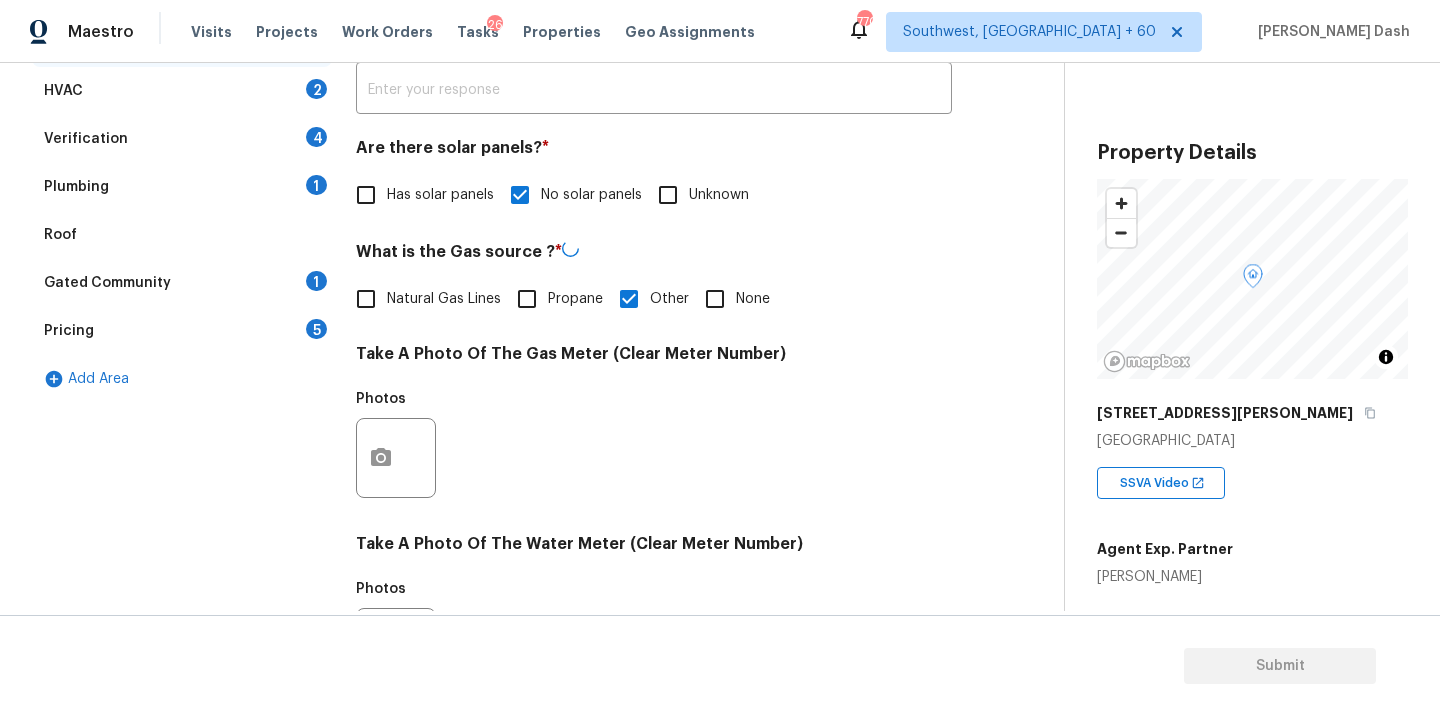 scroll, scrollTop: 645, scrollLeft: 0, axis: vertical 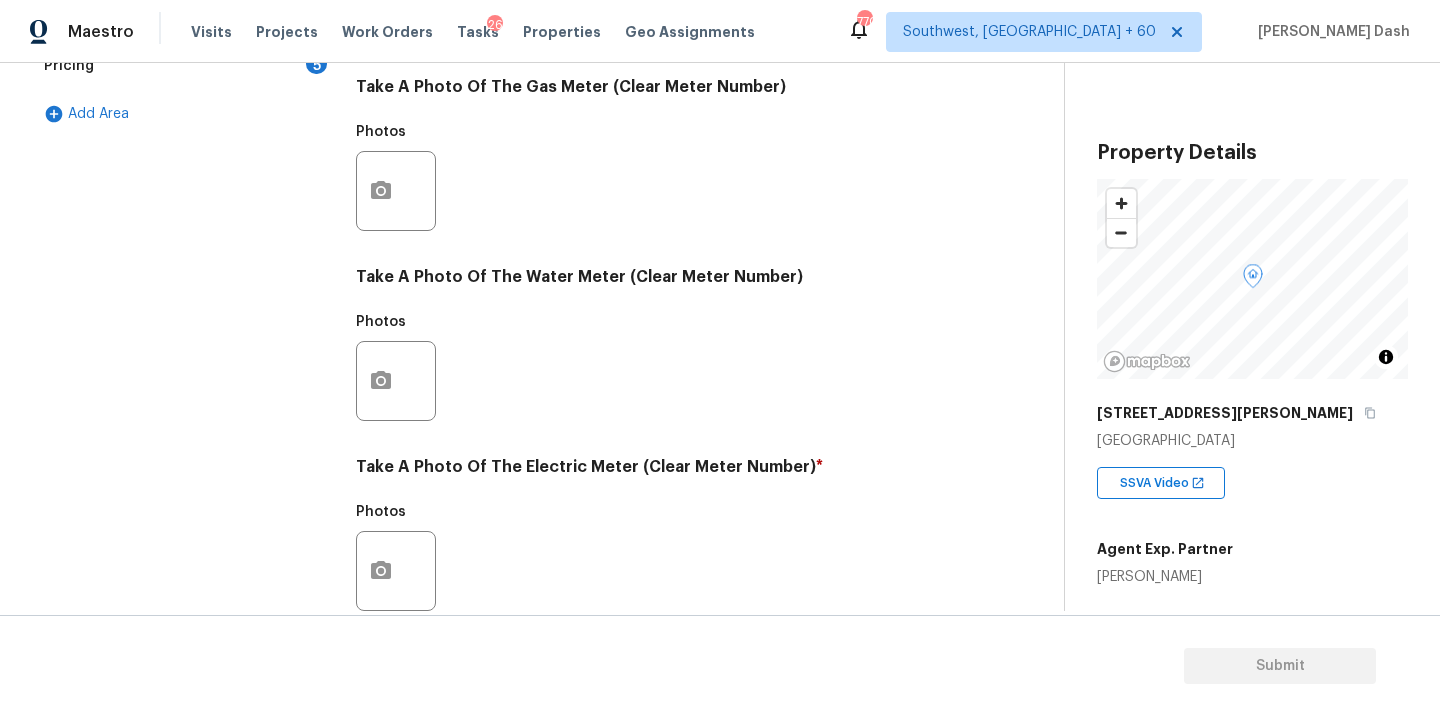 click at bounding box center [396, 191] 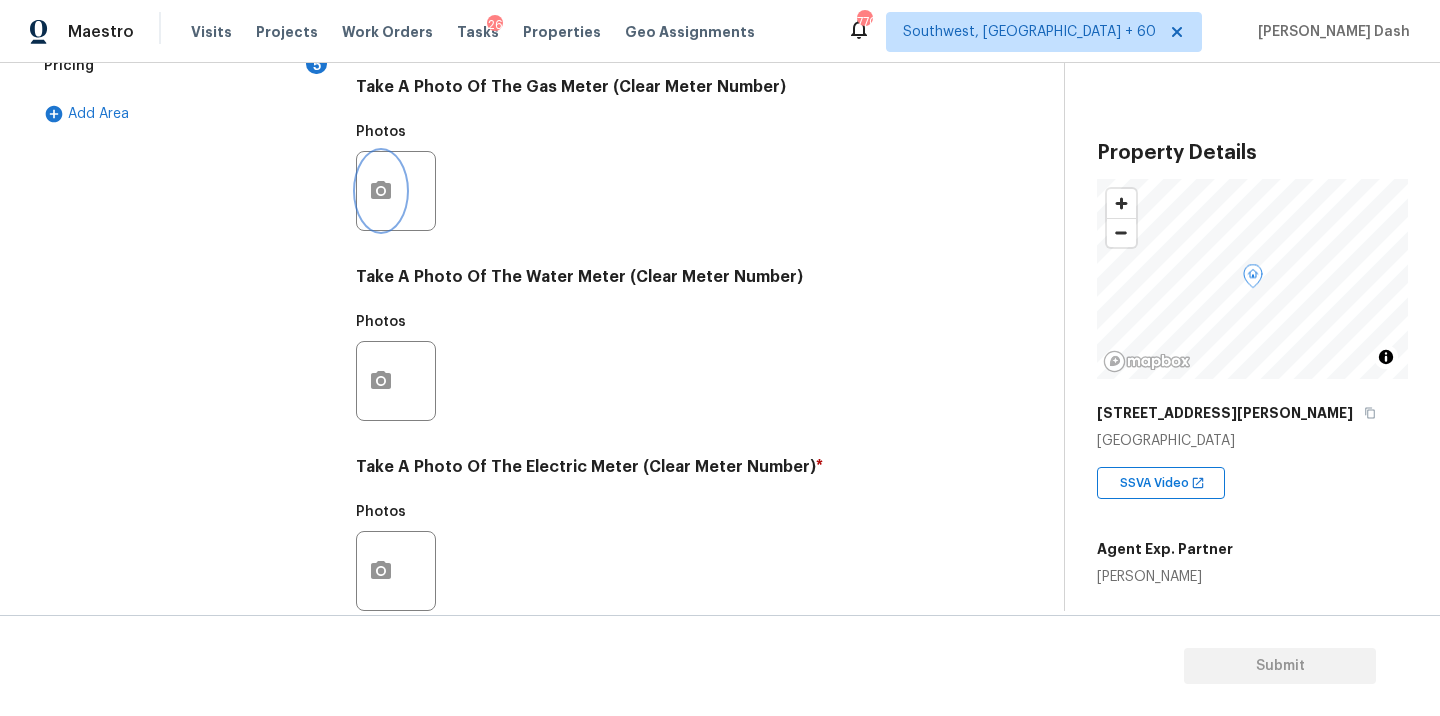 click at bounding box center [381, 191] 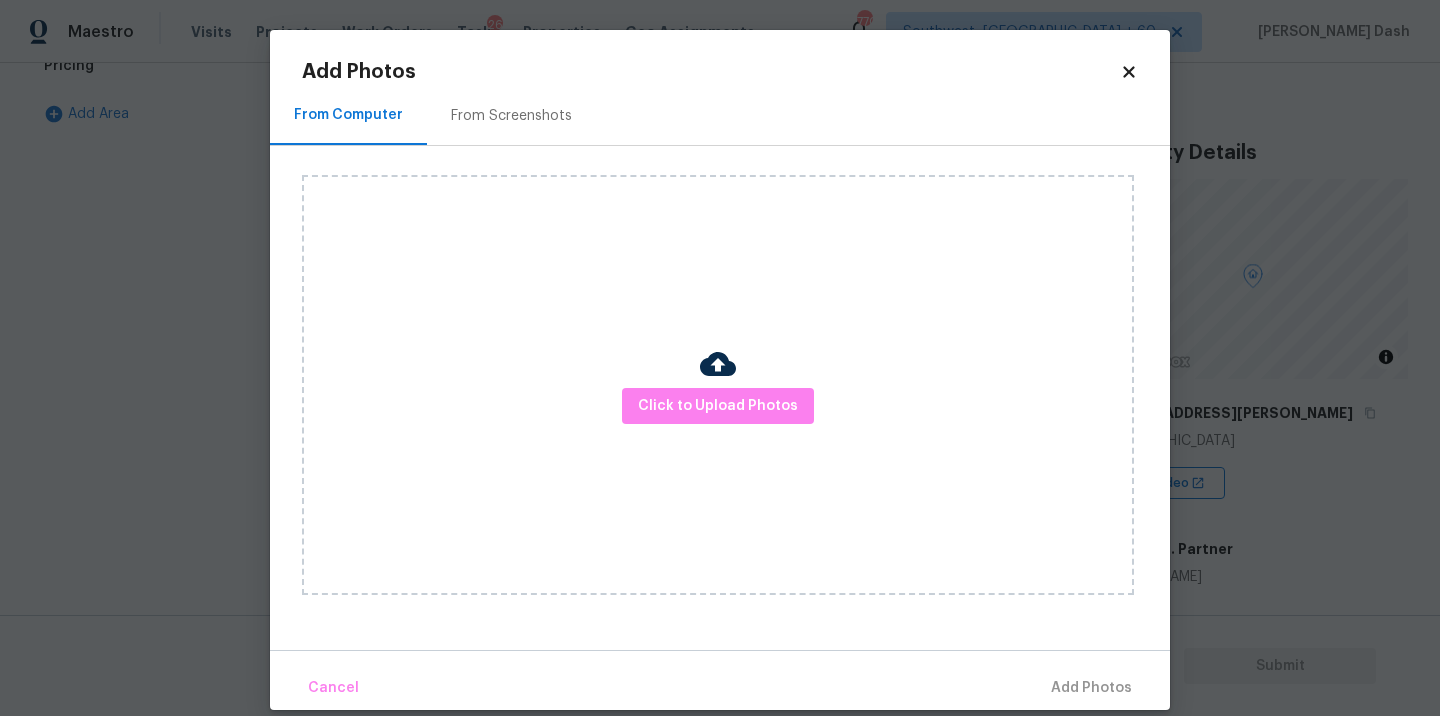 click on "Maestro Visits Projects Work Orders Tasks 26 Properties Geo Assignments 770 Southwest, FL + 60 Soumya Ranjan Dash Back to tasks Condition Scoping - Full Wed, Jul 16 2025 by 9:22 am   Soumya Ranjan Dash In-progress Questions Condition Adjustments Details & Inputs Notes Photos Exterior Utilities 2 HVAC 2 Verification 4 Plumbing 1 Roof Gated Community 1 Pricing 5 Add Area Utilities Notes: ​ Are there solar panels?  * Has solar panels No solar panels Unknown What is the Gas source ?  * Natural Gas Lines Propane Other None Take A Photo Of The Gas Meter (Clear Meter Number) Photos Take A Photo Of The Water Meter (Clear Meter Number) Photos Take A Photo Of The Electric Meter (Clear Meter Number)  * Photos Does the home have a septic tank or sewer service?  * Sewer Septic Unknown Property Details © Mapbox   © OpenStreetMap   Improve this map 252 Shiloh Hills Dr NW Kennesaw, GA 30144 SSVA Video Agent Exp. Partner Tracey Olson Square Foot 1850 Bedrooms 3 Full Bathrooms 2 Half Bathrooms - Year Built 1974 - - Smoking" at bounding box center [720, 358] 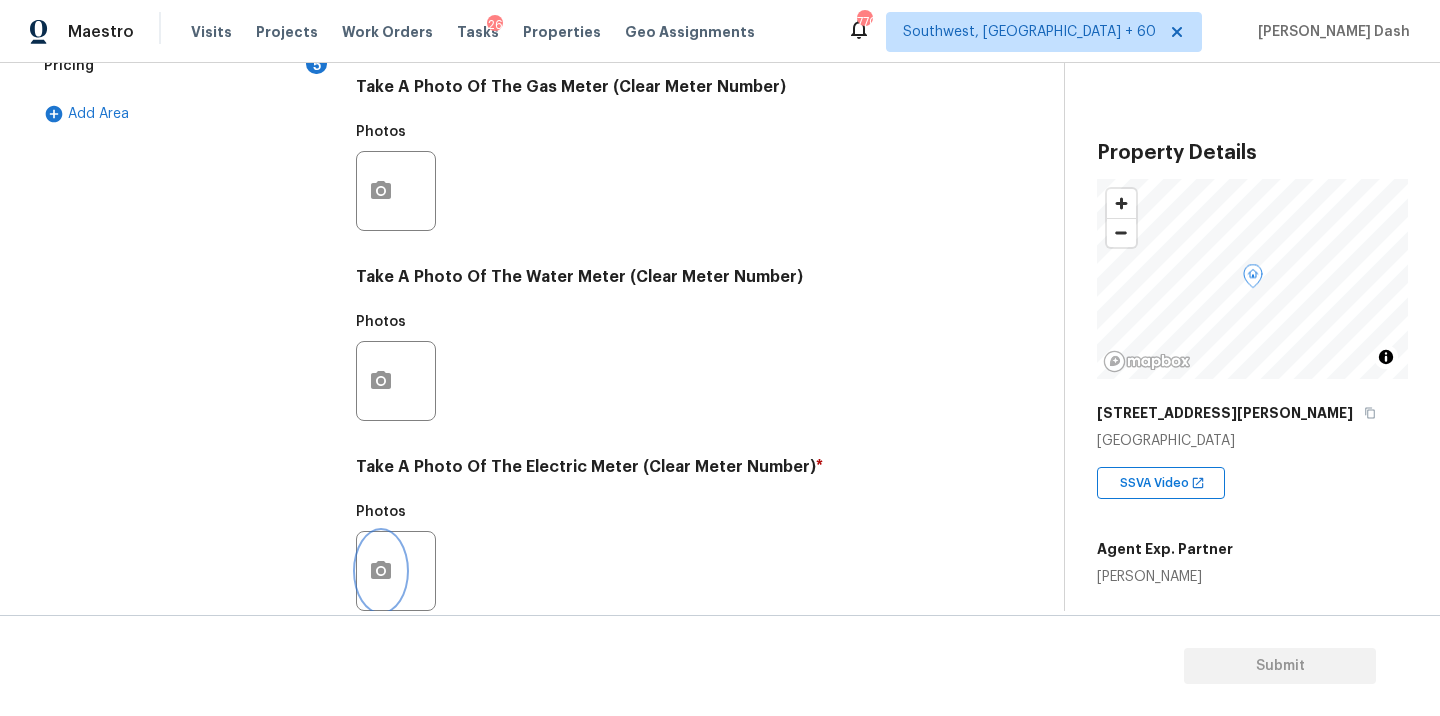 click 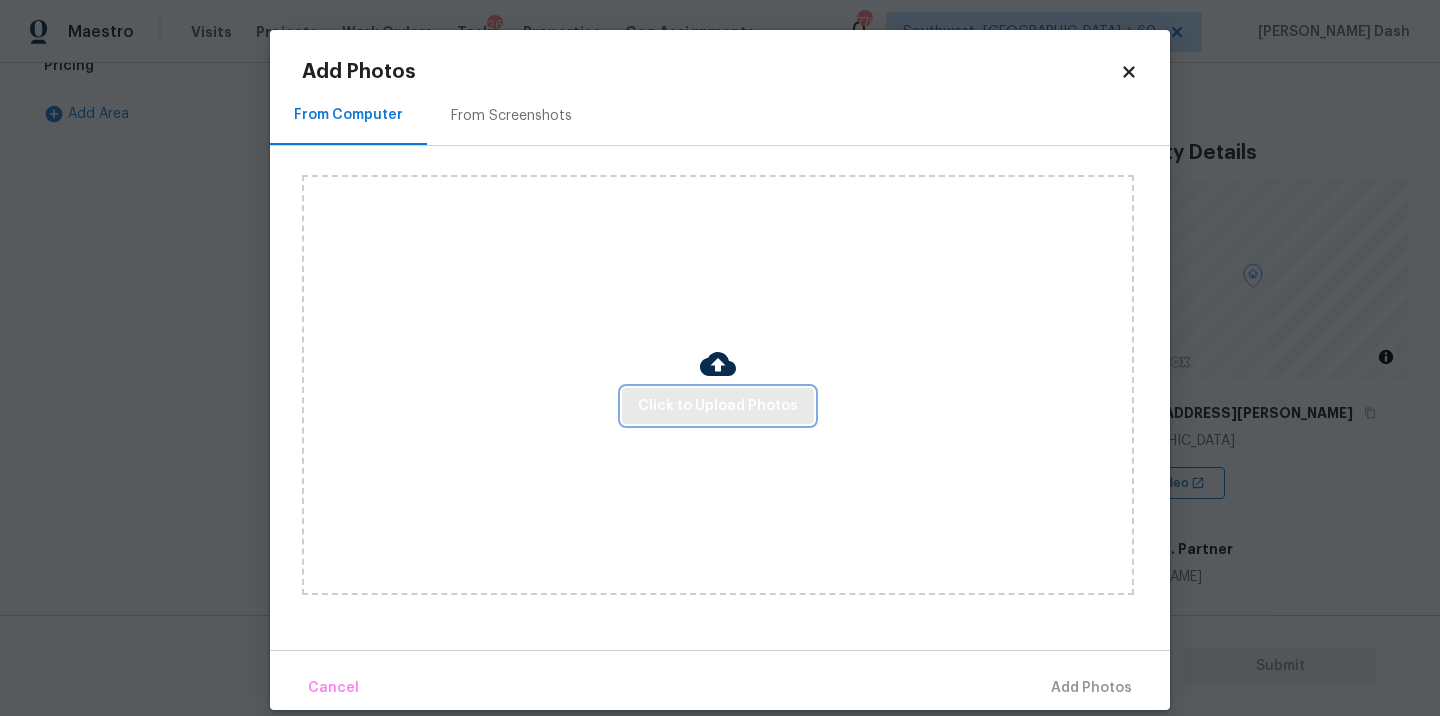 click on "Click to Upload Photos" at bounding box center [718, 406] 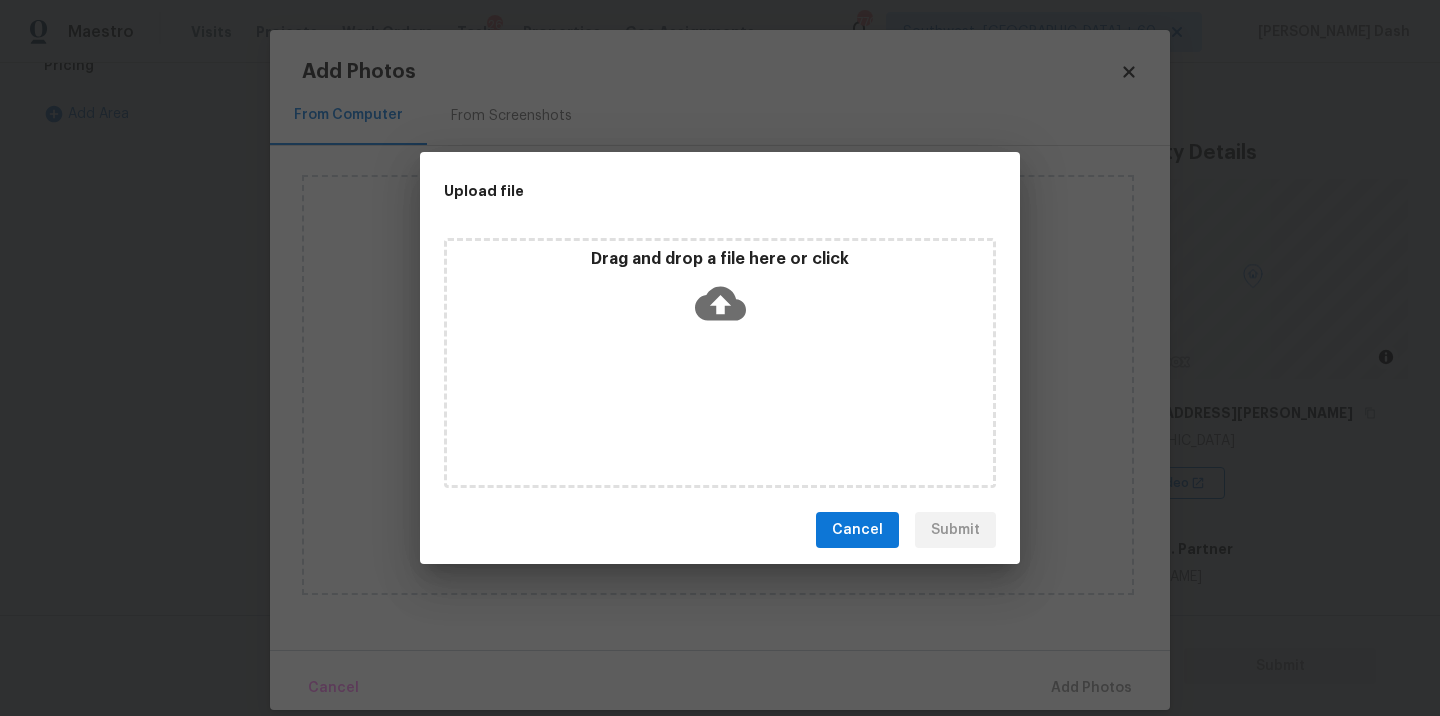click on "Drag and drop a file here or click" at bounding box center (720, 363) 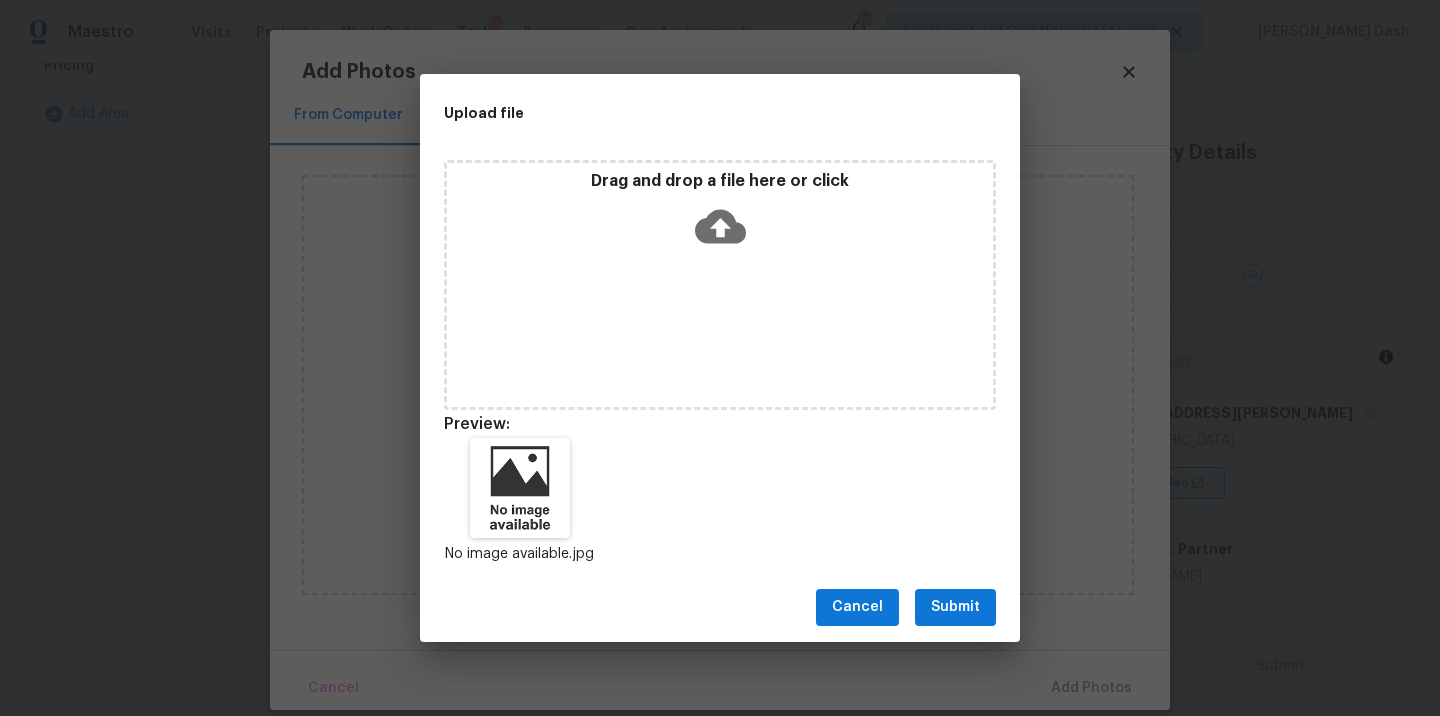click on "Submit" at bounding box center [955, 607] 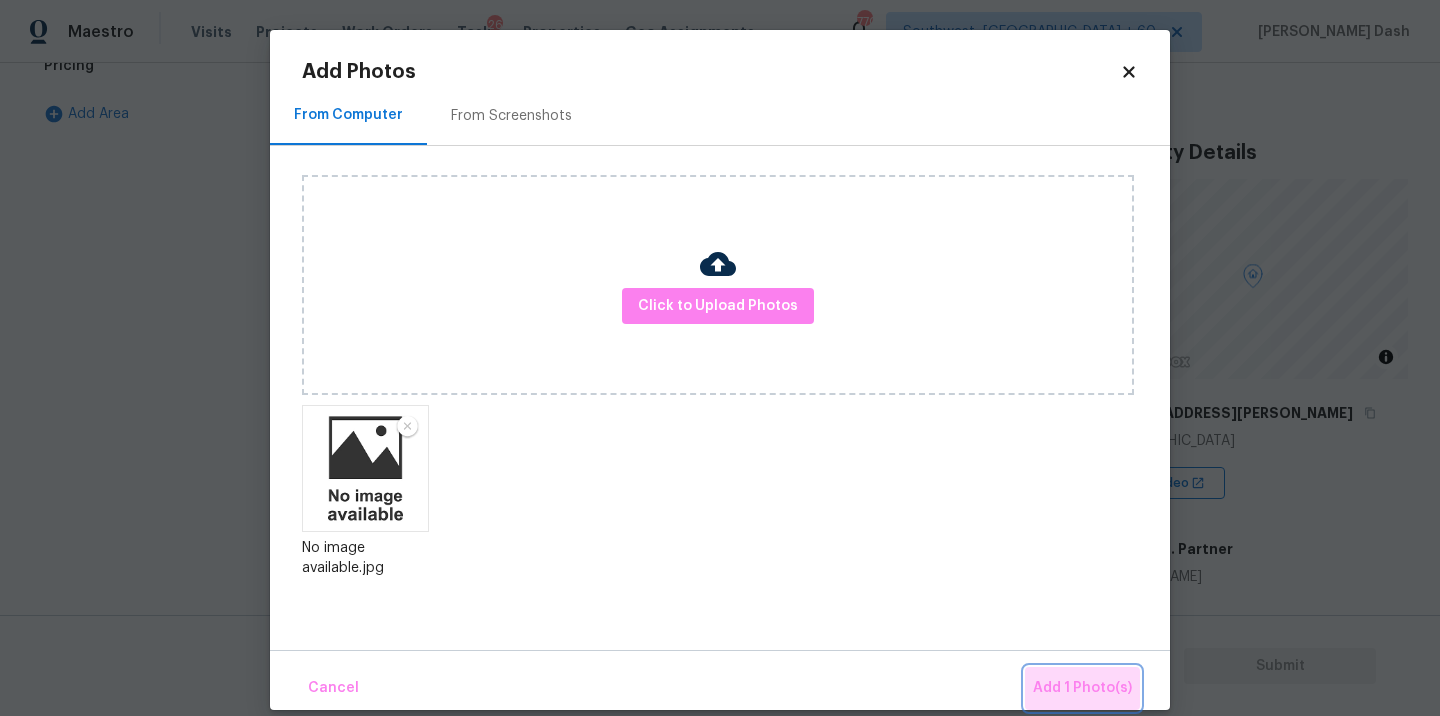 click on "Add 1 Photo(s)" at bounding box center [1082, 688] 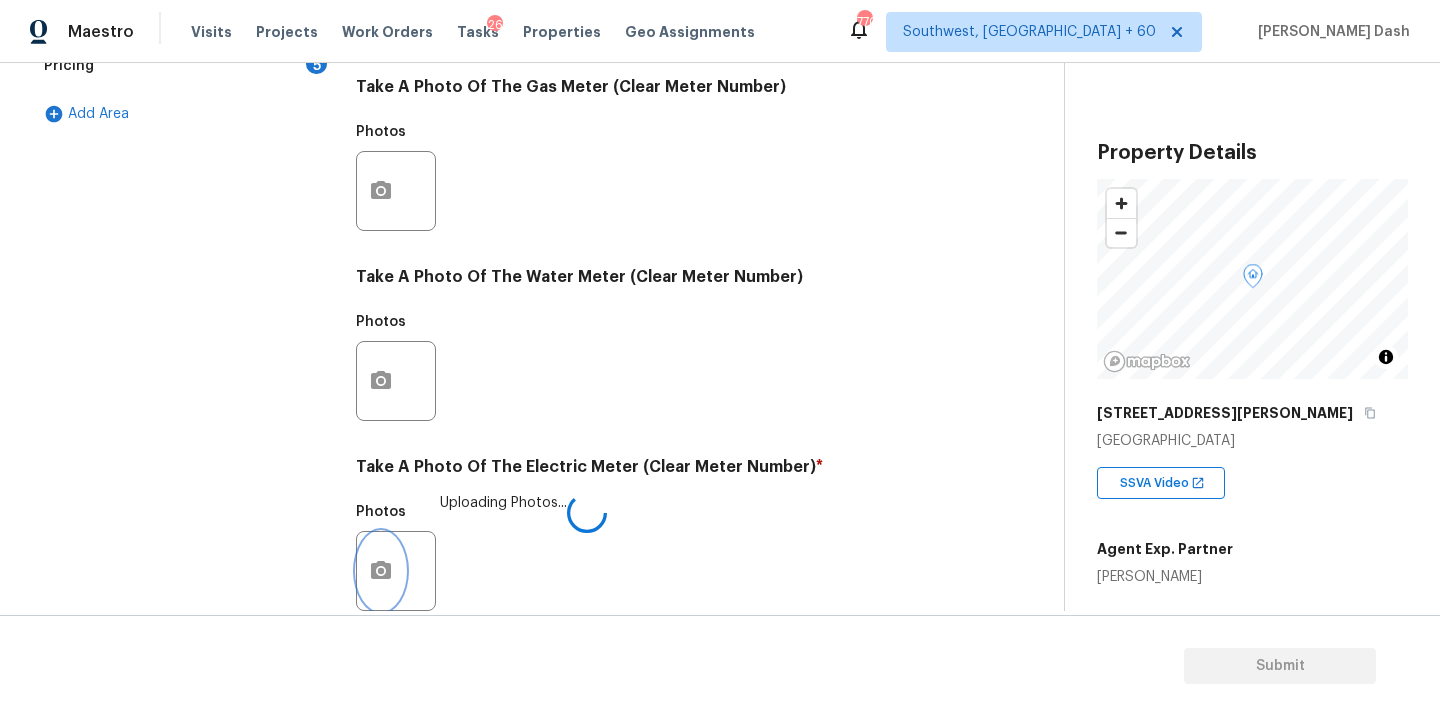 scroll, scrollTop: 789, scrollLeft: 0, axis: vertical 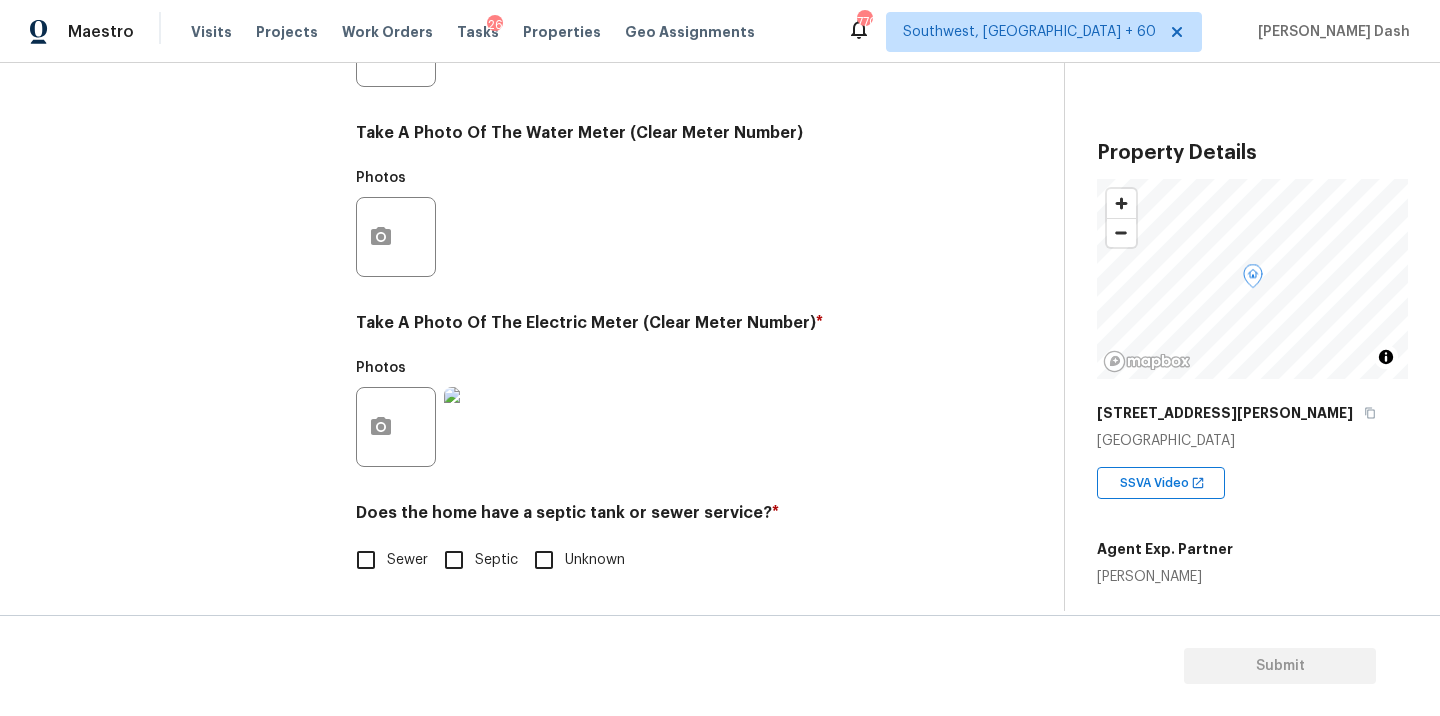 click on "Sewer" at bounding box center [407, 560] 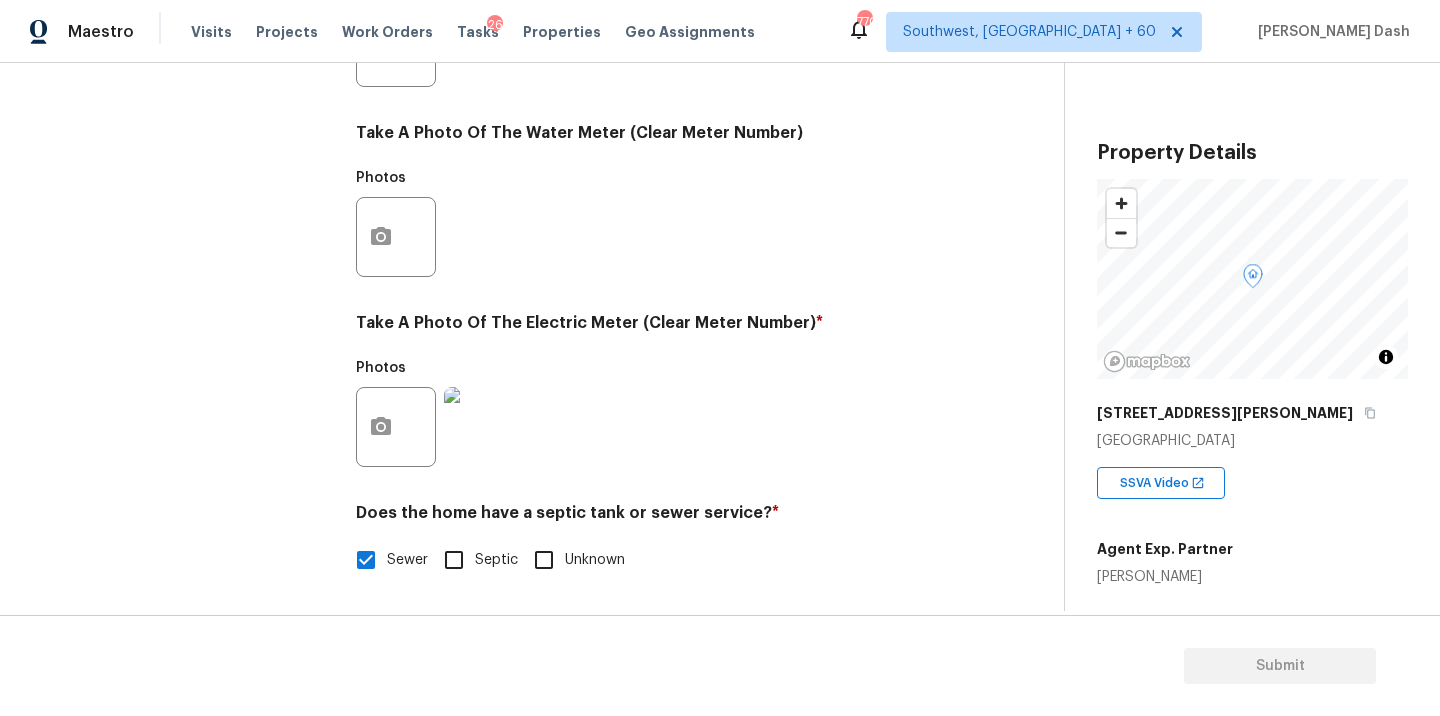 click on "Exterior Utilities 1 HVAC 2 Verification 4 Plumbing 1 Roof Gated Community 1 Pricing 5 Add Area" at bounding box center [182, 83] 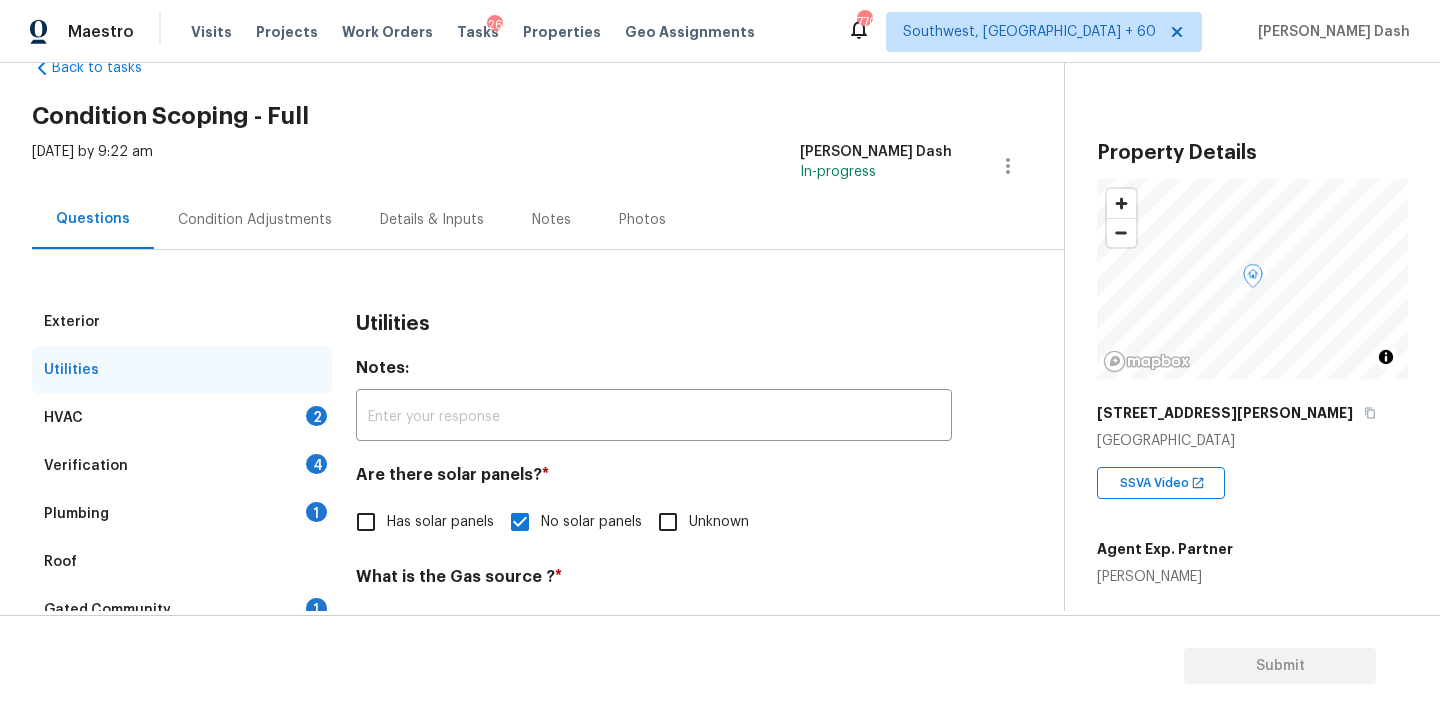 scroll, scrollTop: 0, scrollLeft: 0, axis: both 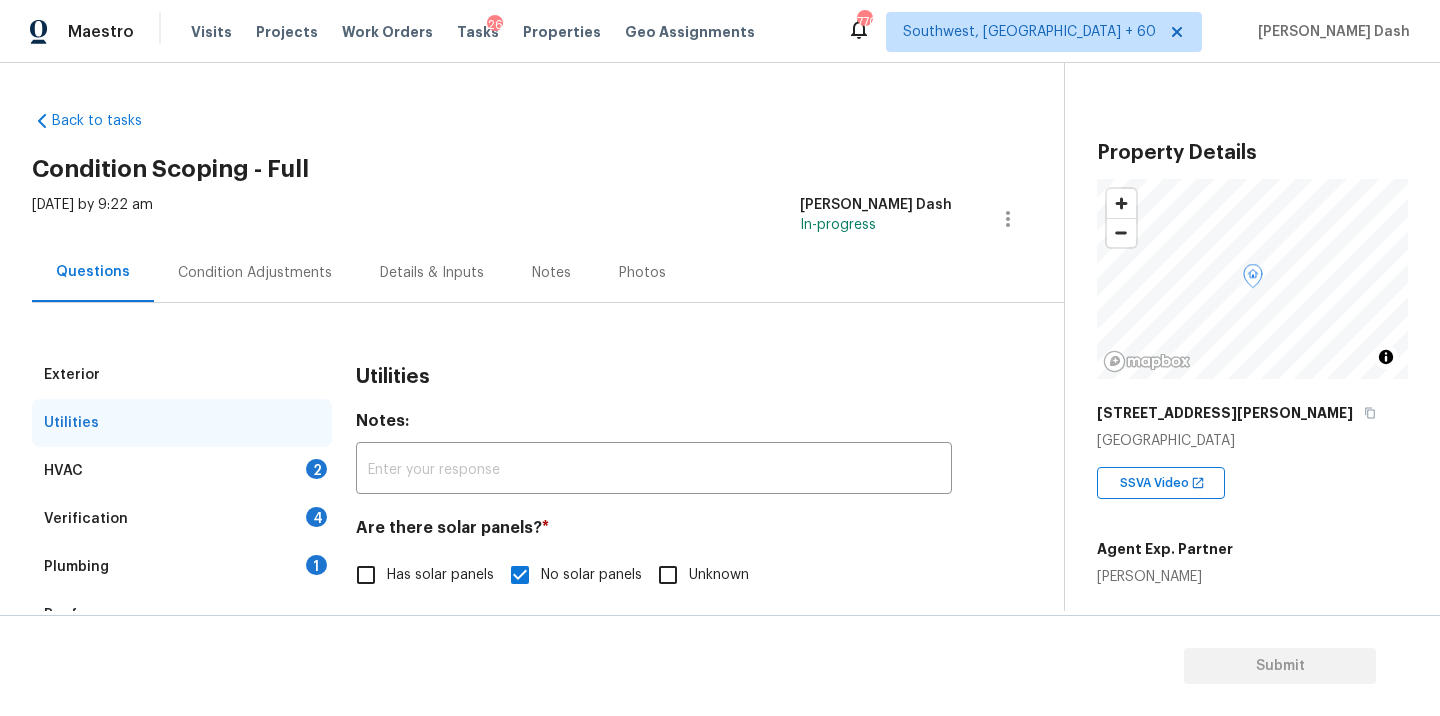 click on "HVAC 2" at bounding box center [182, 471] 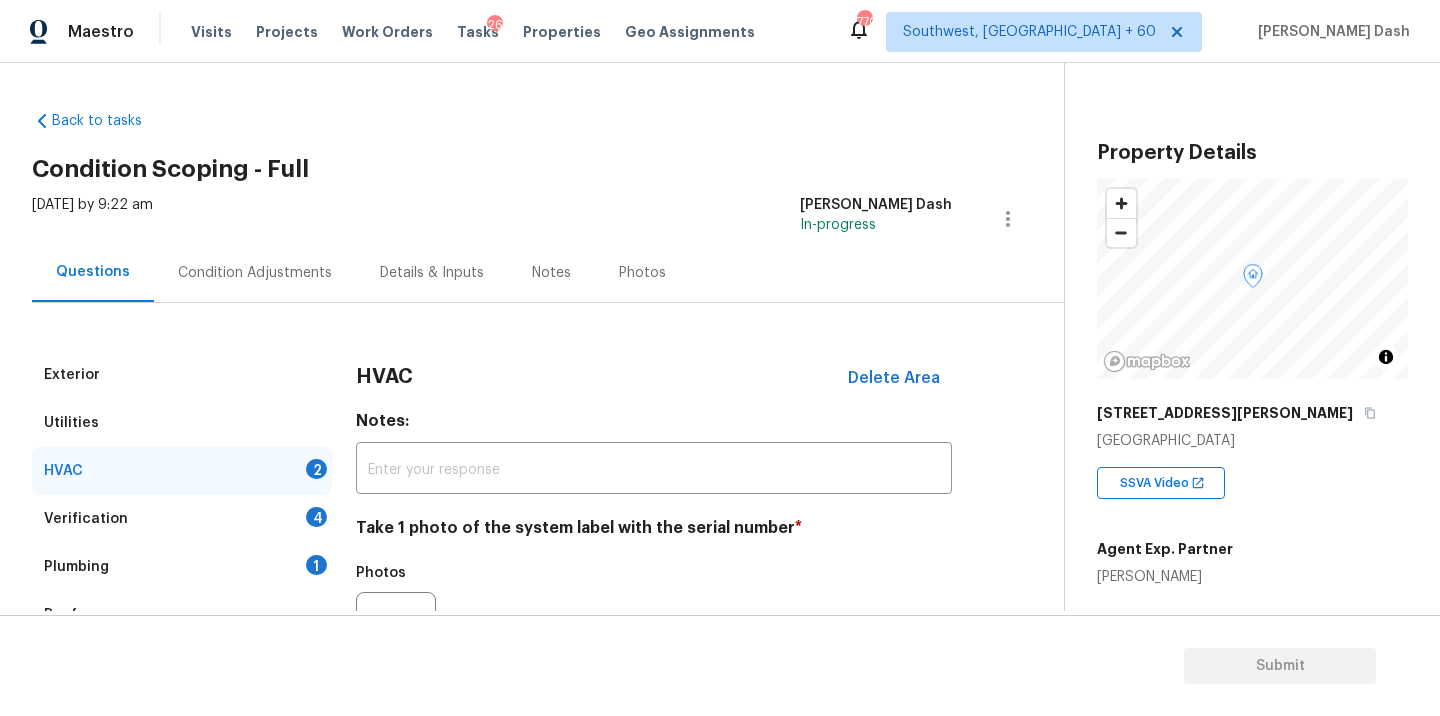scroll, scrollTop: 173, scrollLeft: 0, axis: vertical 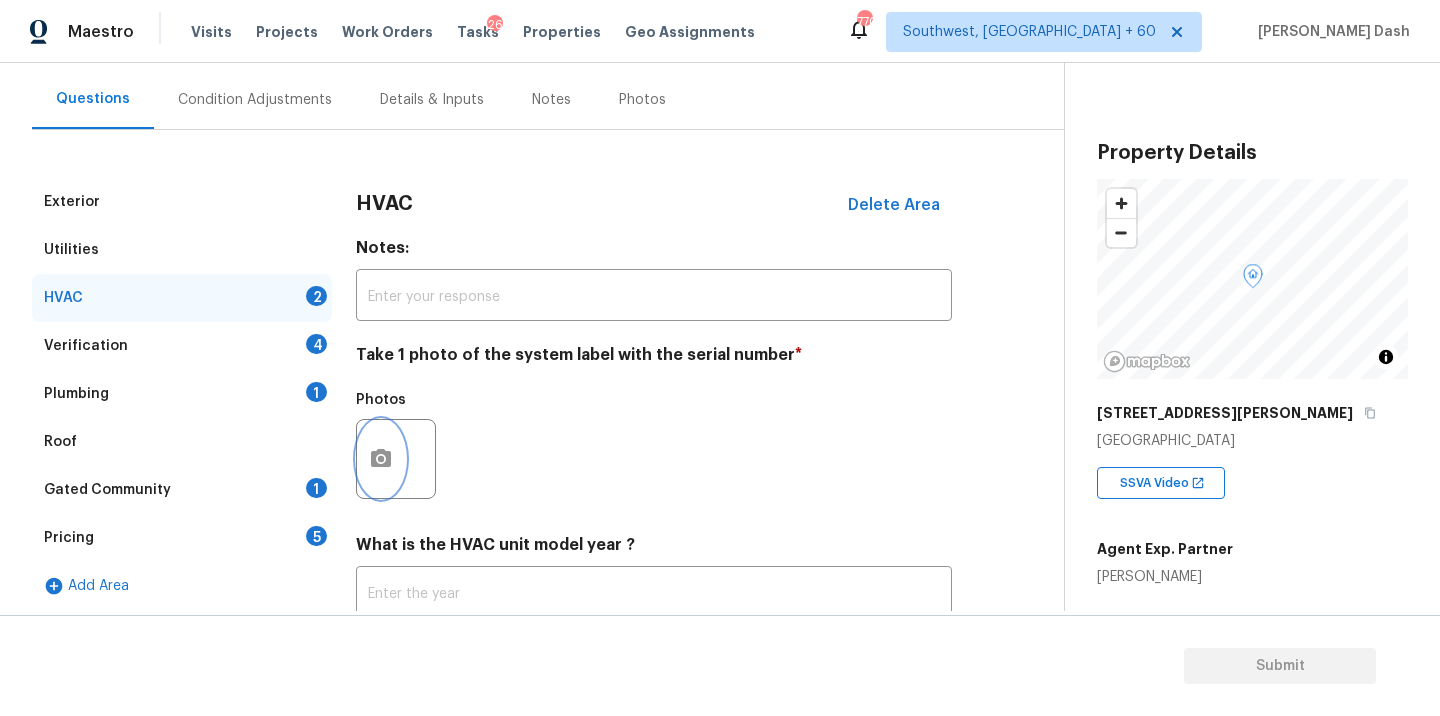 click 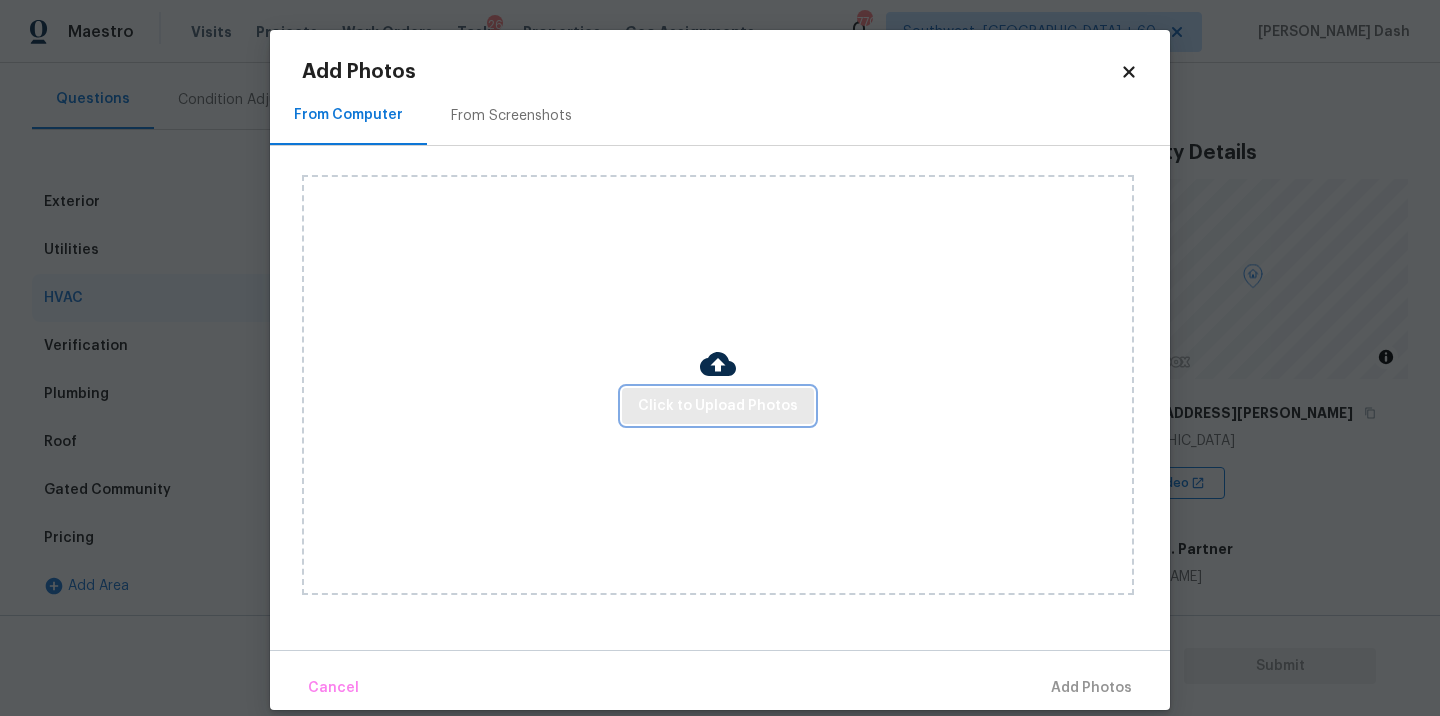 click on "Click to Upload Photos" at bounding box center [718, 406] 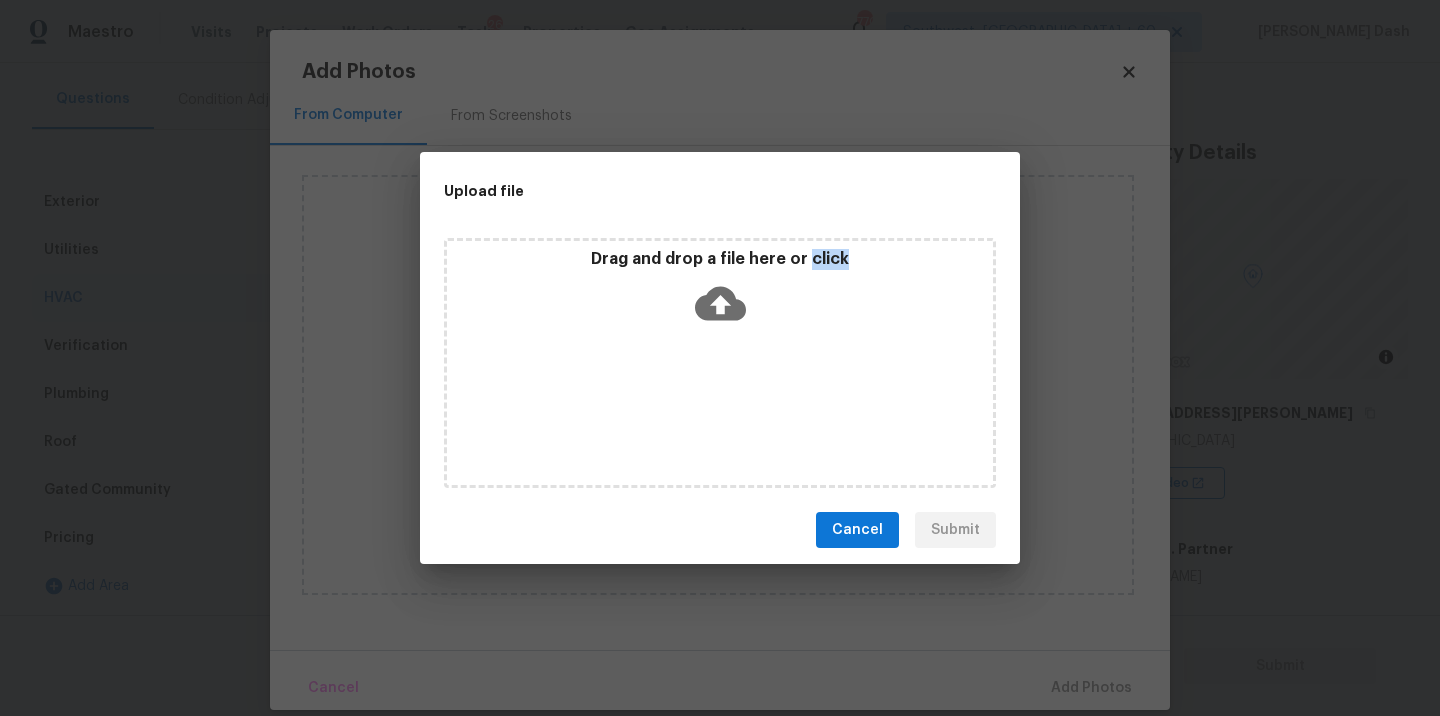click on "Drag and drop a file here or click" at bounding box center [720, 363] 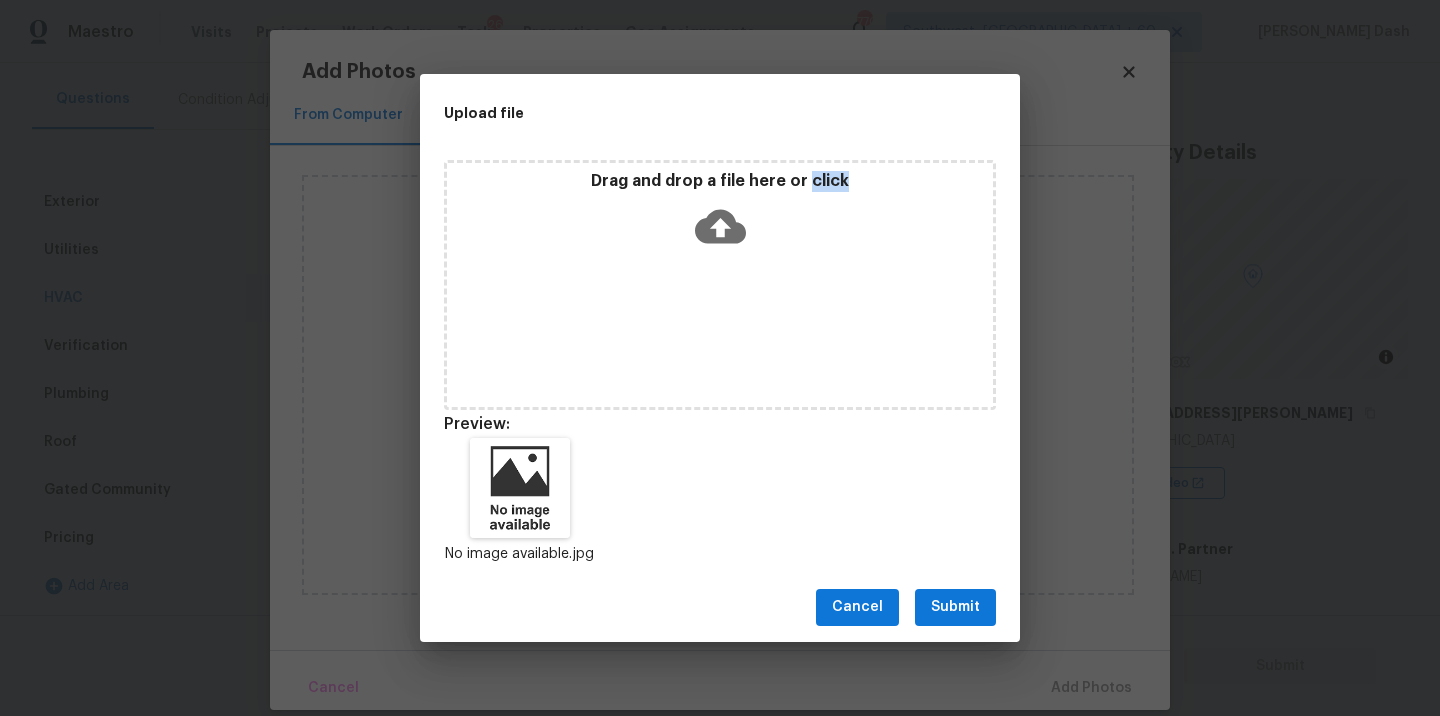 click on "Submit" at bounding box center (955, 607) 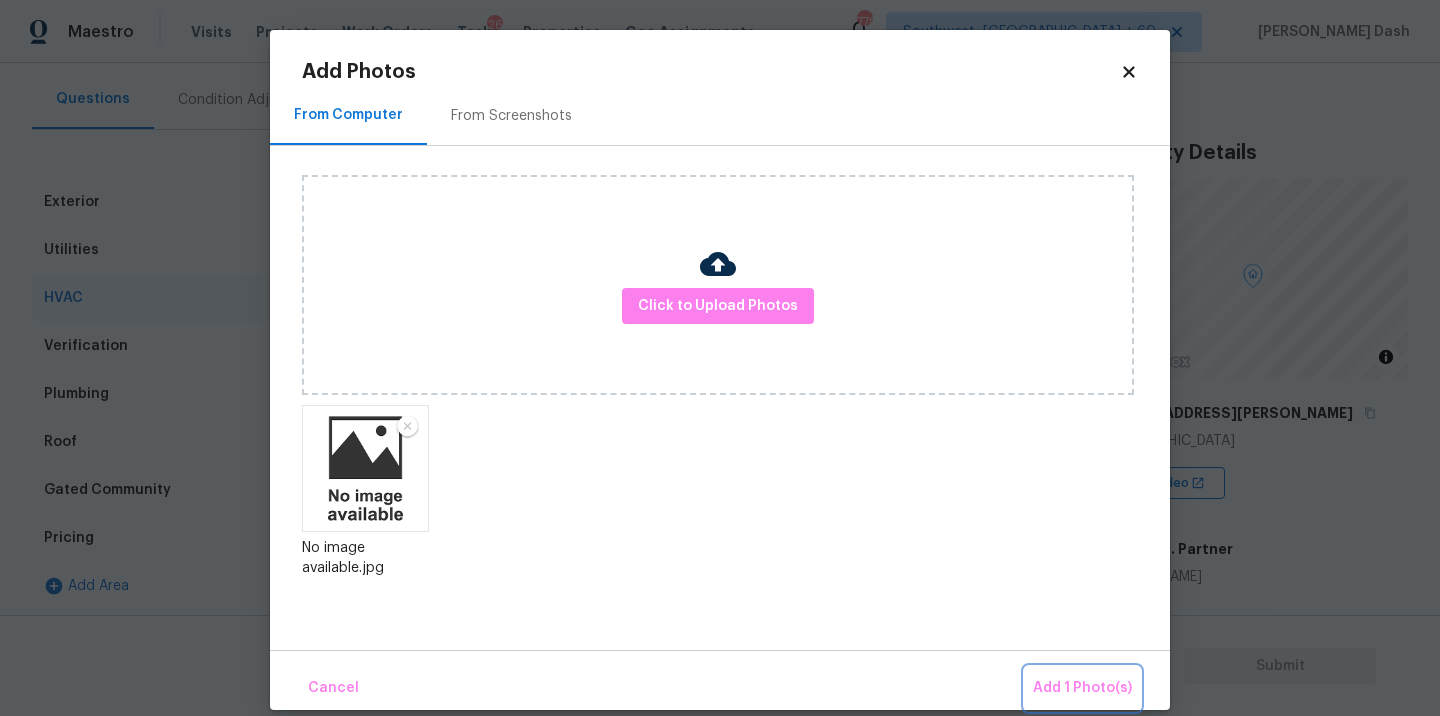 click on "Add 1 Photo(s)" at bounding box center [1082, 688] 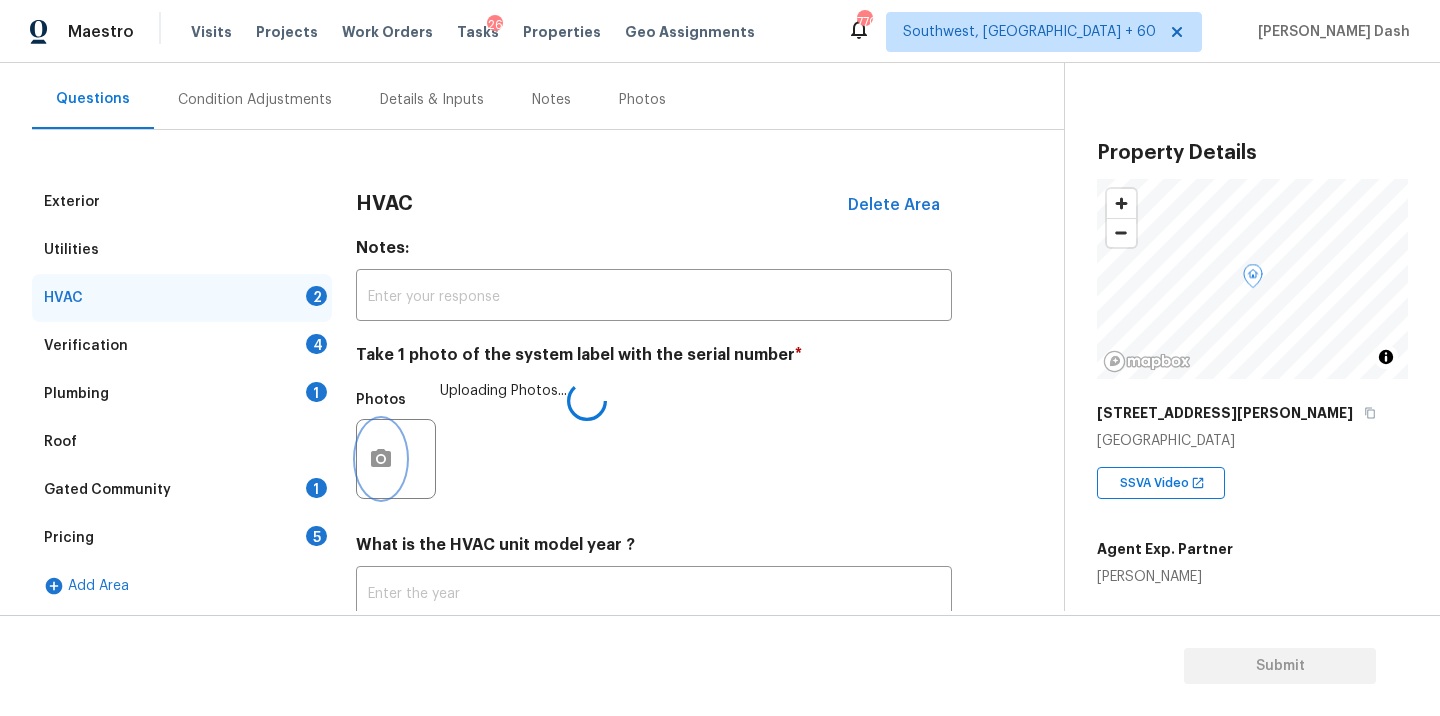 scroll, scrollTop: 313, scrollLeft: 0, axis: vertical 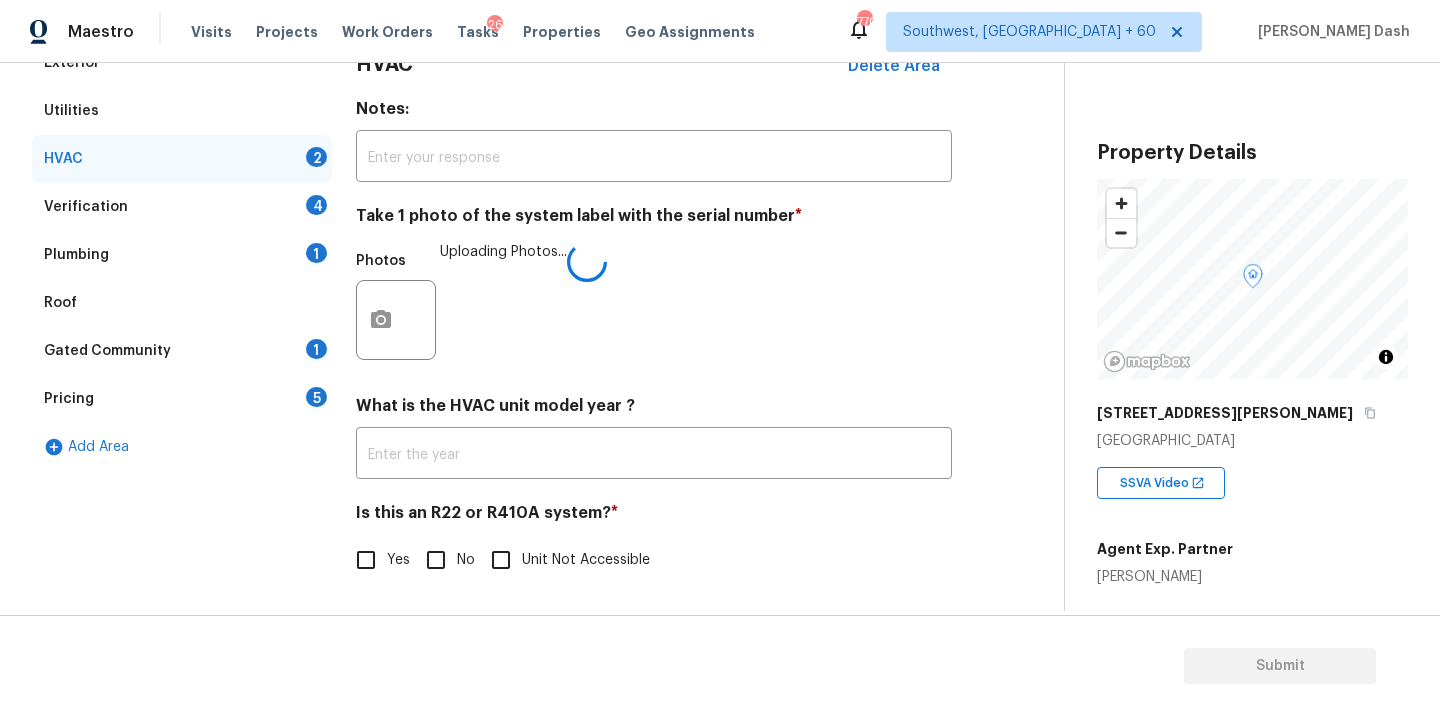 click on "Unit Not Accessible" at bounding box center (586, 560) 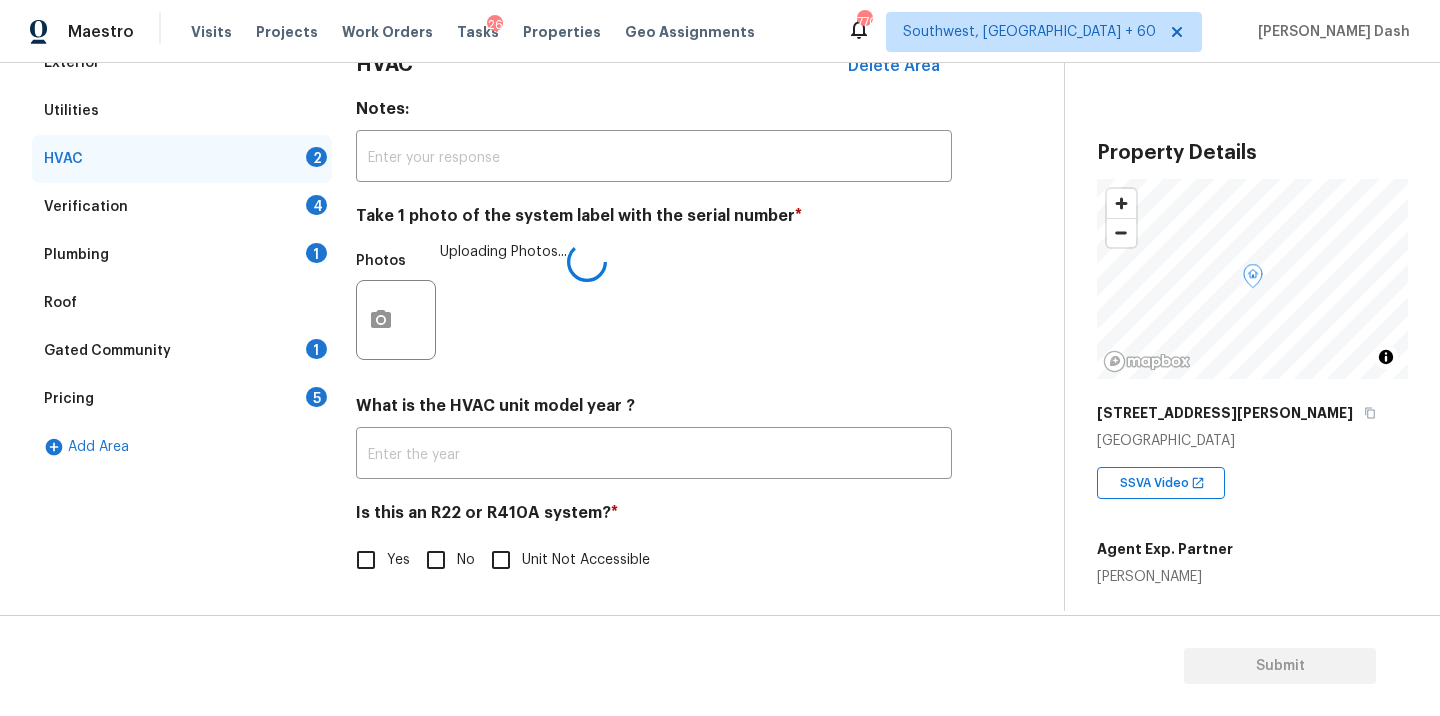 click on "Unit Not Accessible" at bounding box center [501, 560] 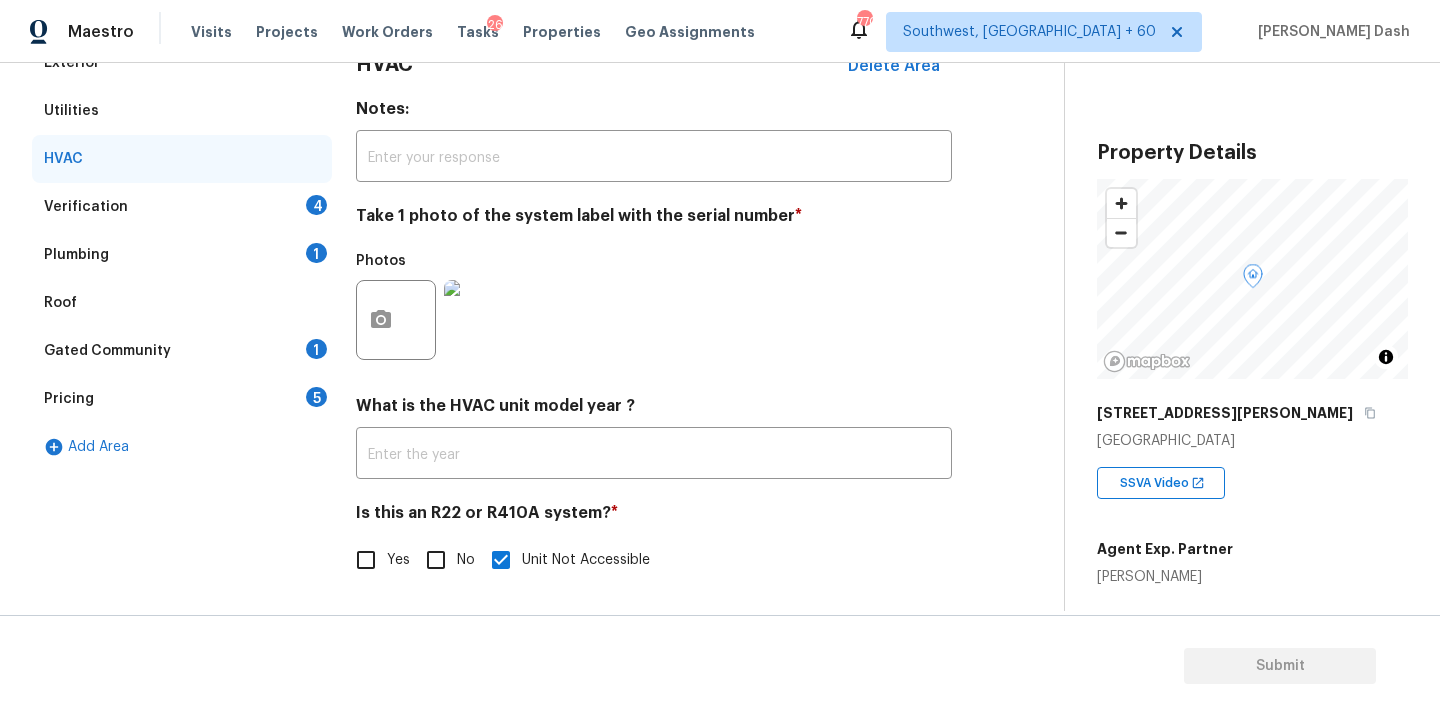 click on "Verification 4" at bounding box center (182, 207) 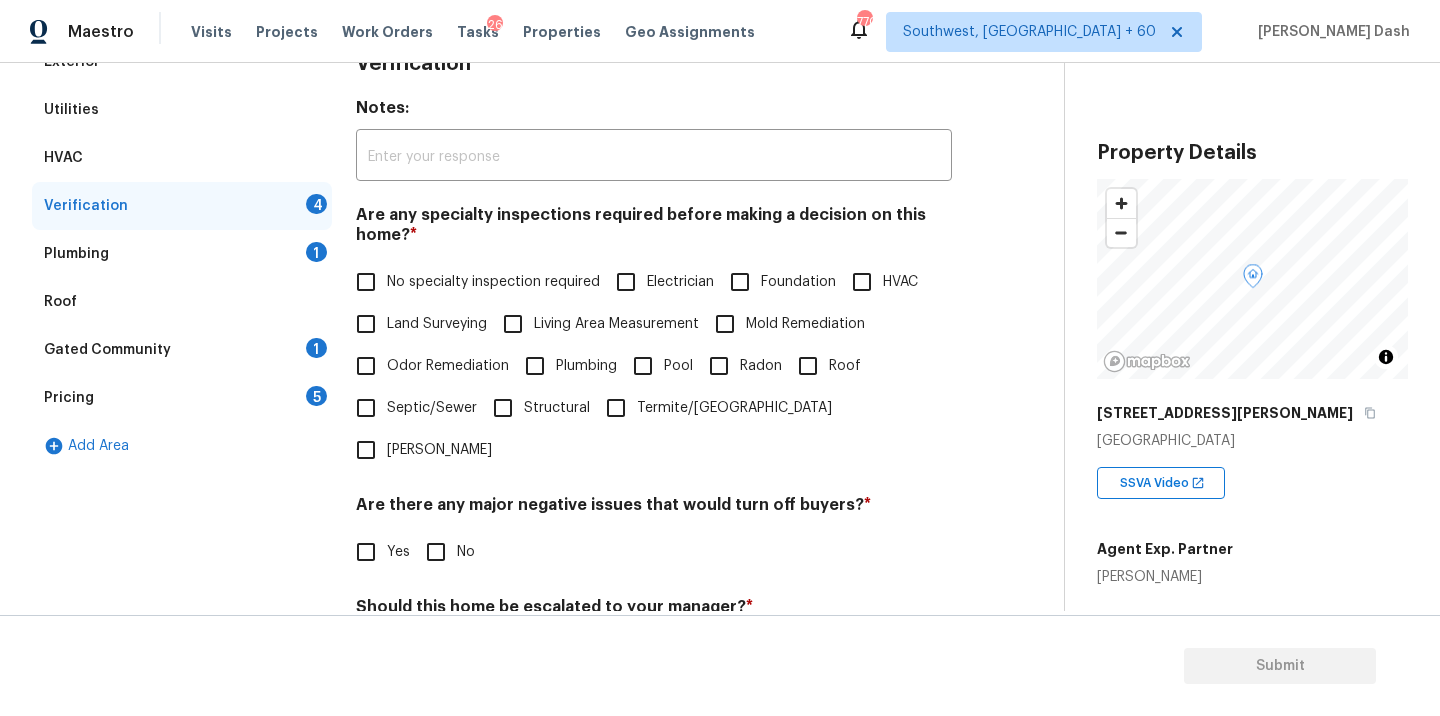 click on "HVAC" at bounding box center [862, 282] 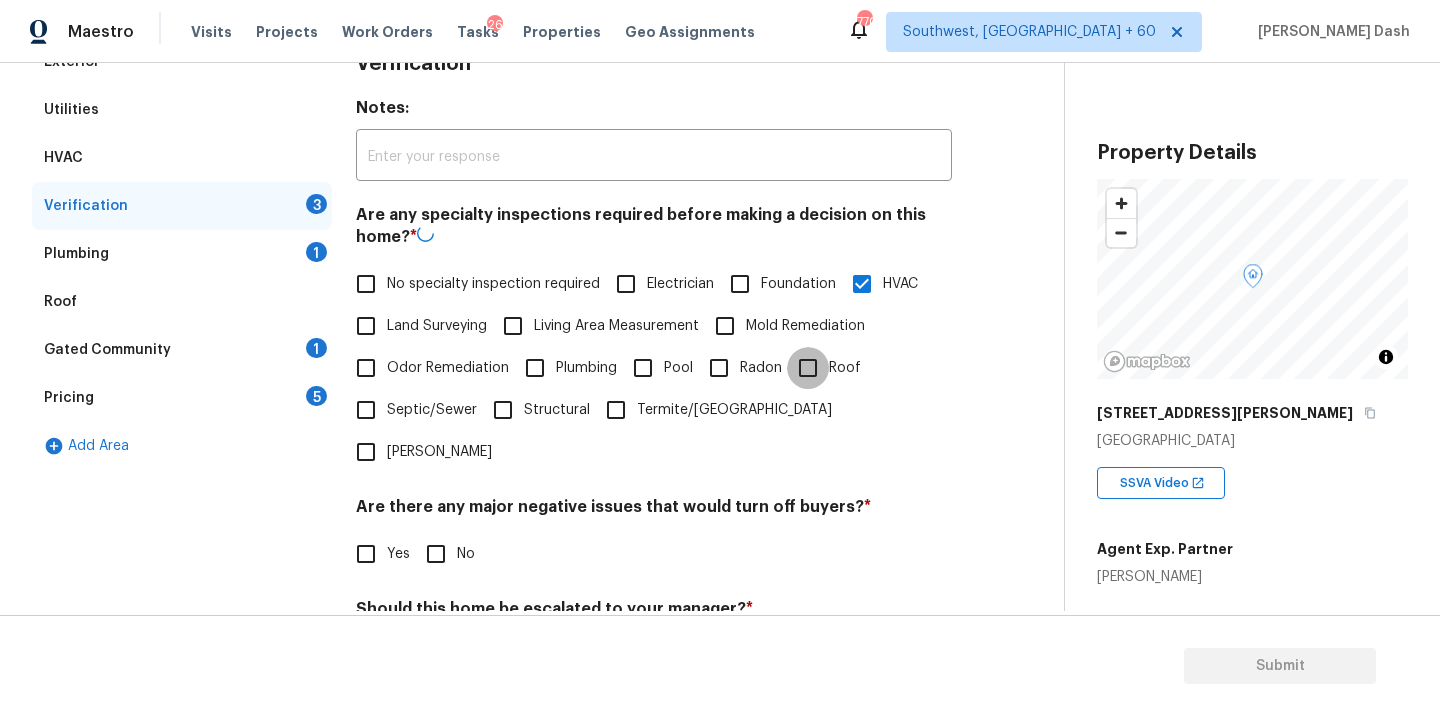 click on "Roof" at bounding box center (808, 368) 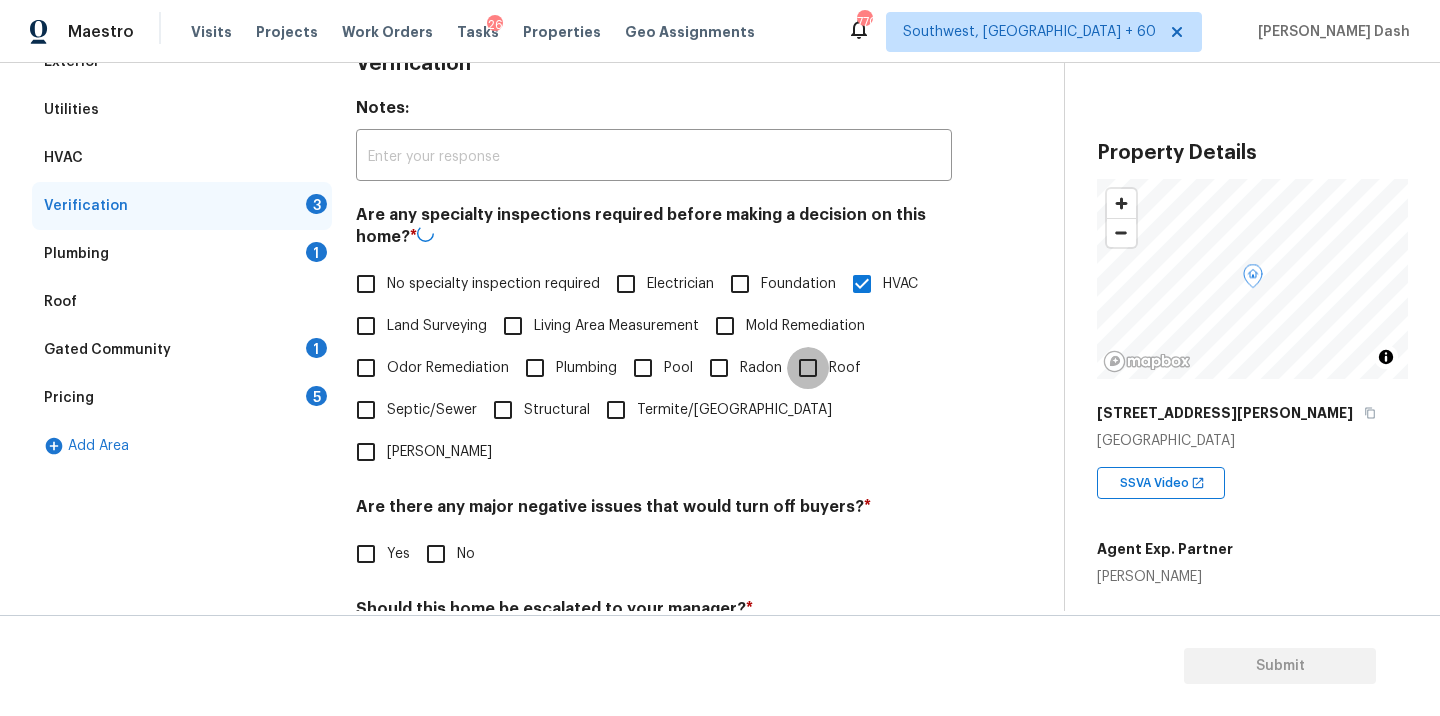 checkbox on "true" 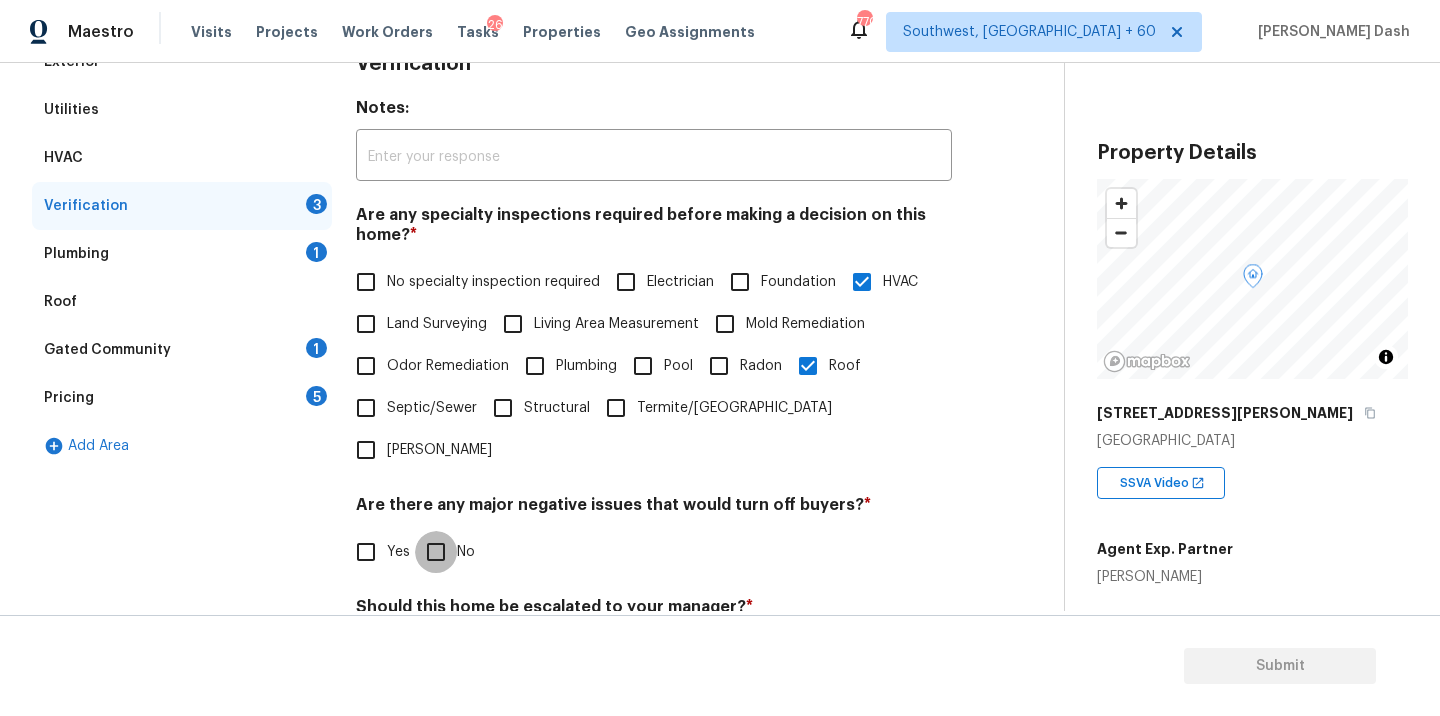 click on "No" at bounding box center [436, 552] 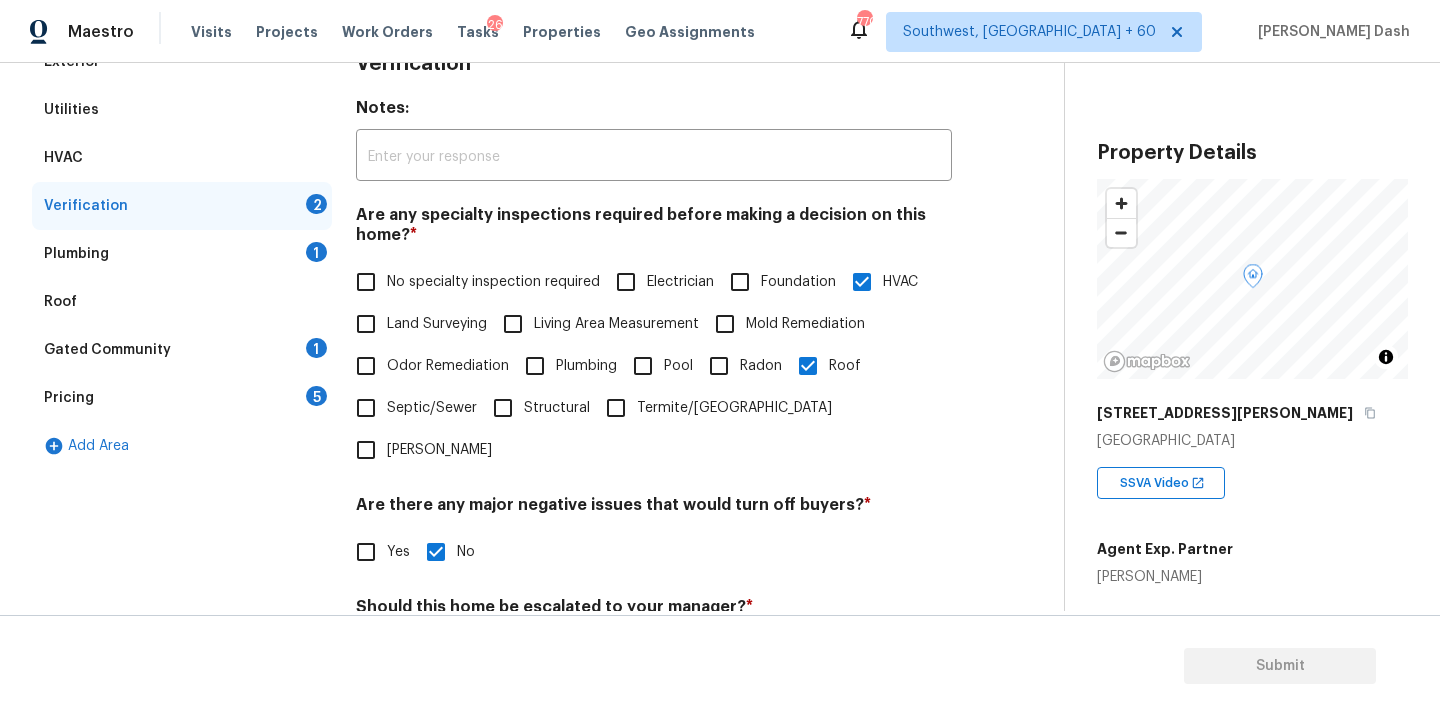 click on "Should this home be escalated to your manager?  * Yes No" at bounding box center (654, 636) 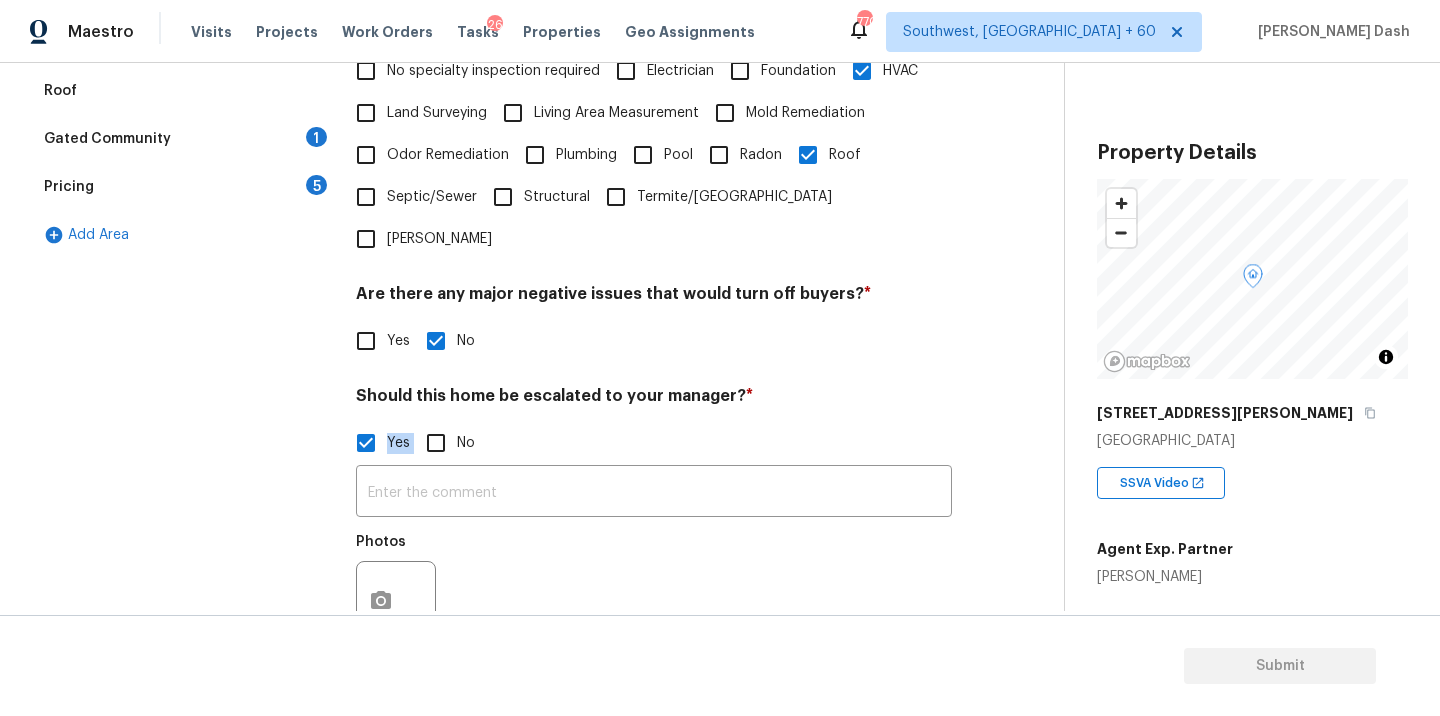 scroll, scrollTop: 677, scrollLeft: 0, axis: vertical 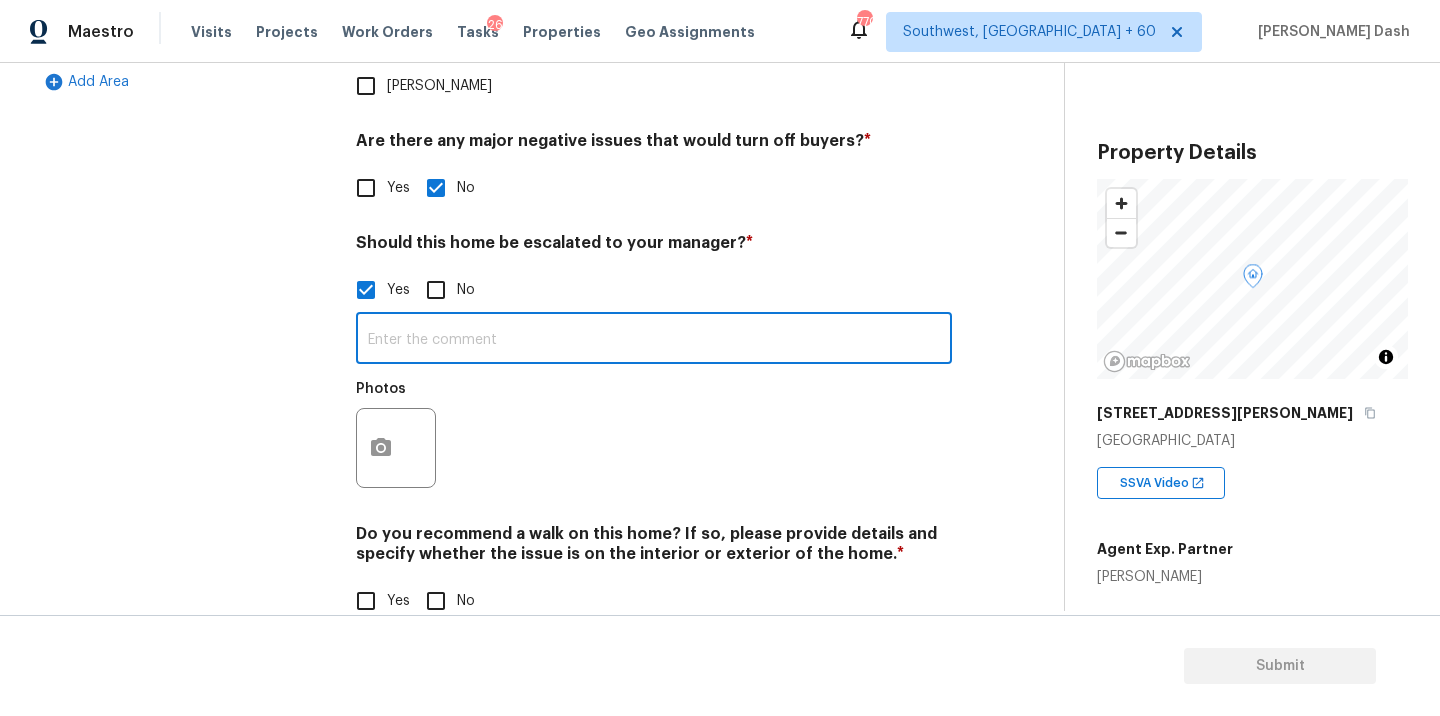 click at bounding box center [654, 340] 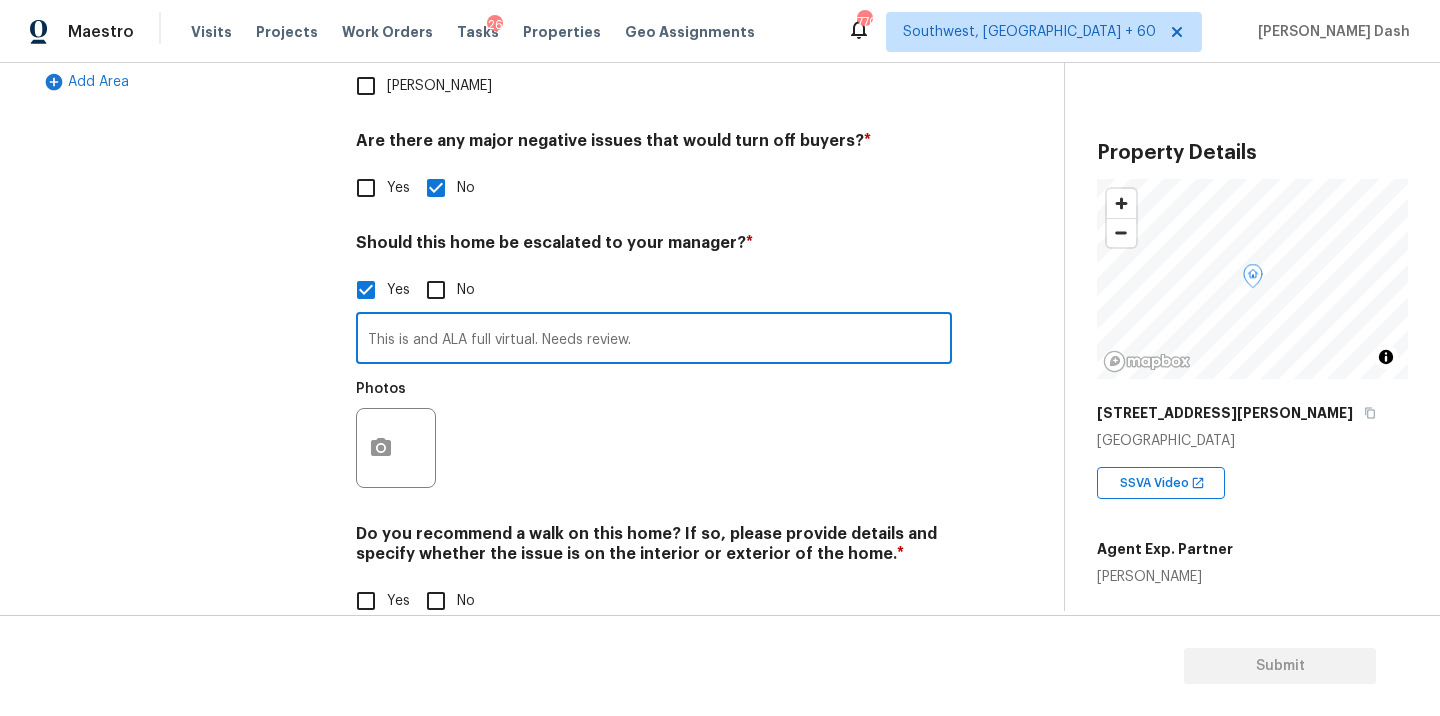 type on "This is and ALA full virtual. Needs review." 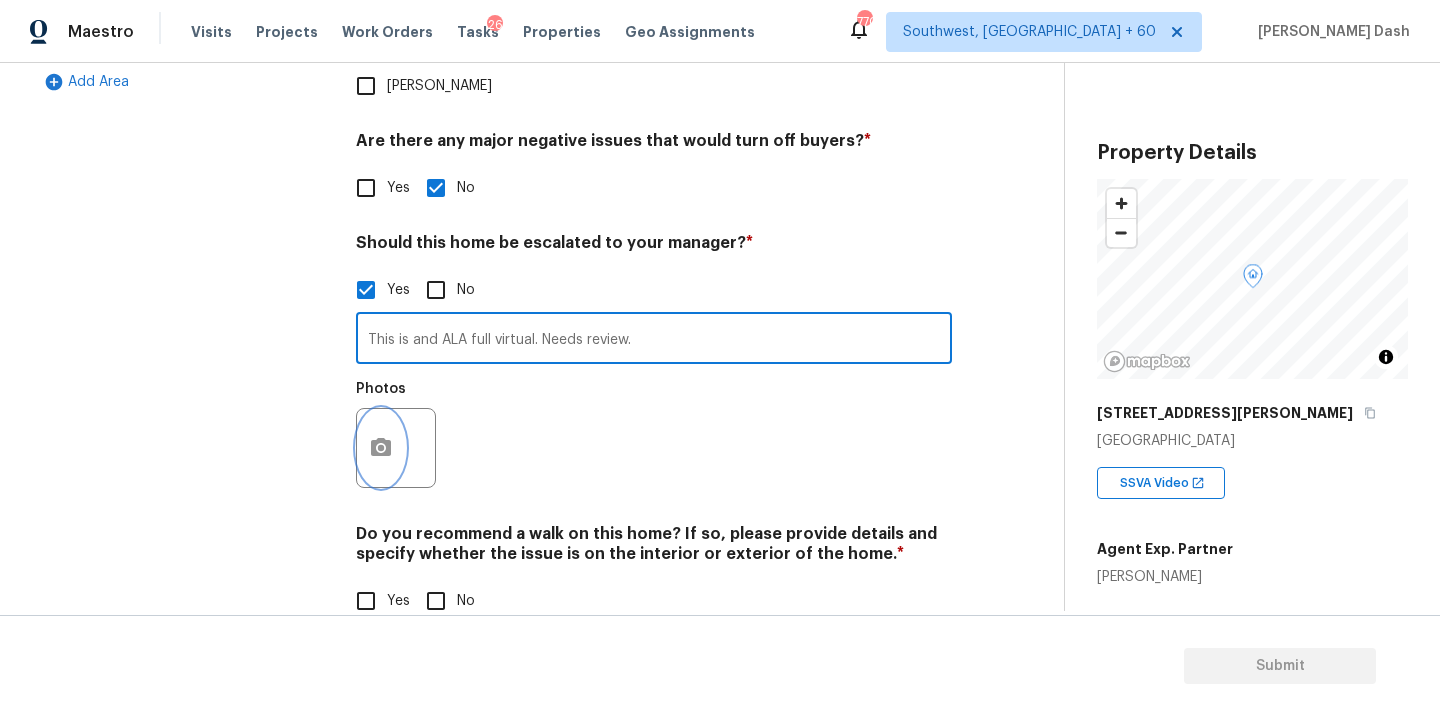 click at bounding box center (381, 448) 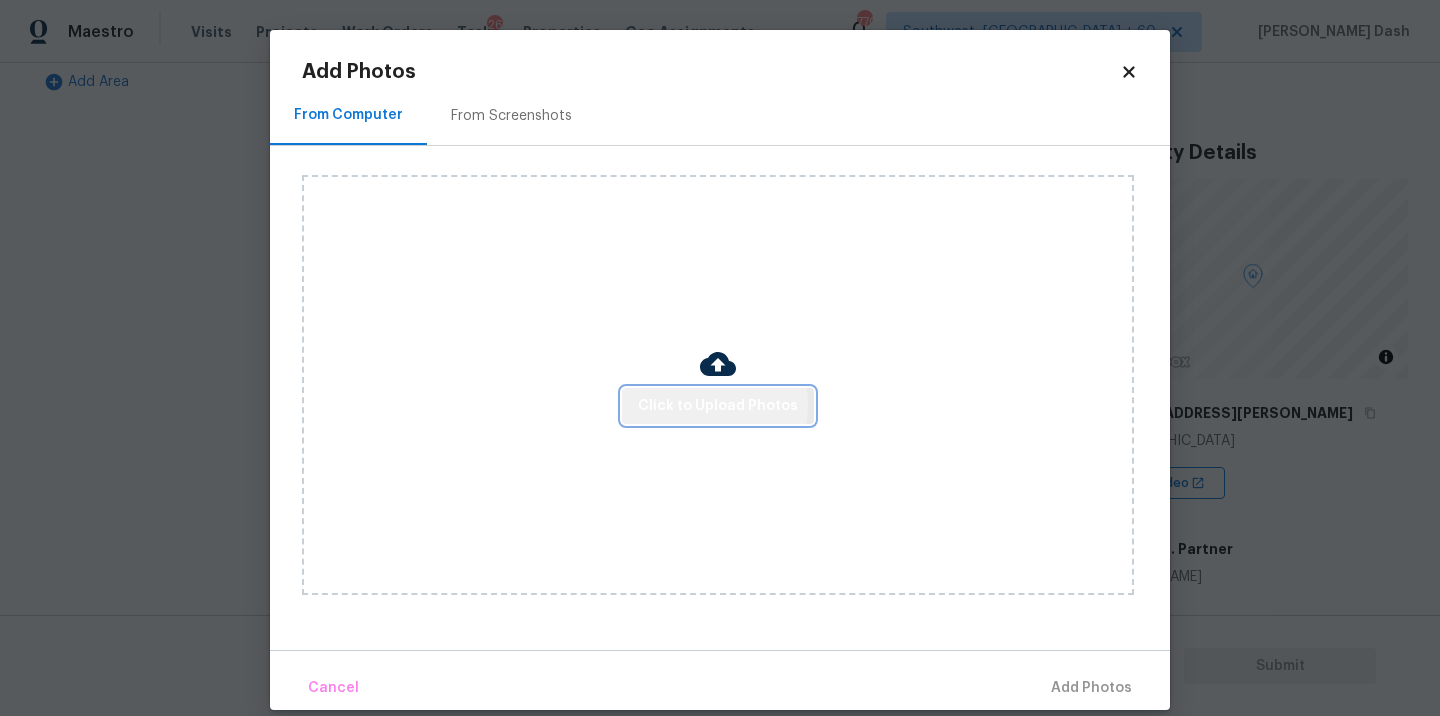 click on "Click to Upload Photos" at bounding box center [718, 406] 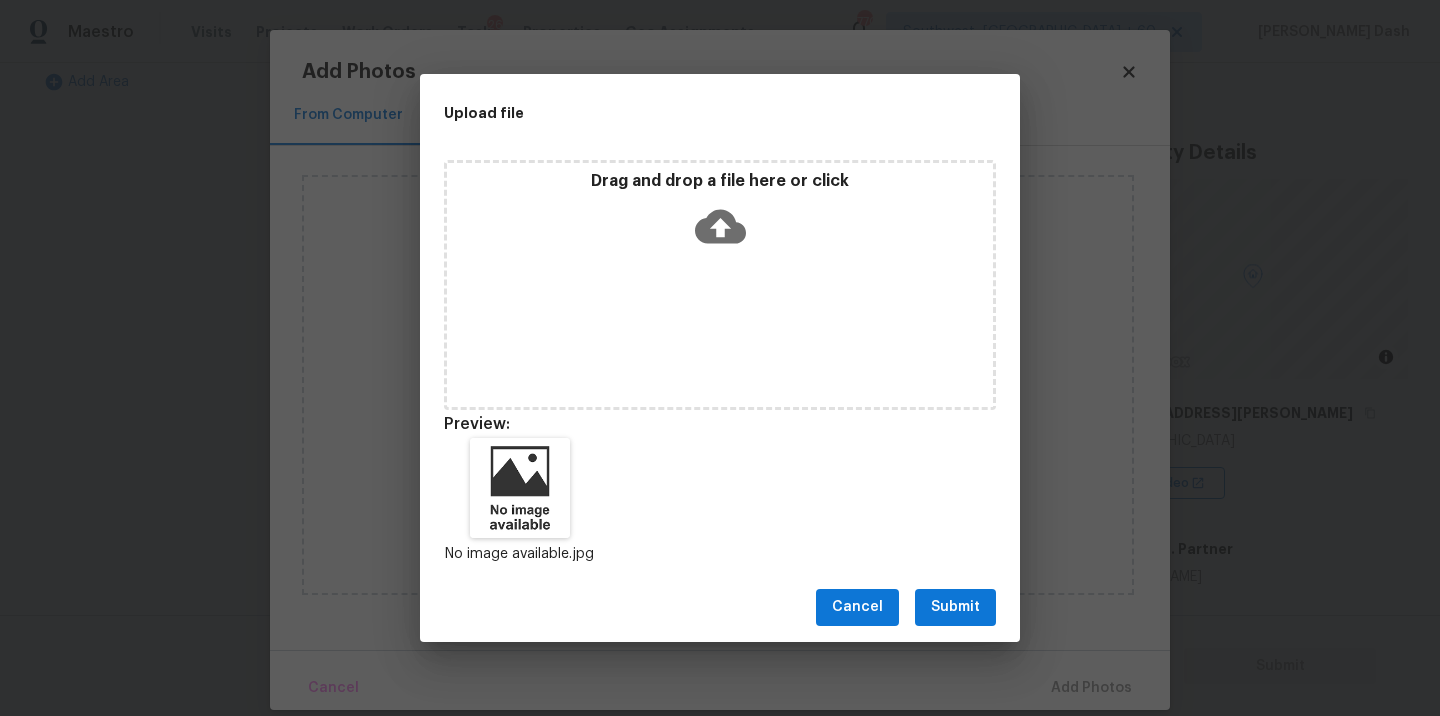 click on "Submit" at bounding box center (955, 607) 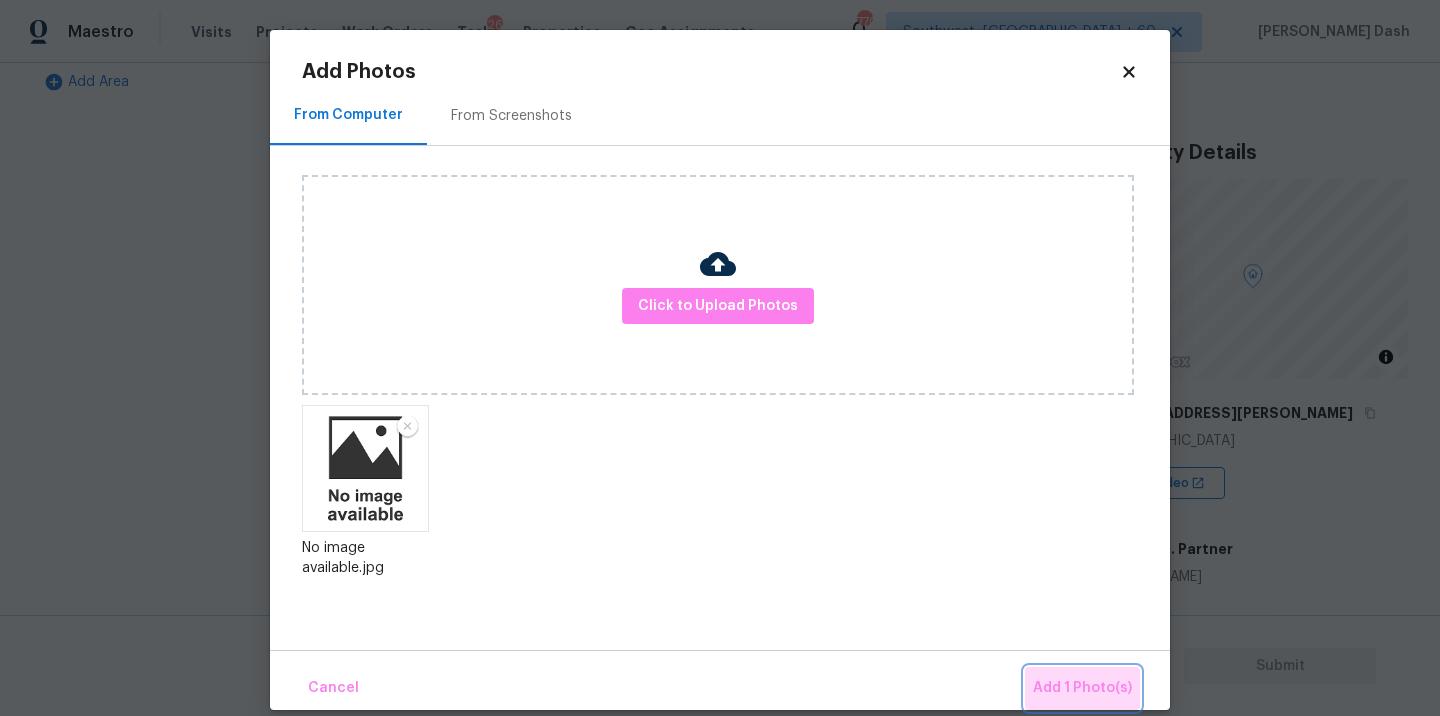 click on "Add 1 Photo(s)" at bounding box center (1082, 688) 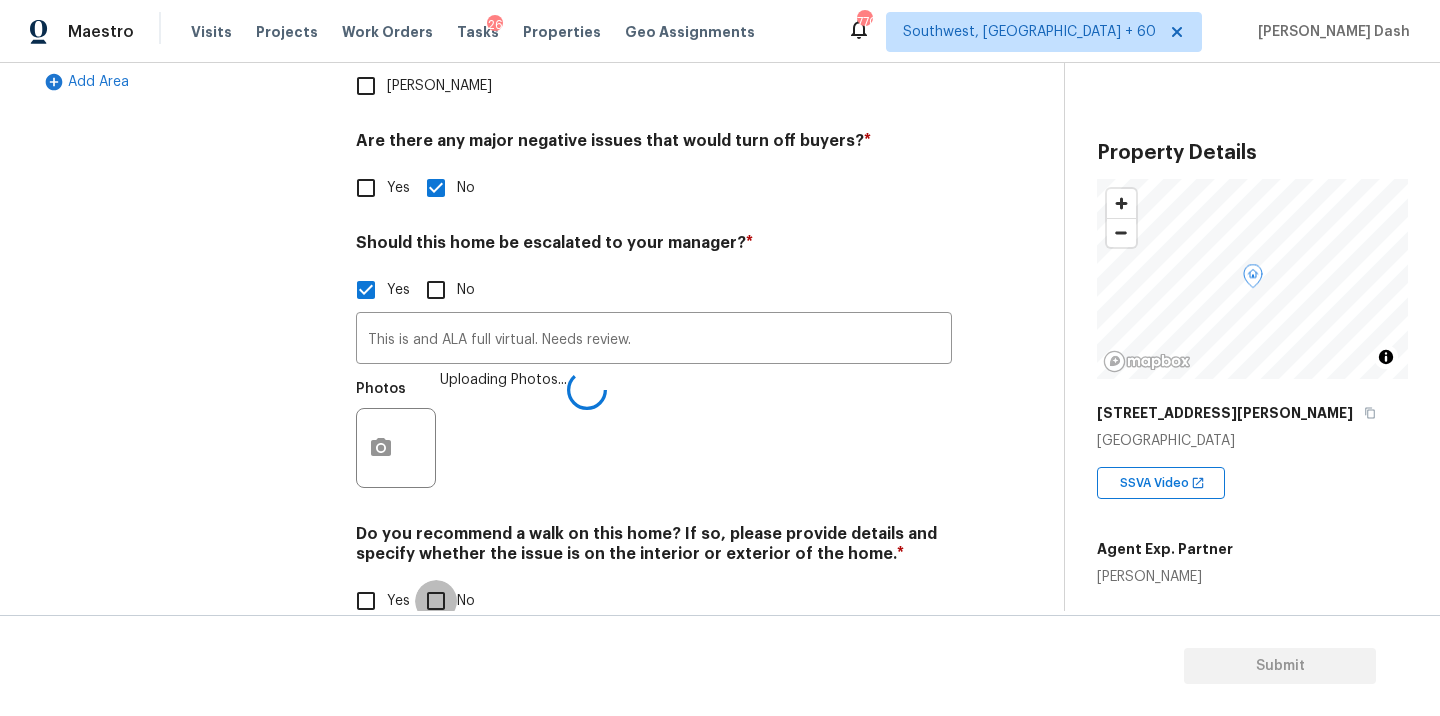click on "No" at bounding box center [436, 601] 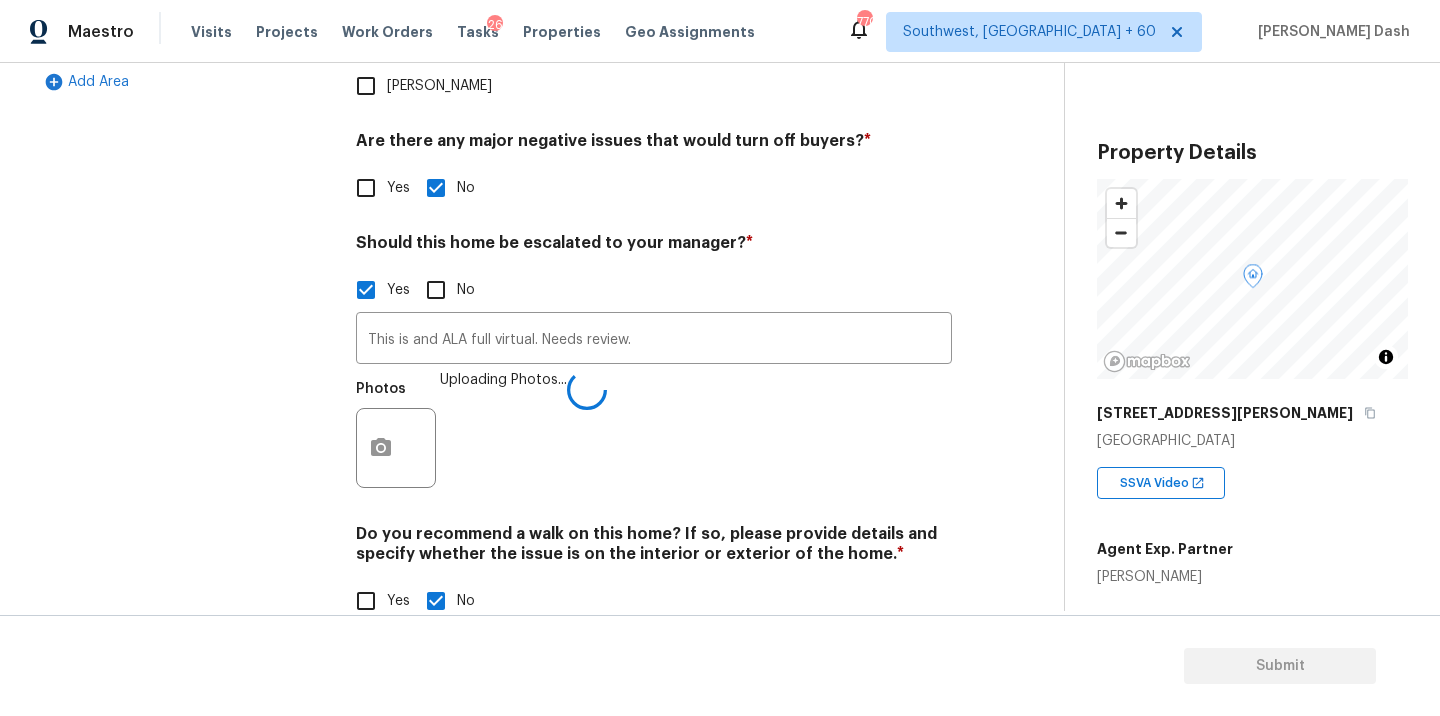 click on "Exterior Utilities HVAC Verification 1 Plumbing 1 Roof Gated Community 1 Pricing 5 Add Area" at bounding box center (182, 160) 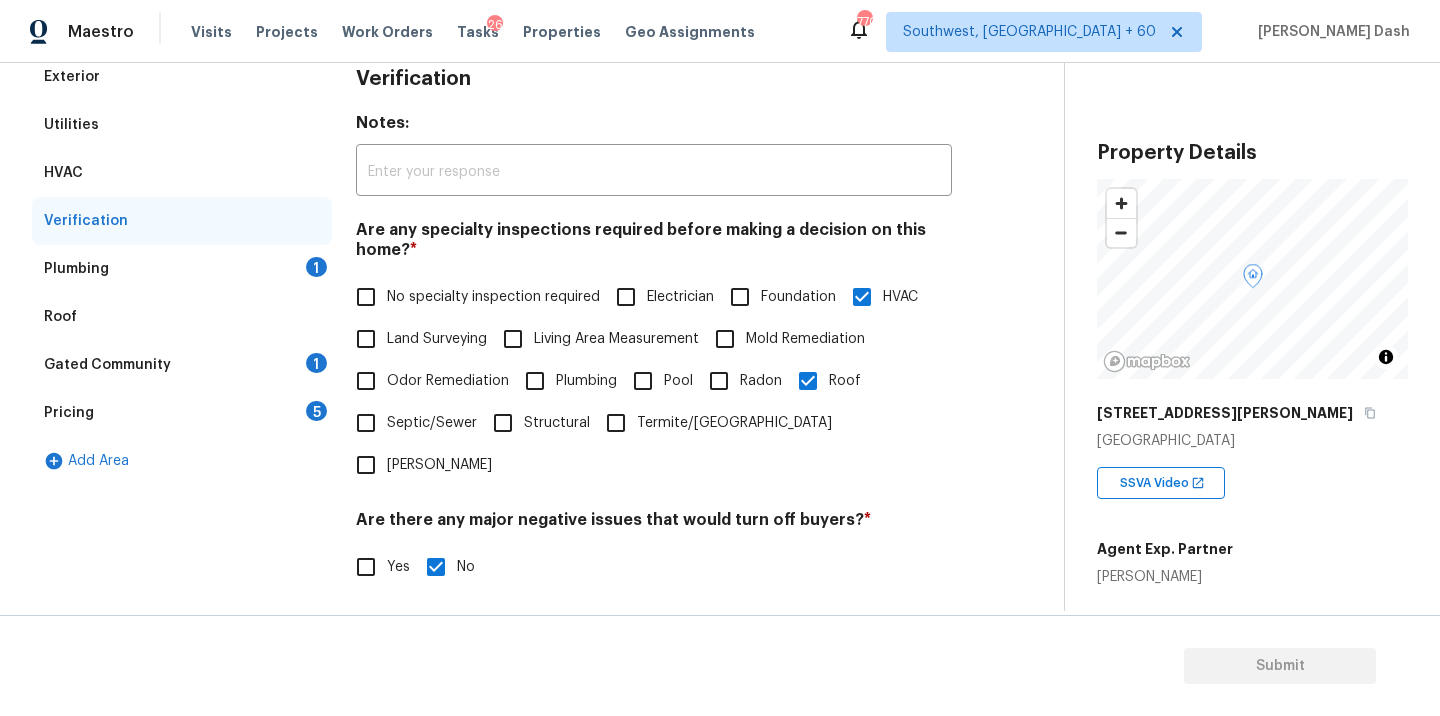 click on "Plumbing 1" at bounding box center [182, 269] 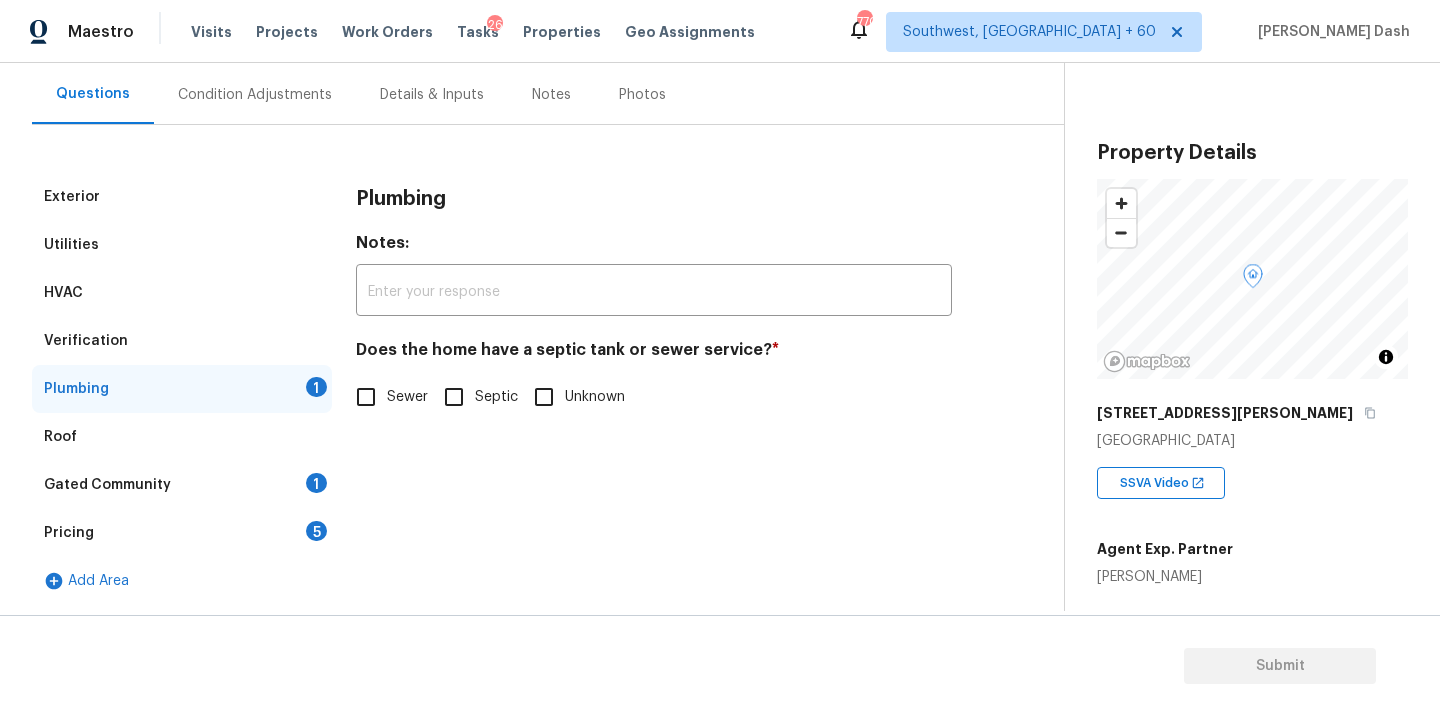scroll, scrollTop: 178, scrollLeft: 0, axis: vertical 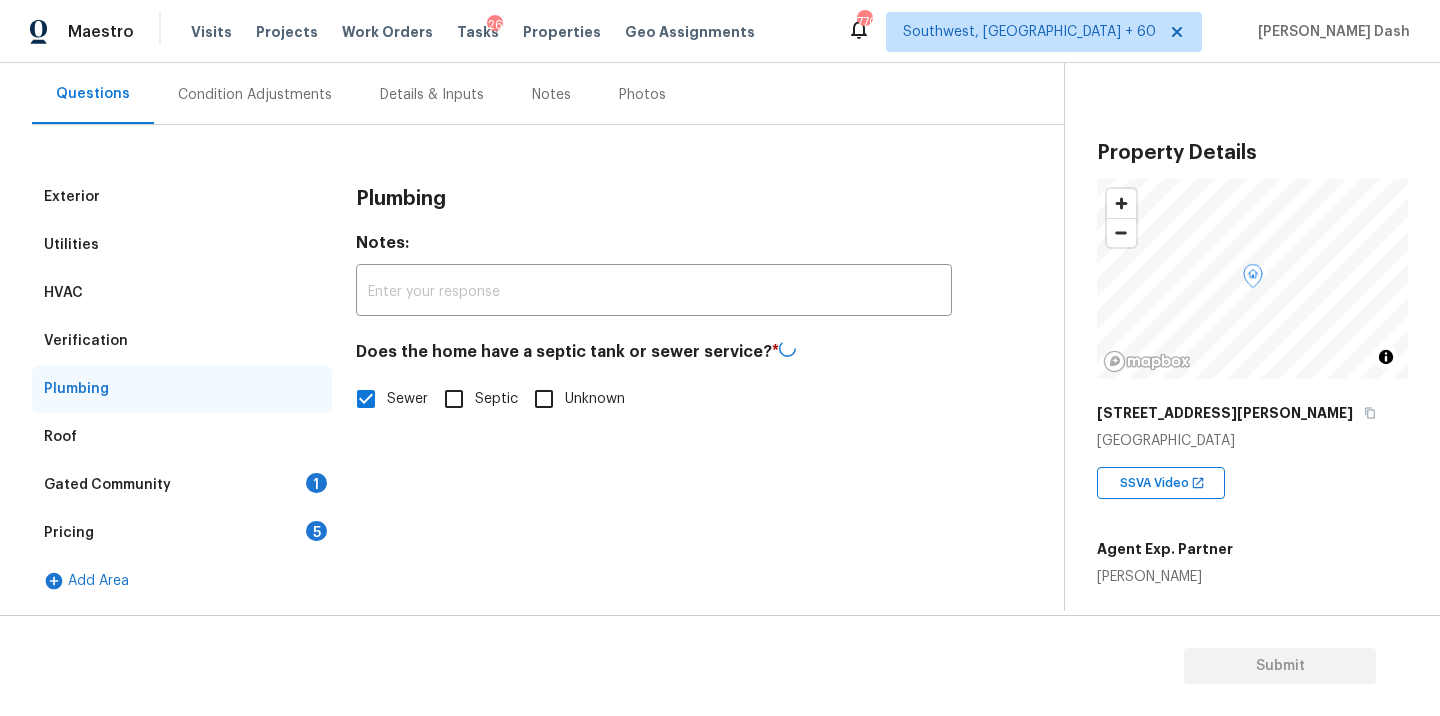 click on "Gated Community 1" at bounding box center (182, 485) 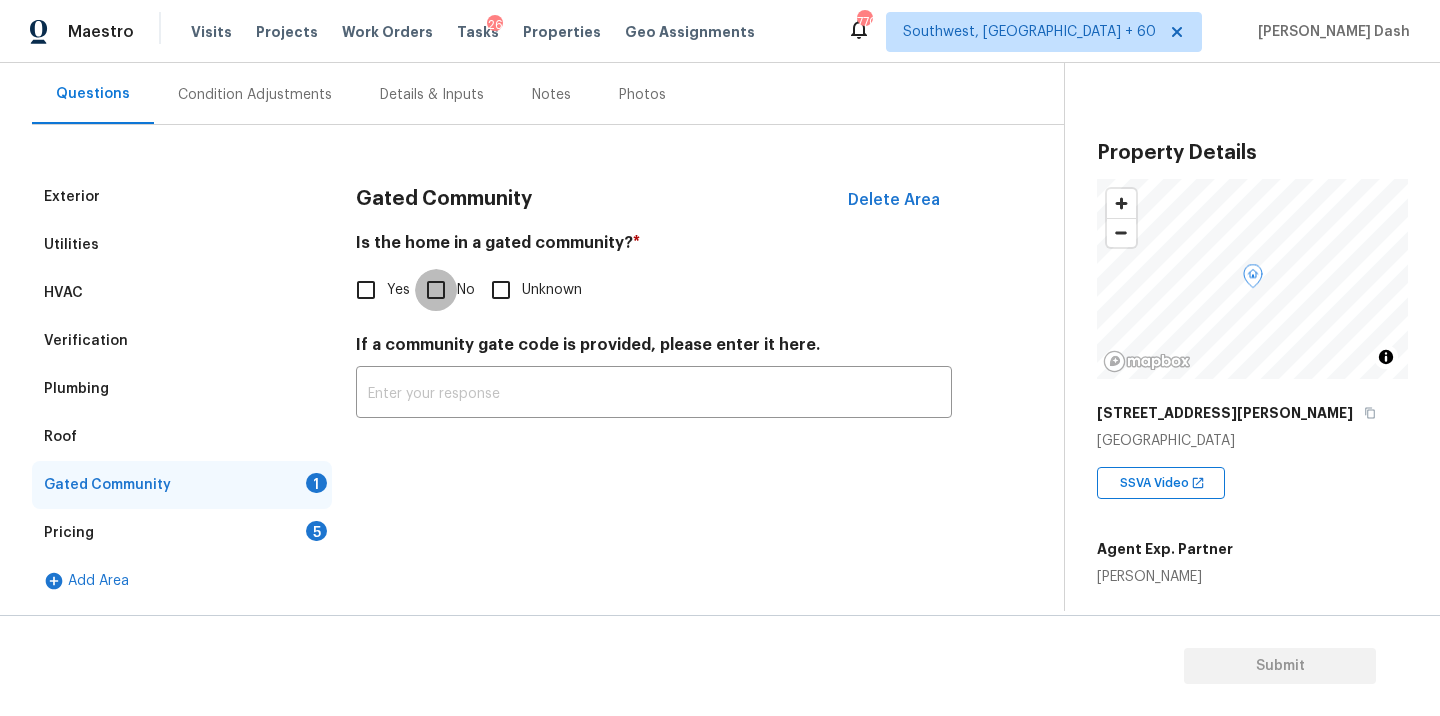 click on "No" at bounding box center (436, 290) 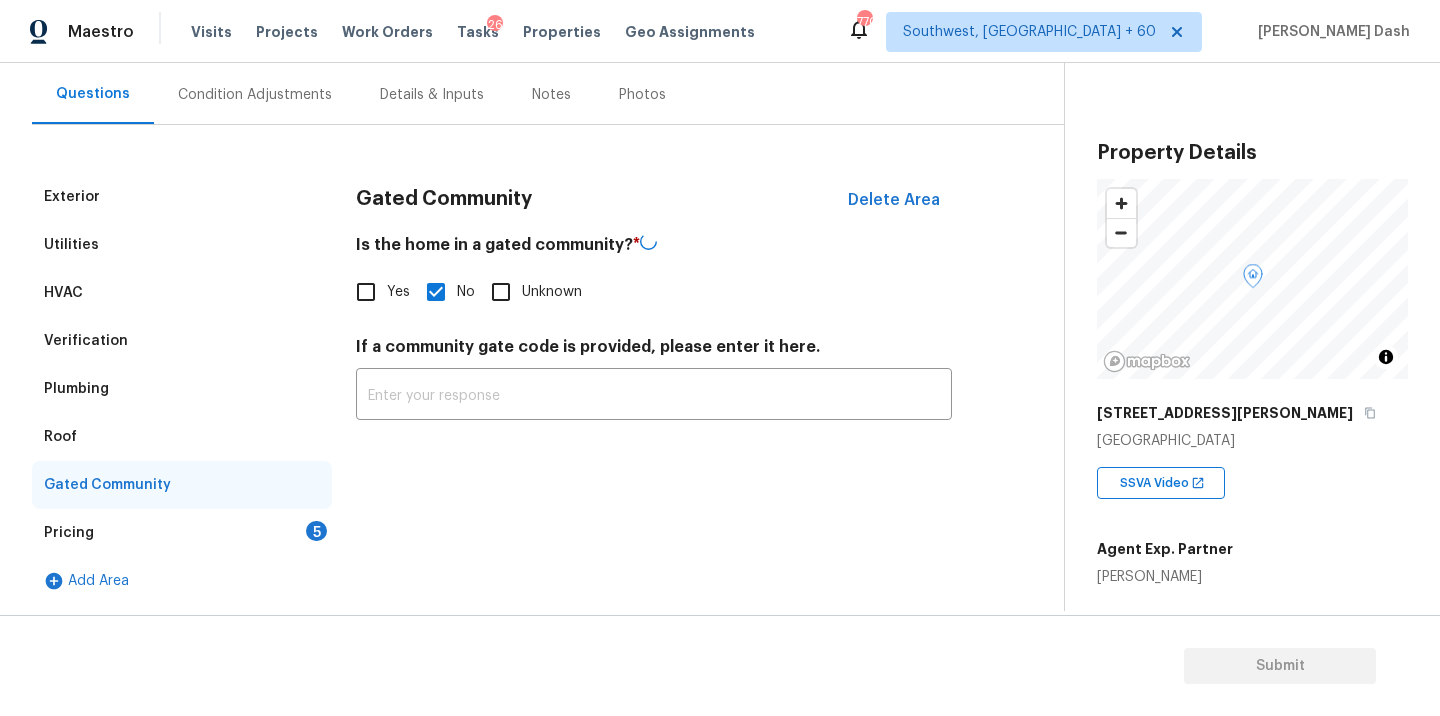 click on "Pricing 5" at bounding box center (182, 533) 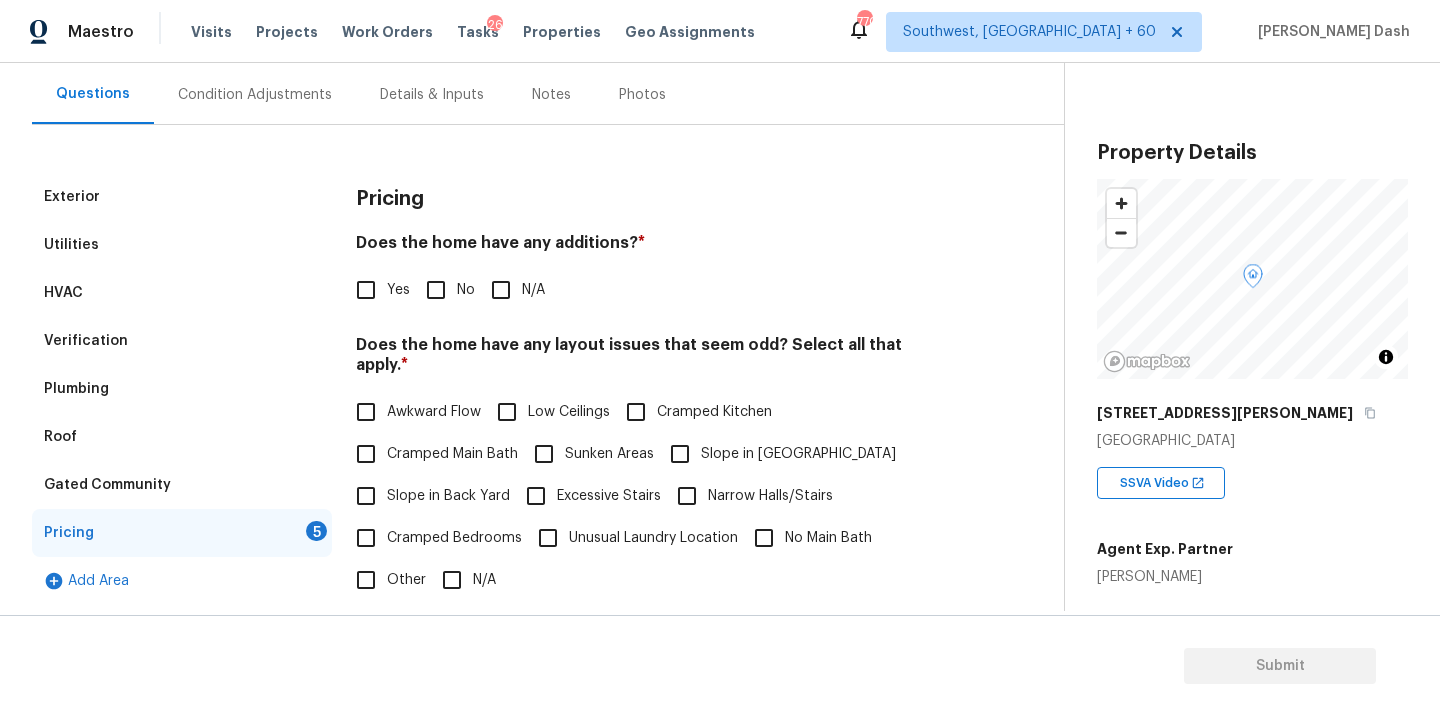 click on "No" at bounding box center (436, 290) 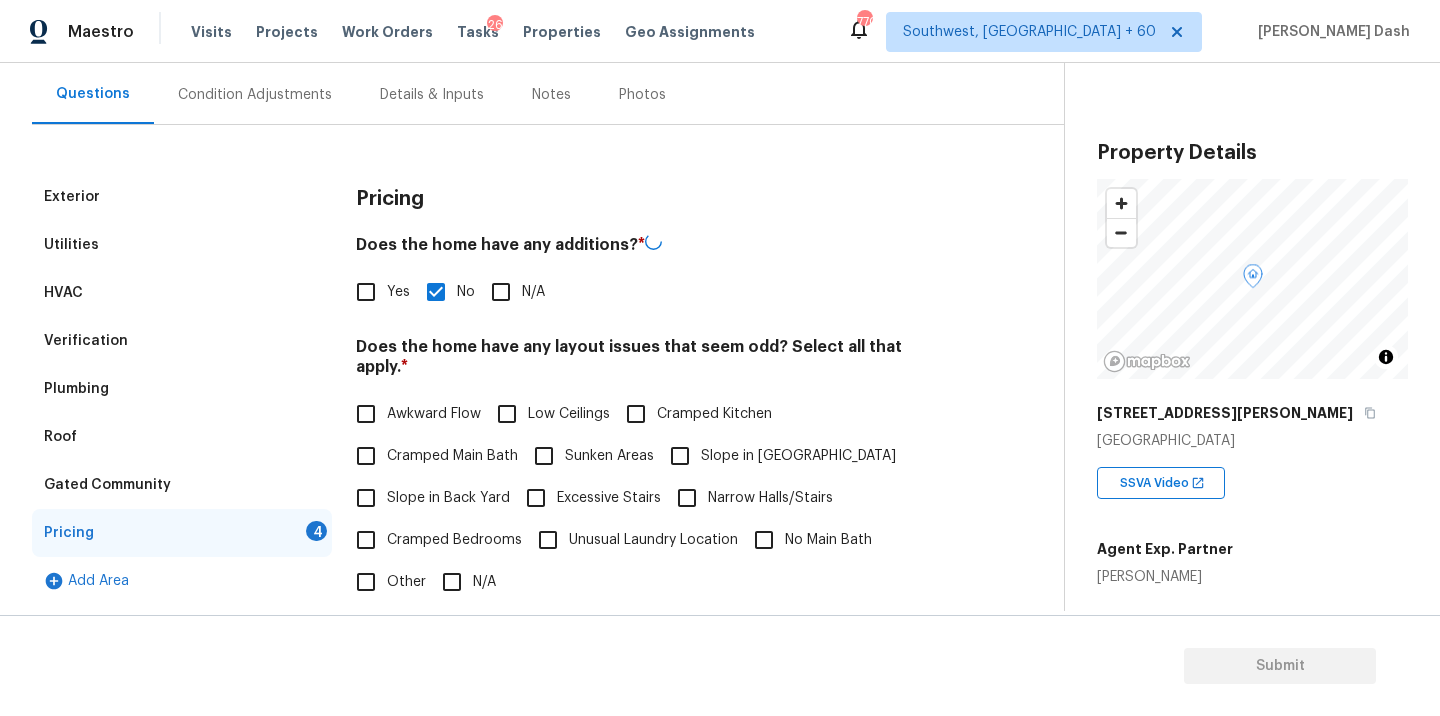click on "N/A" at bounding box center [452, 582] 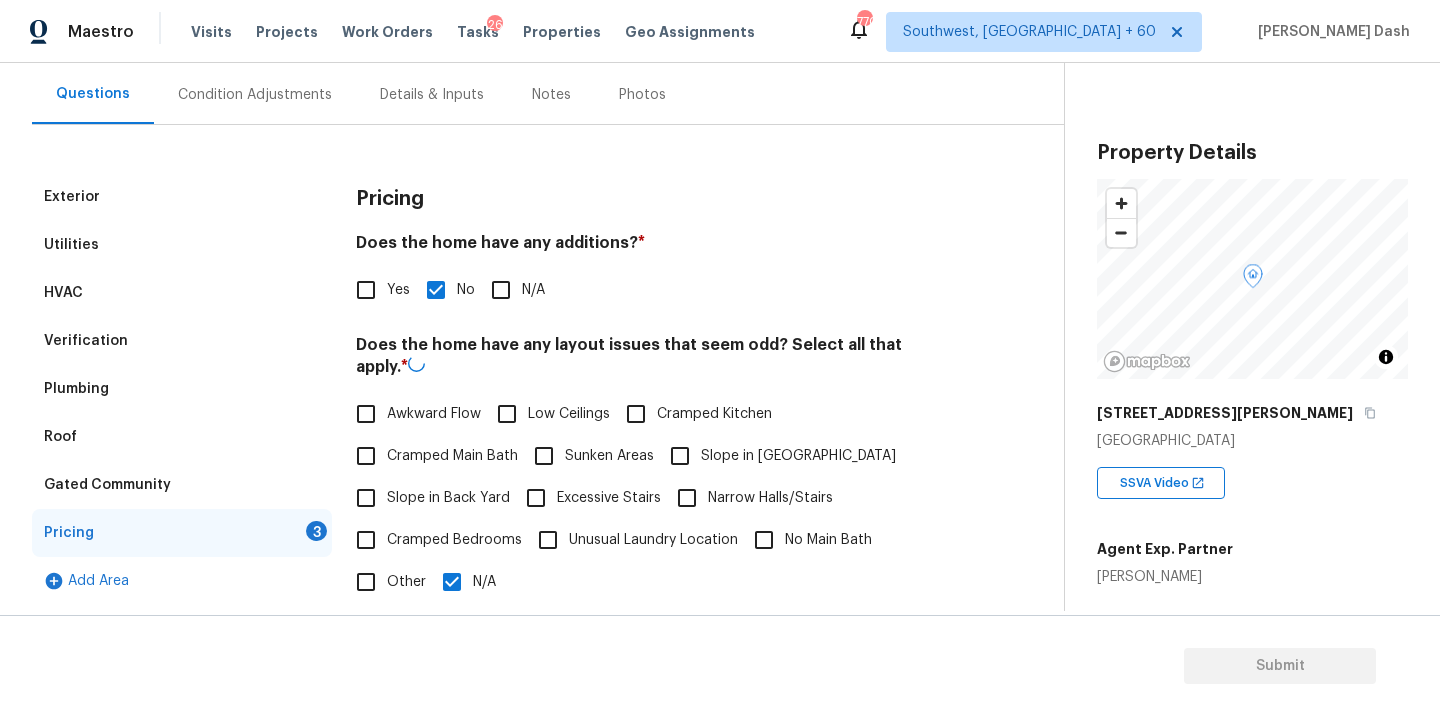 scroll, scrollTop: 484, scrollLeft: 0, axis: vertical 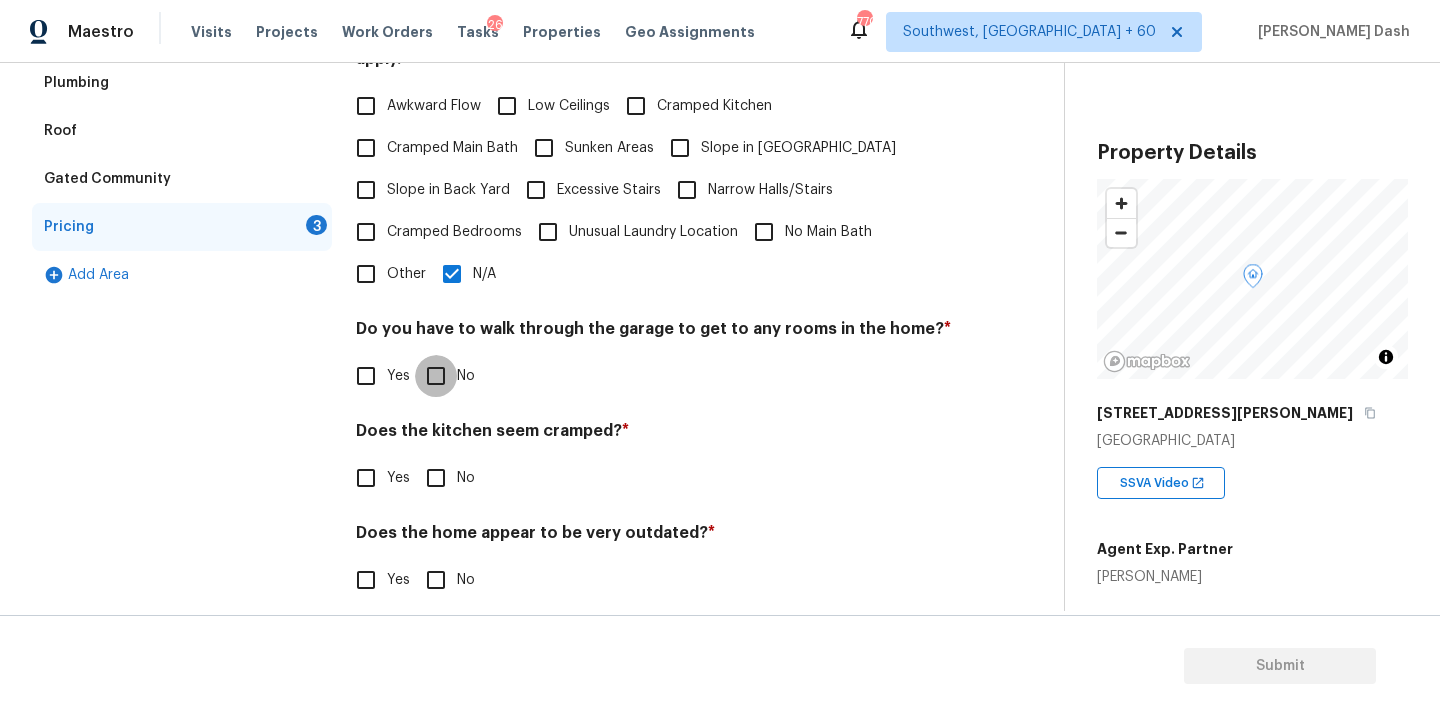 click on "No" at bounding box center [436, 376] 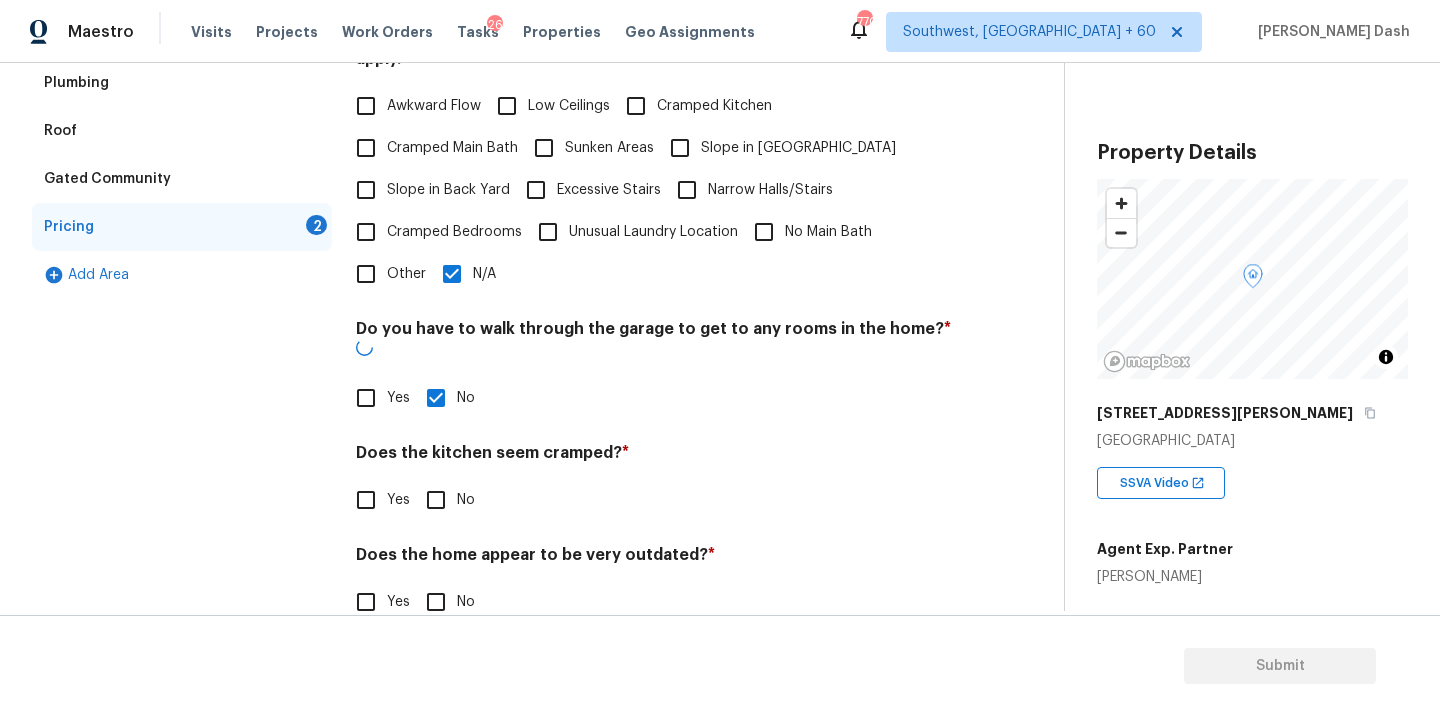 click on "No" at bounding box center [436, 500] 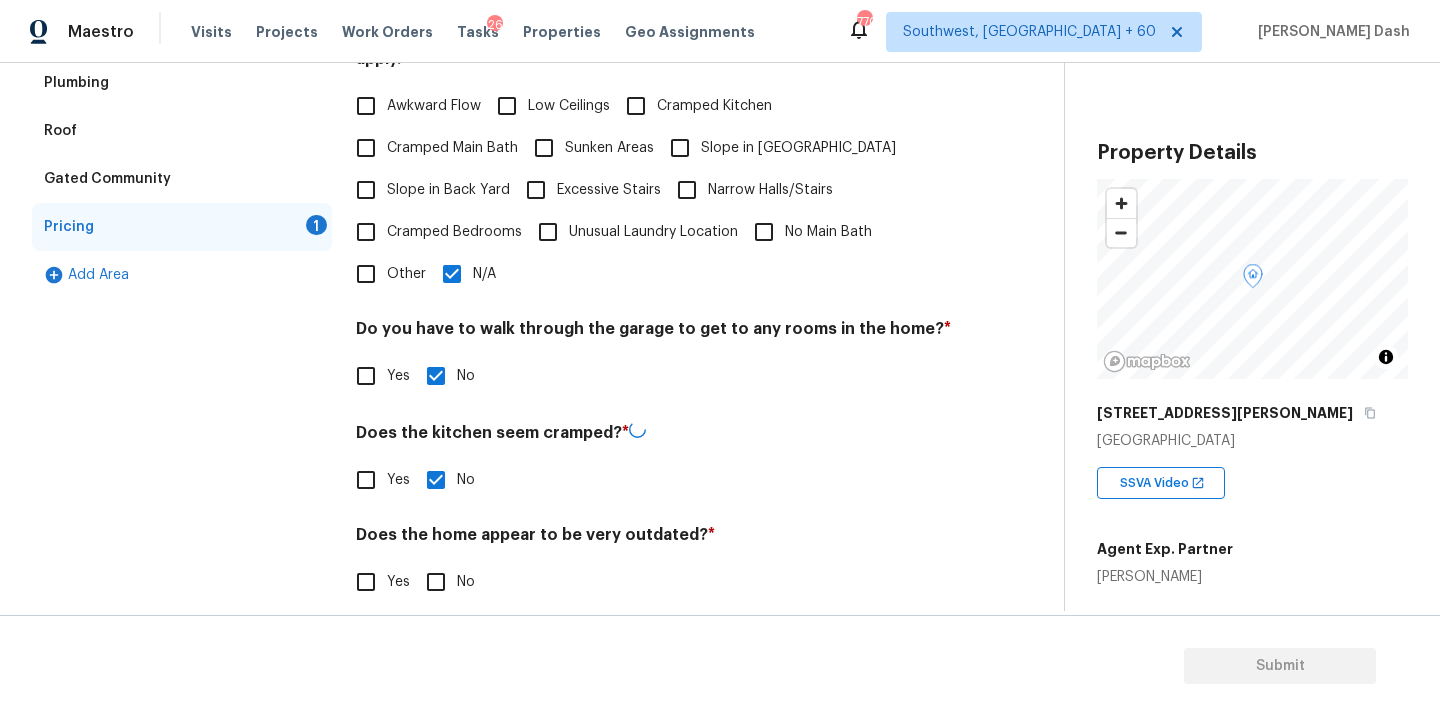 click on "No" at bounding box center (436, 582) 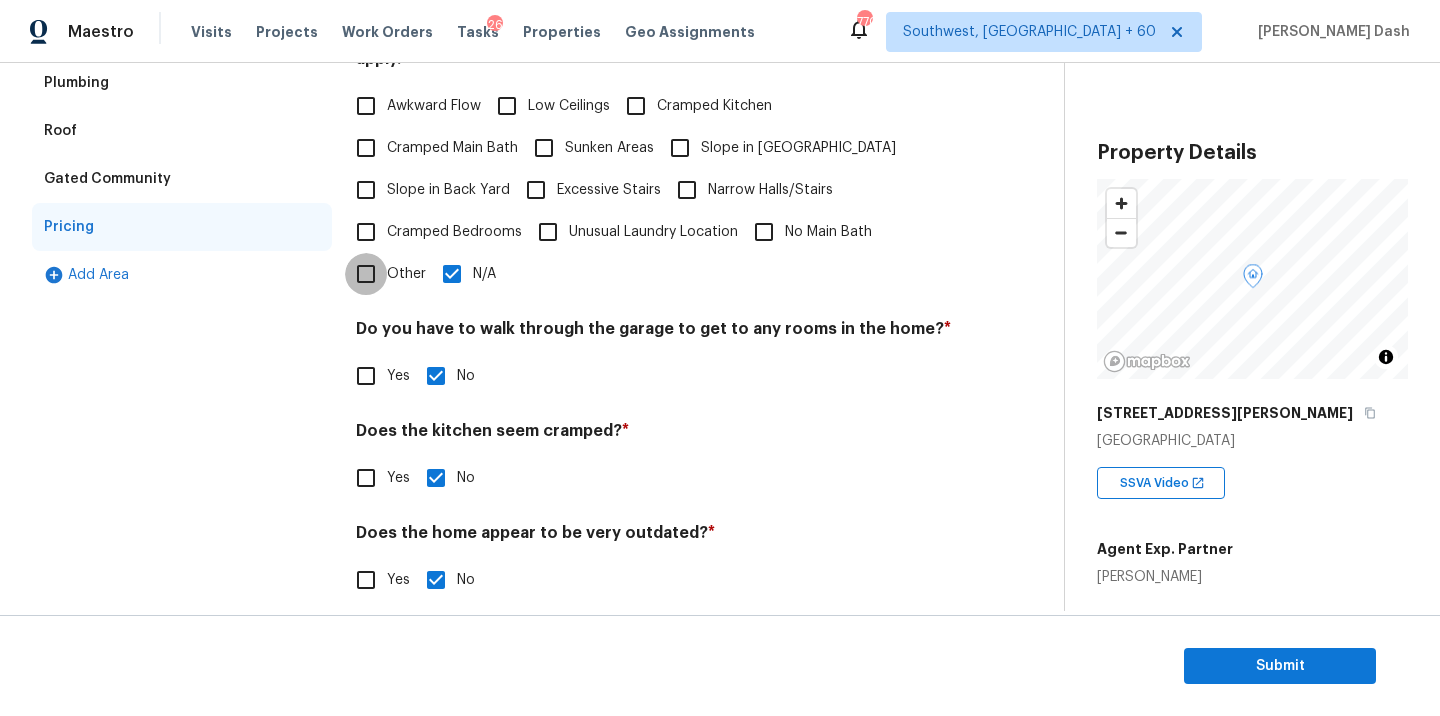 click on "Other" at bounding box center [366, 274] 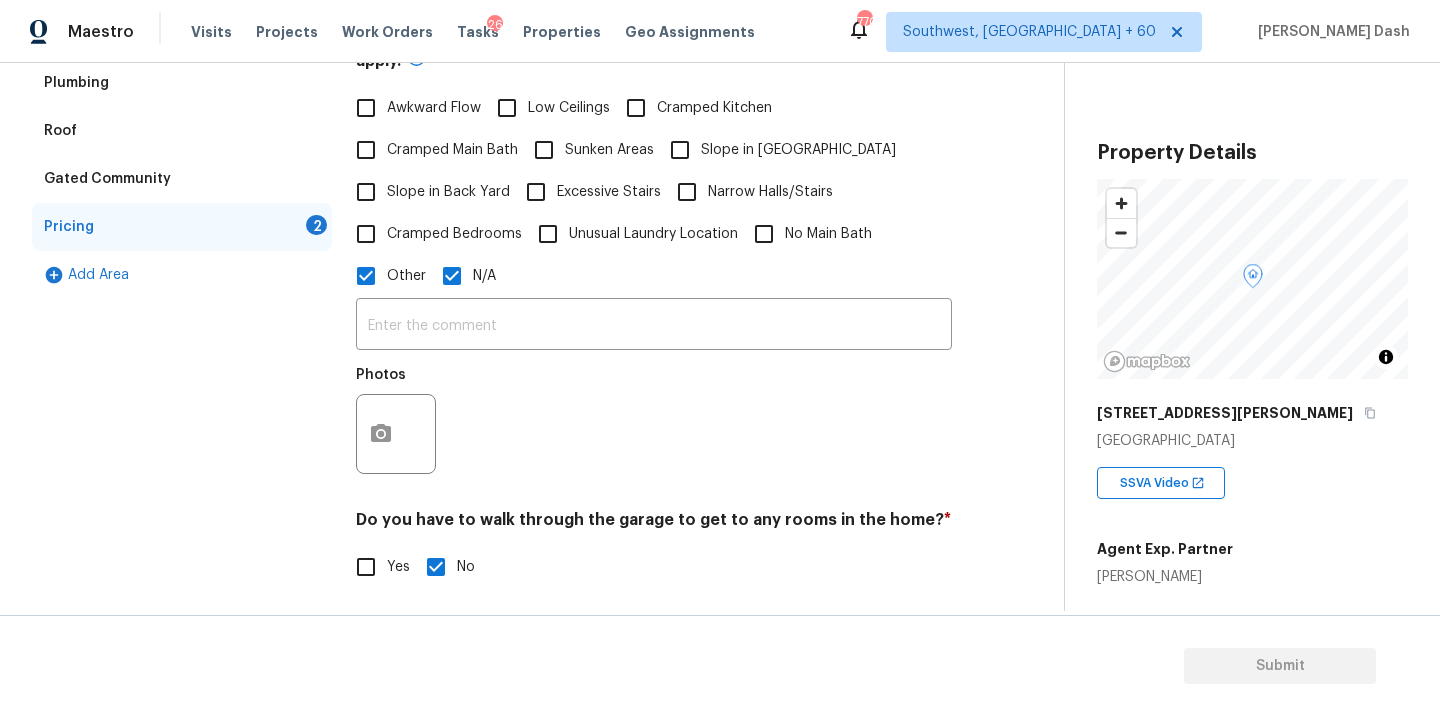 click on "N/A" at bounding box center [452, 276] 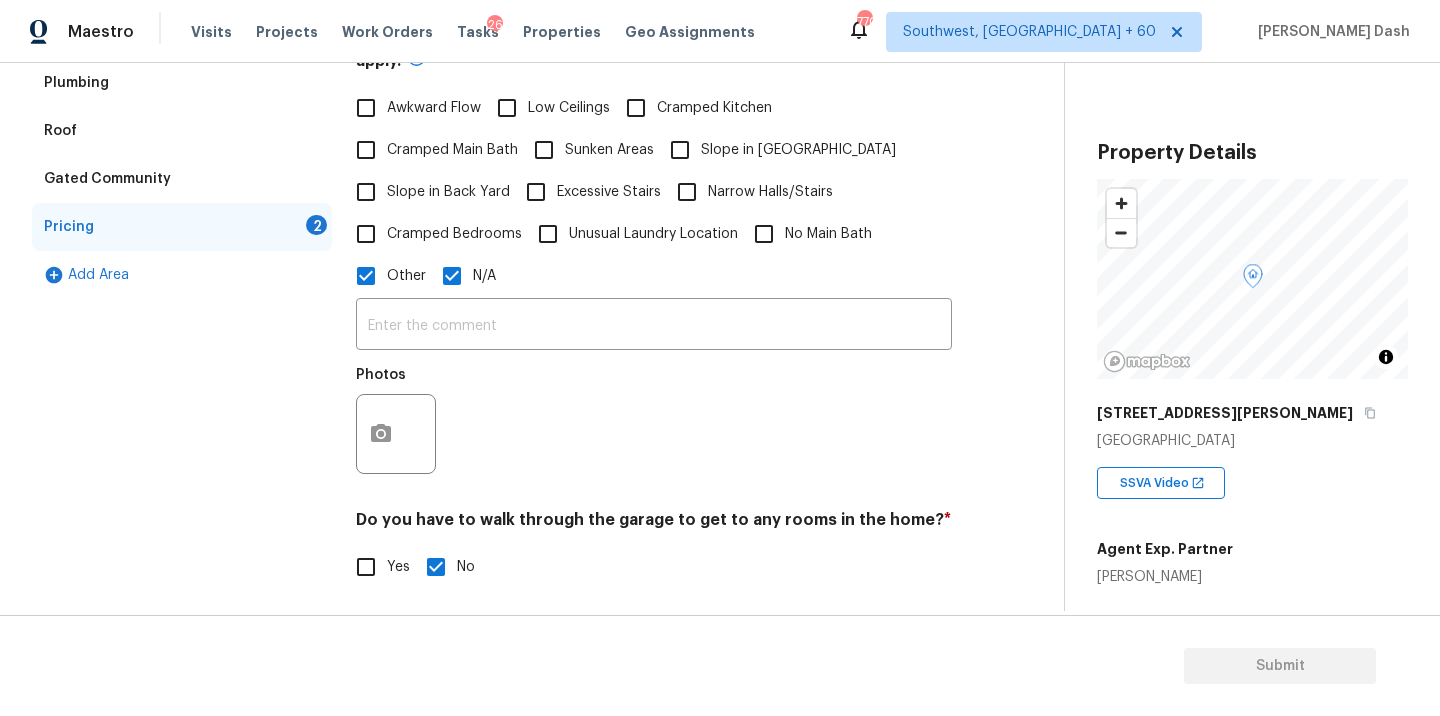 checkbox on "false" 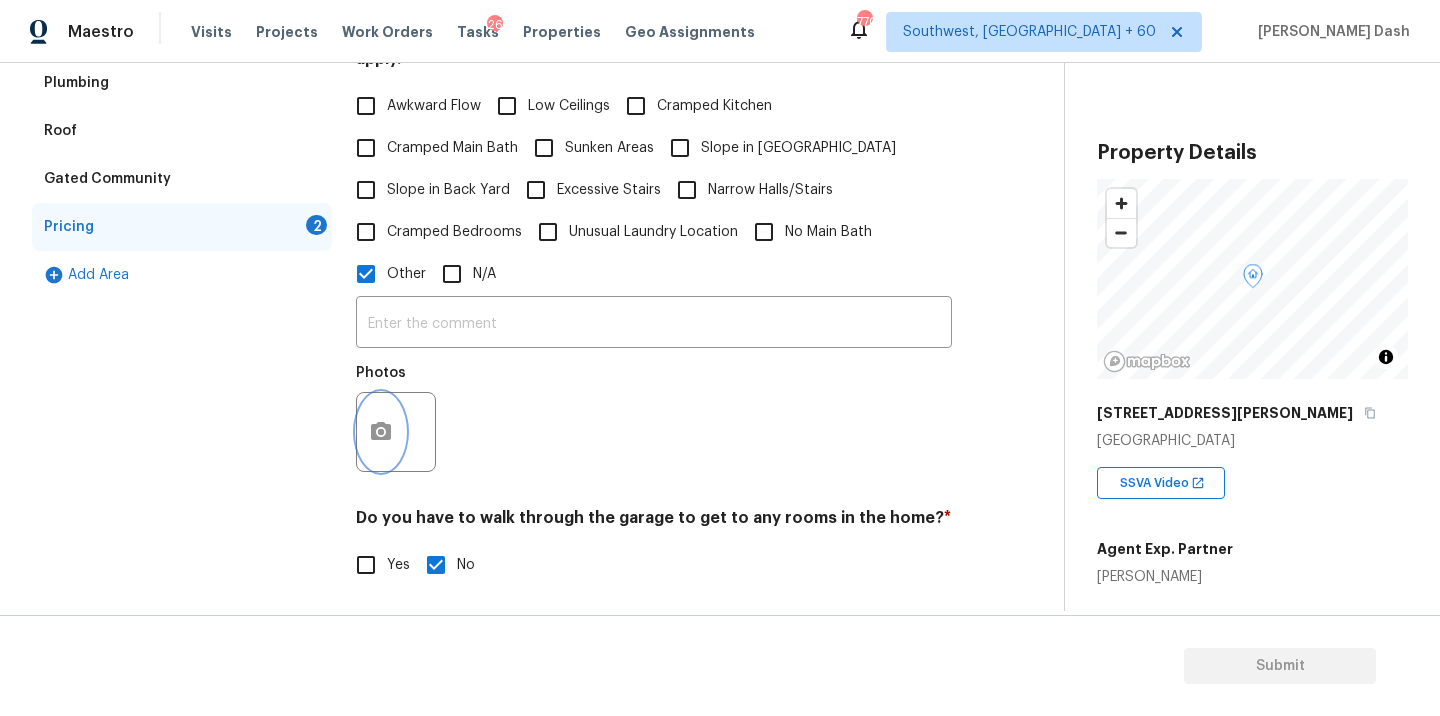 click at bounding box center [381, 432] 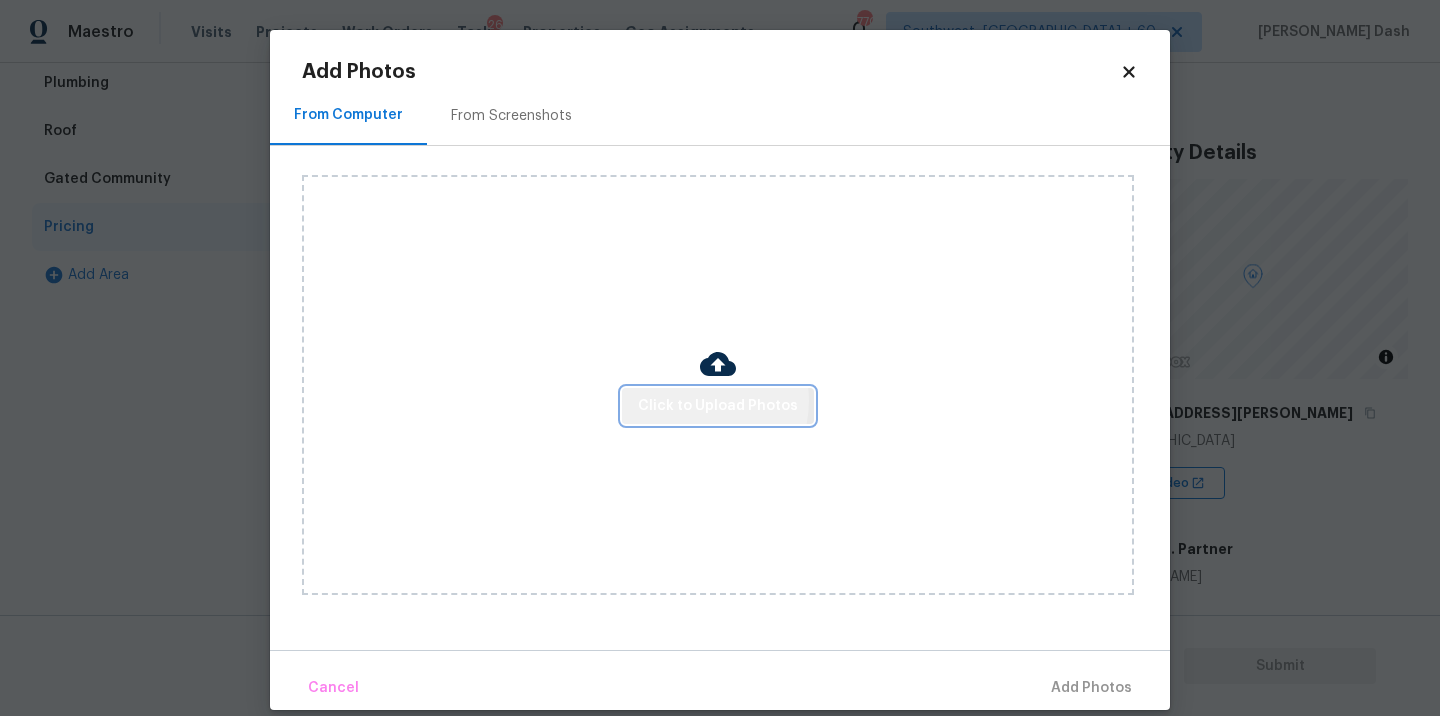 click on "Click to Upload Photos" at bounding box center (718, 406) 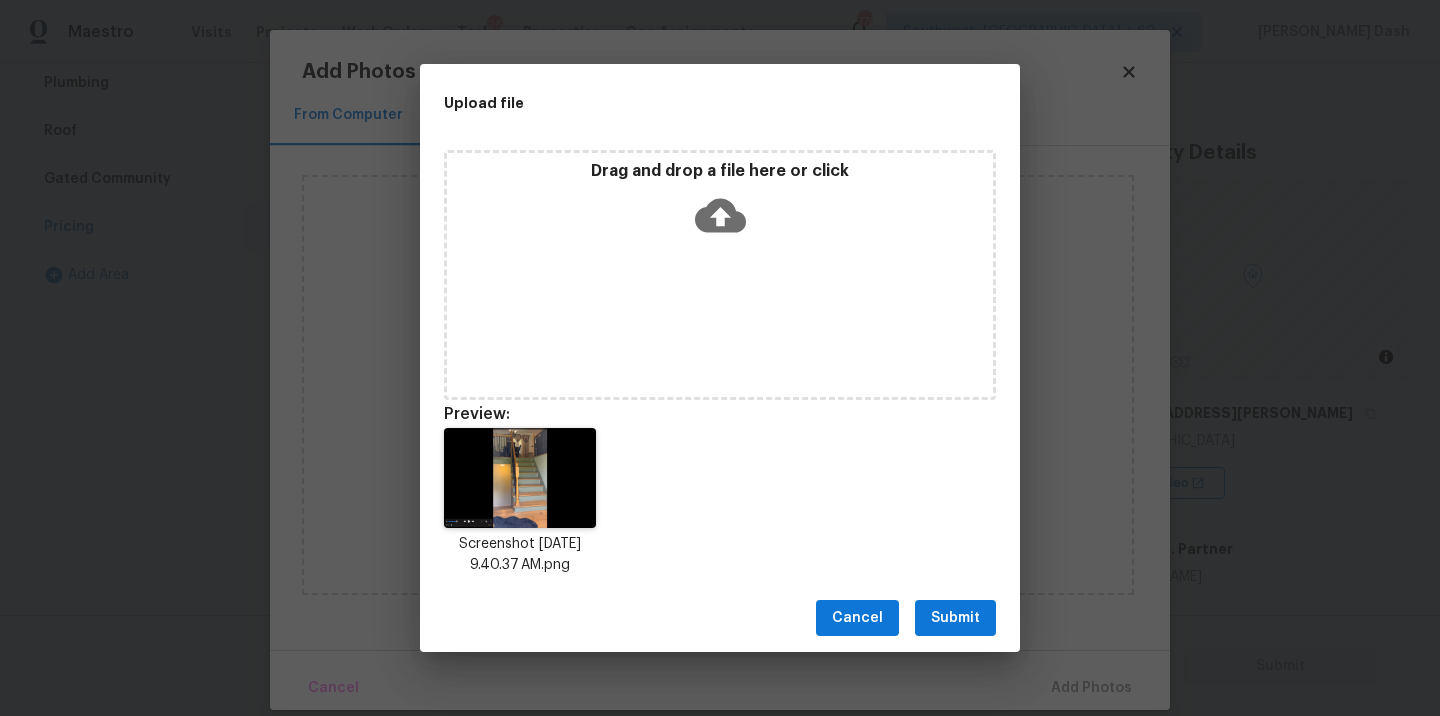 click on "Submit" at bounding box center (955, 618) 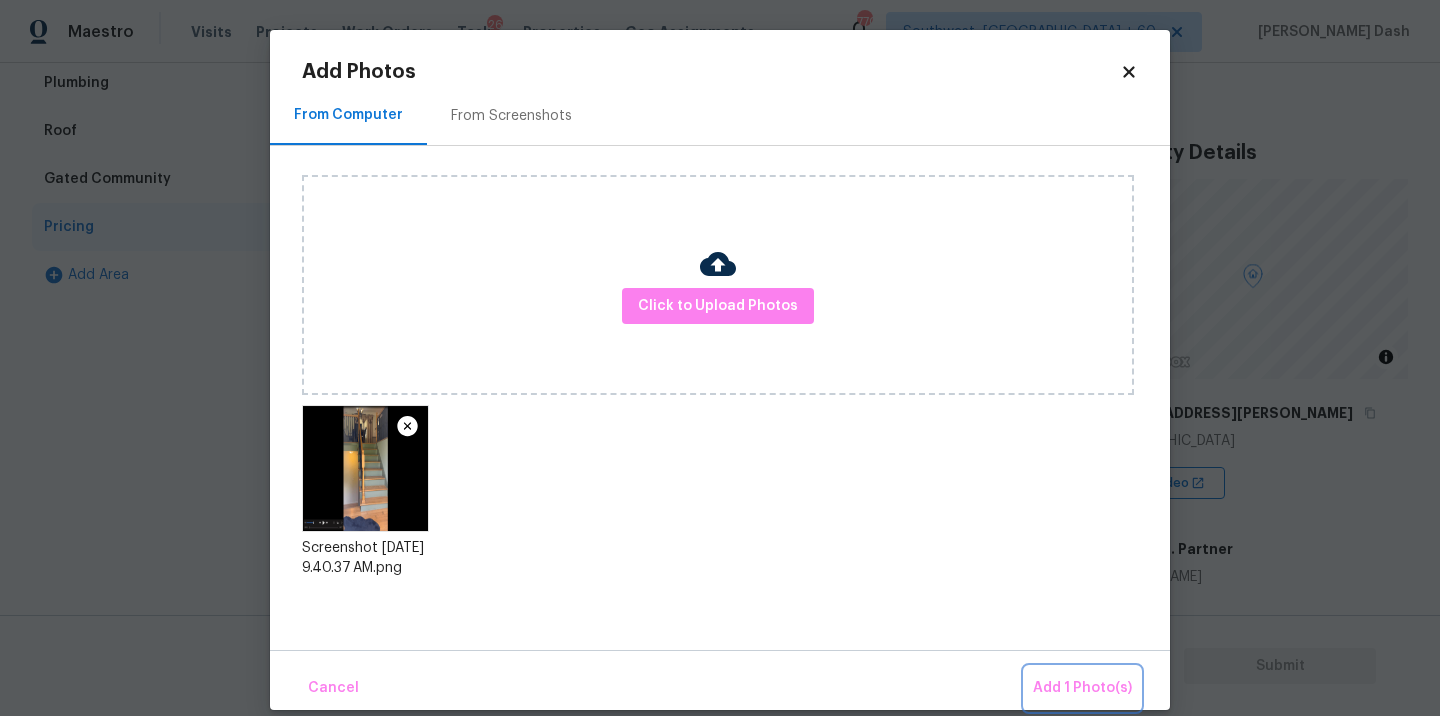 click on "Add 1 Photo(s)" at bounding box center [1082, 688] 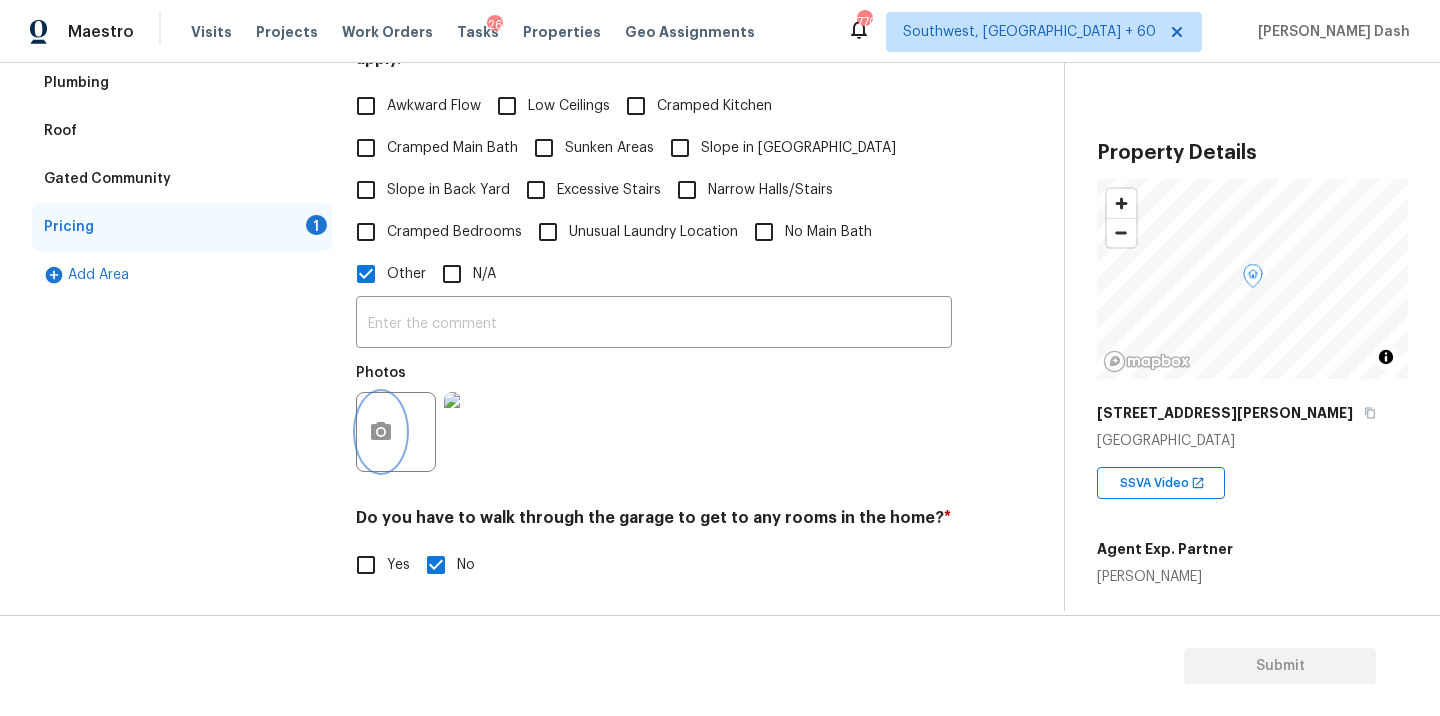 type 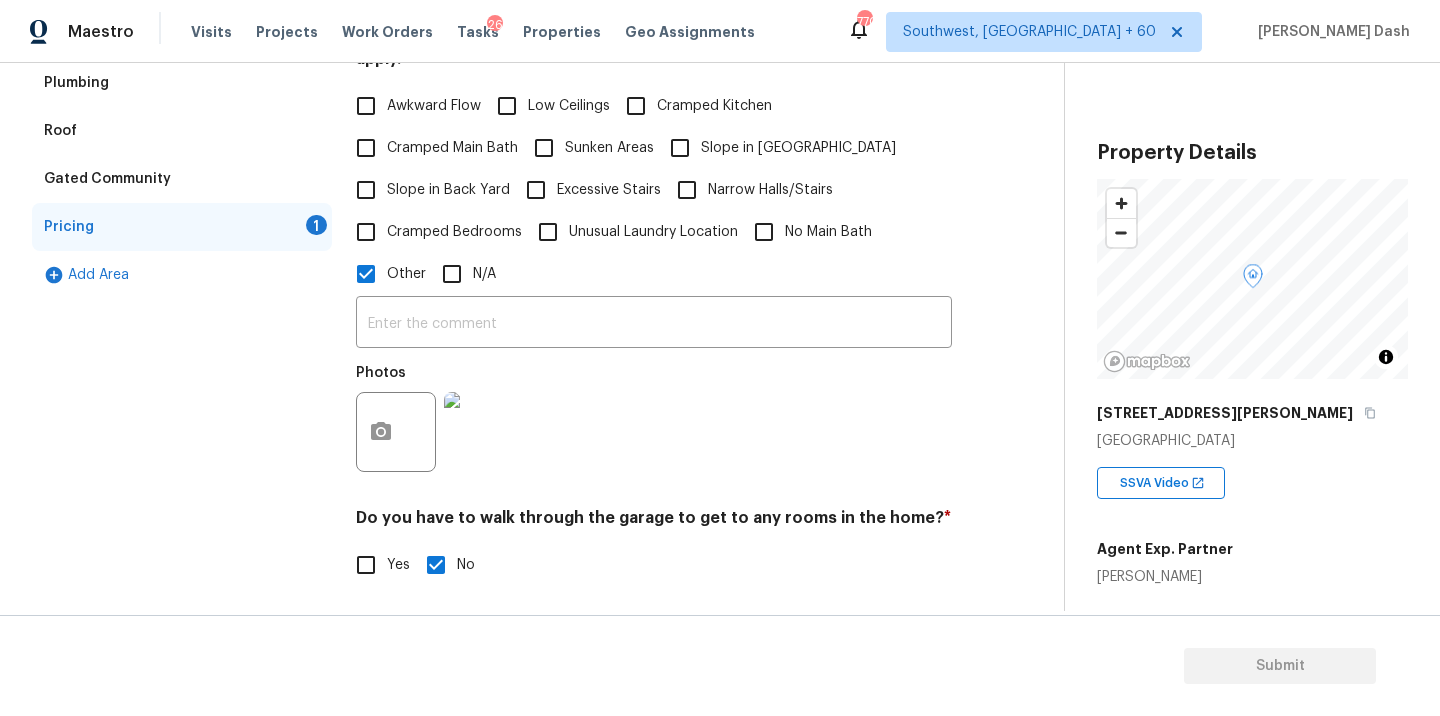 click on "Photos" at bounding box center [381, 373] 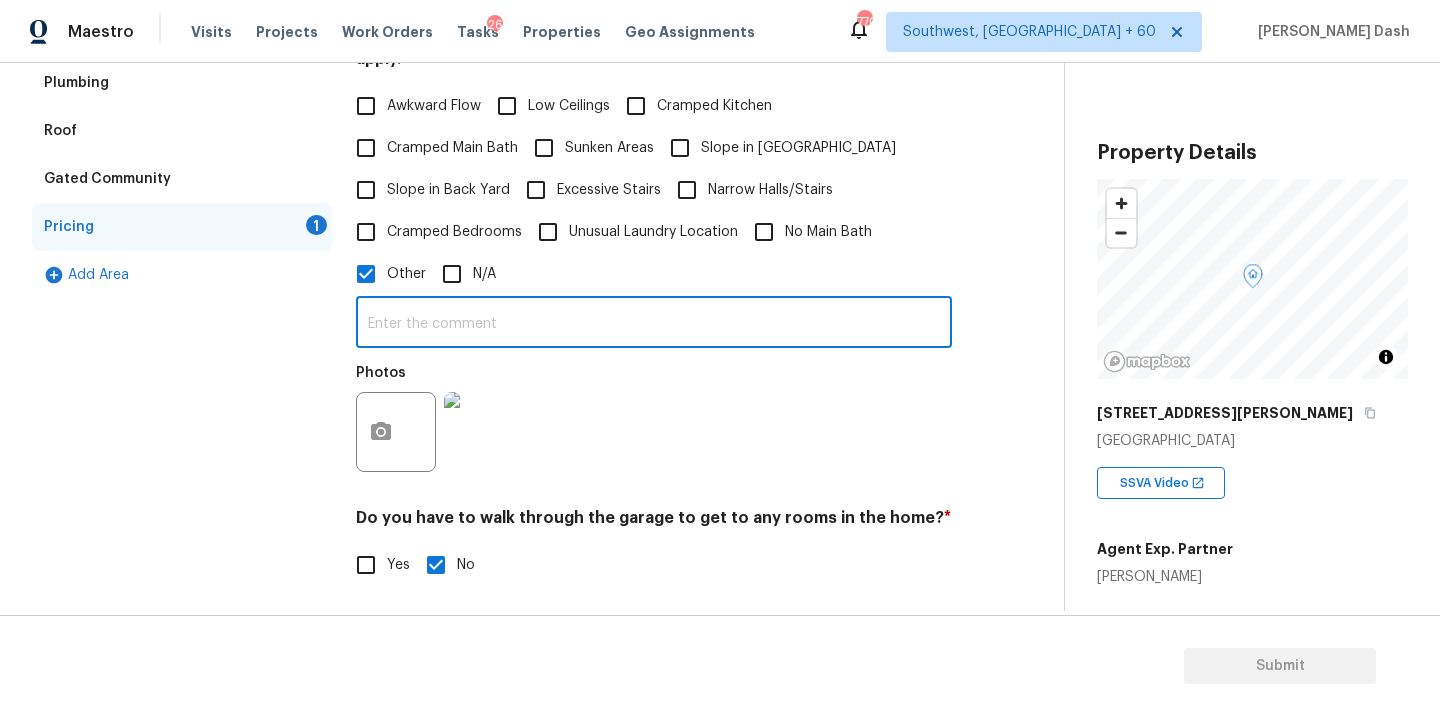 click at bounding box center (654, 324) 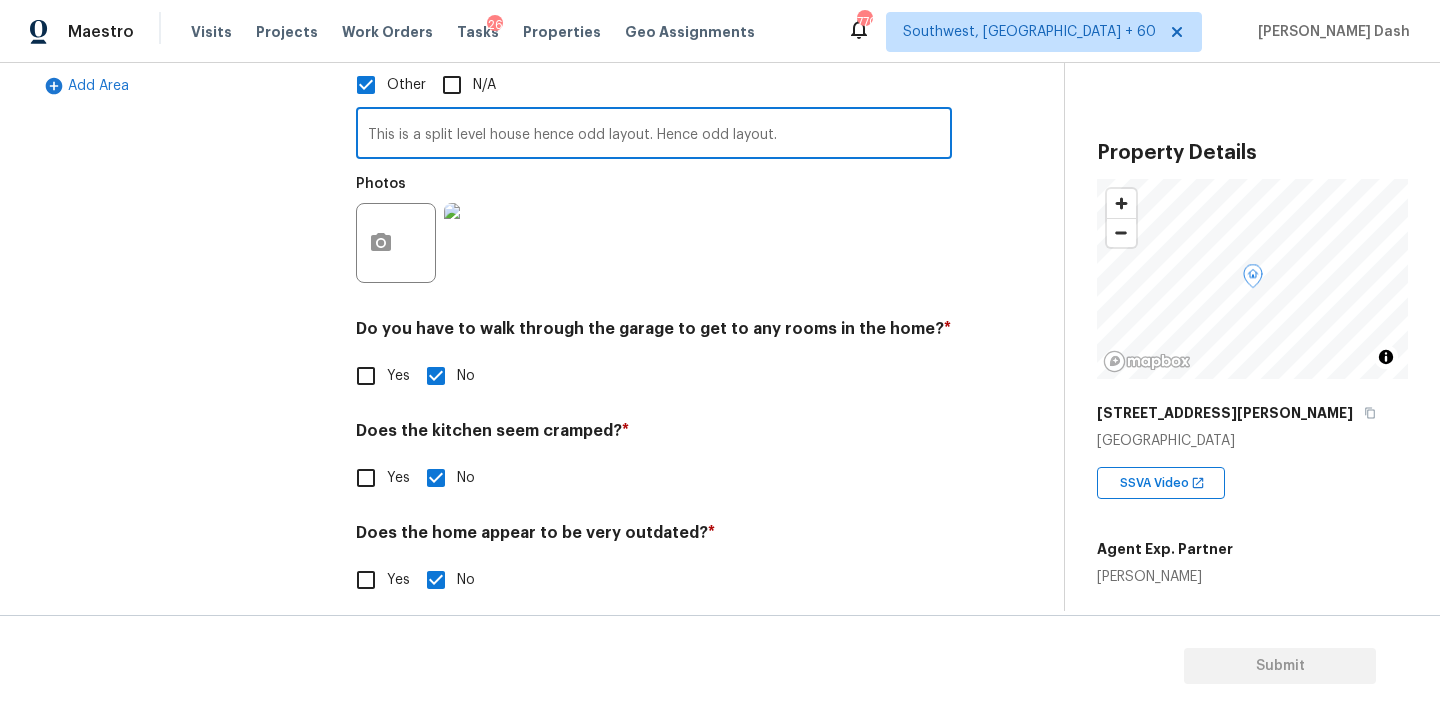 type on "This is a split level house hence odd layout. Hence odd layout." 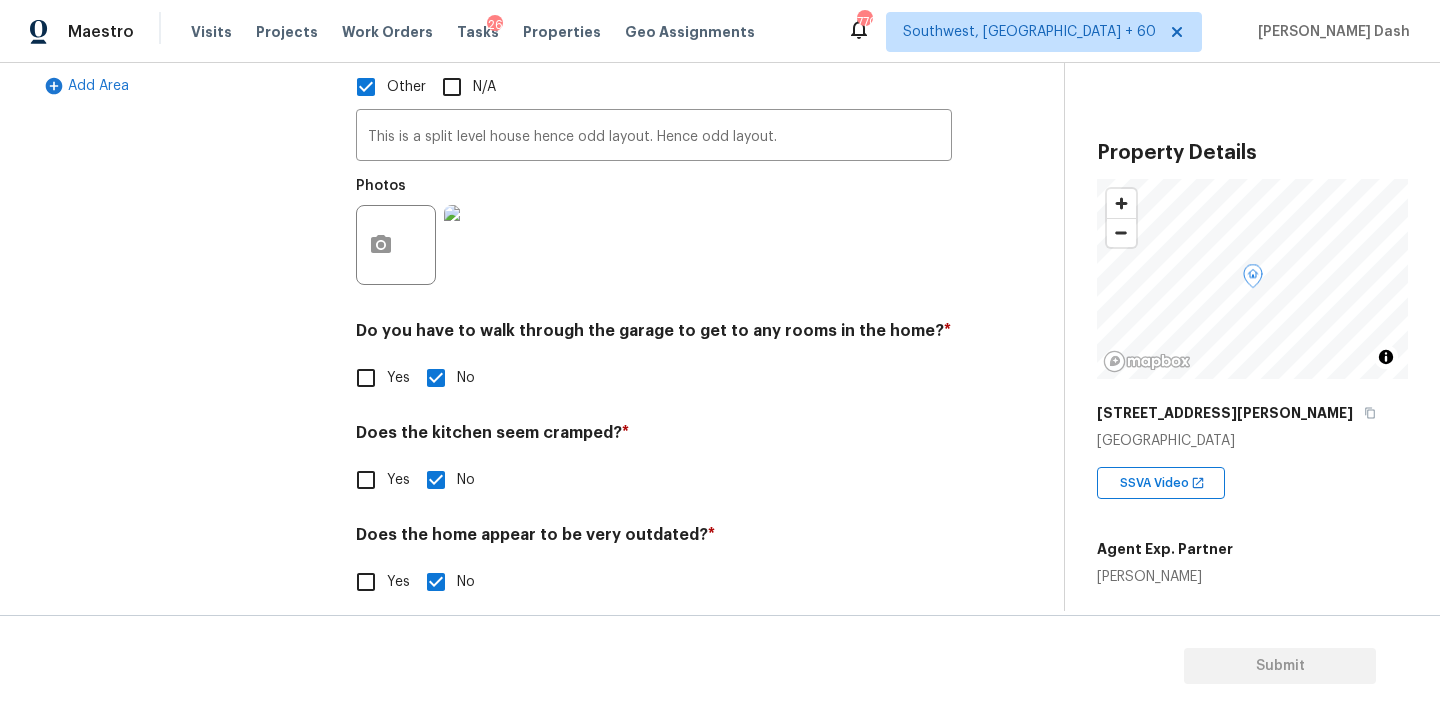 click on "Exterior Utilities HVAC Verification Plumbing Roof Gated Community Pricing 1 Add Area" at bounding box center (182, 152) 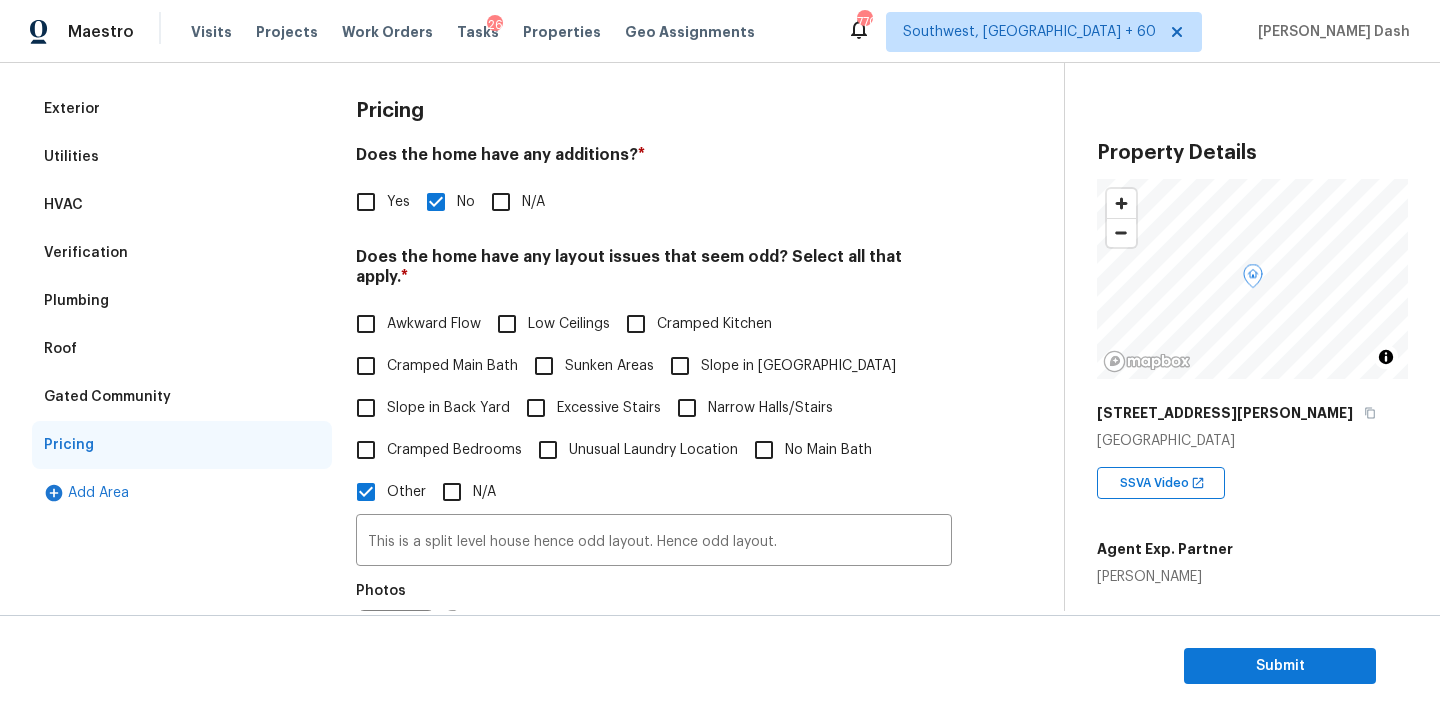 scroll, scrollTop: 103, scrollLeft: 0, axis: vertical 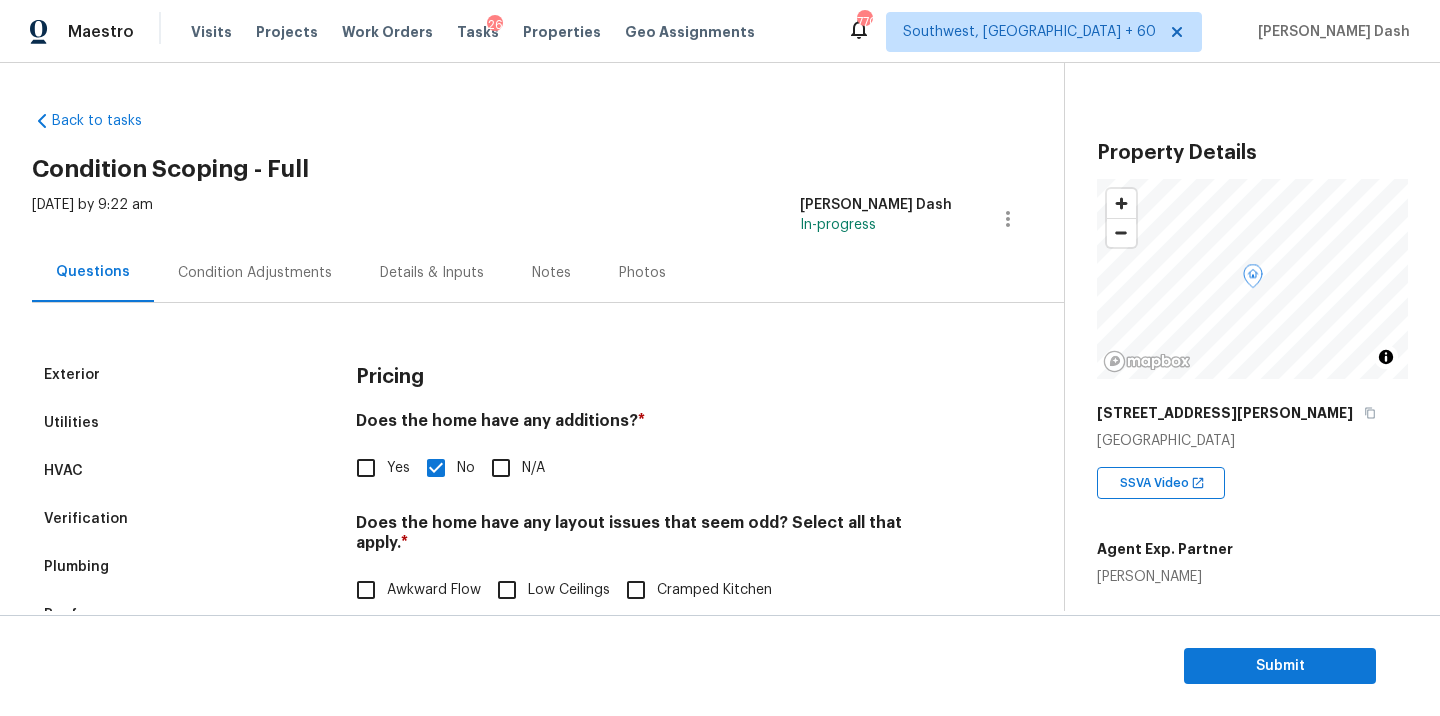 click on "Condition Adjustments" at bounding box center (255, 273) 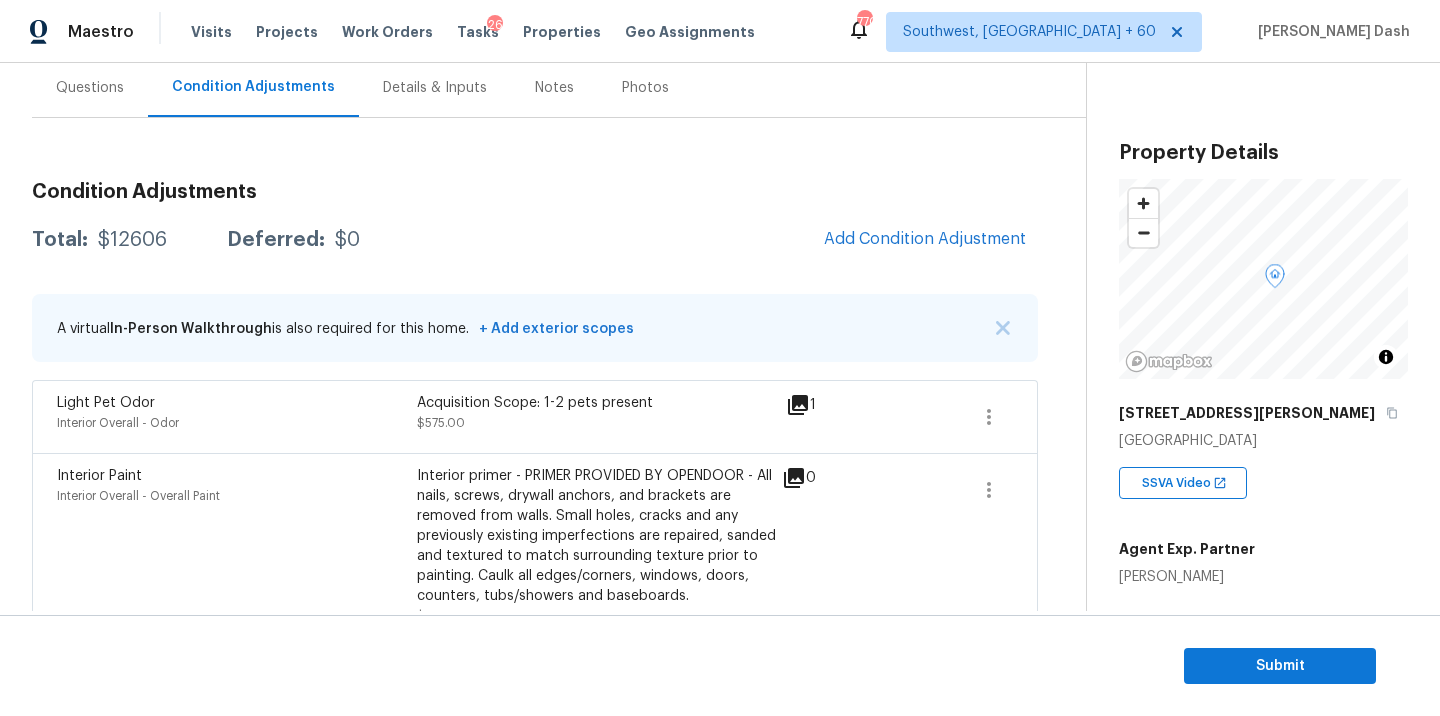 scroll, scrollTop: 227, scrollLeft: 0, axis: vertical 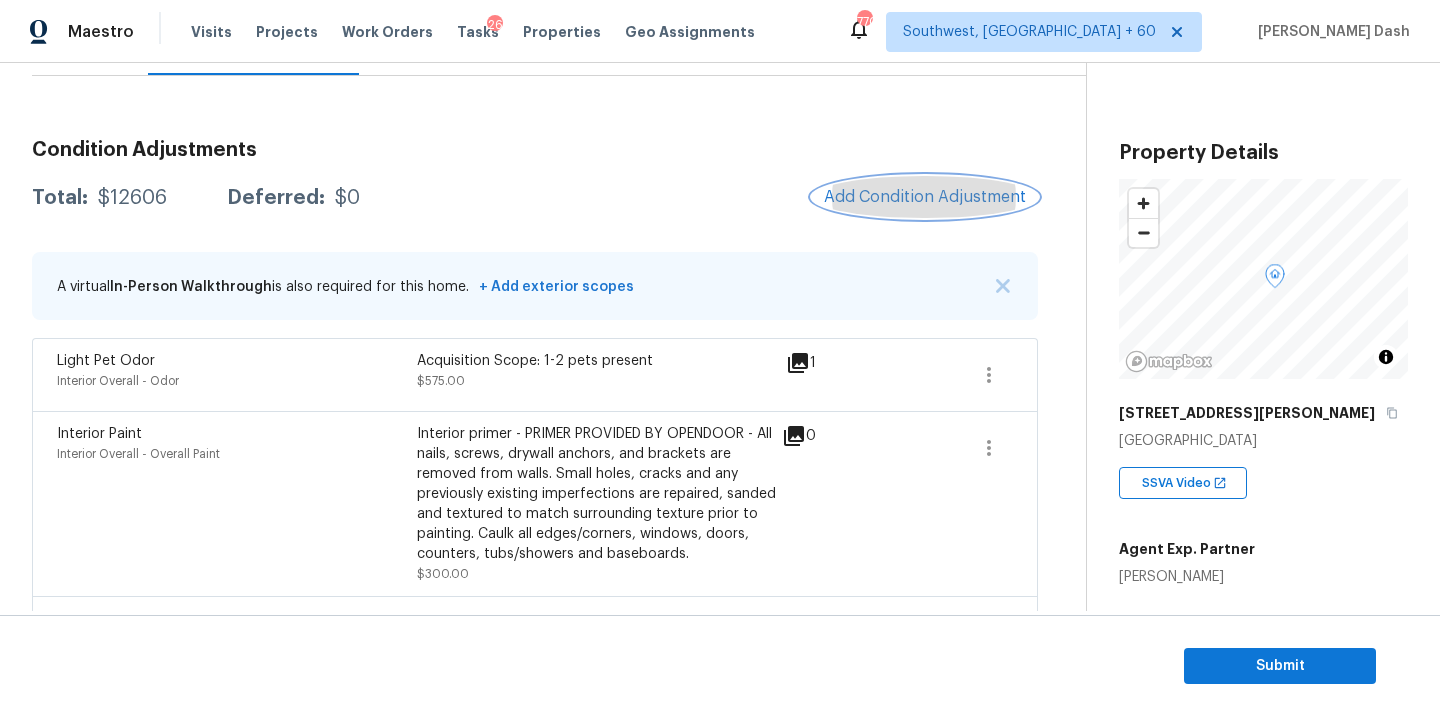 click on "Add Condition Adjustment" at bounding box center [925, 197] 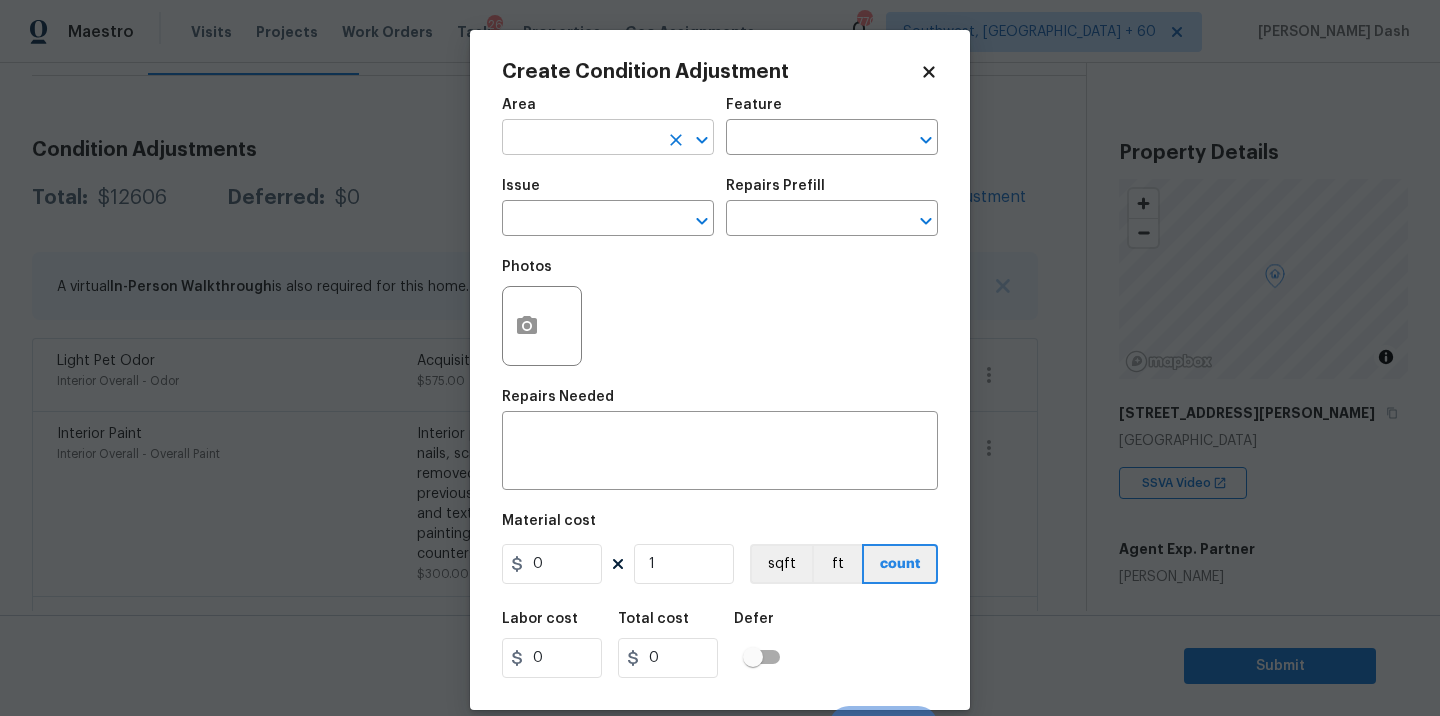 click at bounding box center [580, 139] 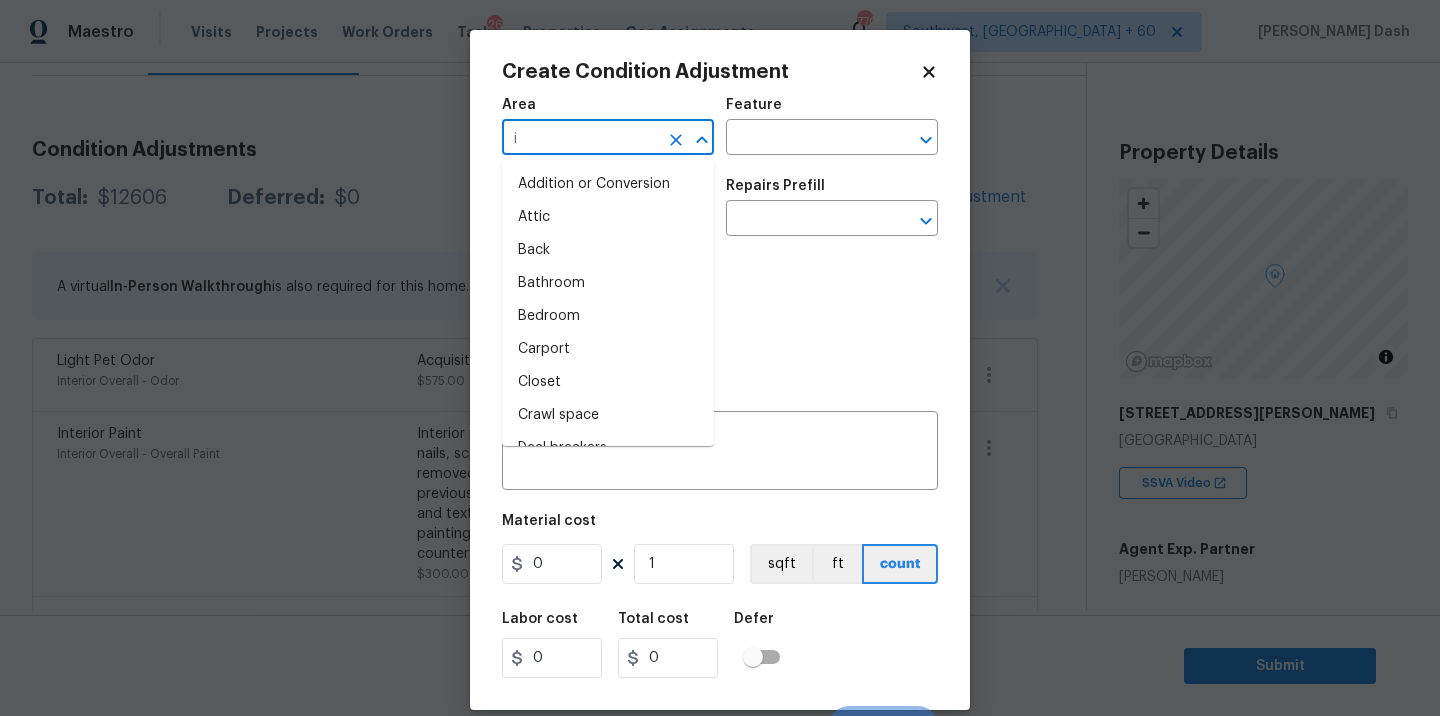type on "in" 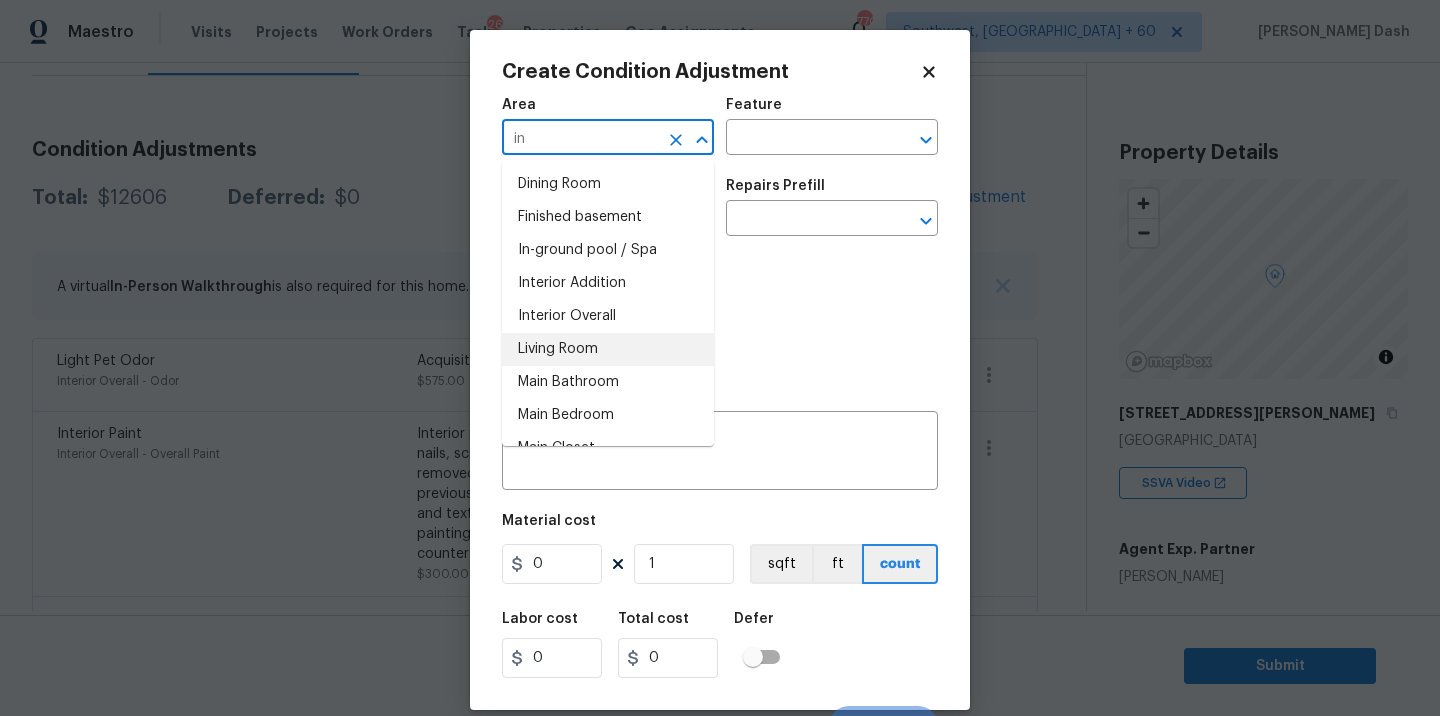 click on "Living Room" at bounding box center (608, 349) 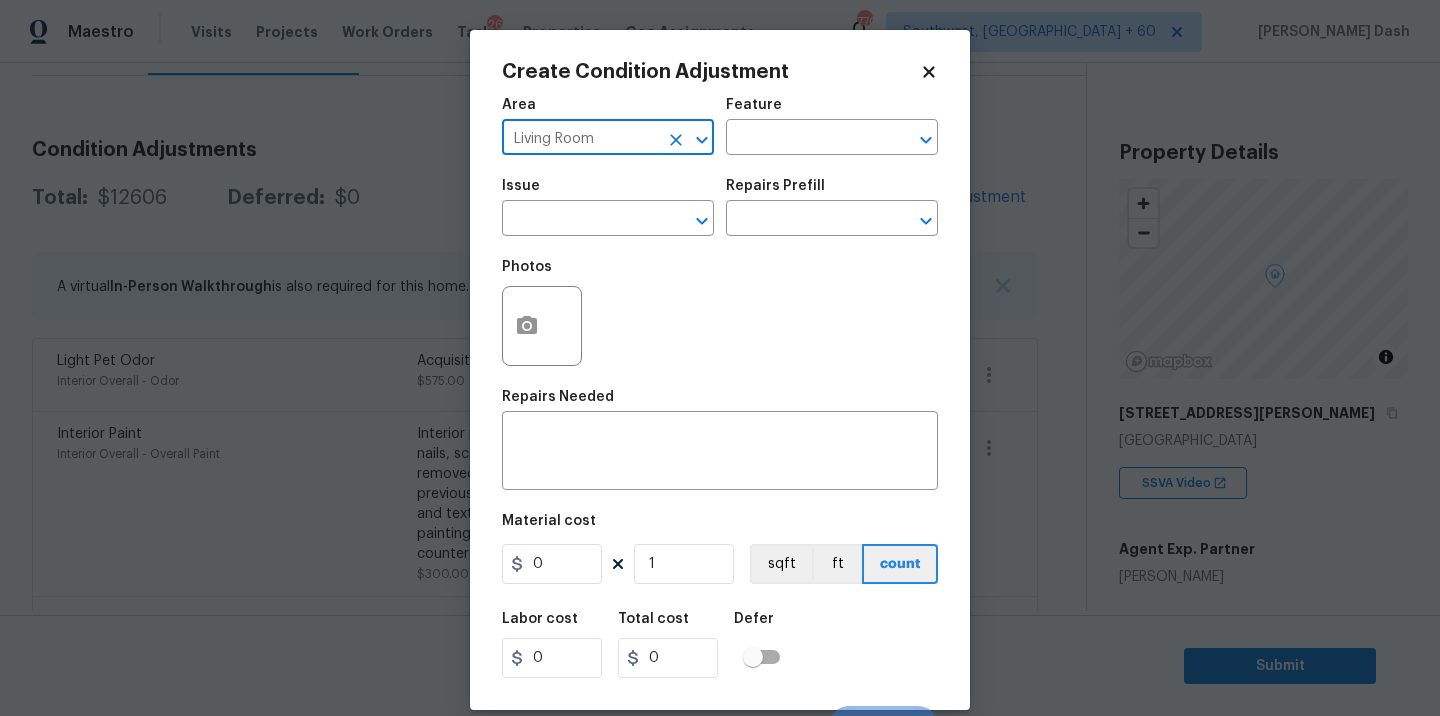 click 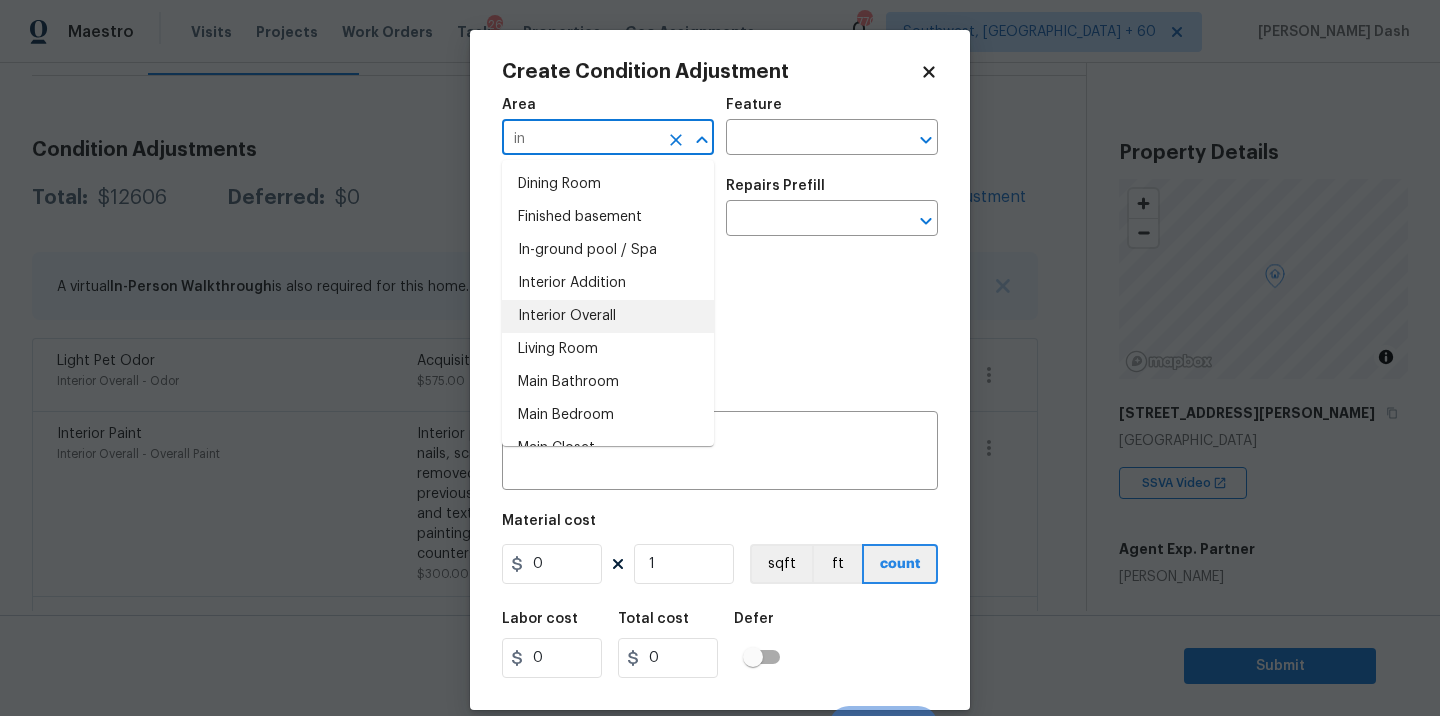 click on "Interior Overall" at bounding box center (608, 316) 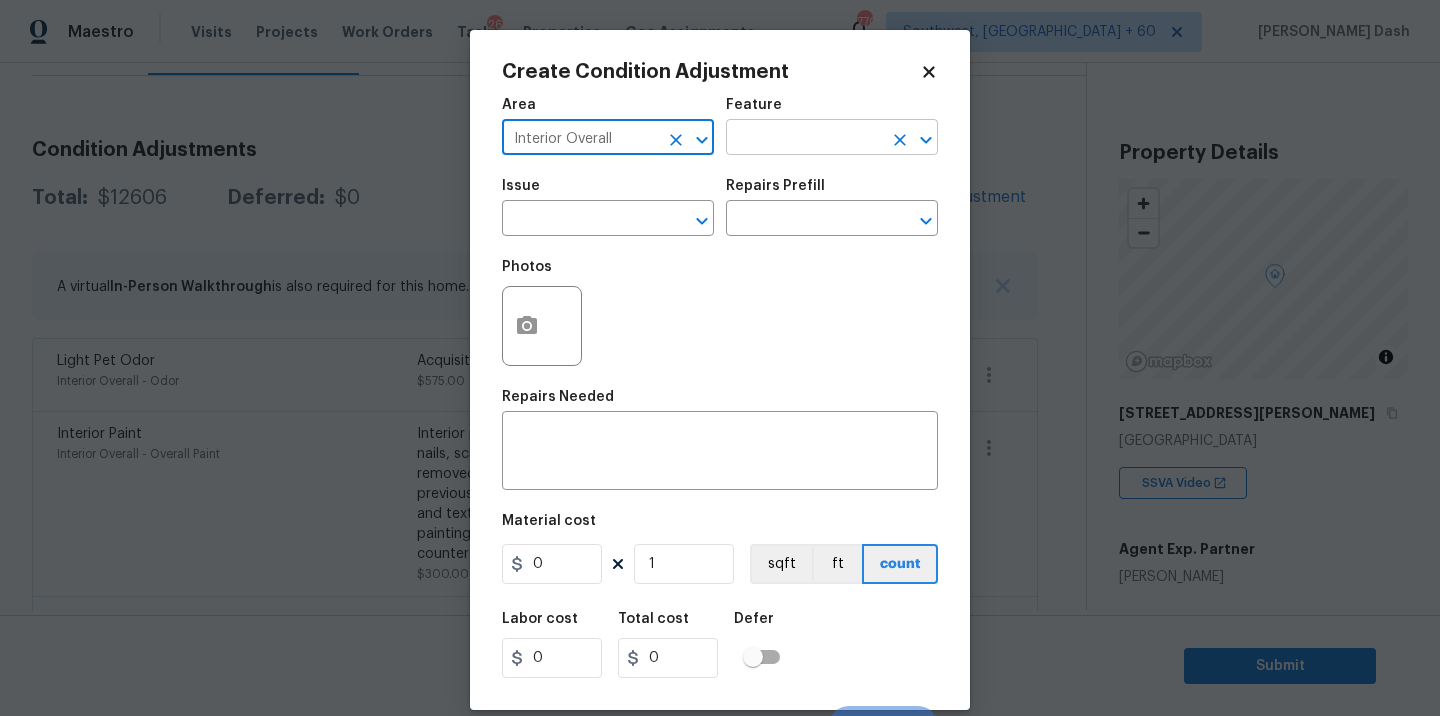 type on "Interior Overall" 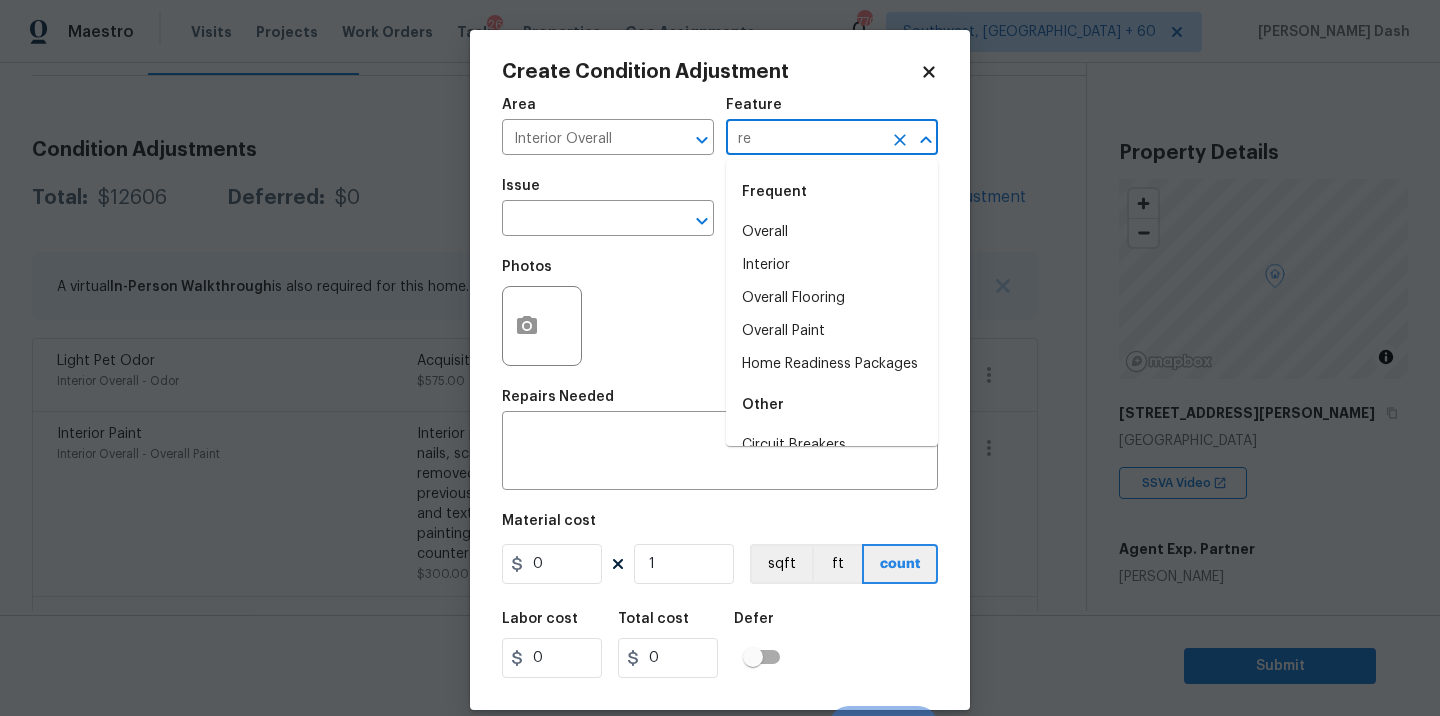 type on "r" 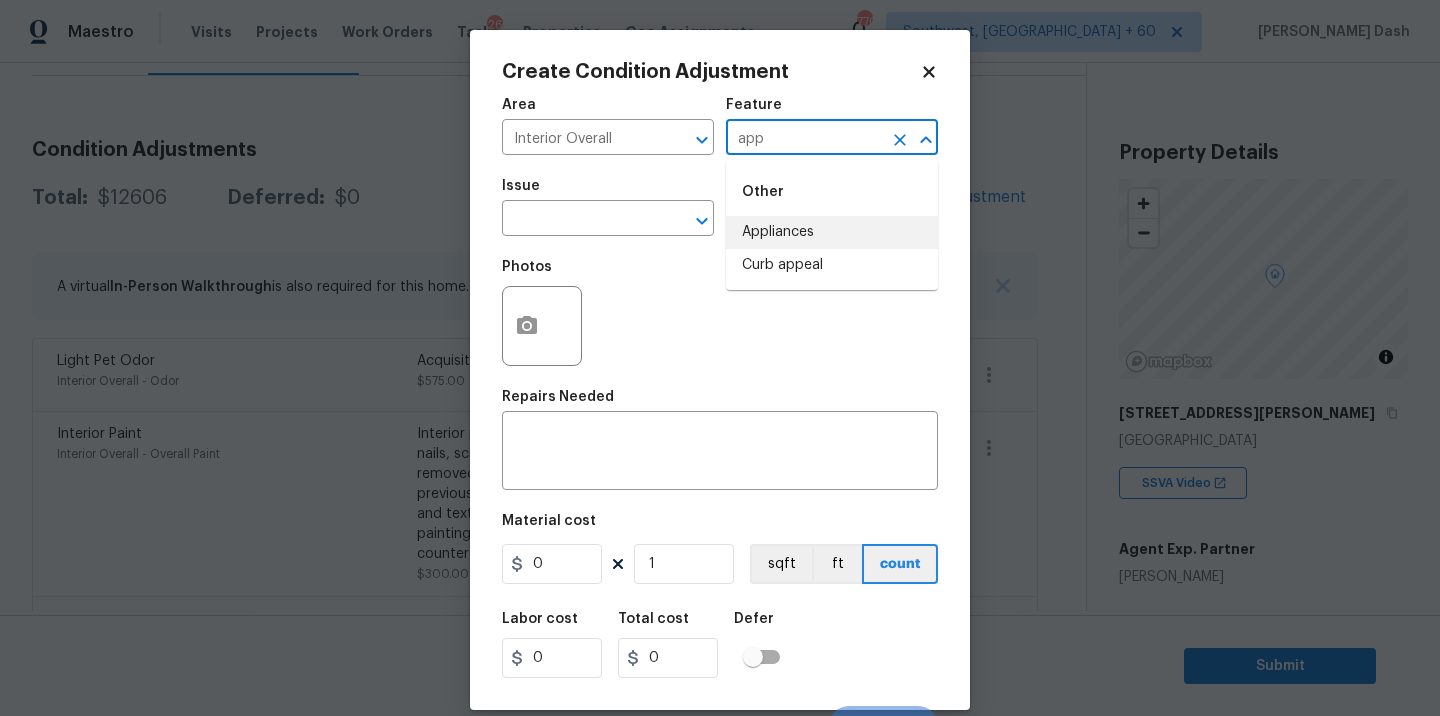 click on "Appliances" at bounding box center (832, 232) 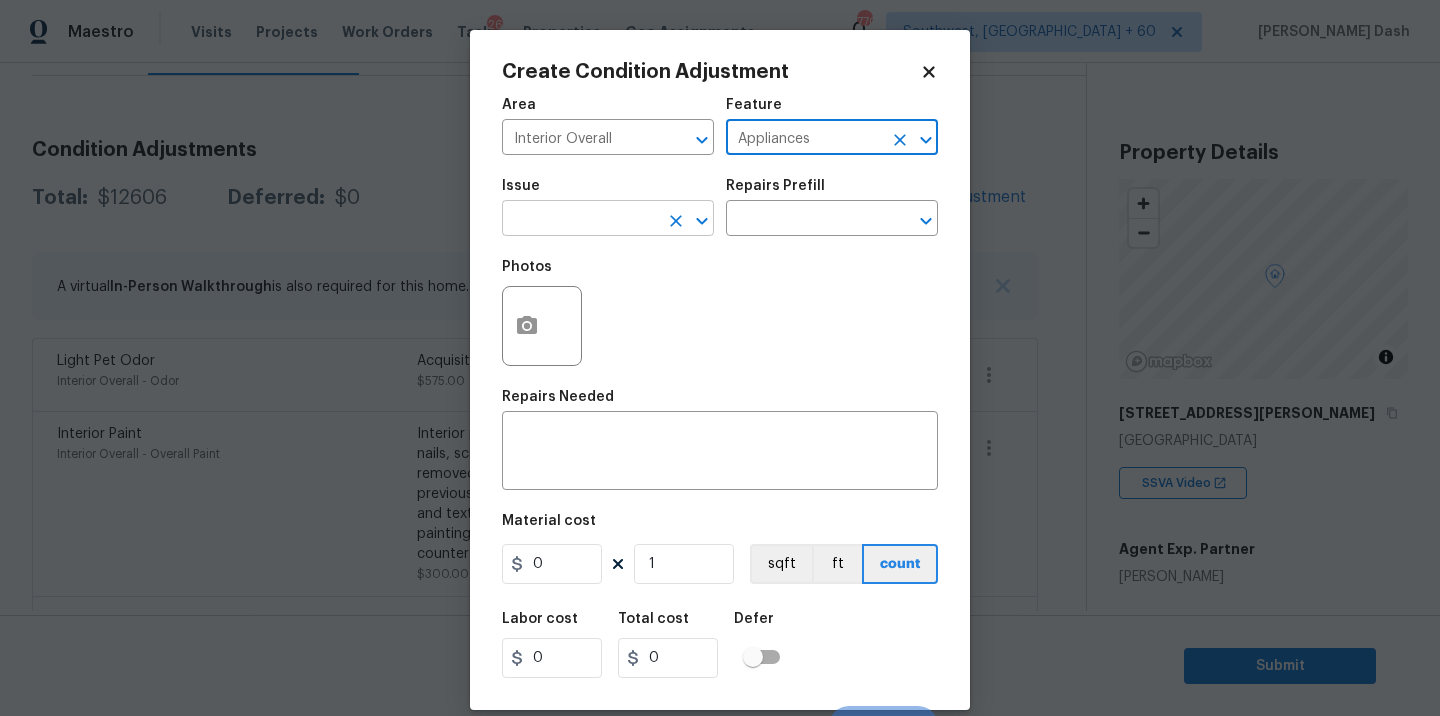 type on "Appliances" 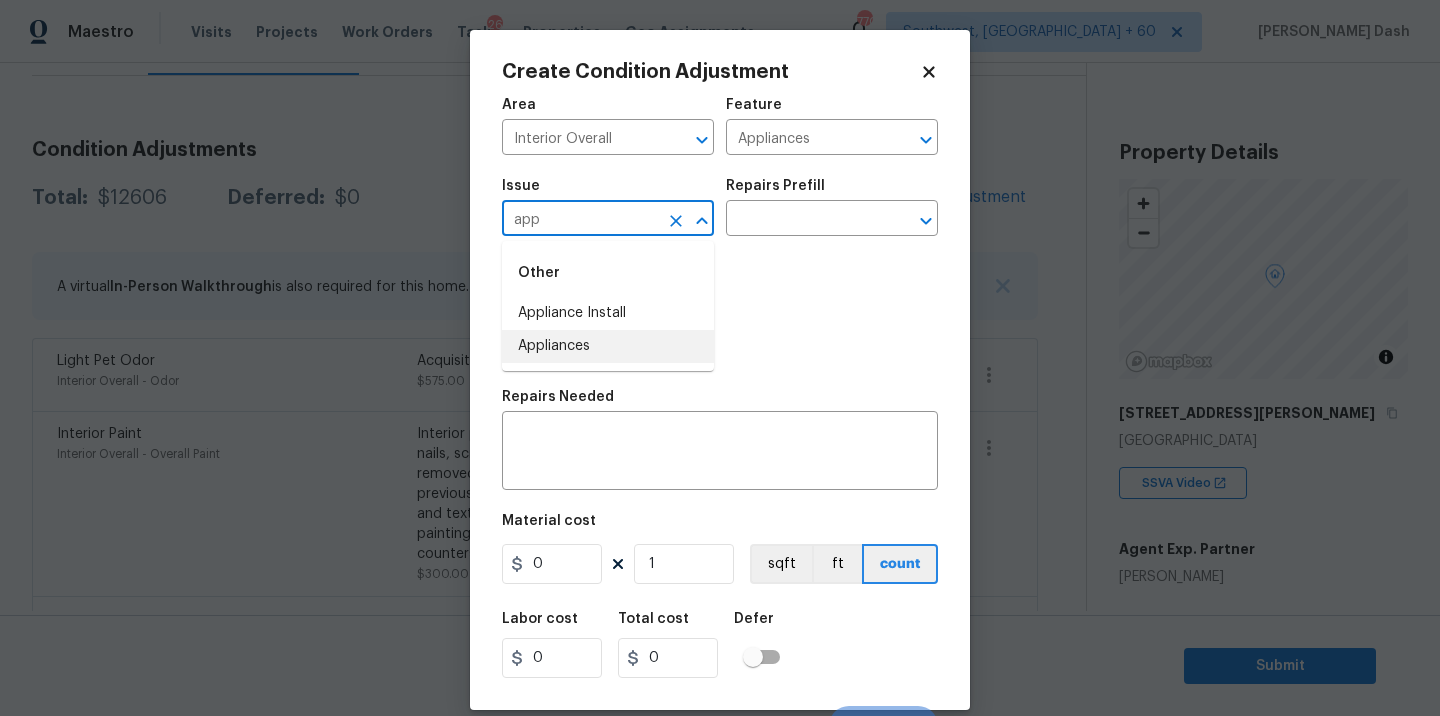 click on "Appliances" at bounding box center [608, 346] 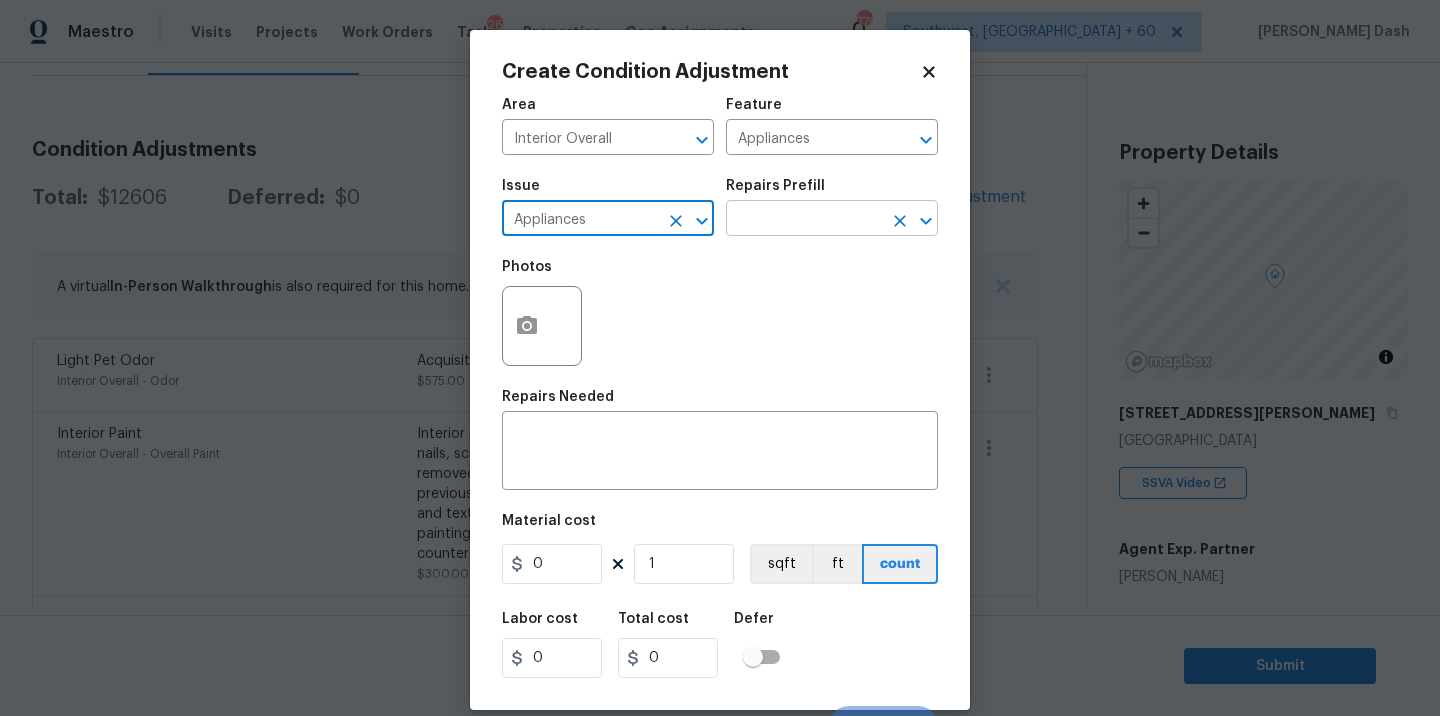 type on "Appliances" 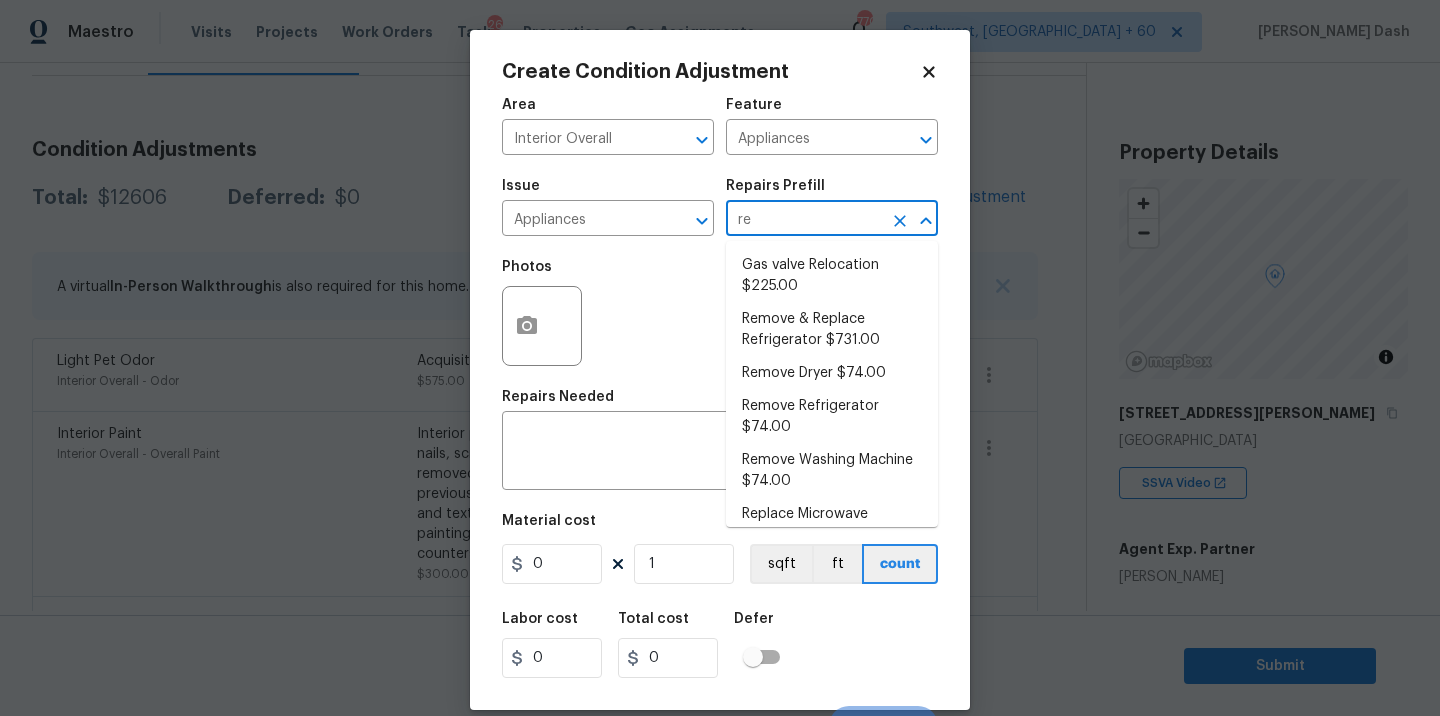 type on "ref" 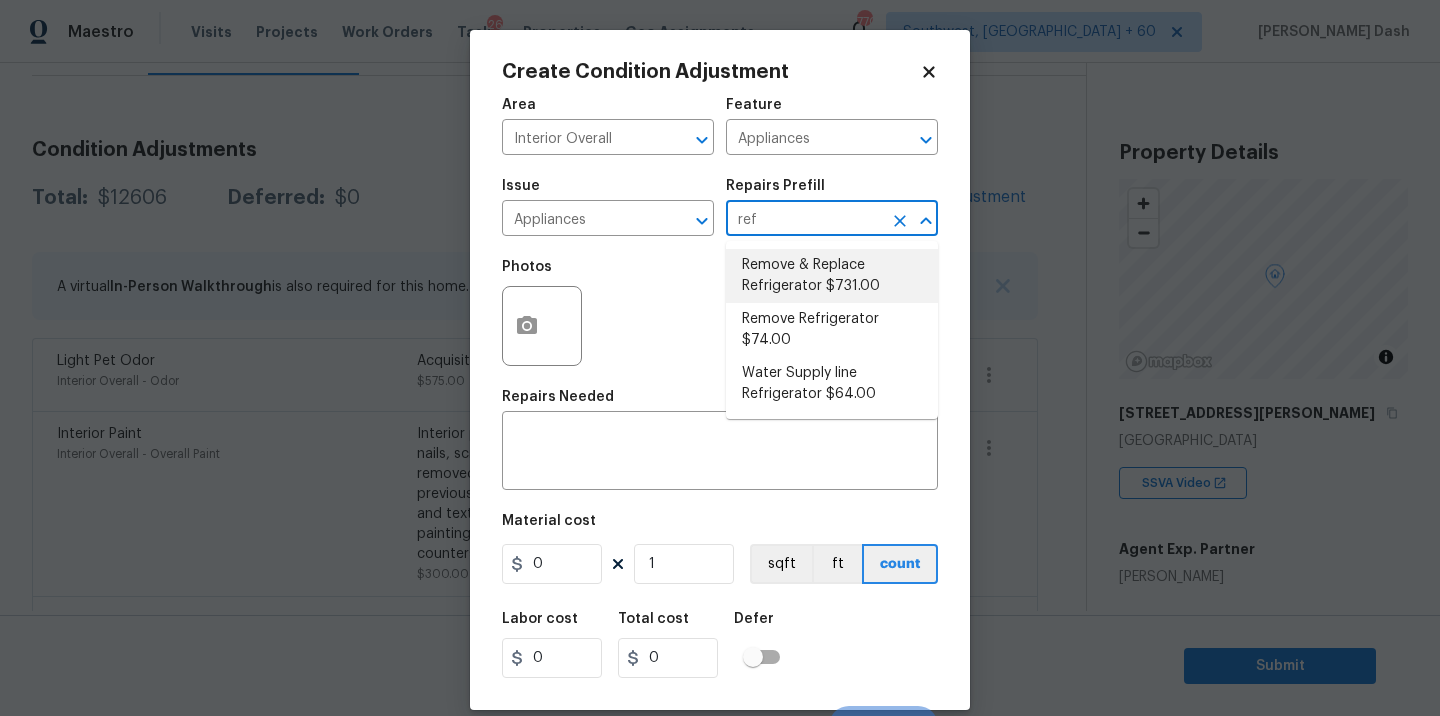 click on "Remove & Replace Refrigerator $731.00" at bounding box center [832, 276] 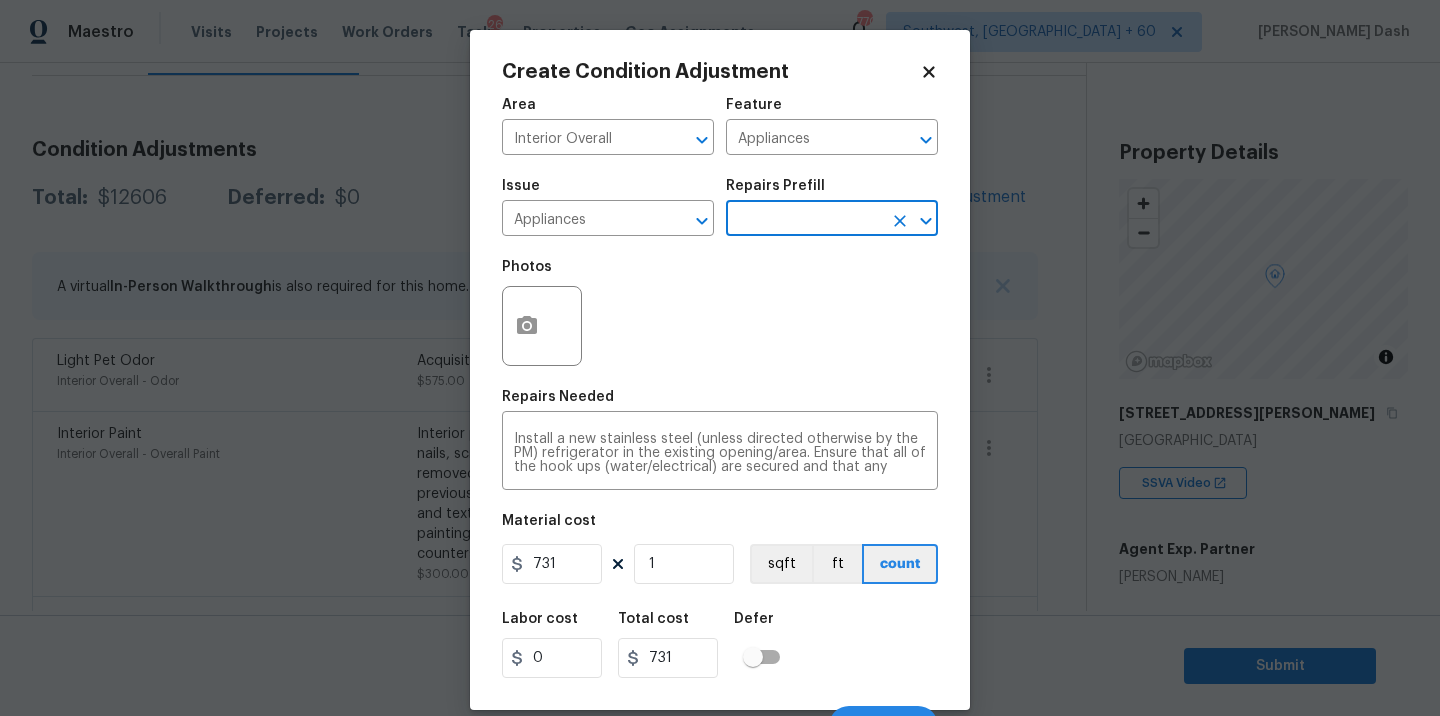 scroll, scrollTop: 31, scrollLeft: 0, axis: vertical 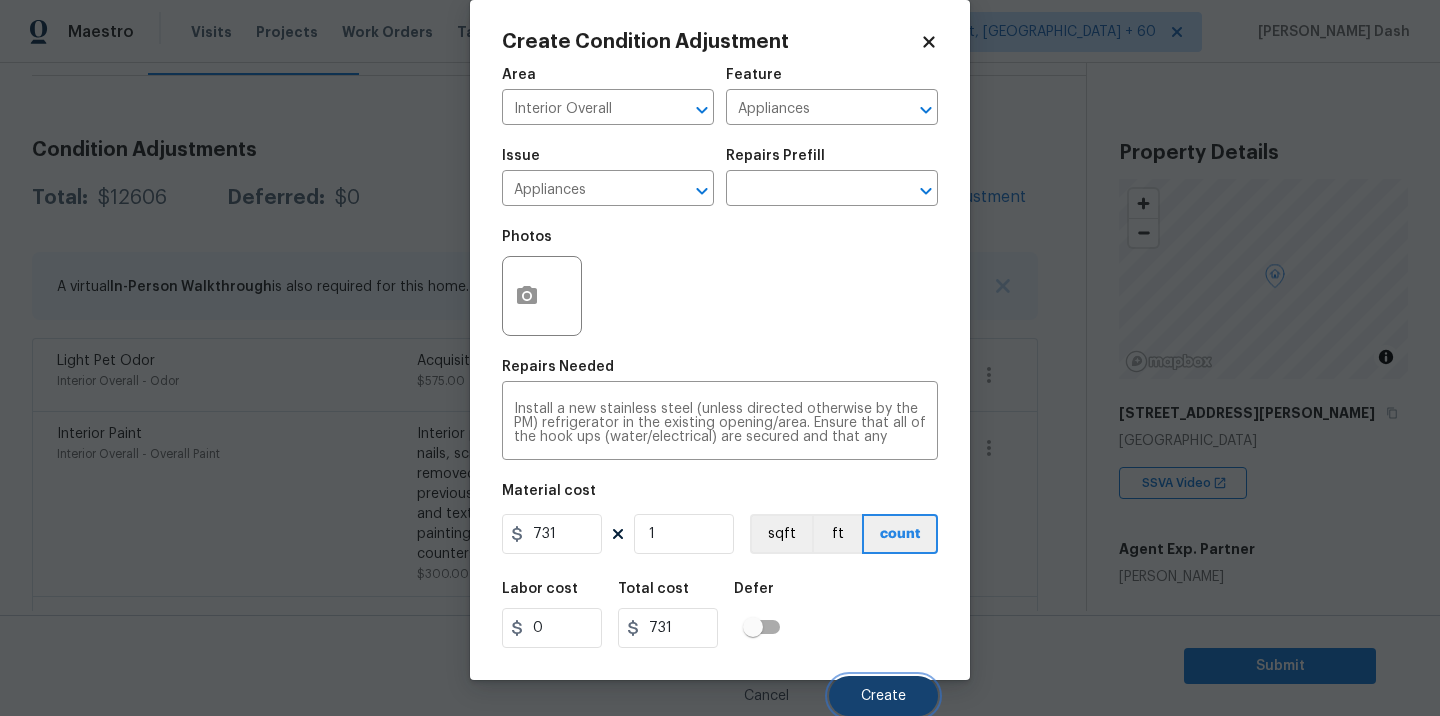 click on "Create" at bounding box center (883, 696) 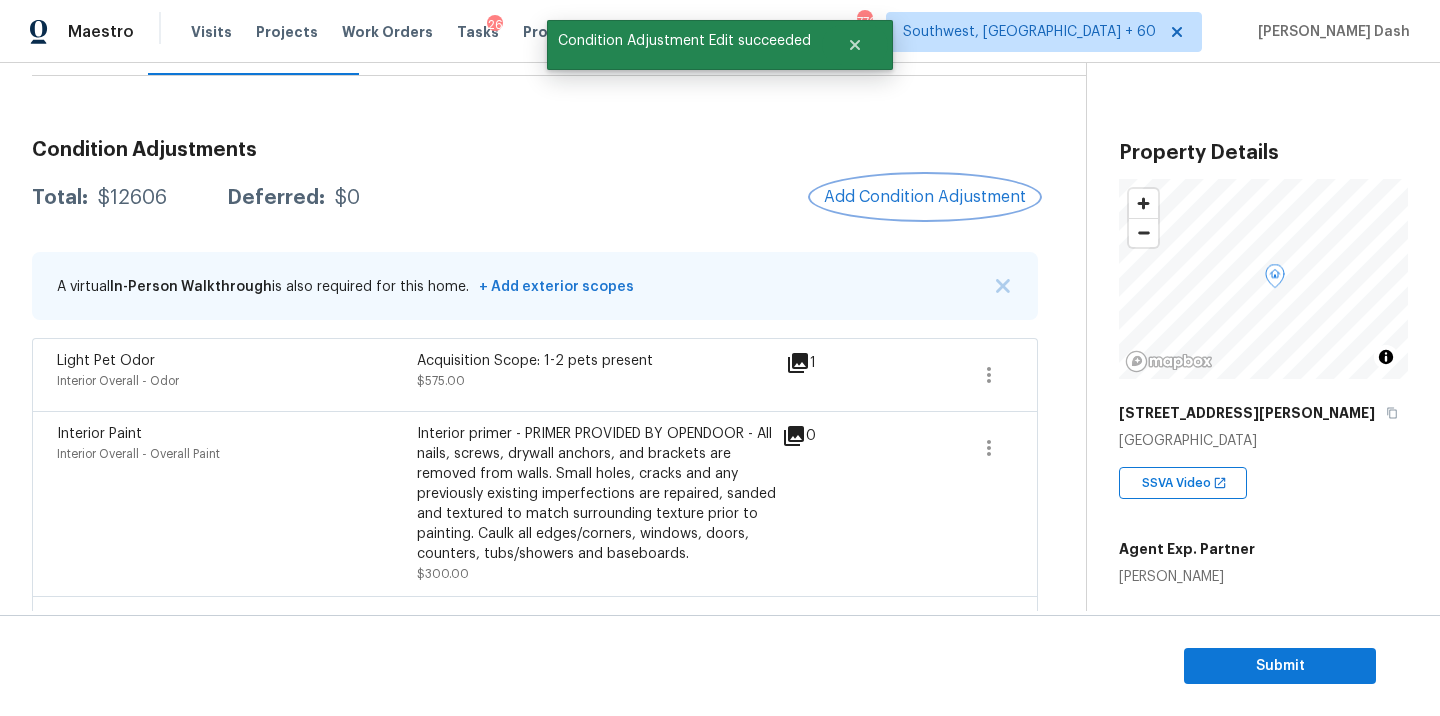 scroll, scrollTop: 0, scrollLeft: 0, axis: both 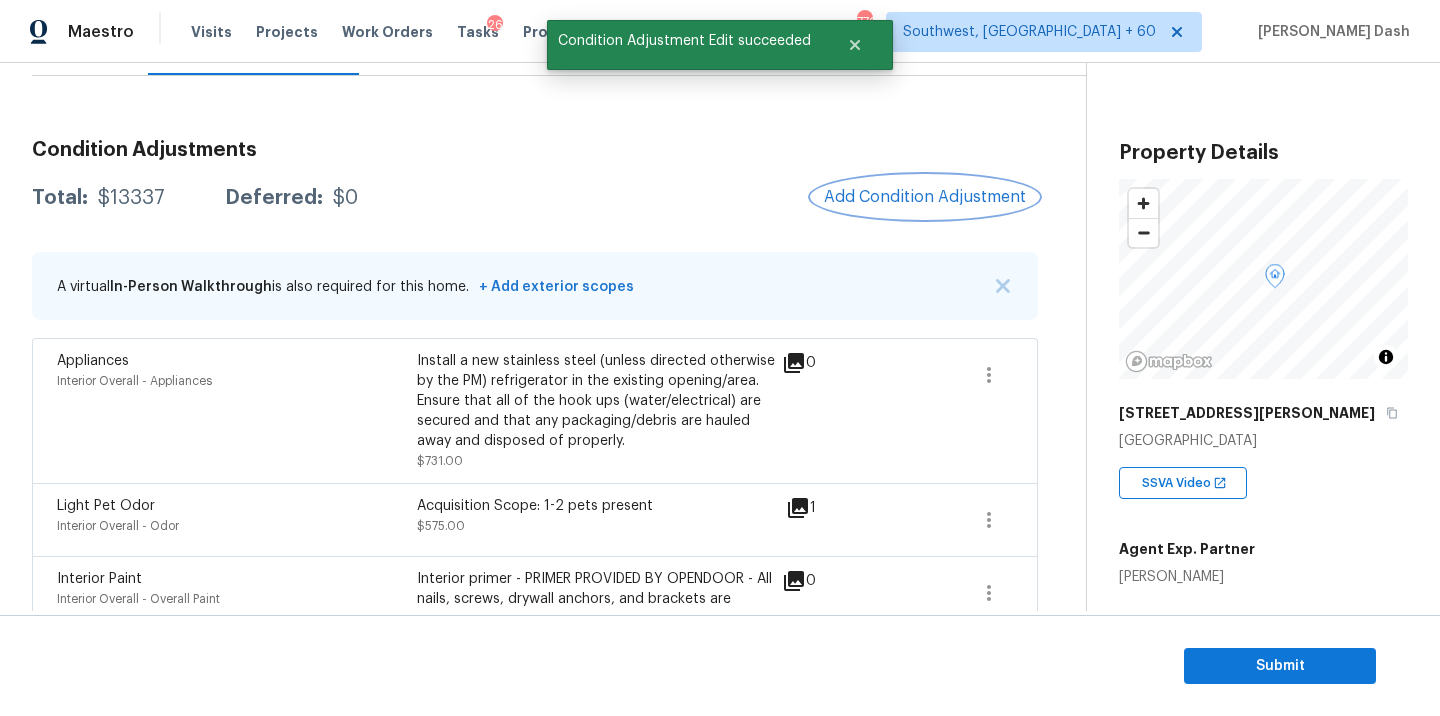 click on "Add Condition Adjustment" at bounding box center (925, 197) 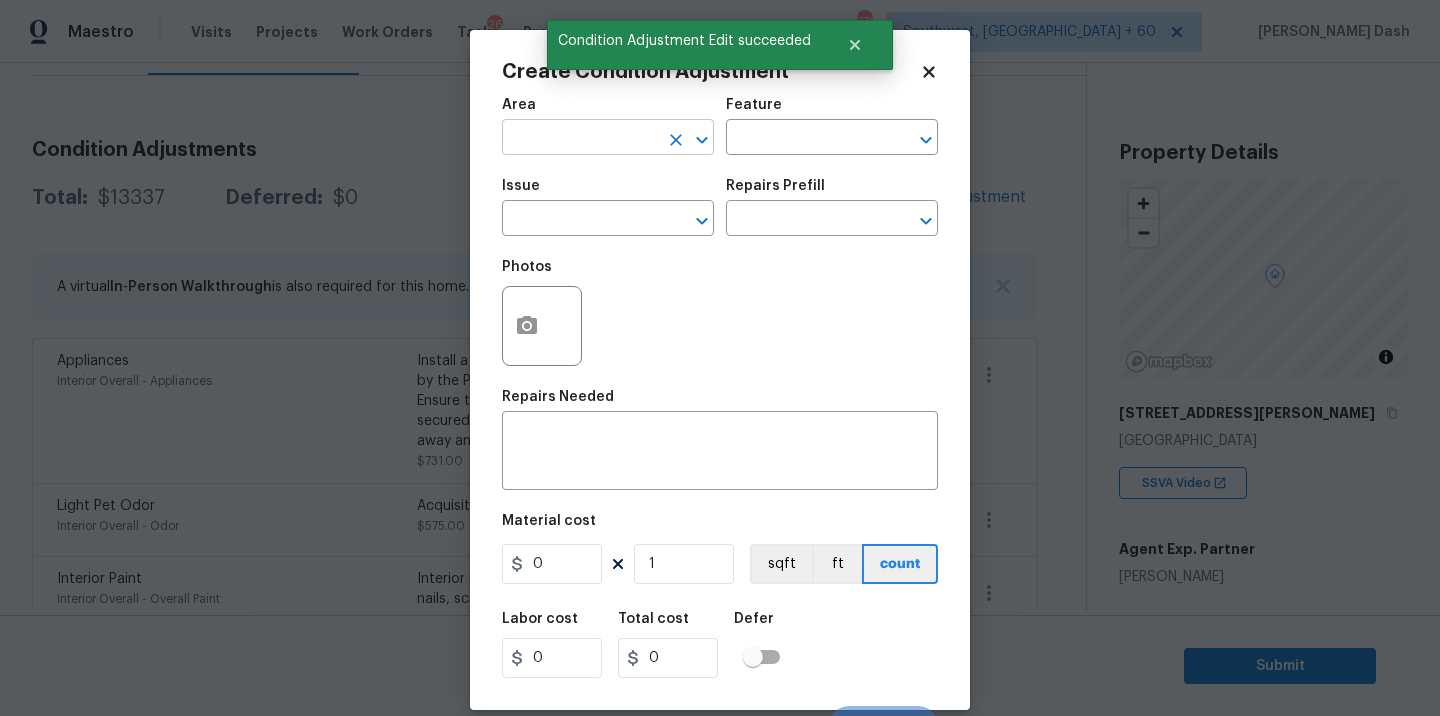 click at bounding box center (580, 139) 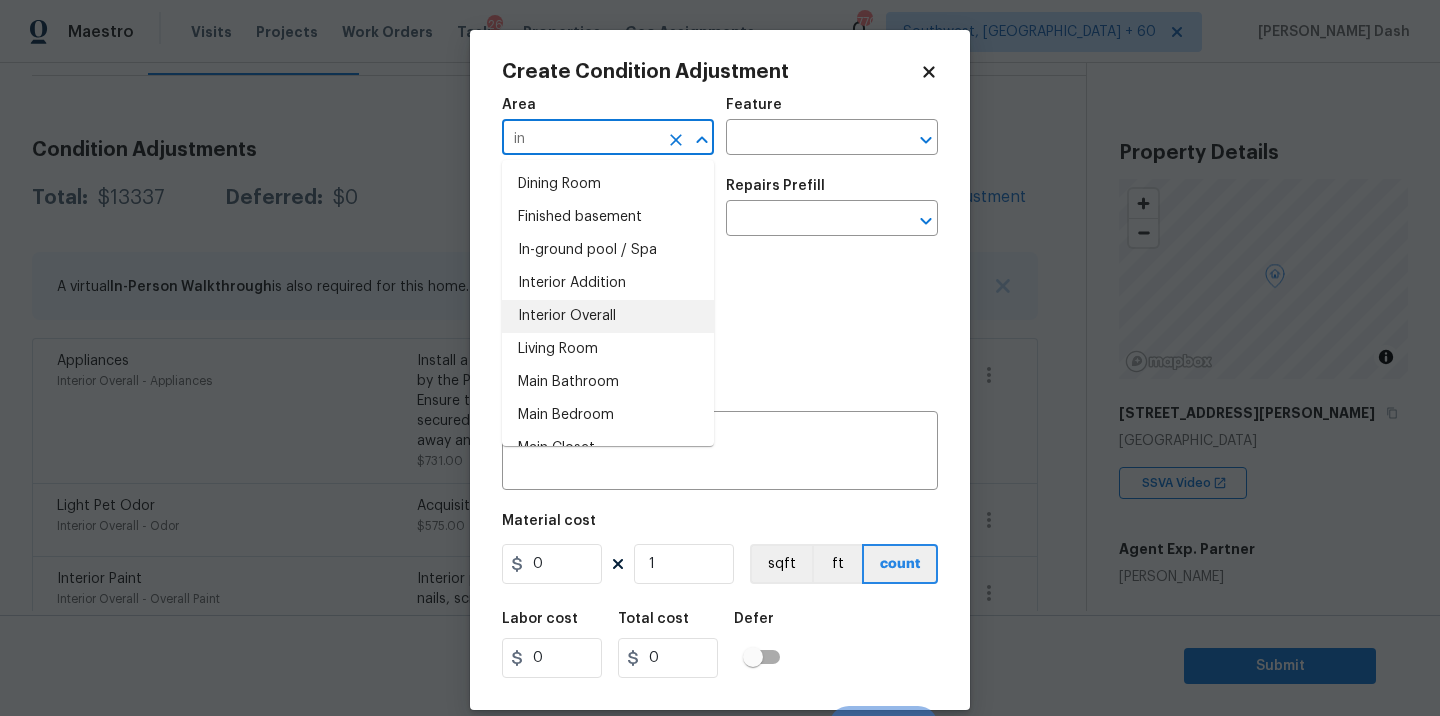click on "Interior Overall" at bounding box center (608, 316) 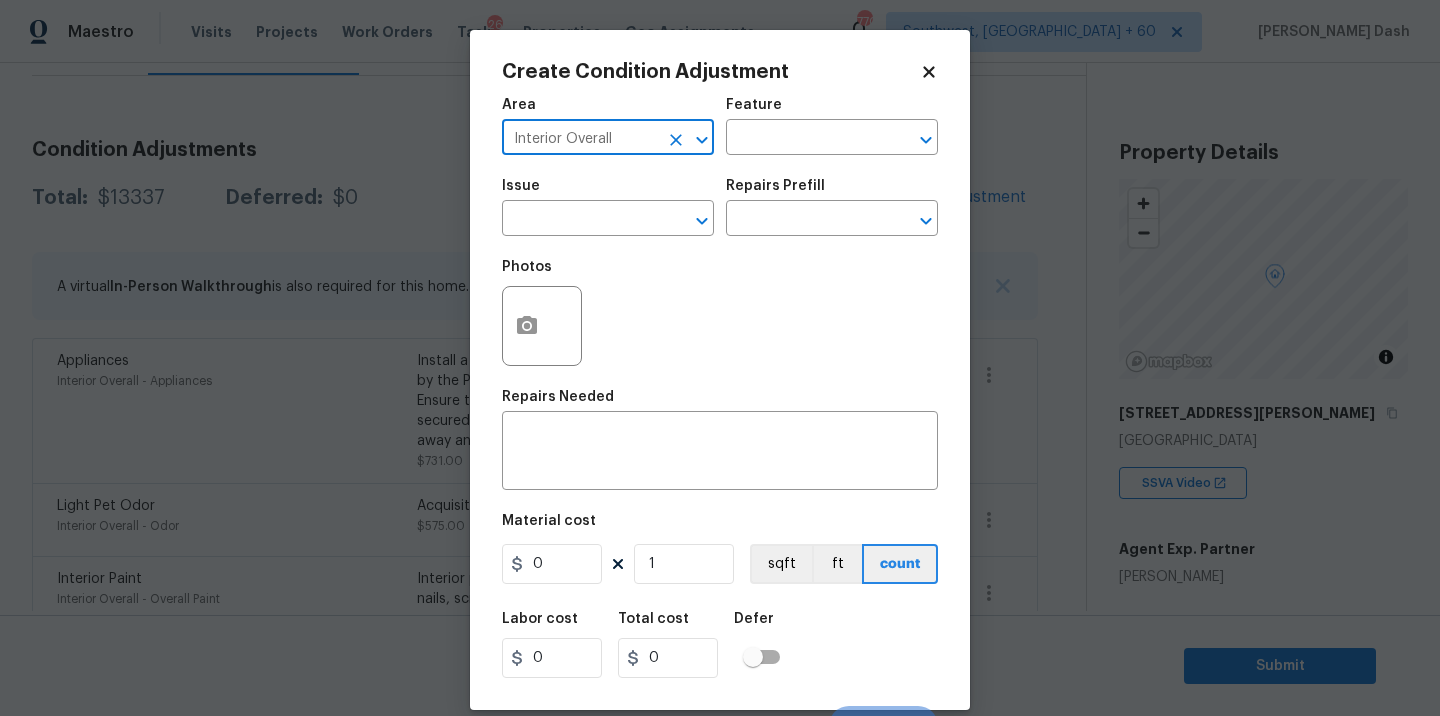 type on "Interior Overall" 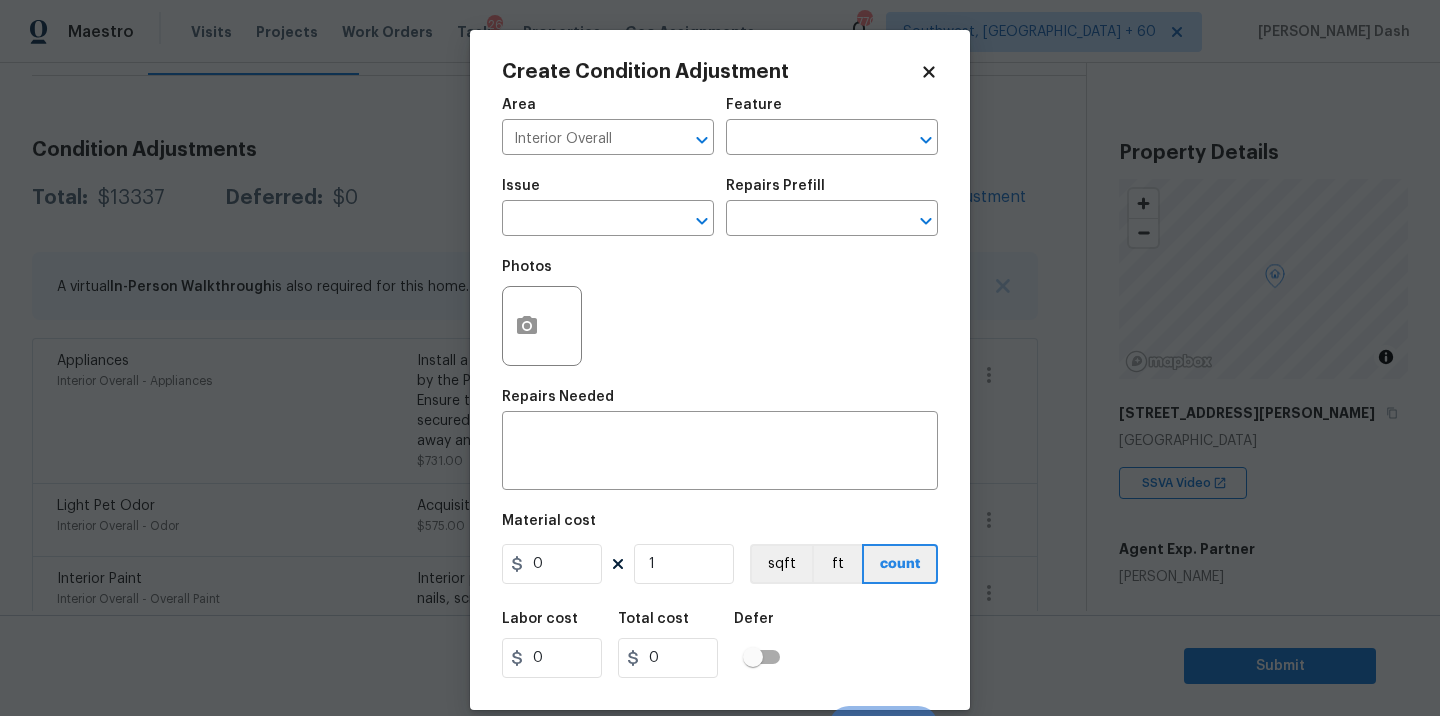 click on "Feature" at bounding box center (832, 111) 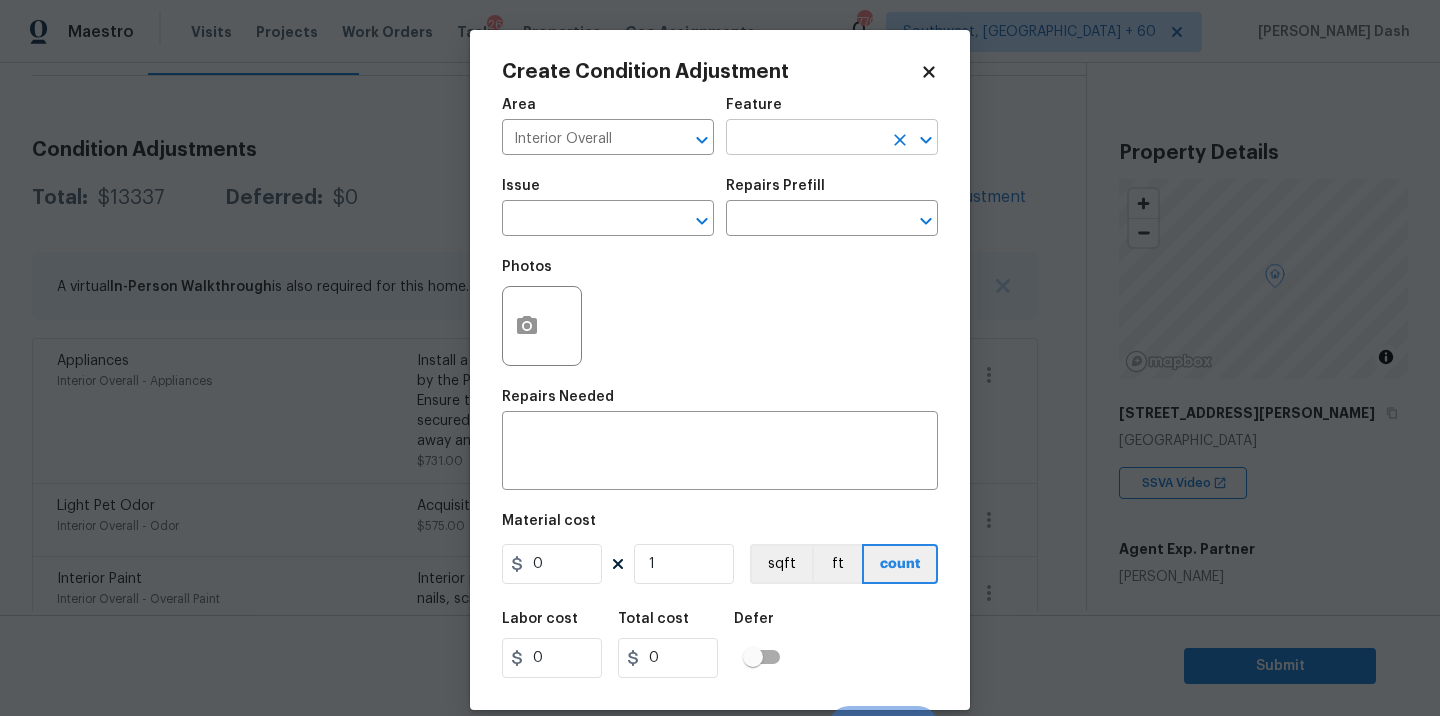 click at bounding box center [804, 139] 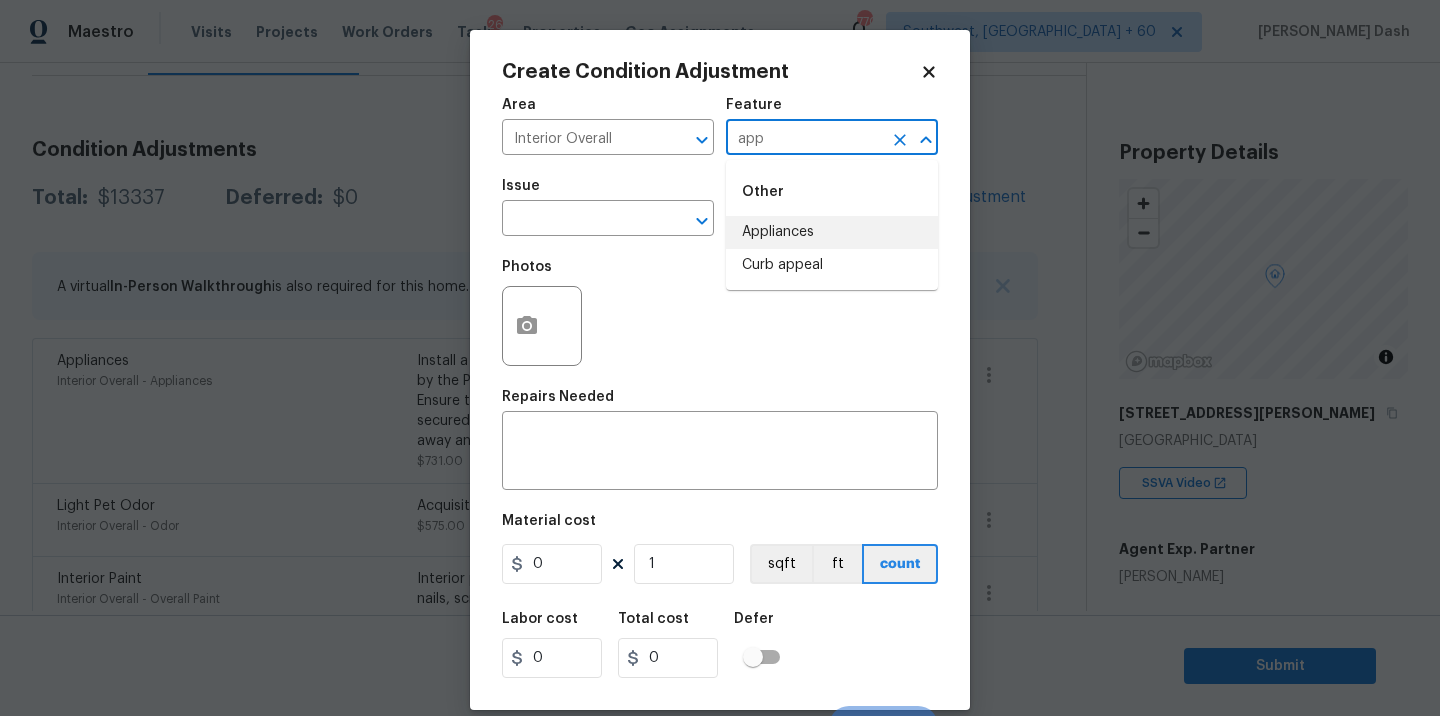 click on "Appliances" at bounding box center (832, 232) 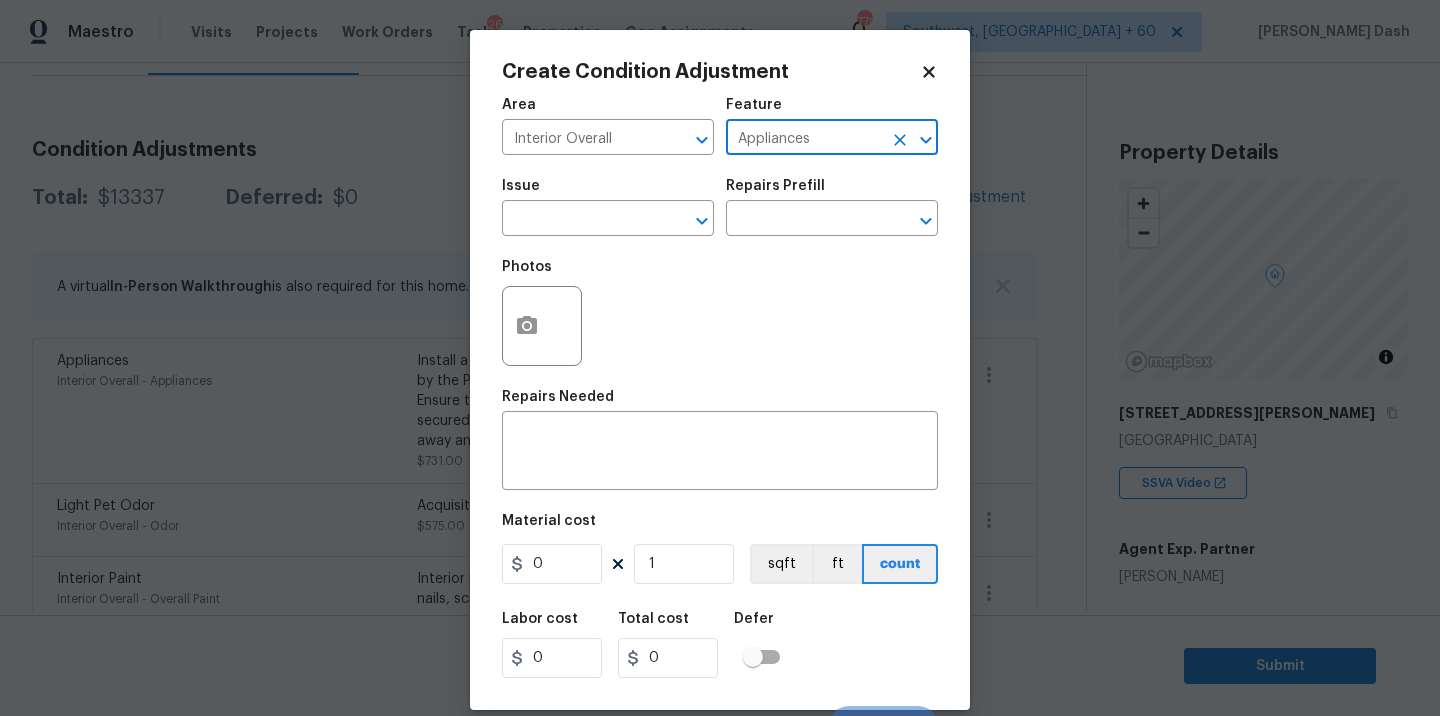 type on "Appliances" 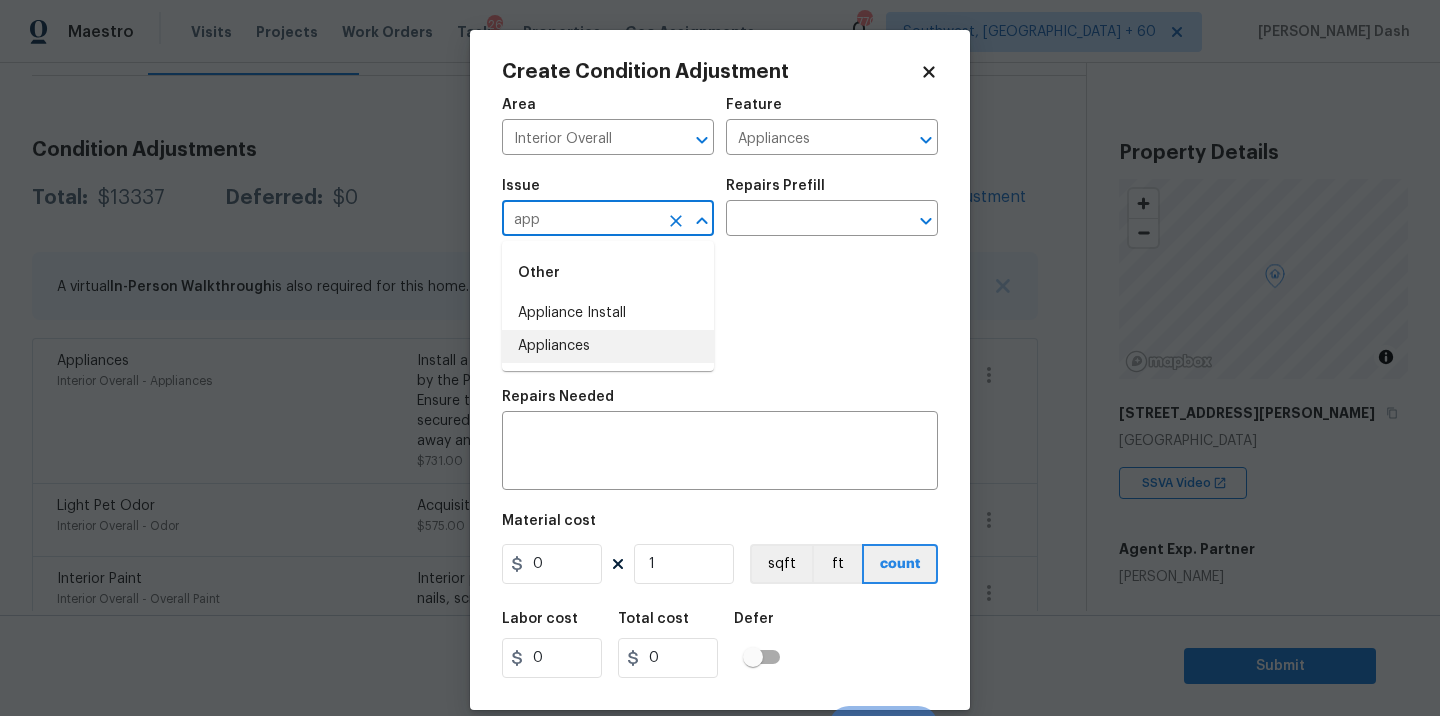 click on "Appliances" at bounding box center [608, 346] 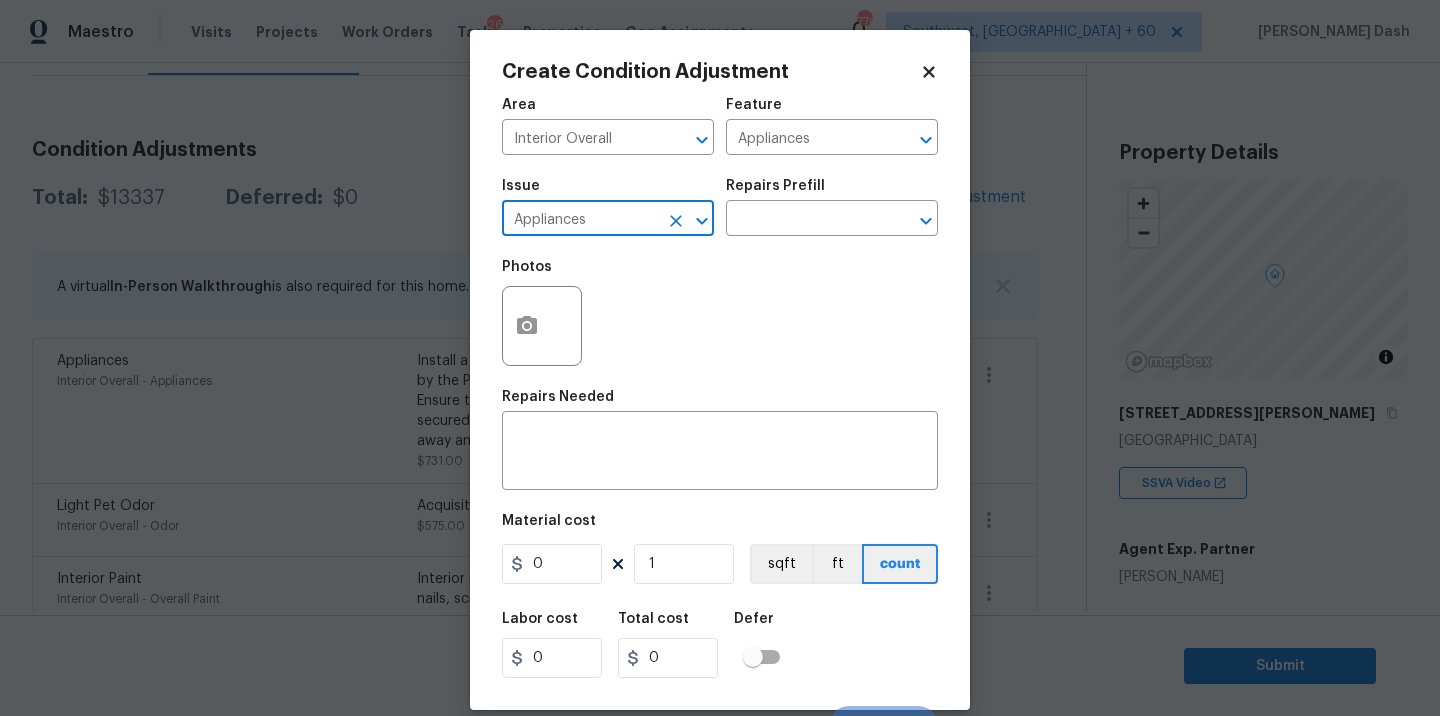 click 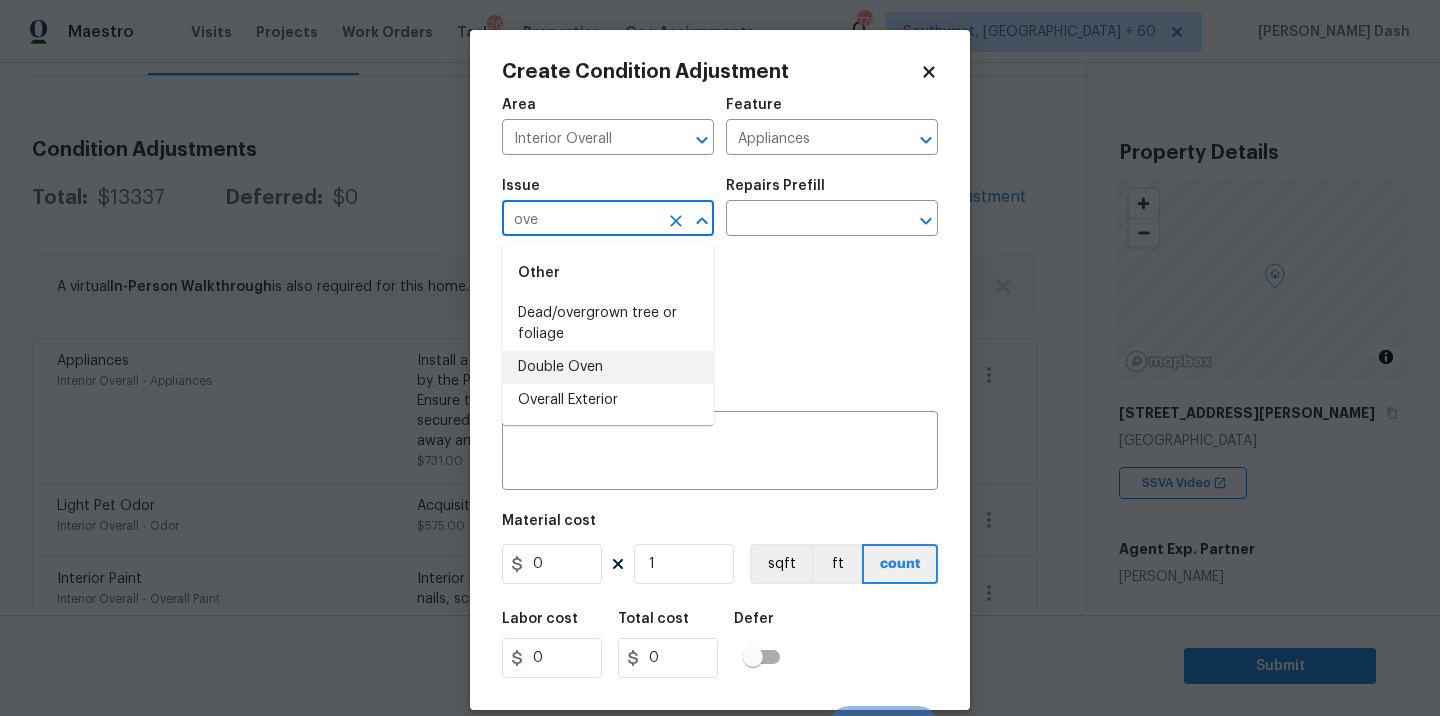 click on "Double Oven" at bounding box center [608, 367] 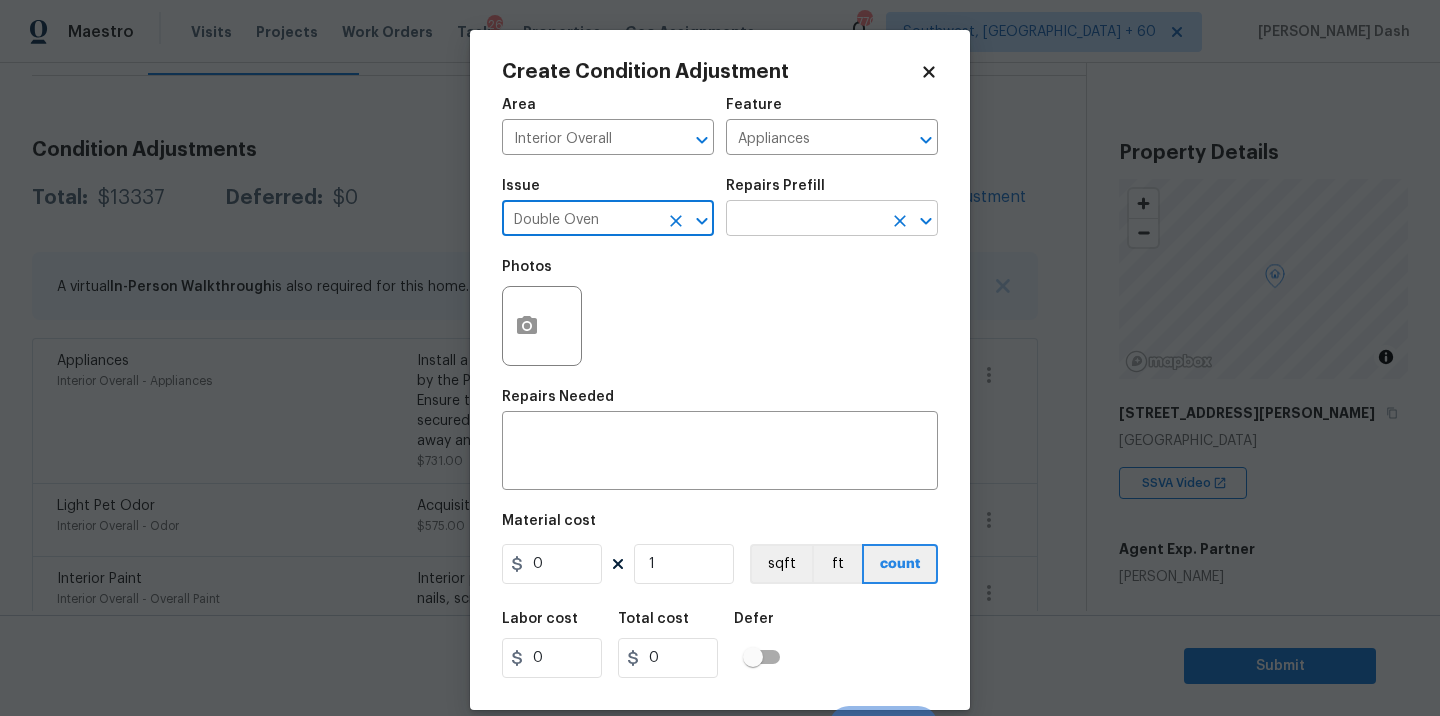 type on "Double Oven" 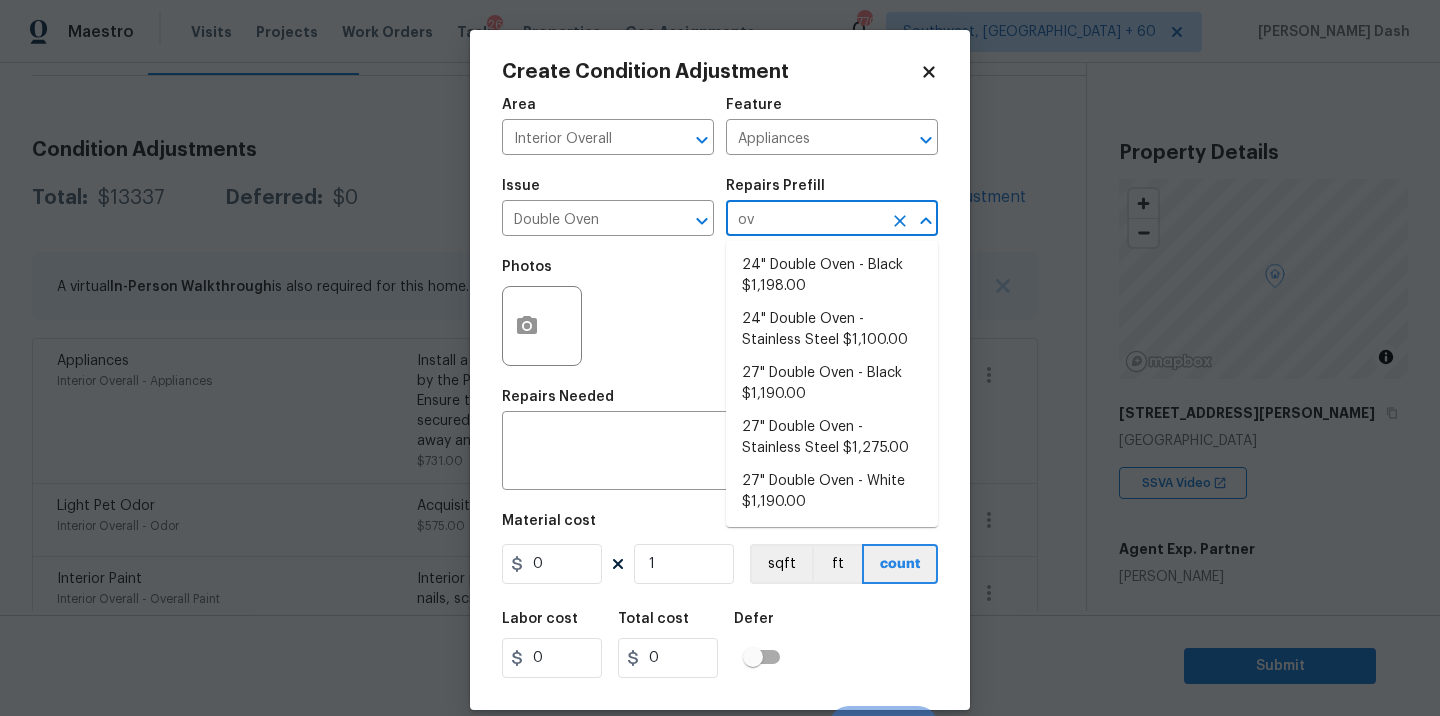 type on "ove" 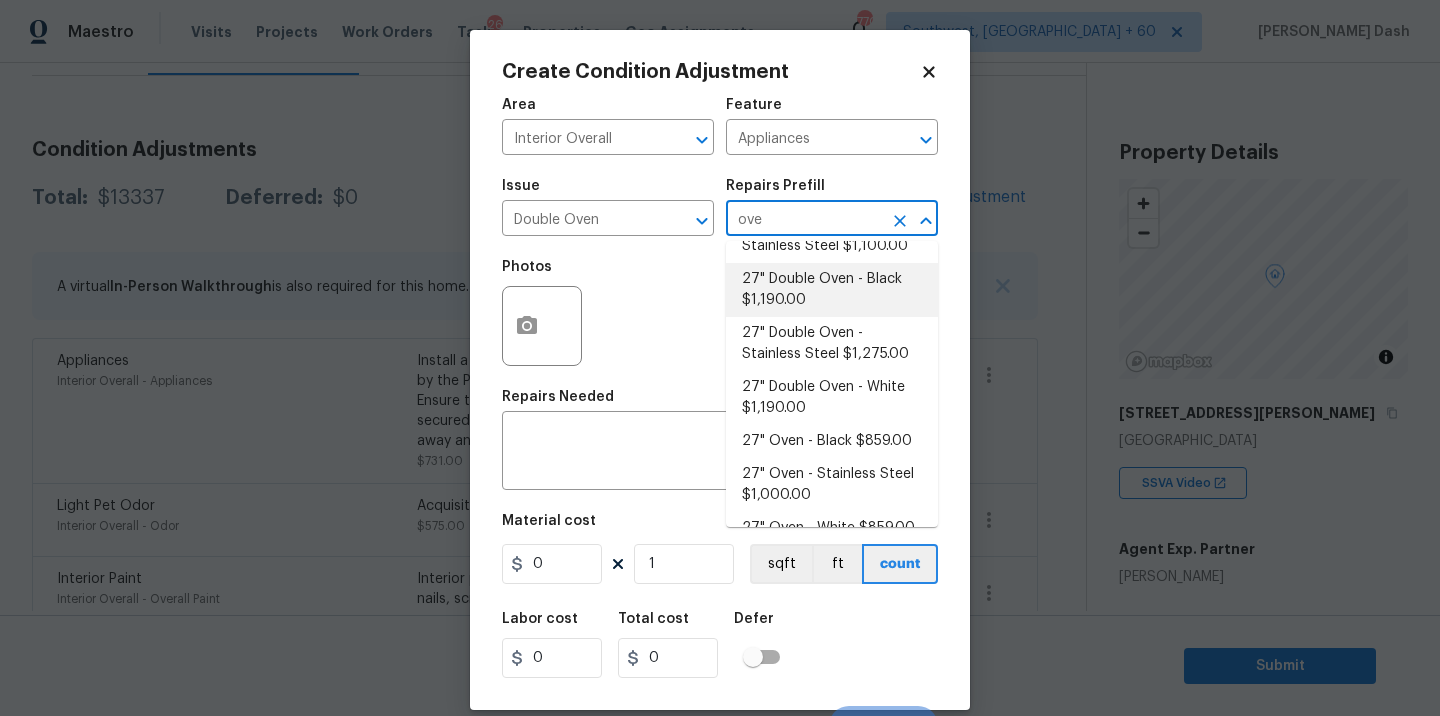 scroll, scrollTop: 132, scrollLeft: 0, axis: vertical 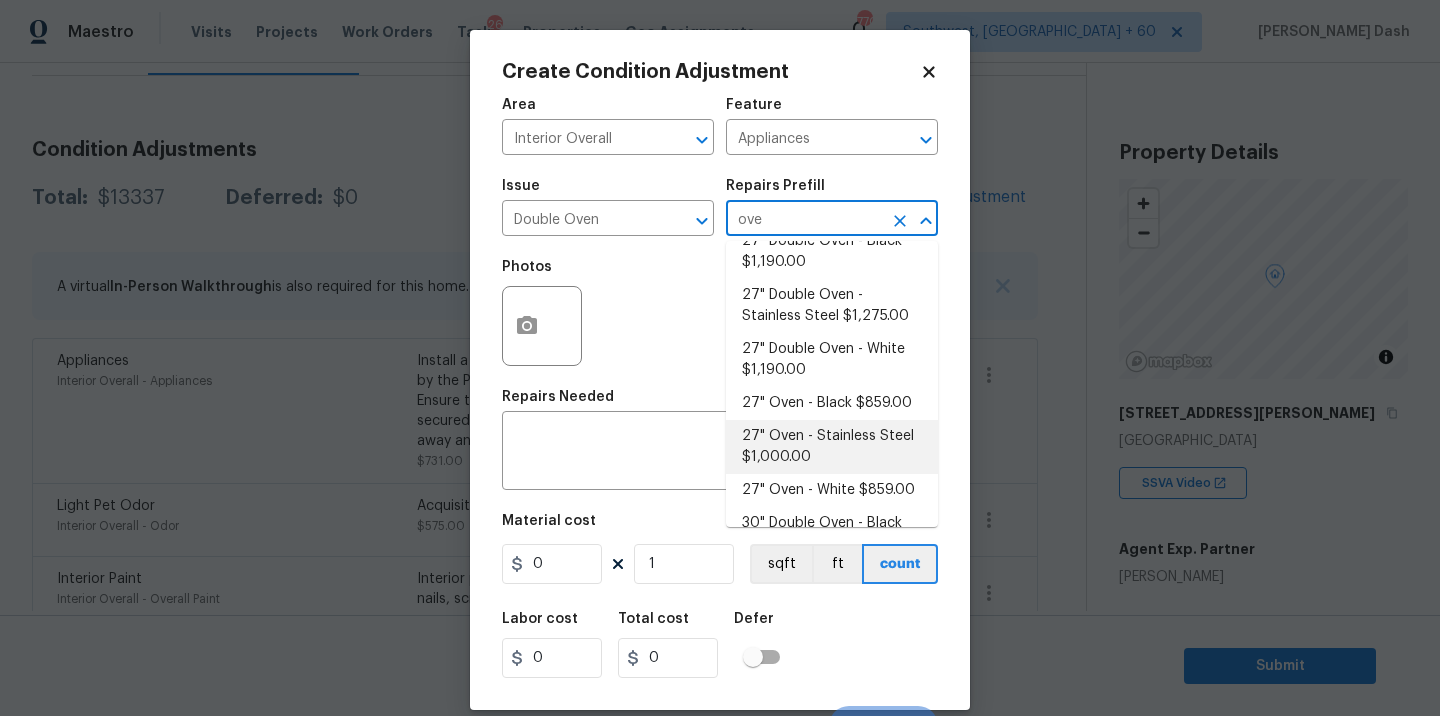 click on "27" Oven - Stainless Steel $1,000.00" at bounding box center [832, 447] 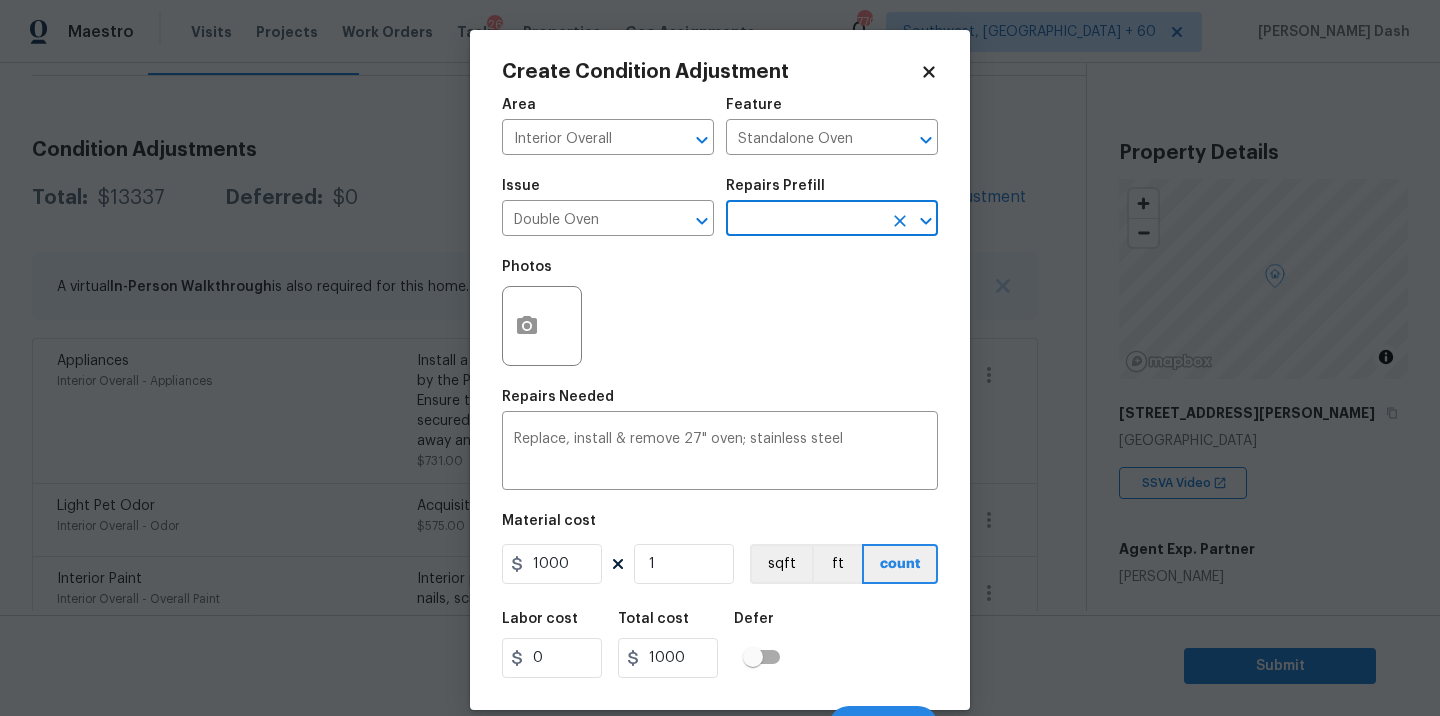 scroll, scrollTop: 31, scrollLeft: 0, axis: vertical 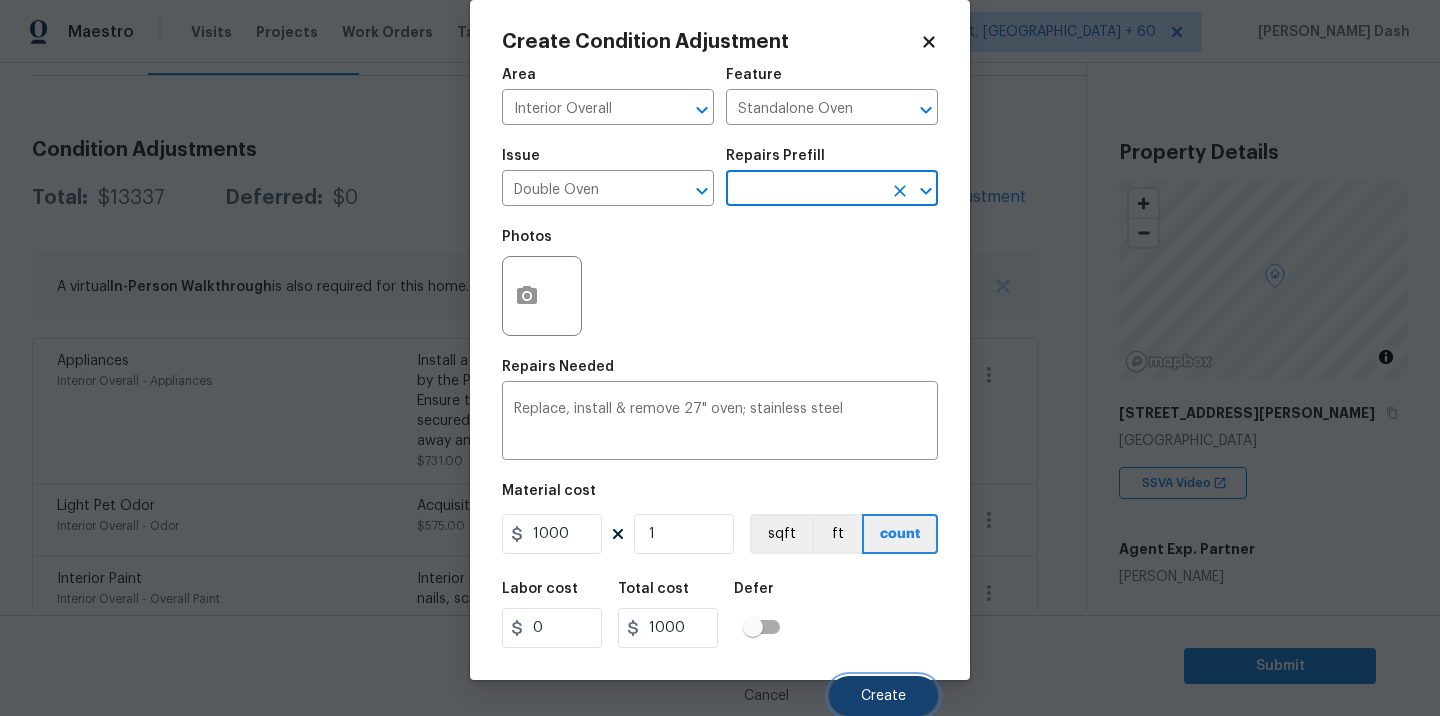 click on "Create" at bounding box center [883, 696] 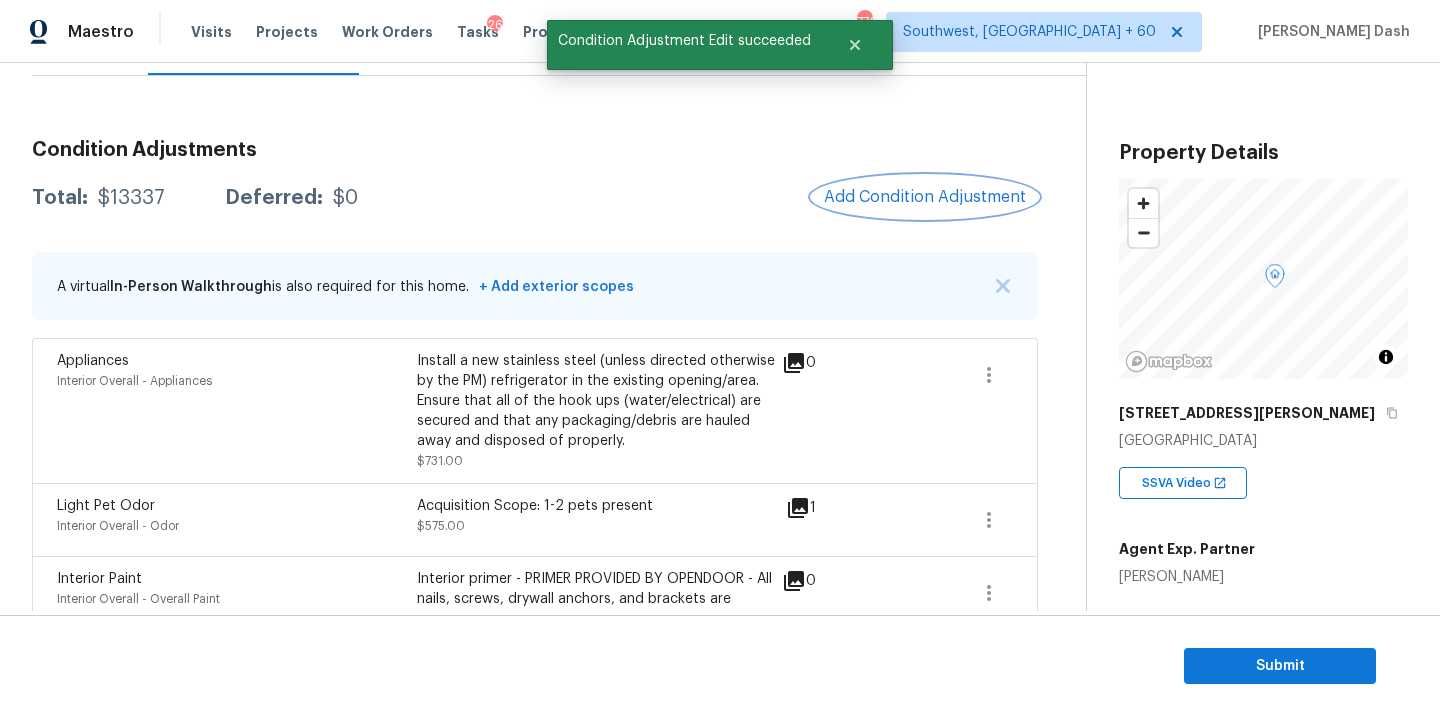 scroll, scrollTop: 0, scrollLeft: 0, axis: both 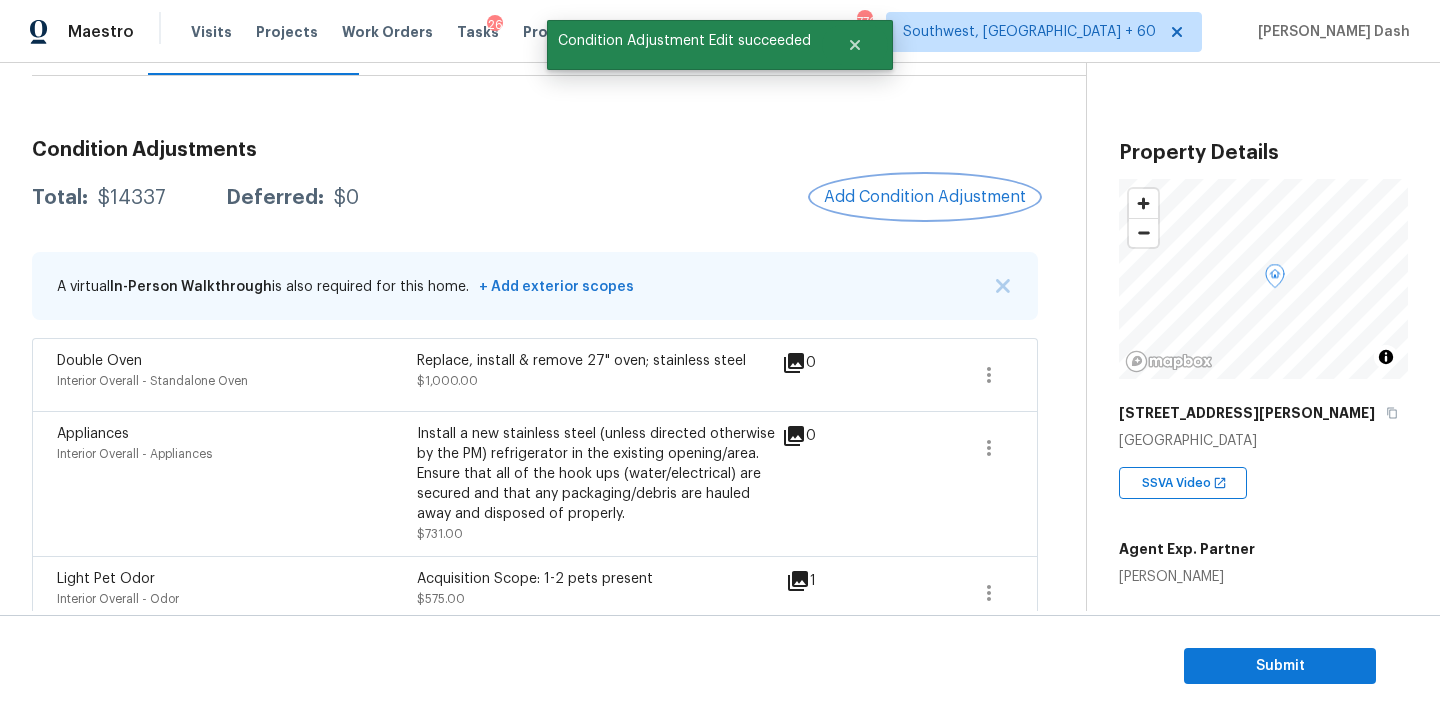 click on "Add Condition Adjustment" at bounding box center [925, 197] 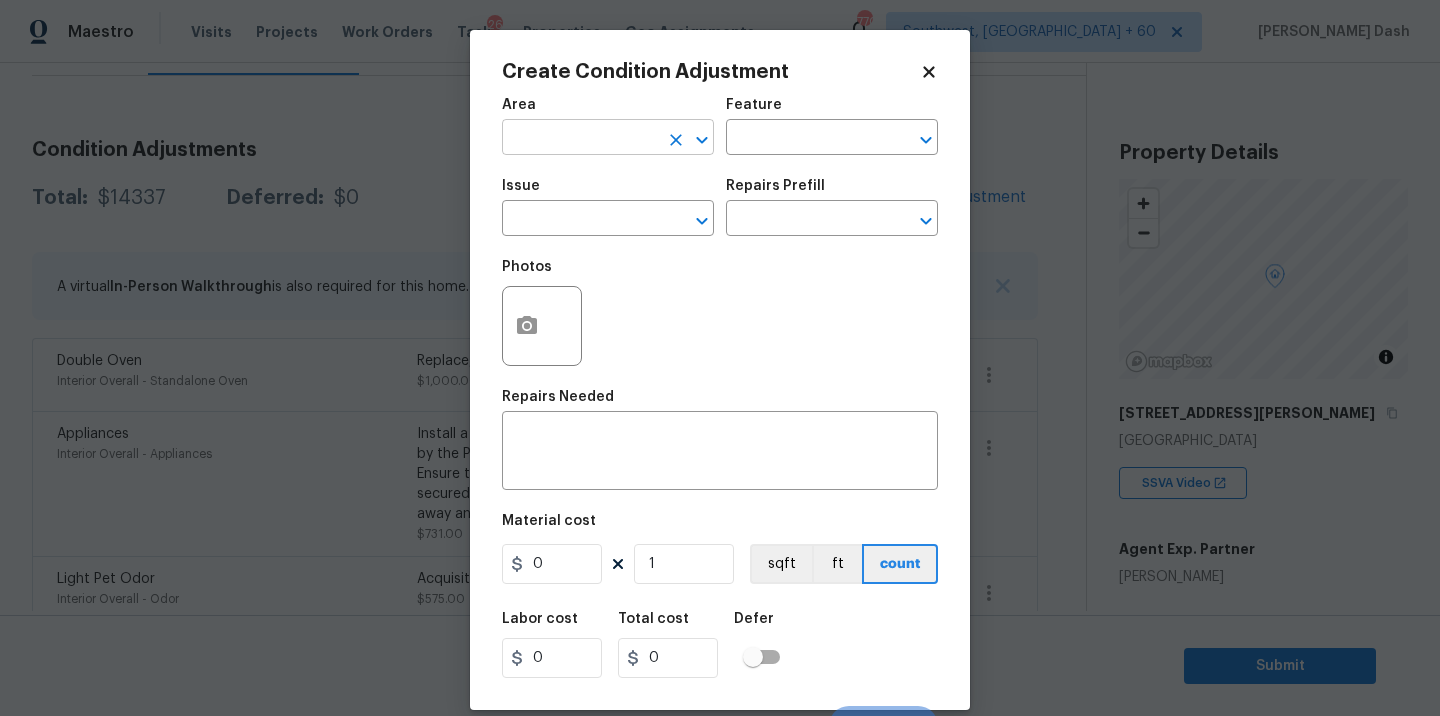 click at bounding box center (580, 139) 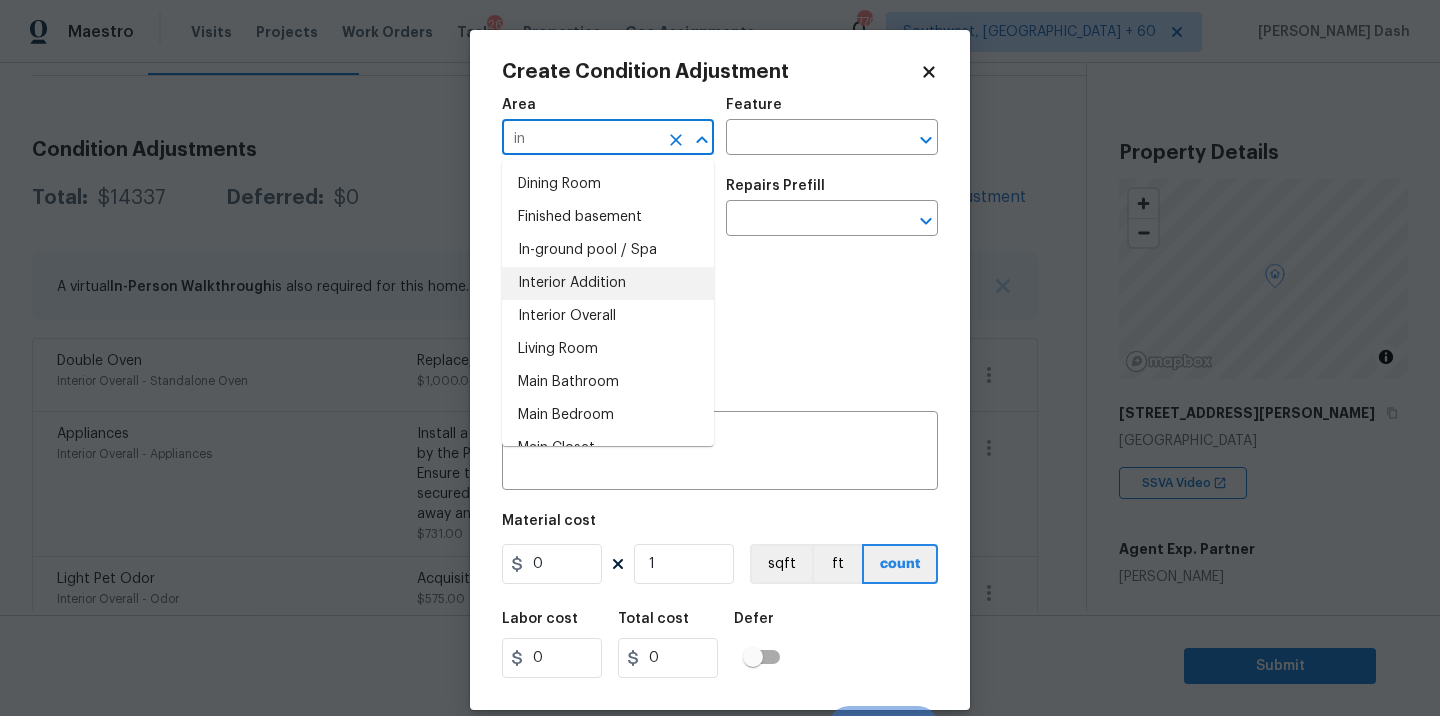 click on "Interior Overall" at bounding box center [608, 316] 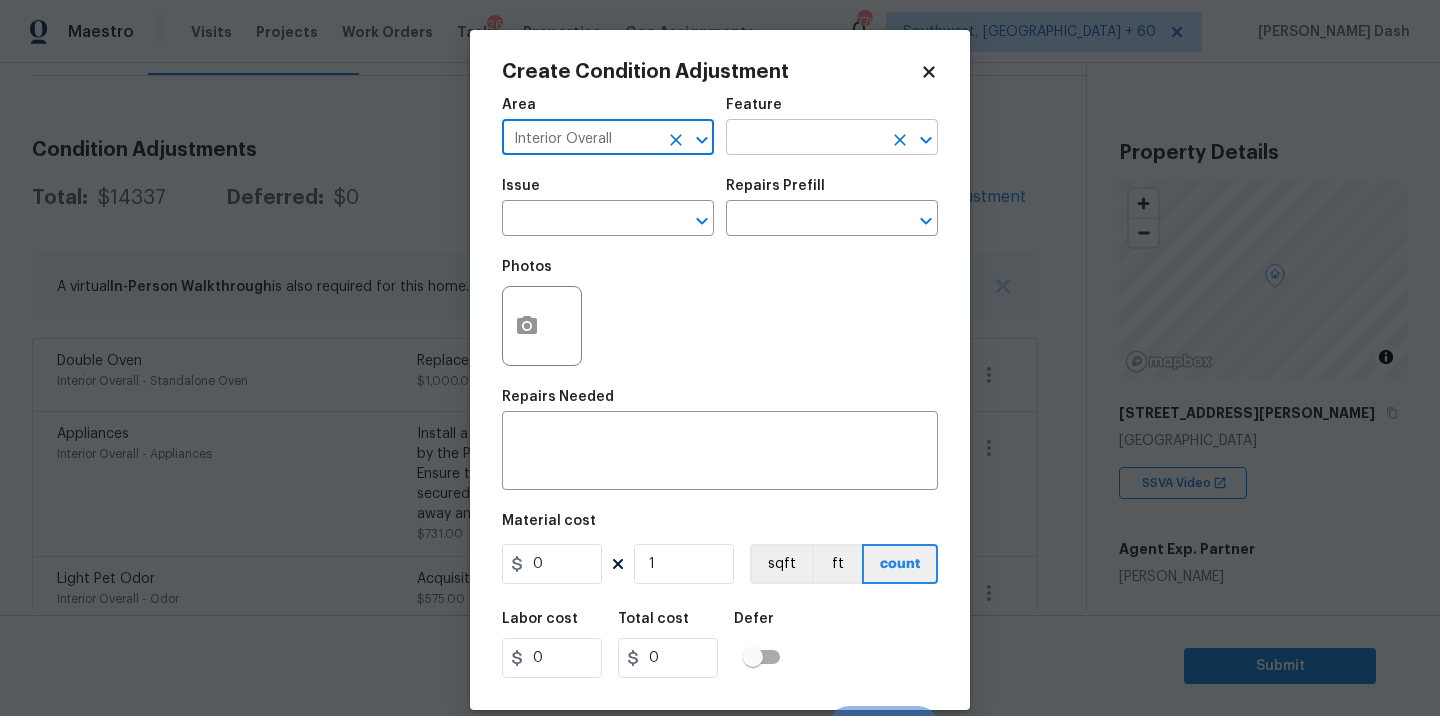 type on "Interior Overall" 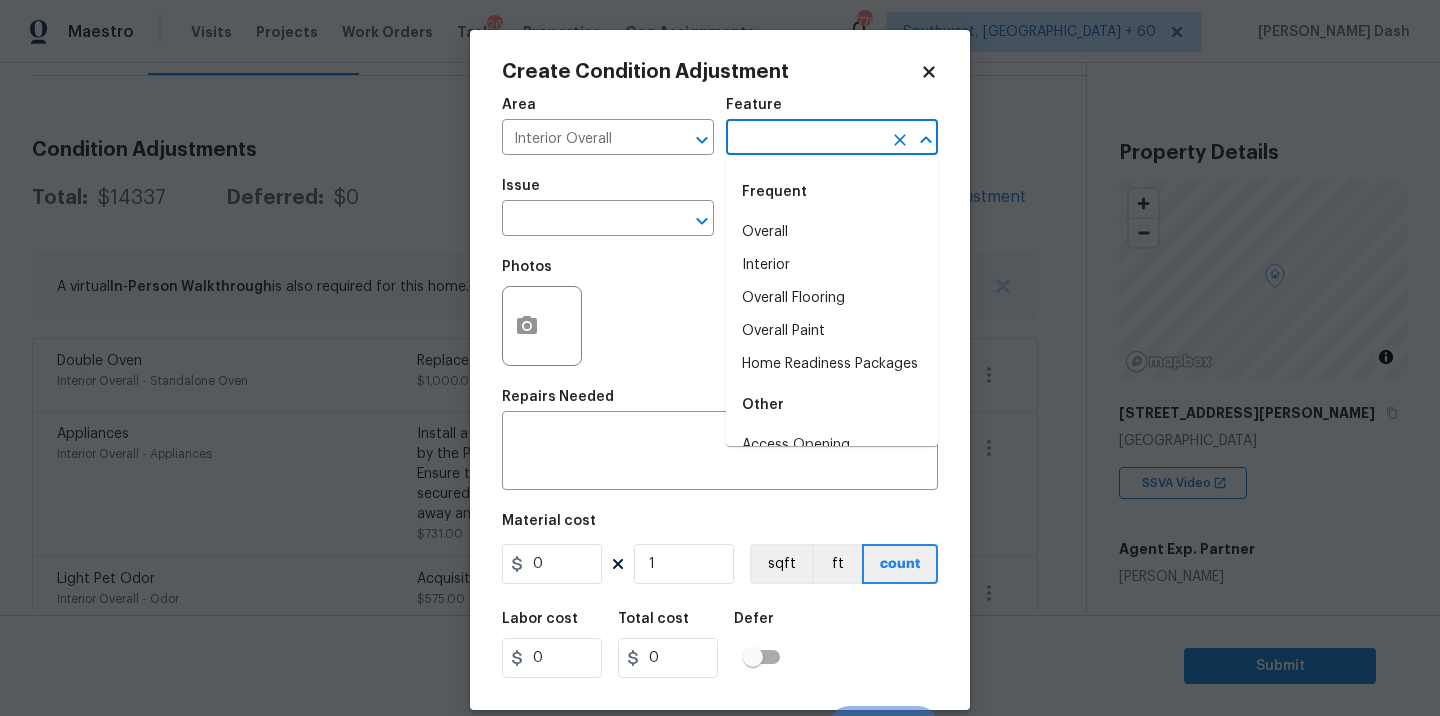 click at bounding box center [804, 139] 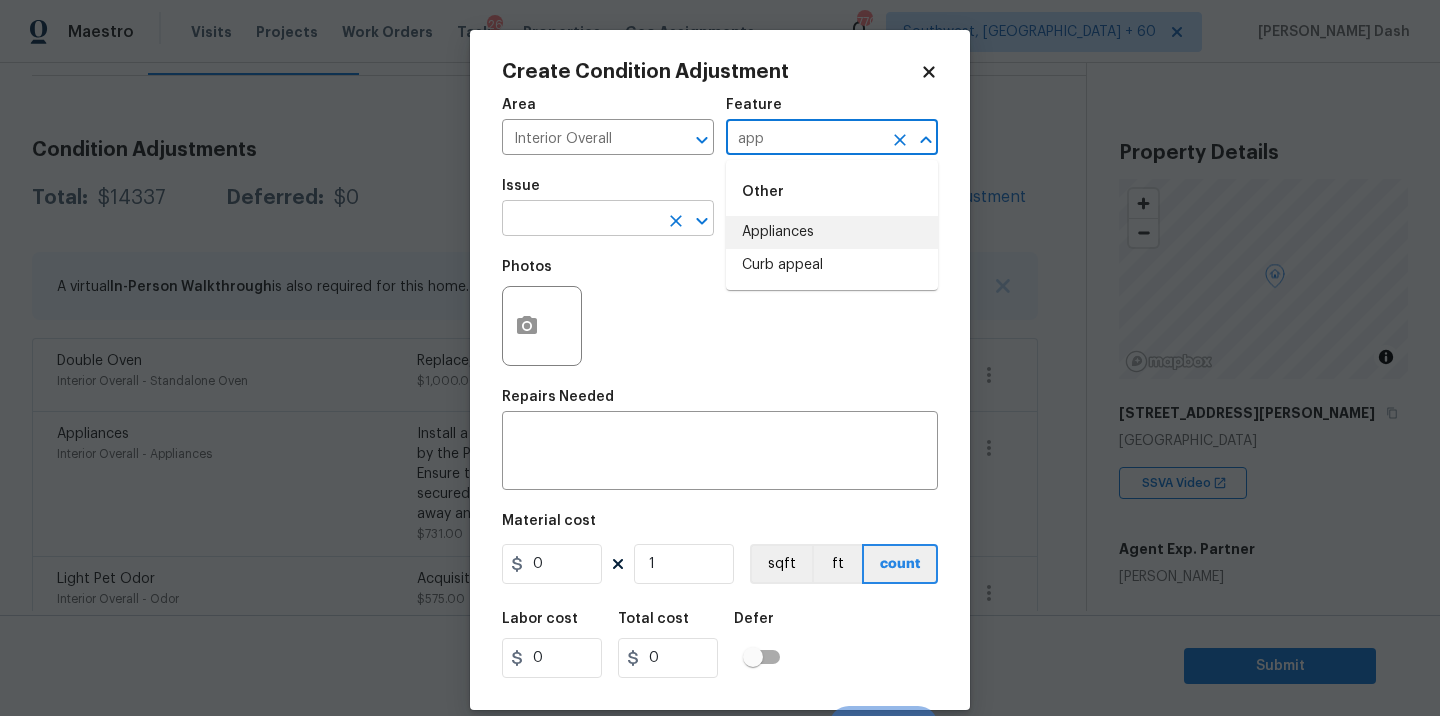drag, startPoint x: 765, startPoint y: 228, endPoint x: 665, endPoint y: 228, distance: 100 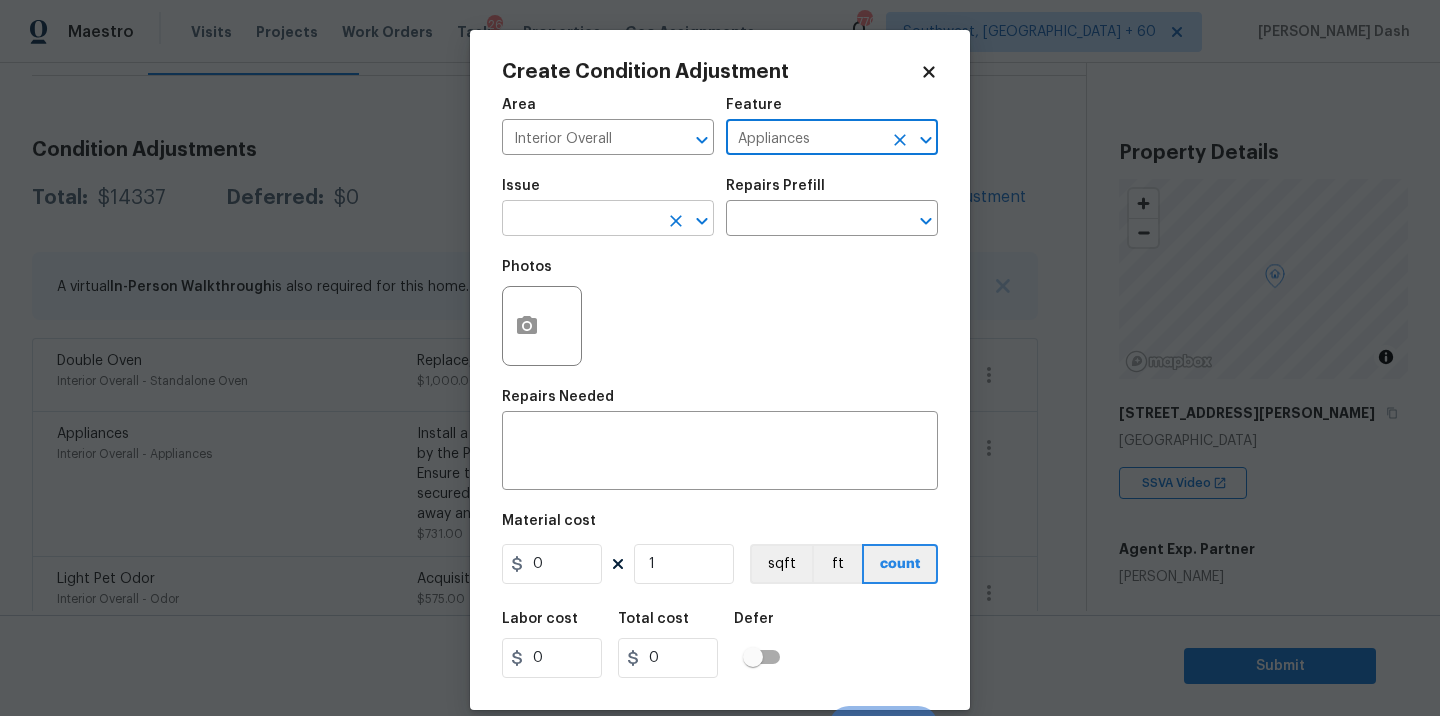 type on "Appliances" 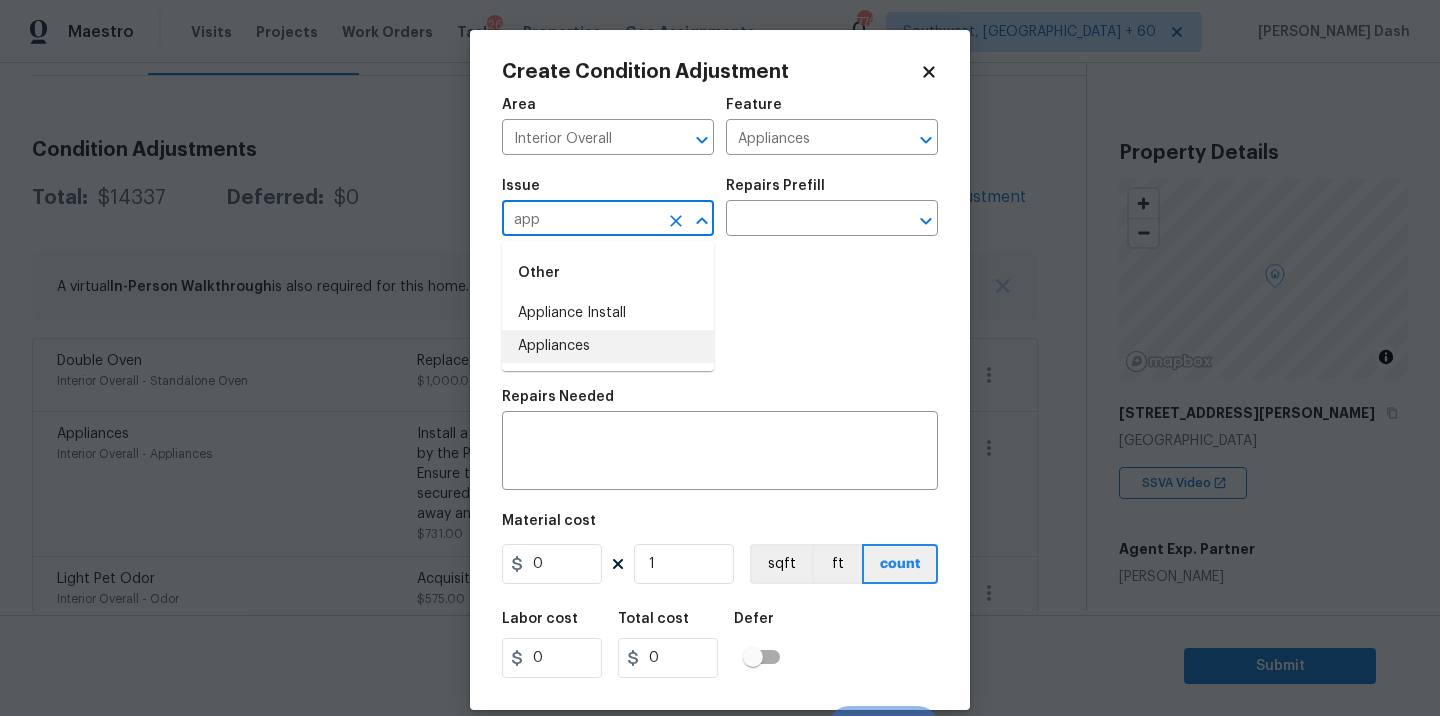 click on "Appliances" at bounding box center (608, 346) 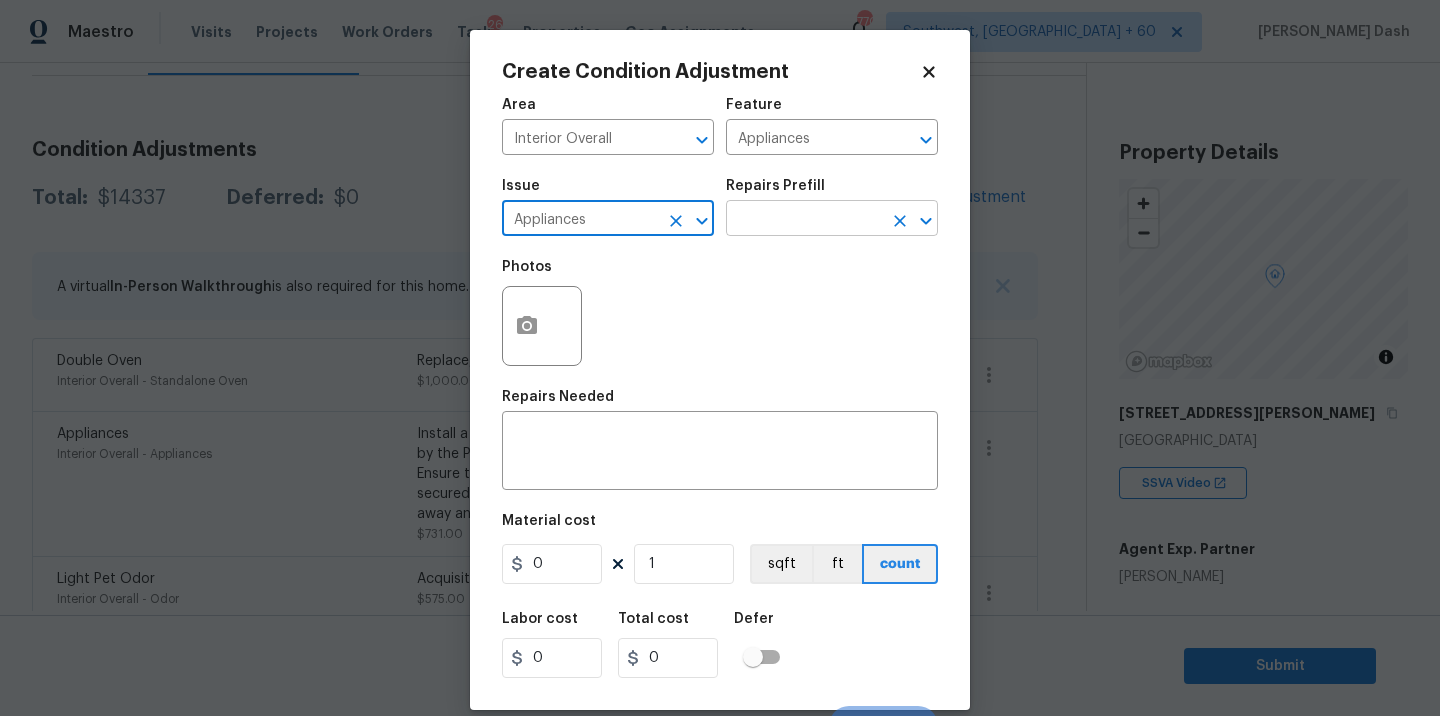 type on "Appliances" 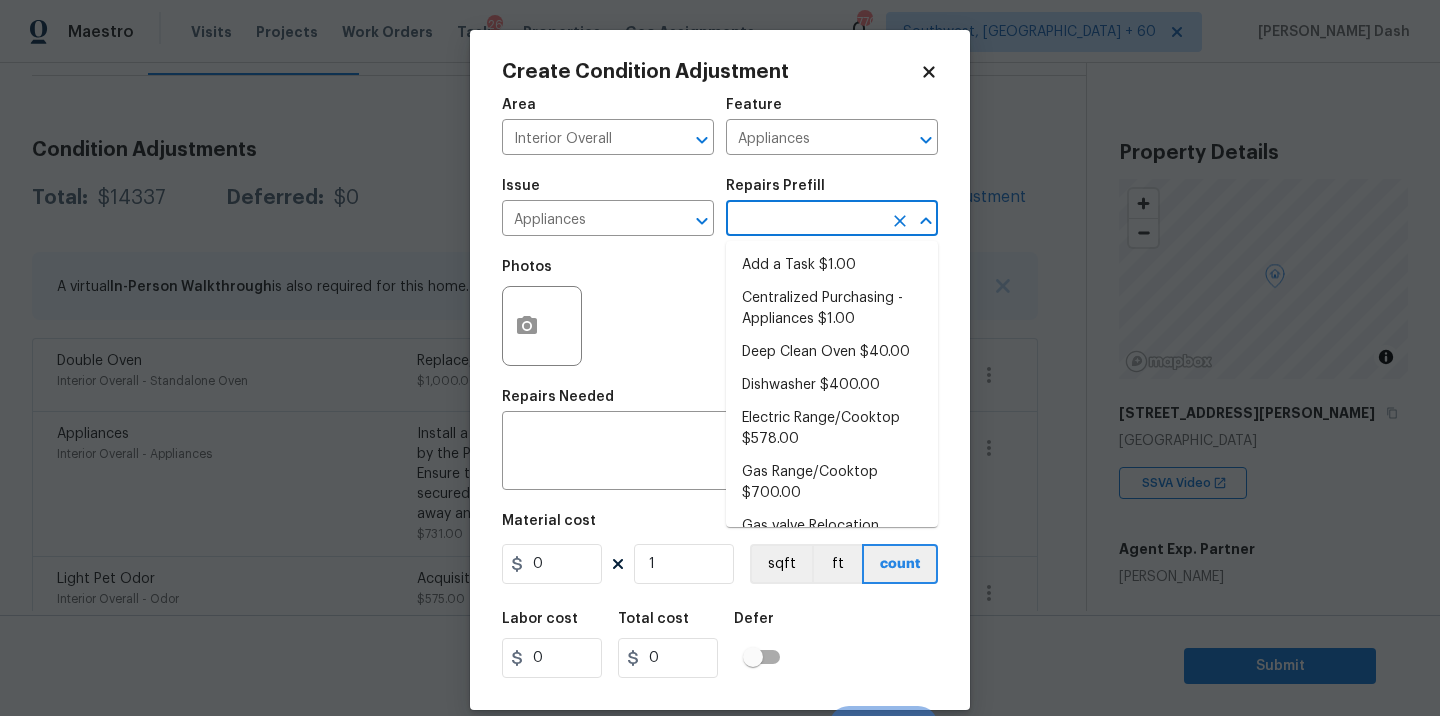 click at bounding box center [804, 220] 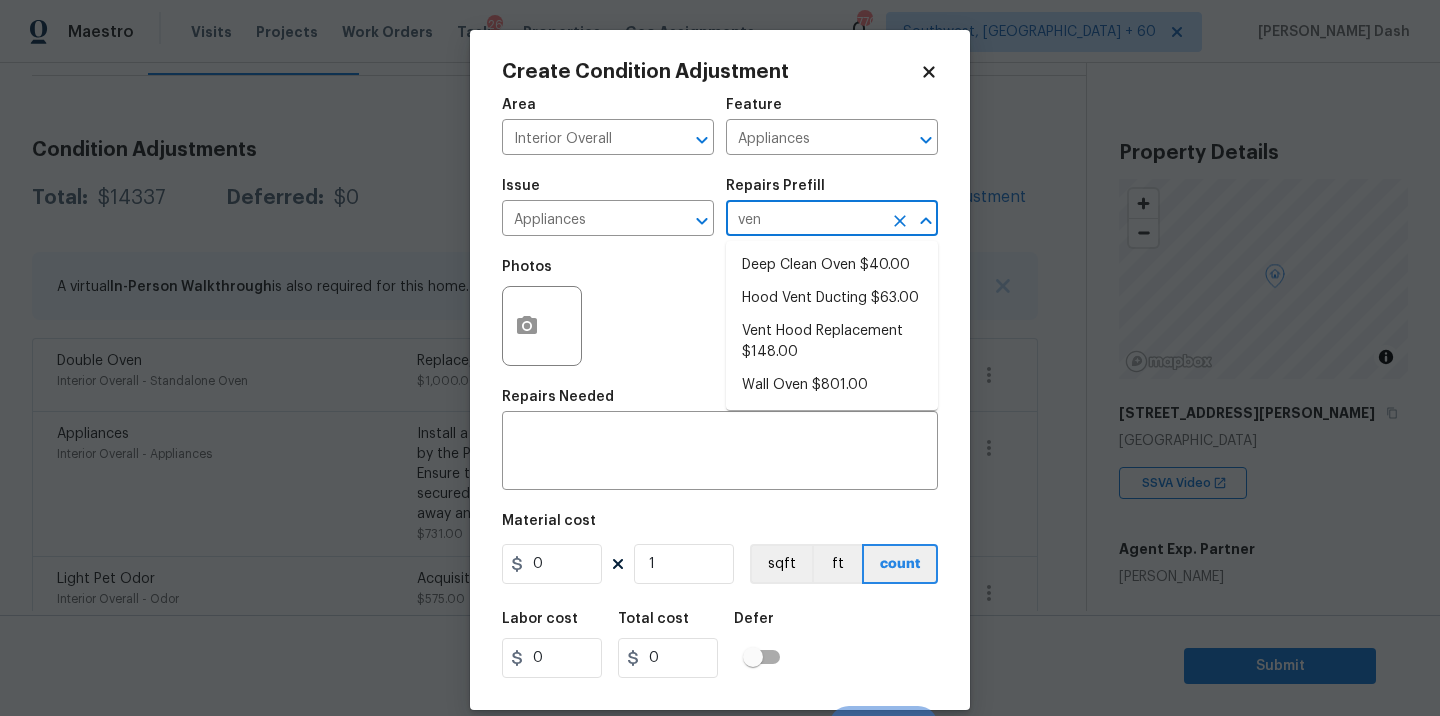 type on "vent" 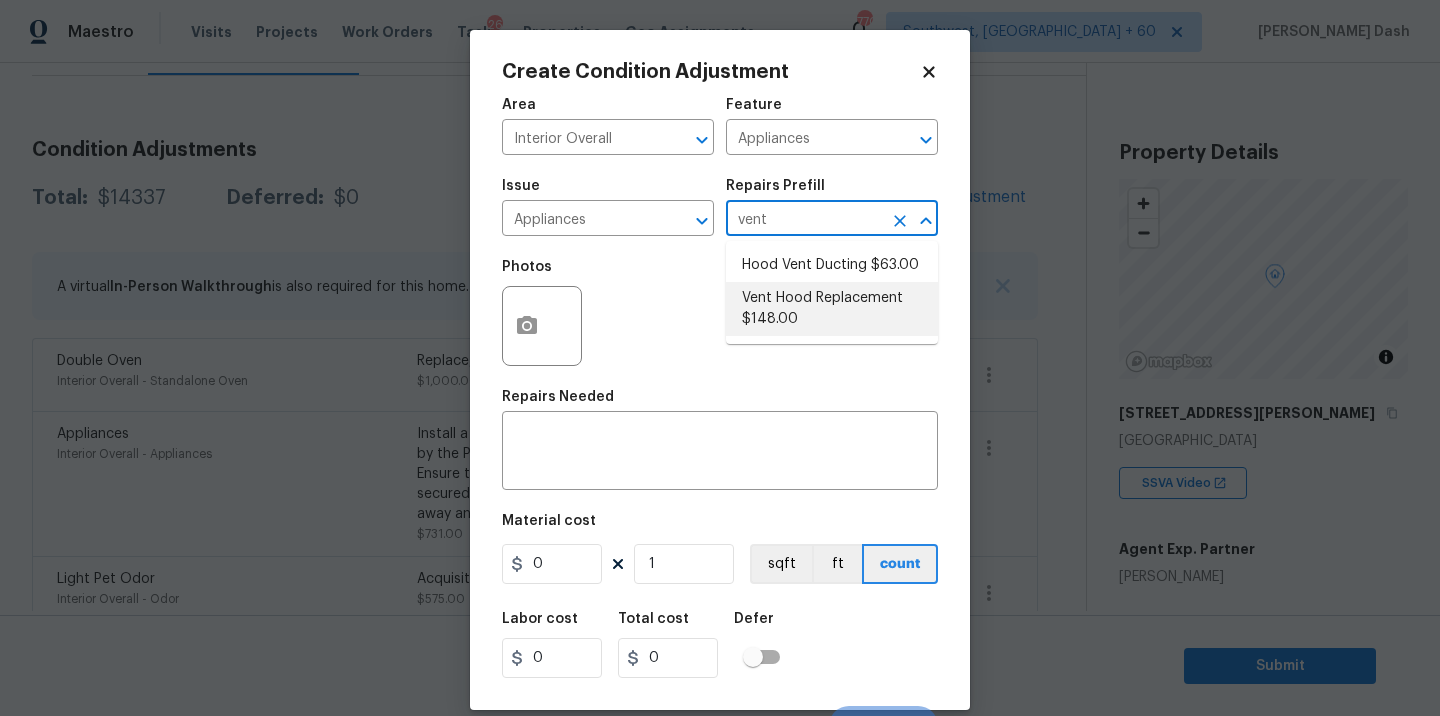 click on "Vent Hood Replacement $148.00" at bounding box center [832, 309] 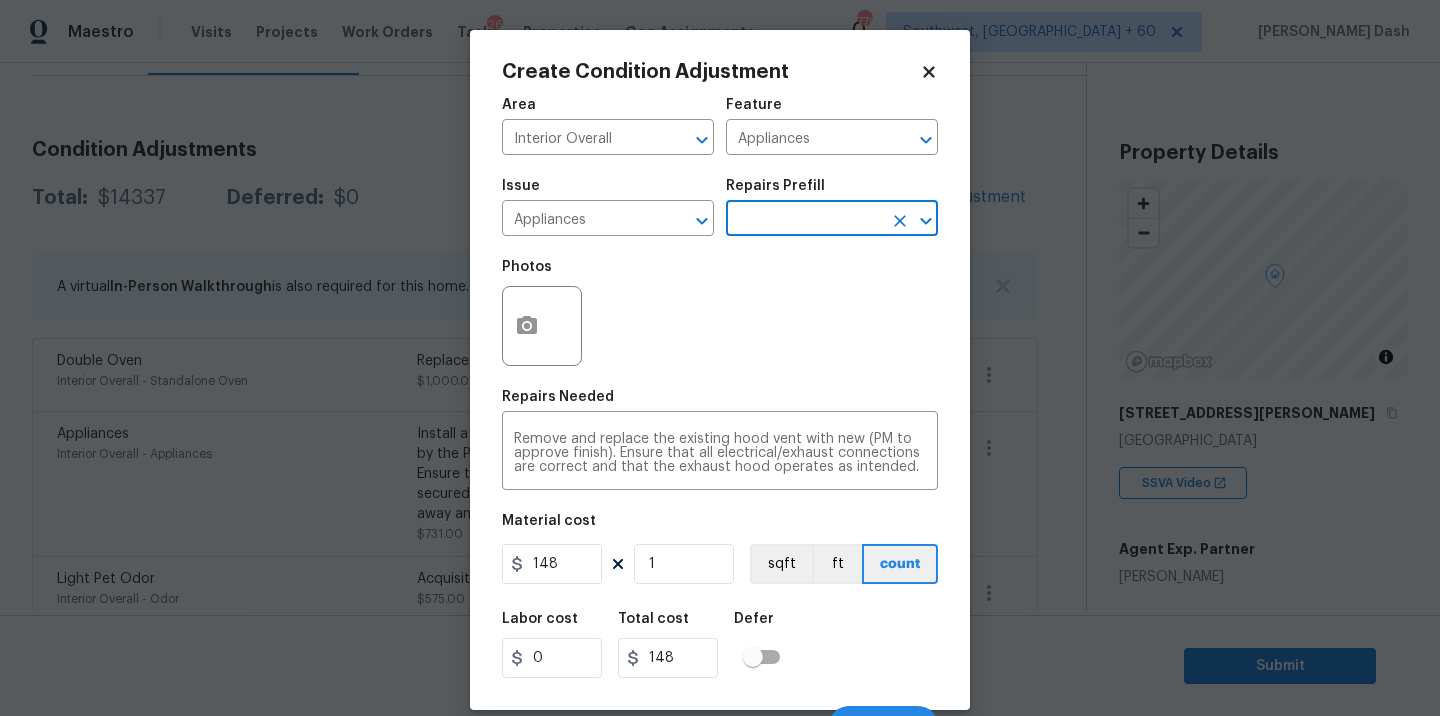 scroll, scrollTop: 31, scrollLeft: 0, axis: vertical 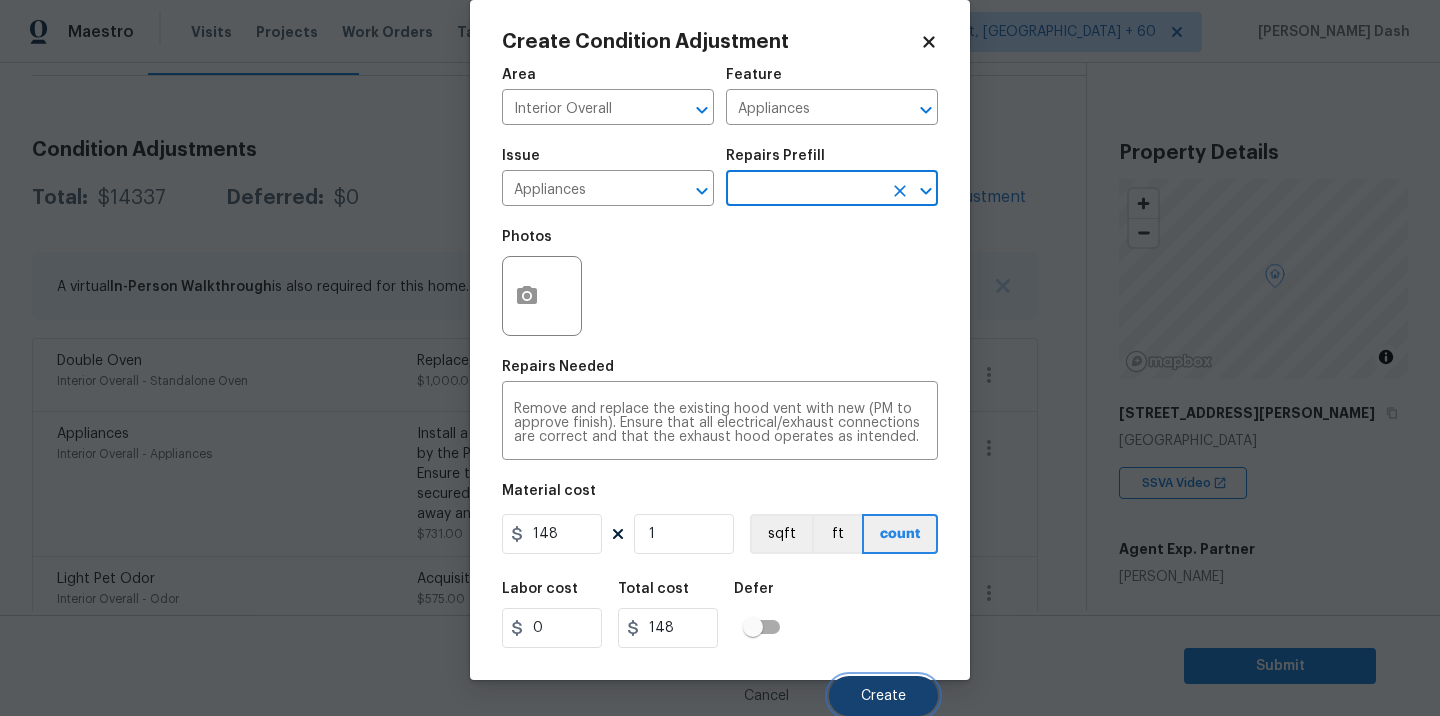click on "Create" at bounding box center (883, 696) 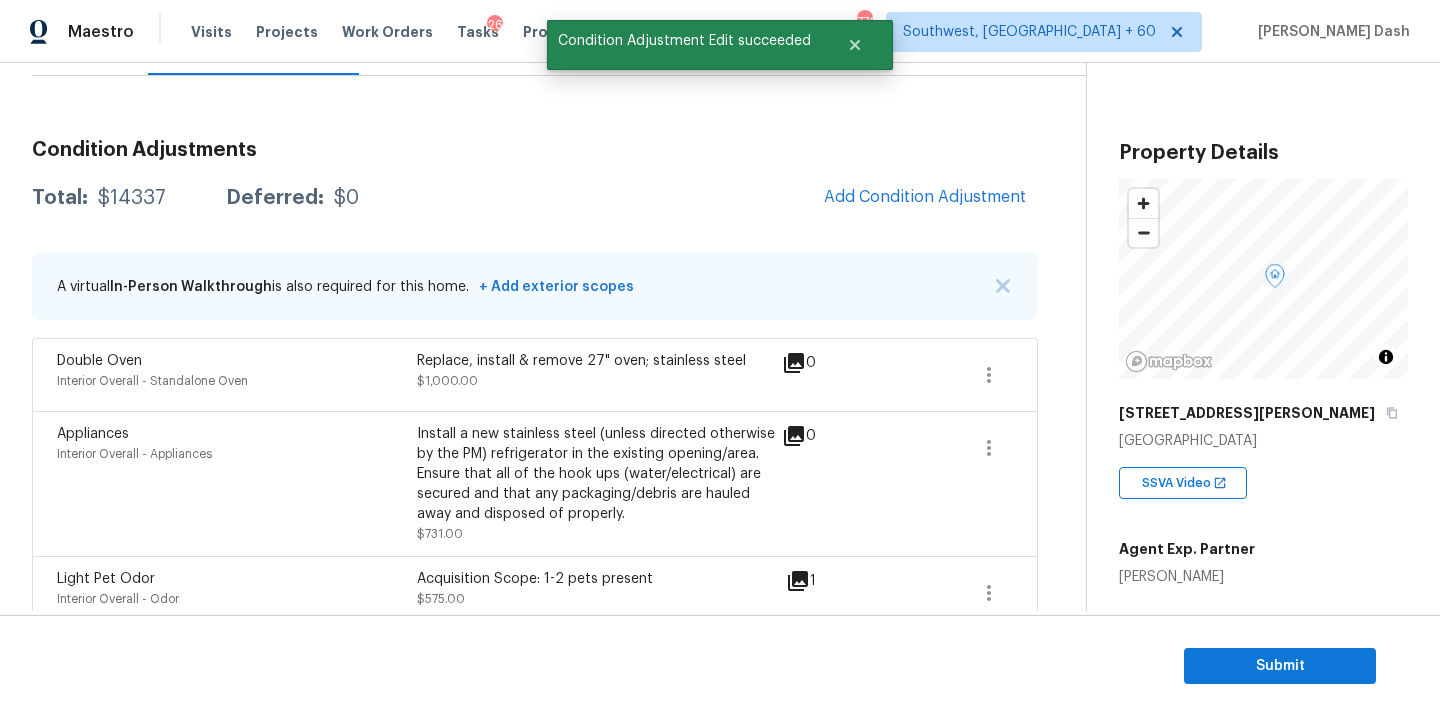 scroll, scrollTop: 24, scrollLeft: 0, axis: vertical 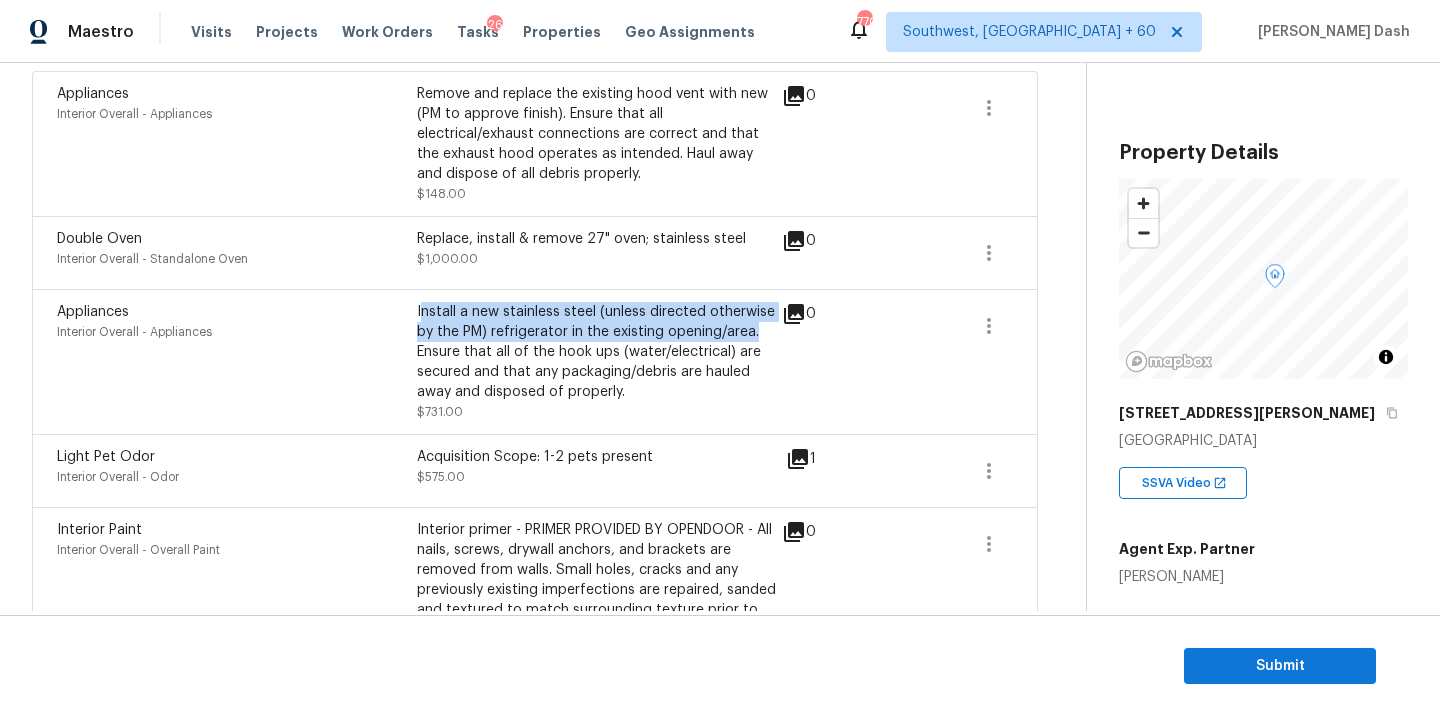 drag, startPoint x: 758, startPoint y: 332, endPoint x: 419, endPoint y: 314, distance: 339.47754 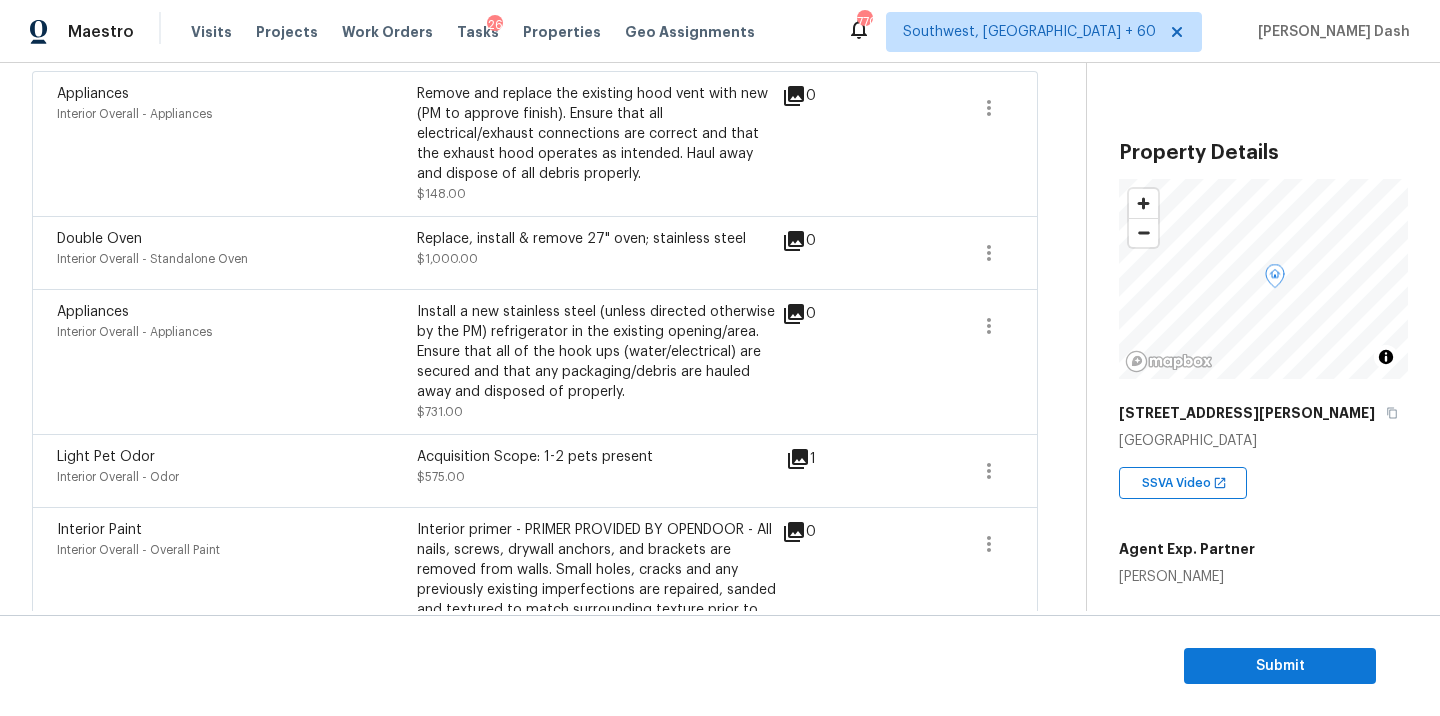 click on "Replace, install & remove 27" oven; stainless steel" at bounding box center (597, 239) 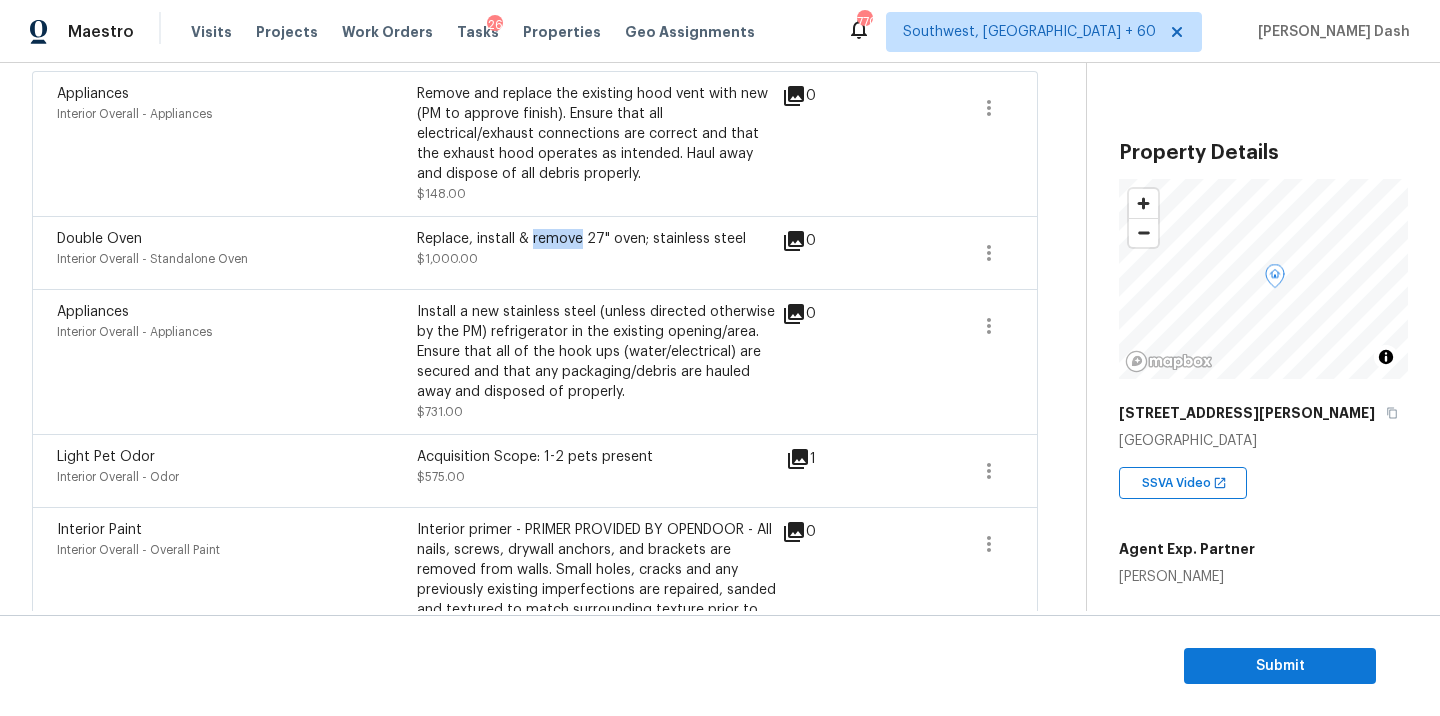 click on "Replace, install & remove 27" oven; stainless steel" at bounding box center [597, 239] 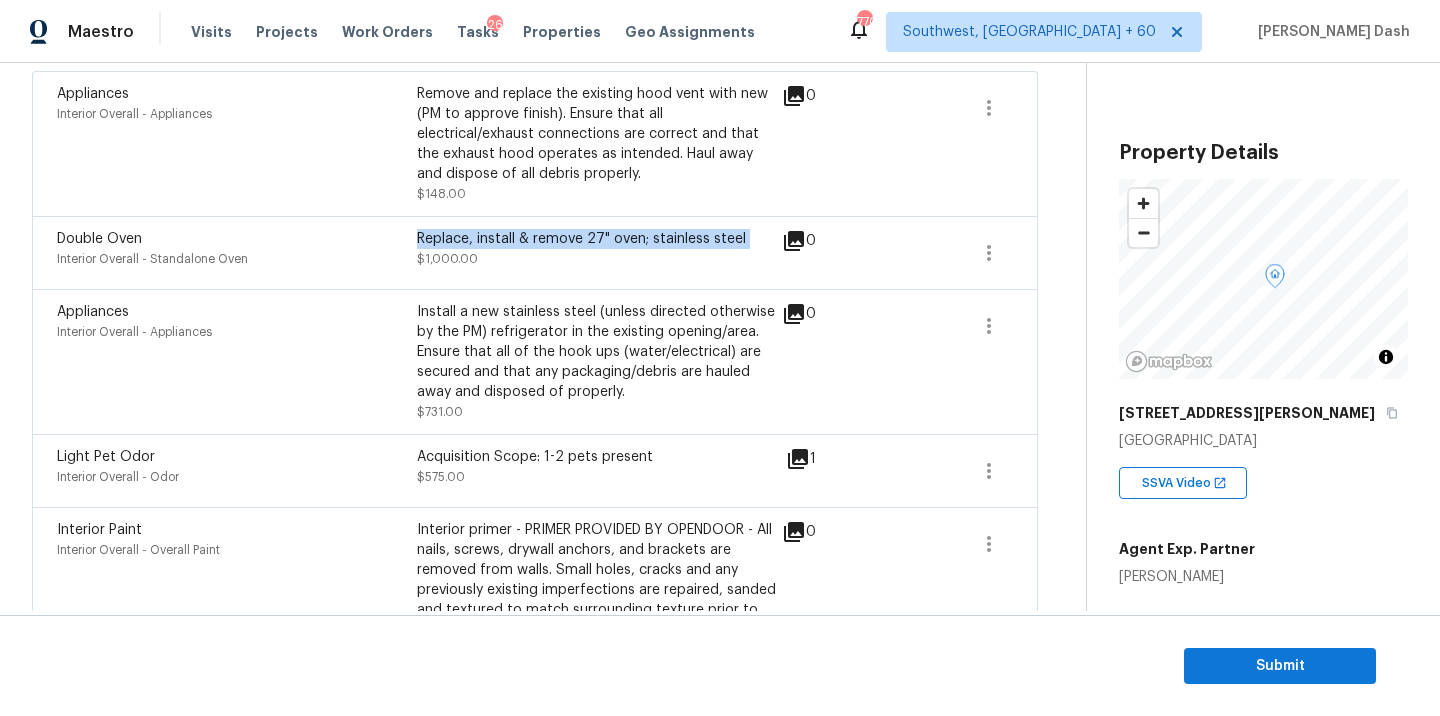 click on "Replace, install & remove 27" oven; stainless steel" at bounding box center [597, 239] 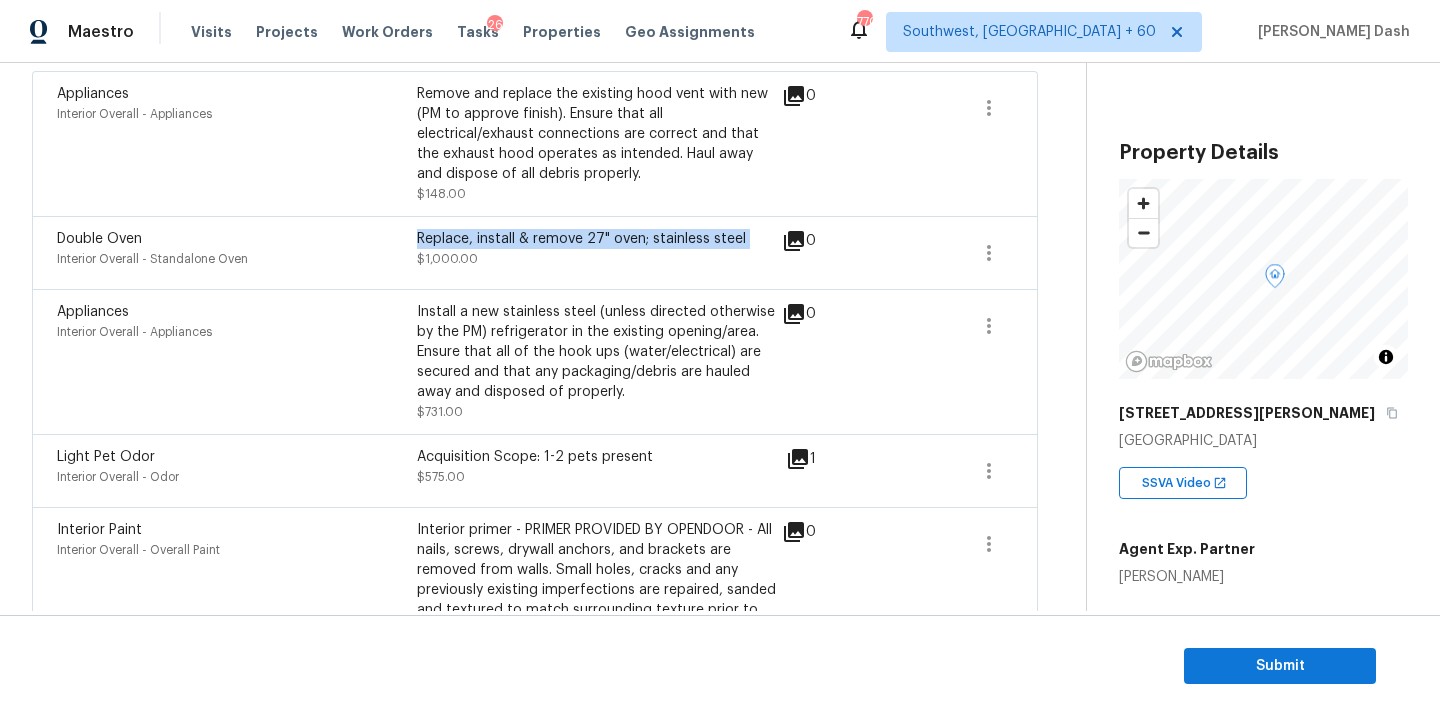 scroll, scrollTop: 319, scrollLeft: 0, axis: vertical 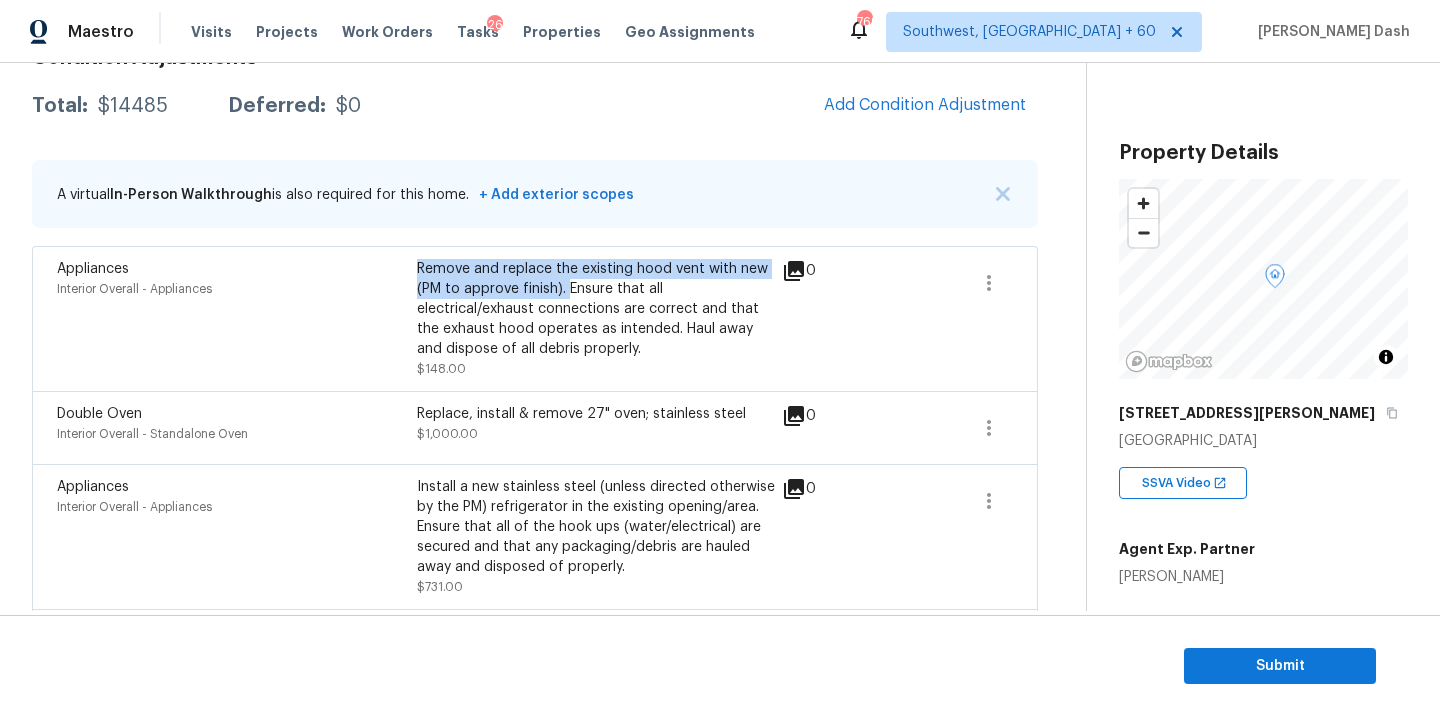 drag, startPoint x: 567, startPoint y: 289, endPoint x: 418, endPoint y: 261, distance: 151.60805 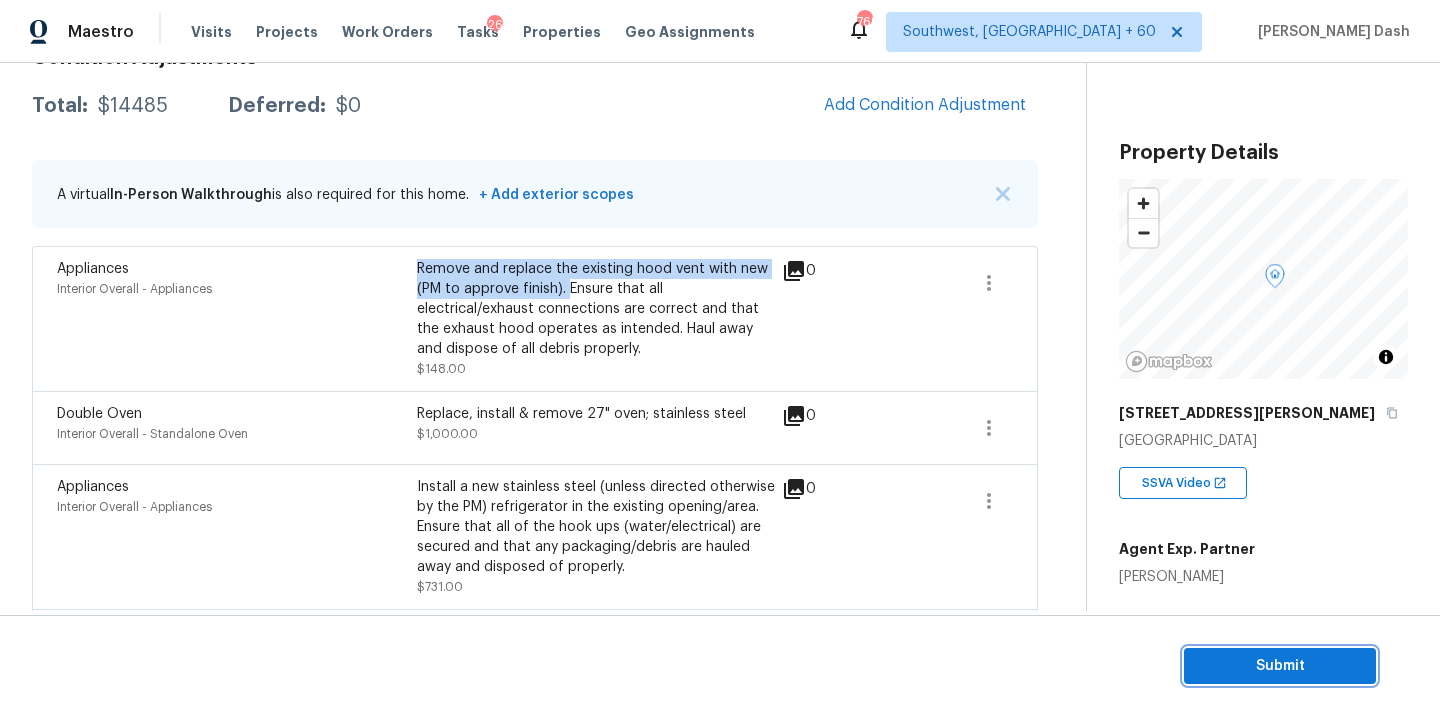 click on "Submit" at bounding box center (1280, 666) 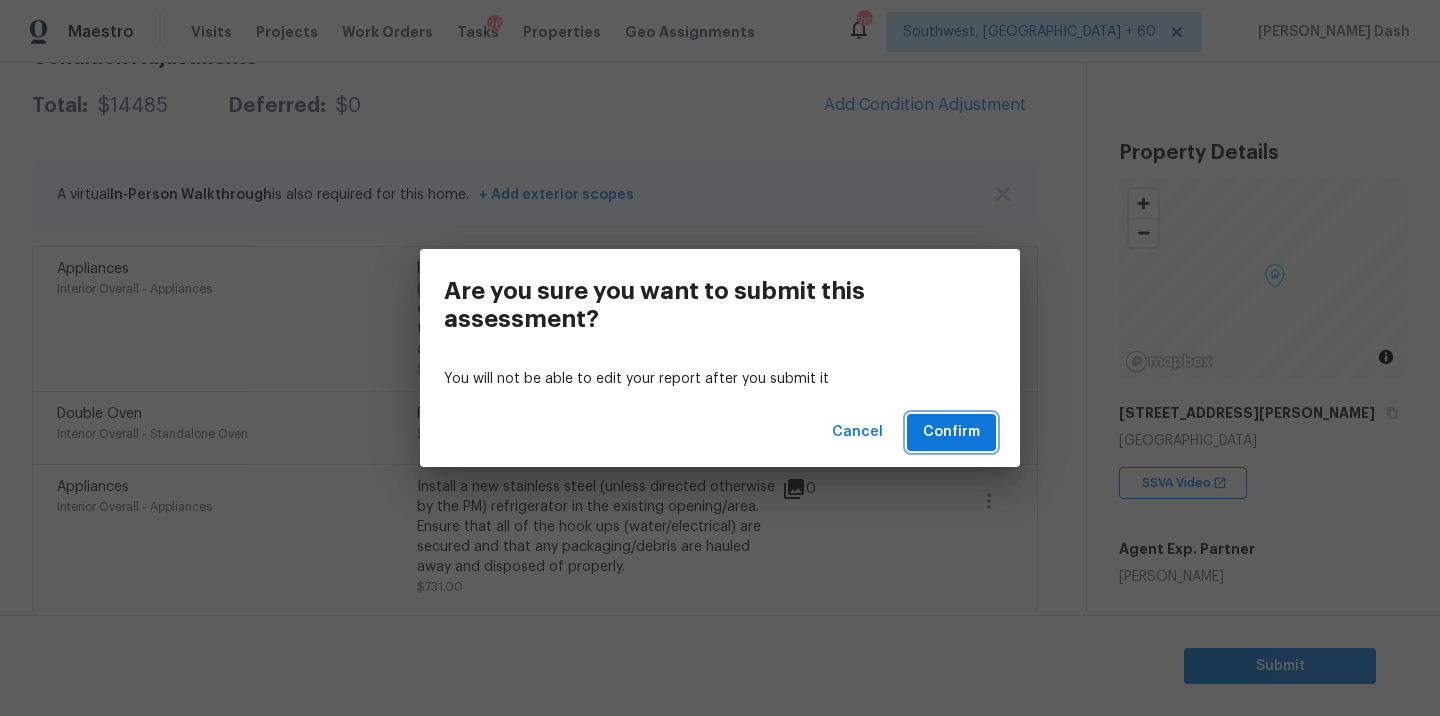 click on "Confirm" at bounding box center (951, 432) 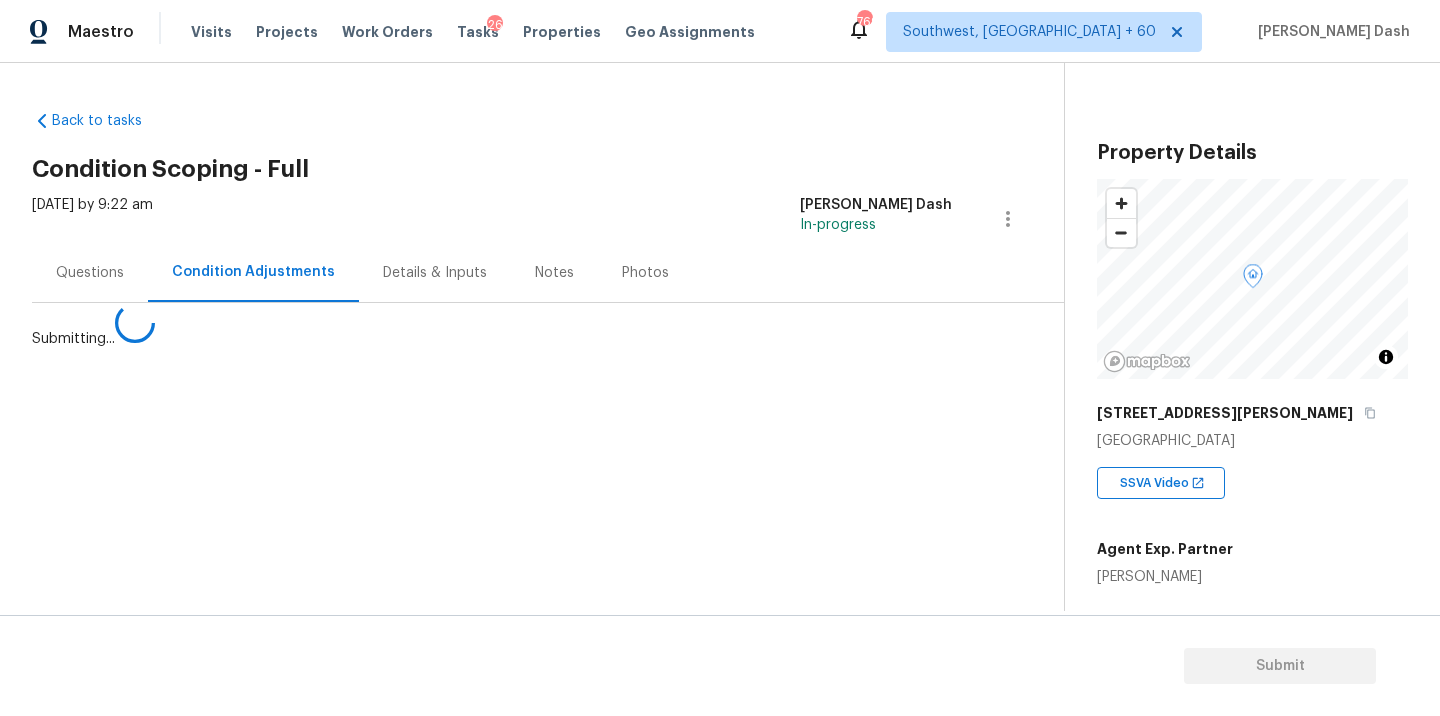 scroll, scrollTop: 0, scrollLeft: 0, axis: both 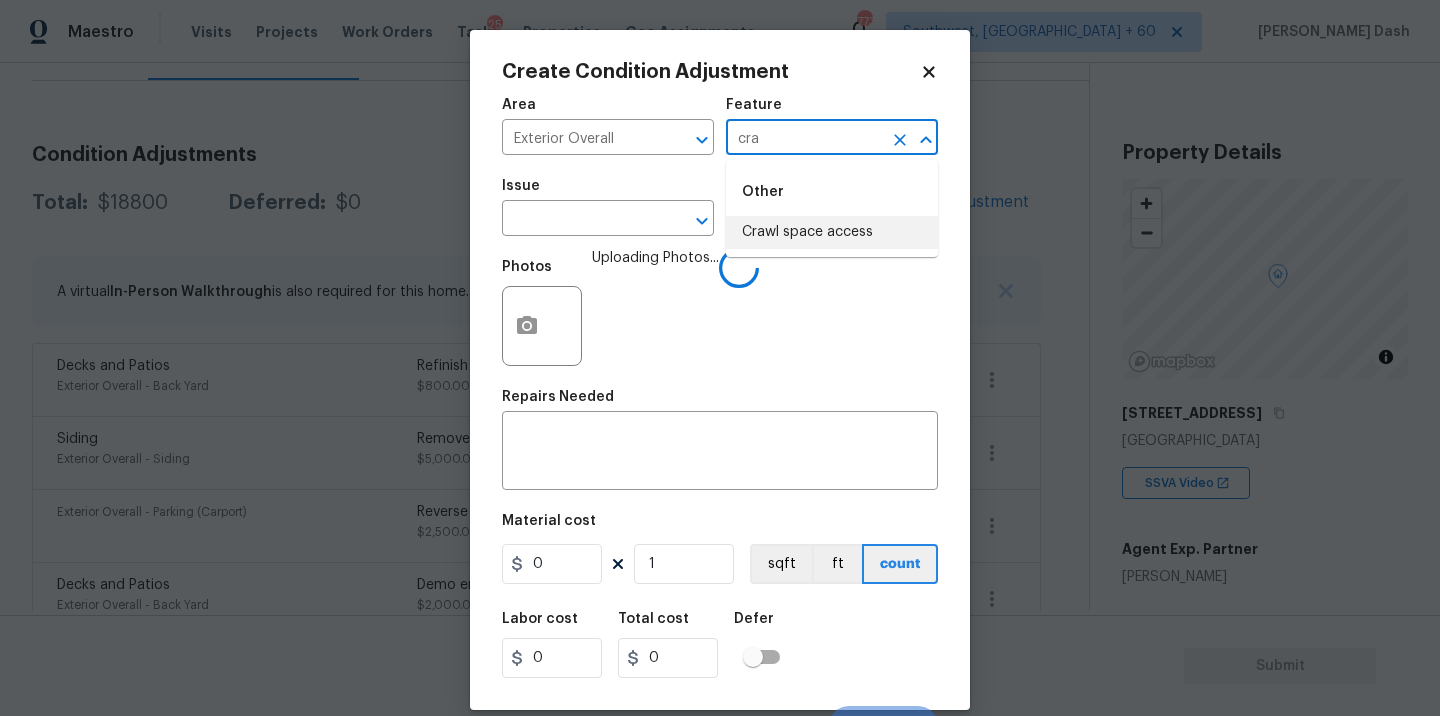 click on "Crawl space access" at bounding box center [832, 232] 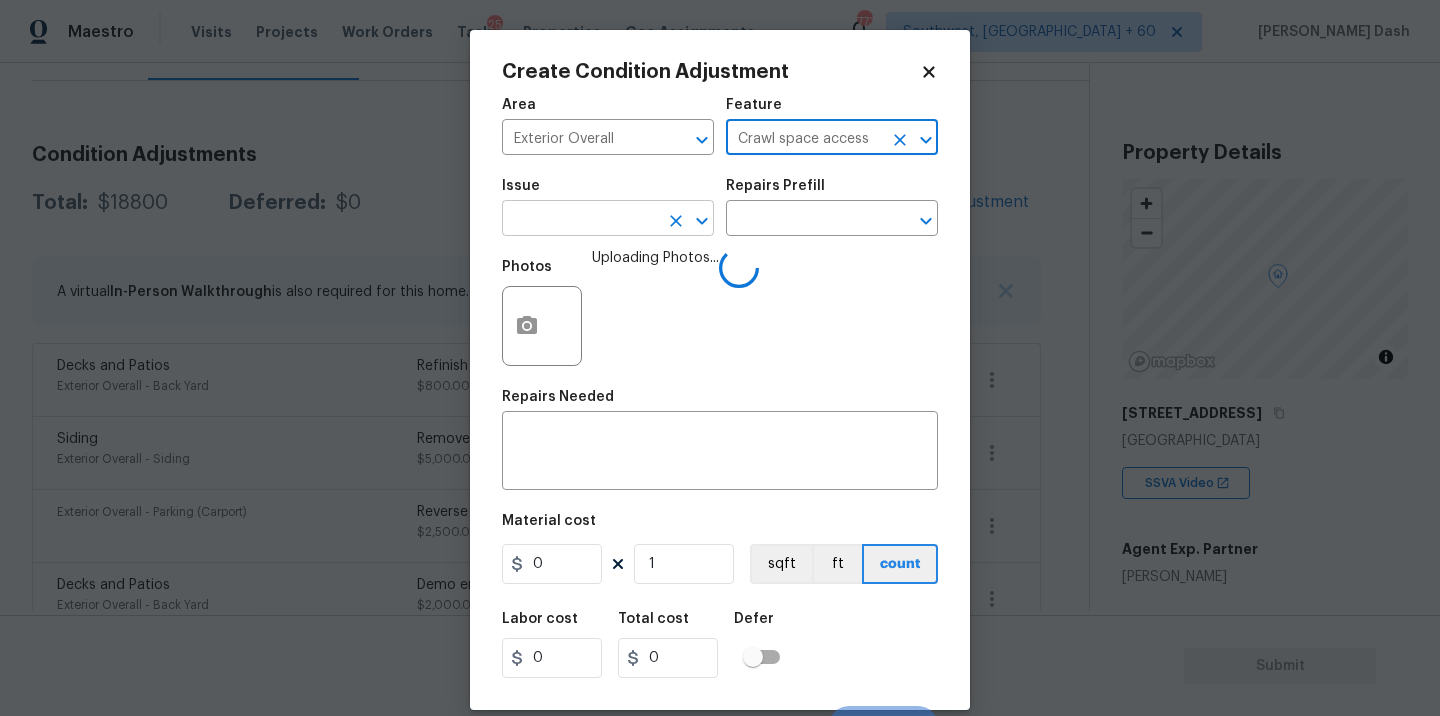 type on "Crawl space access" 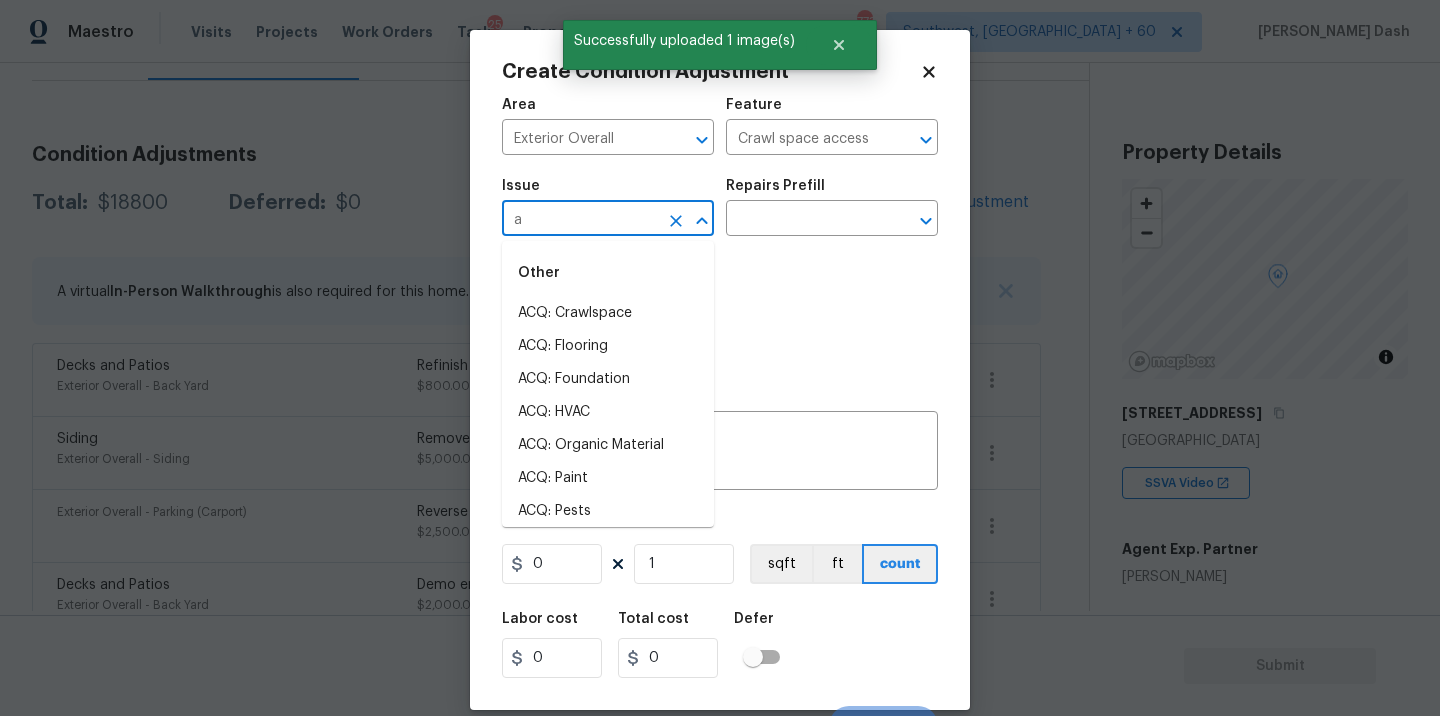 type on "ac" 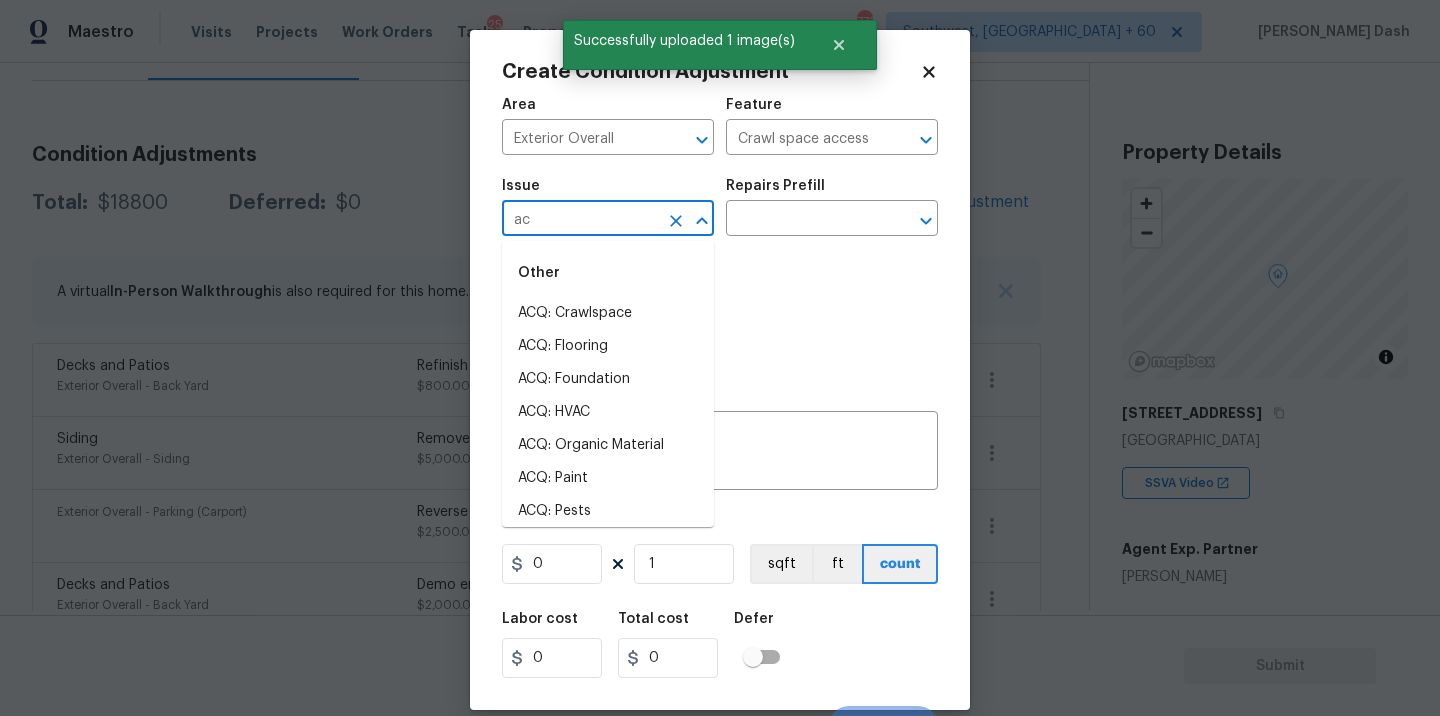 type 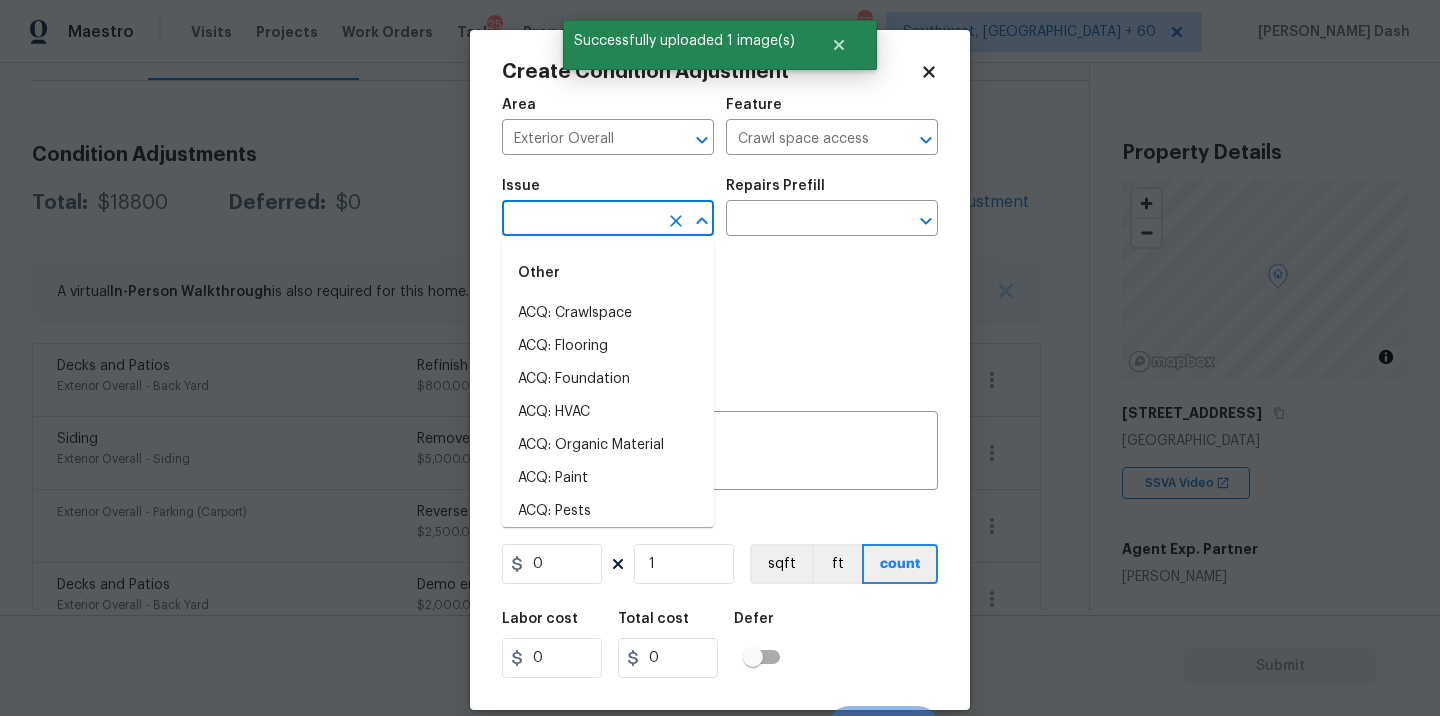 click on "Photos" at bounding box center (720, 313) 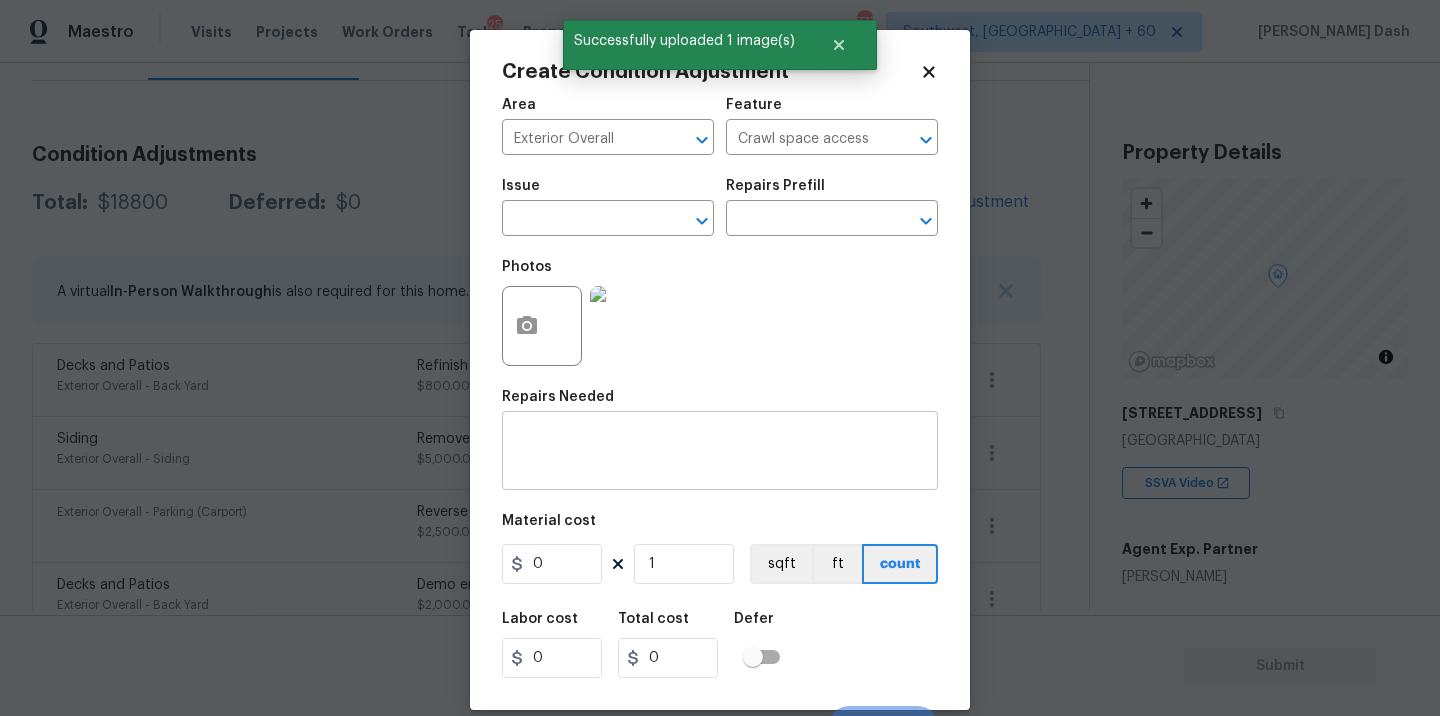 click at bounding box center (720, 453) 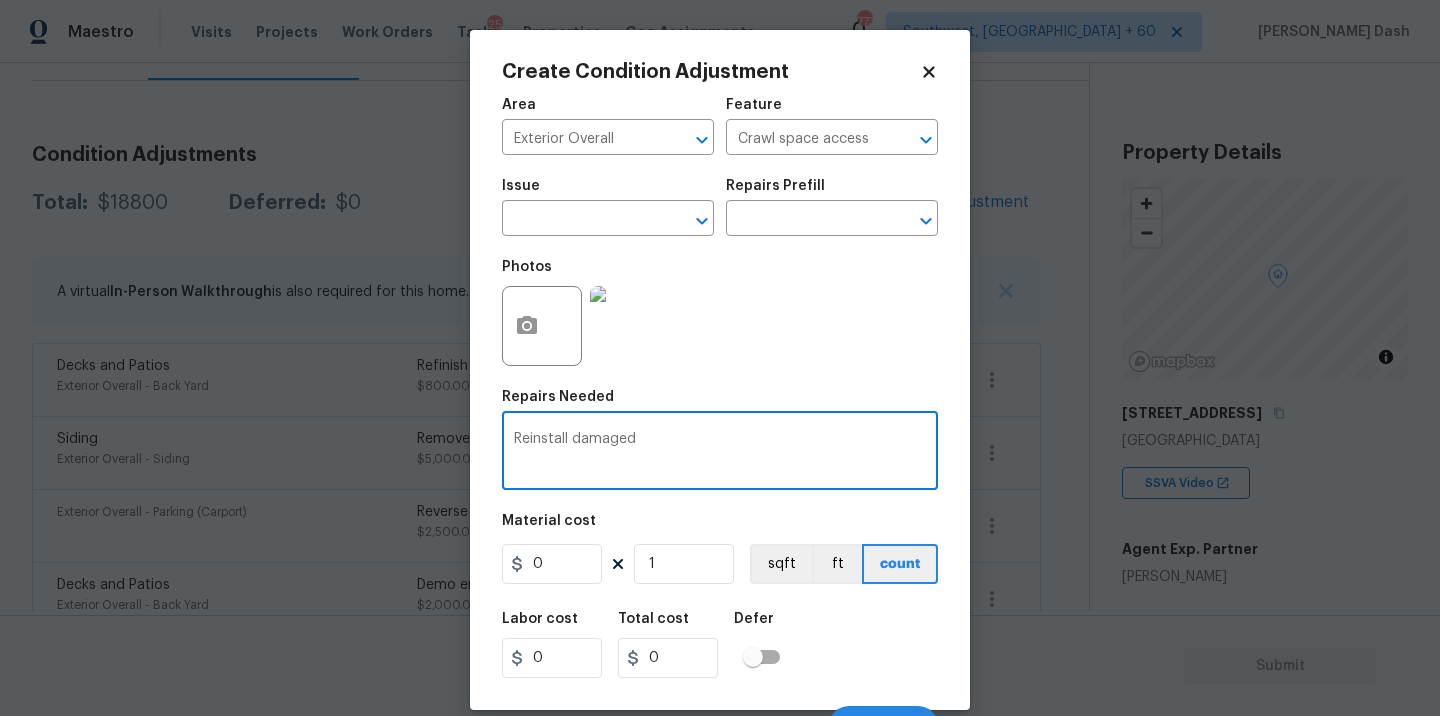 drag, startPoint x: 571, startPoint y: 440, endPoint x: 430, endPoint y: 443, distance: 141.0319 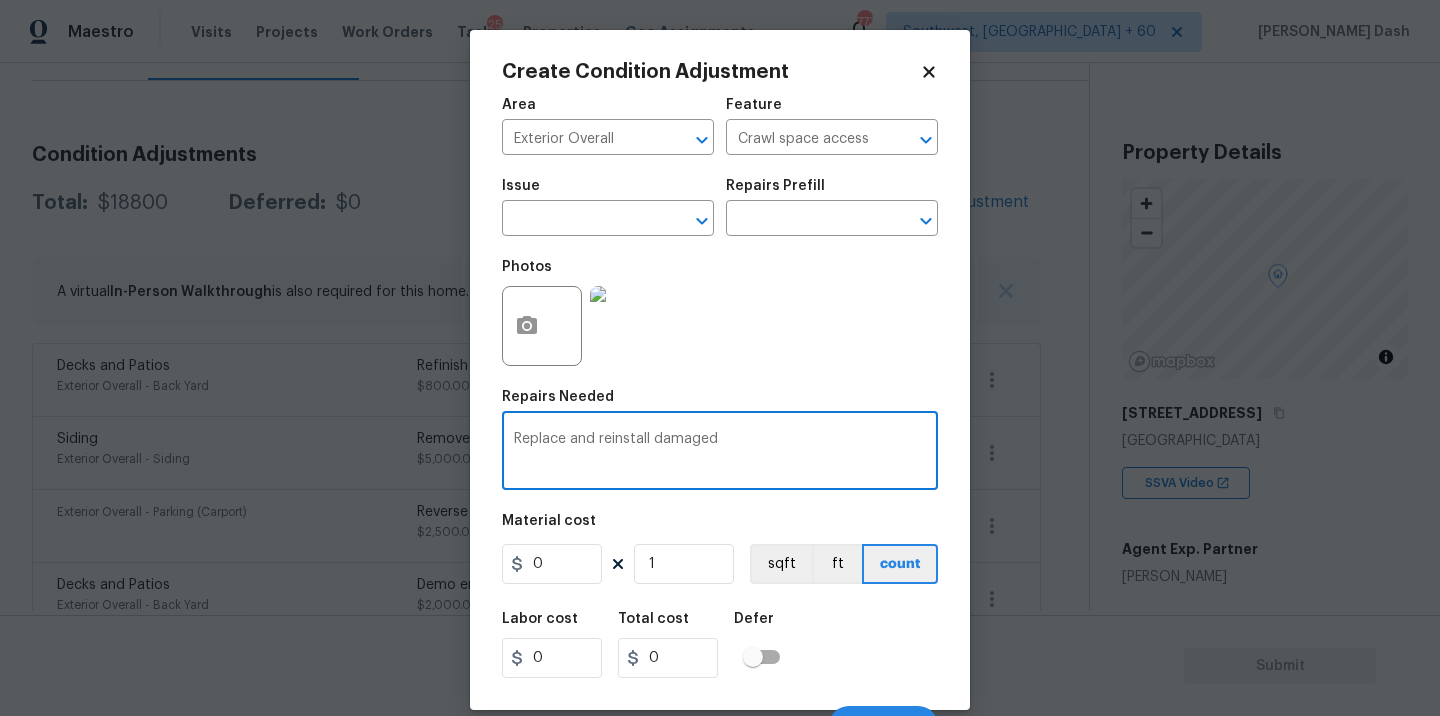 click on "Replace and reinstall damaged" at bounding box center [720, 453] 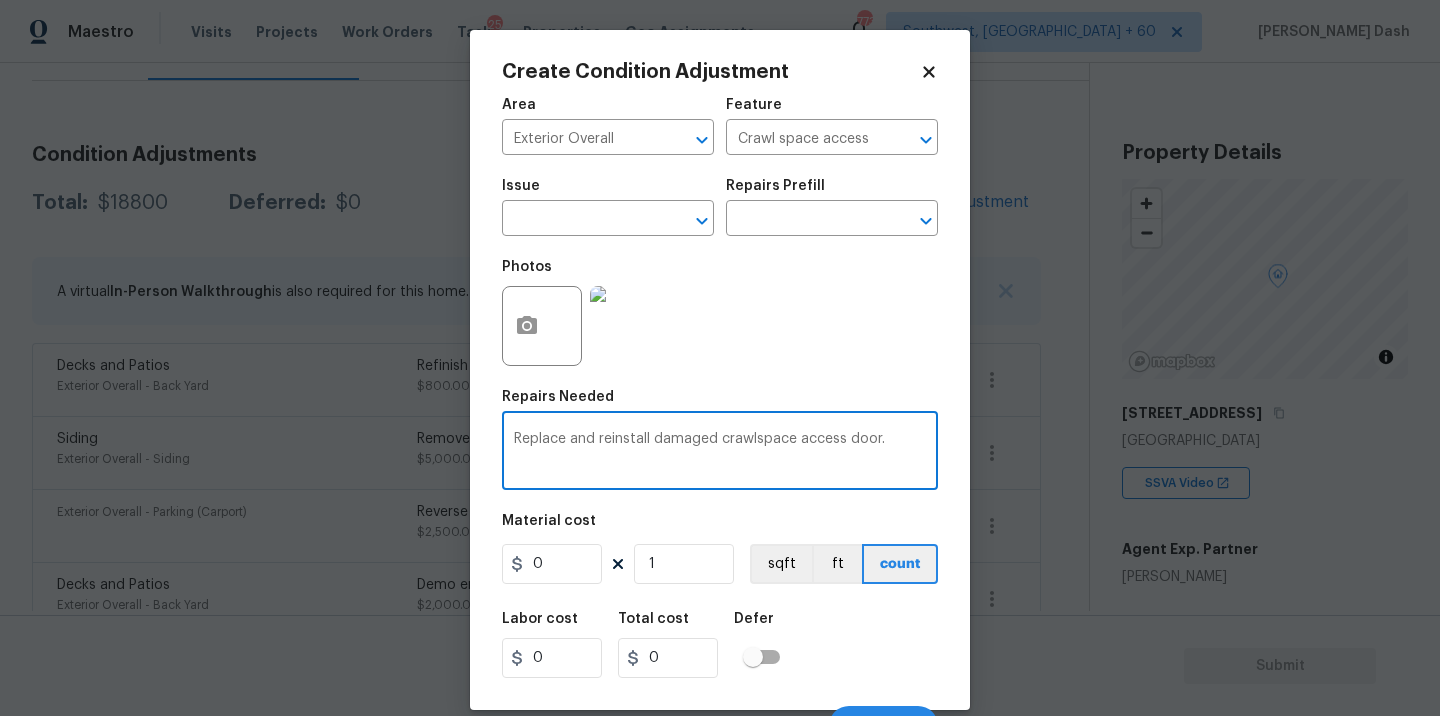 type on "Replace and reinstall damaged crawlspace access door." 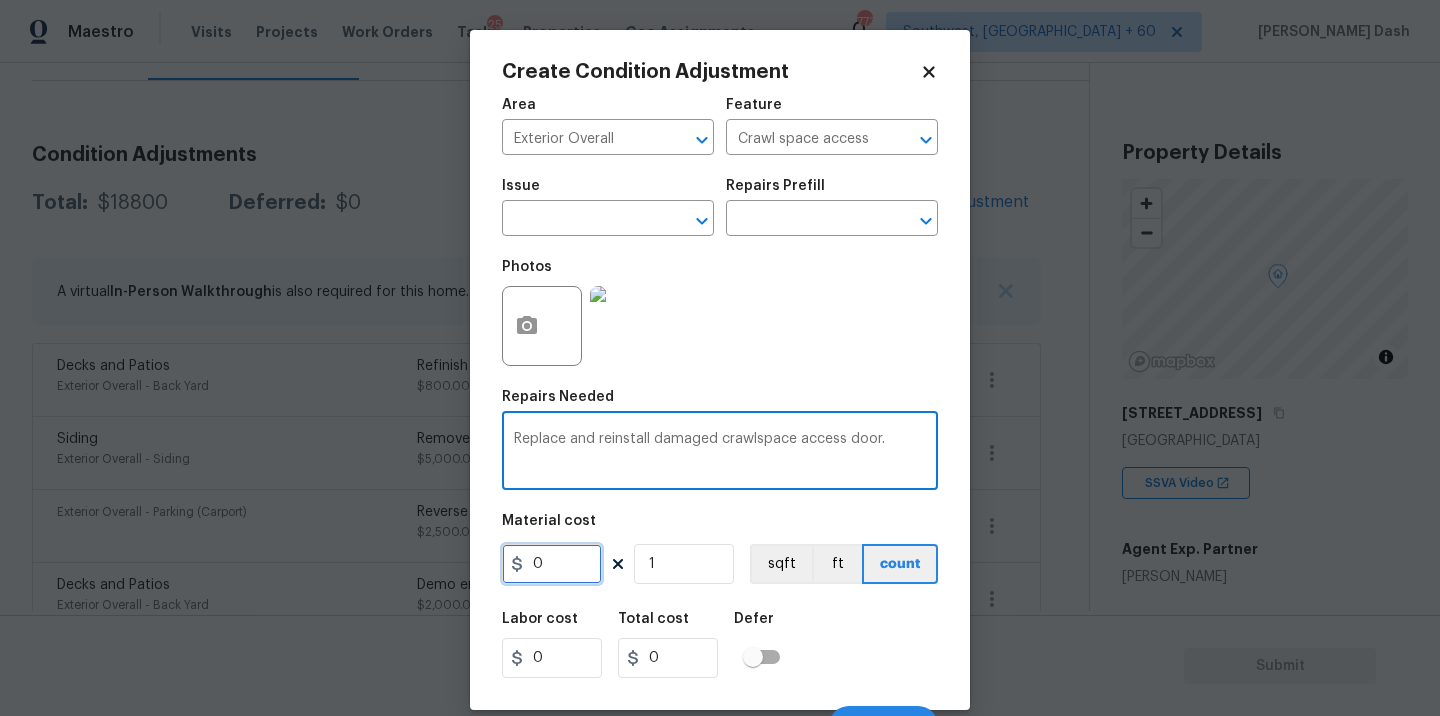 click on "0" at bounding box center [552, 564] 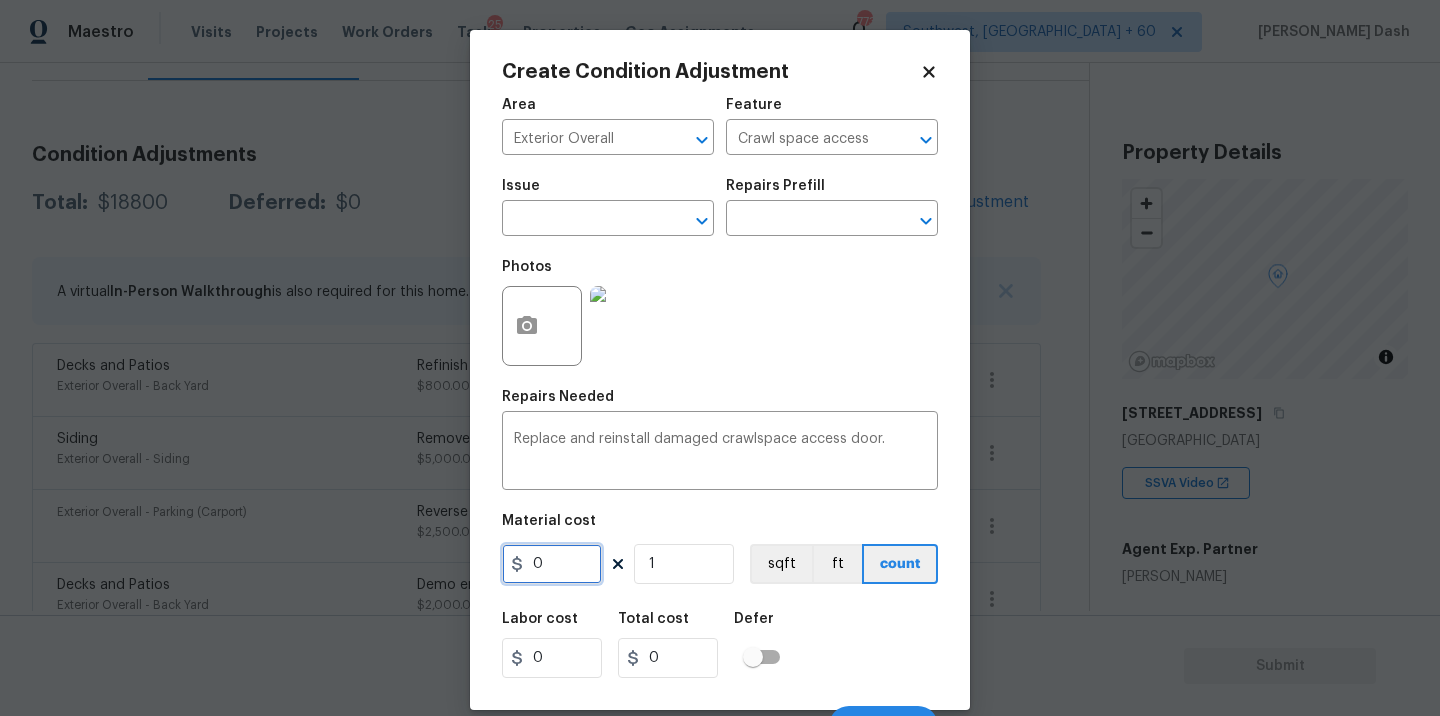 click on "0" at bounding box center [552, 564] 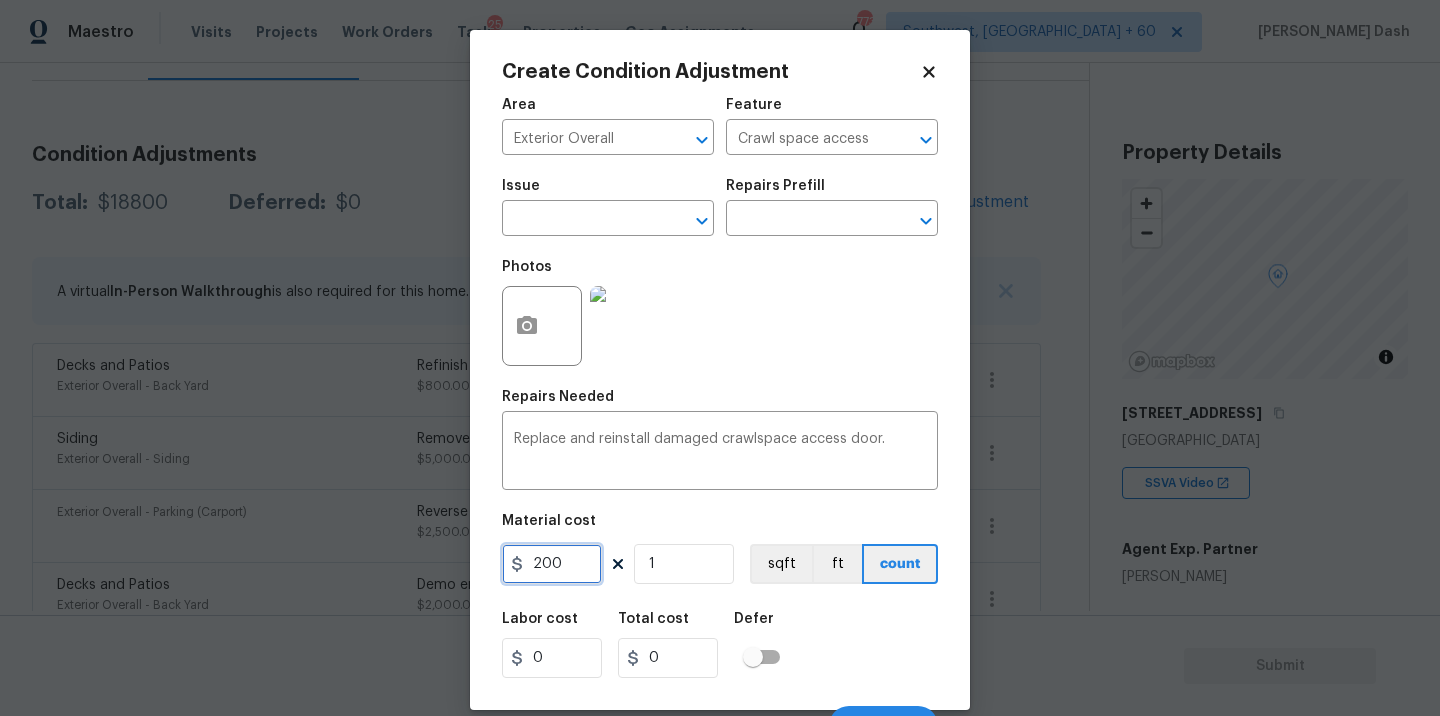 type on "200" 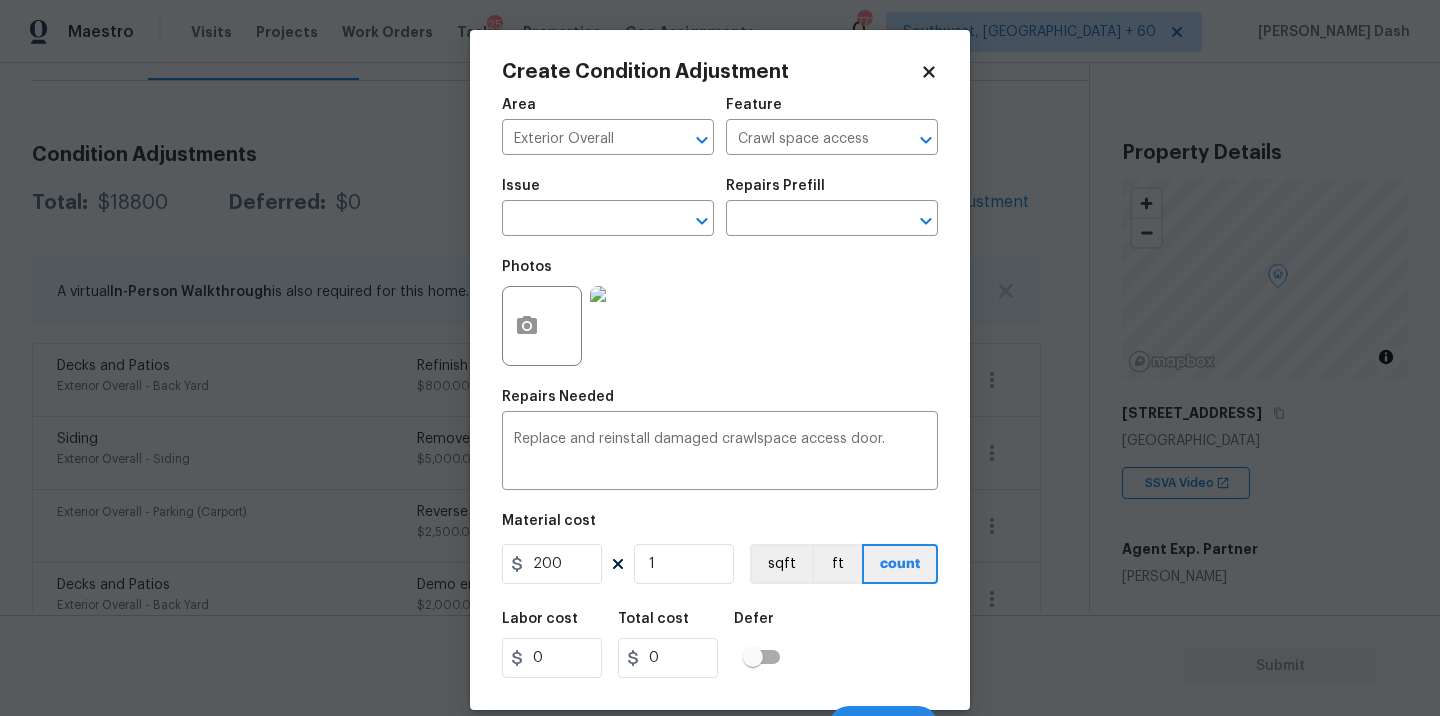 type on "200" 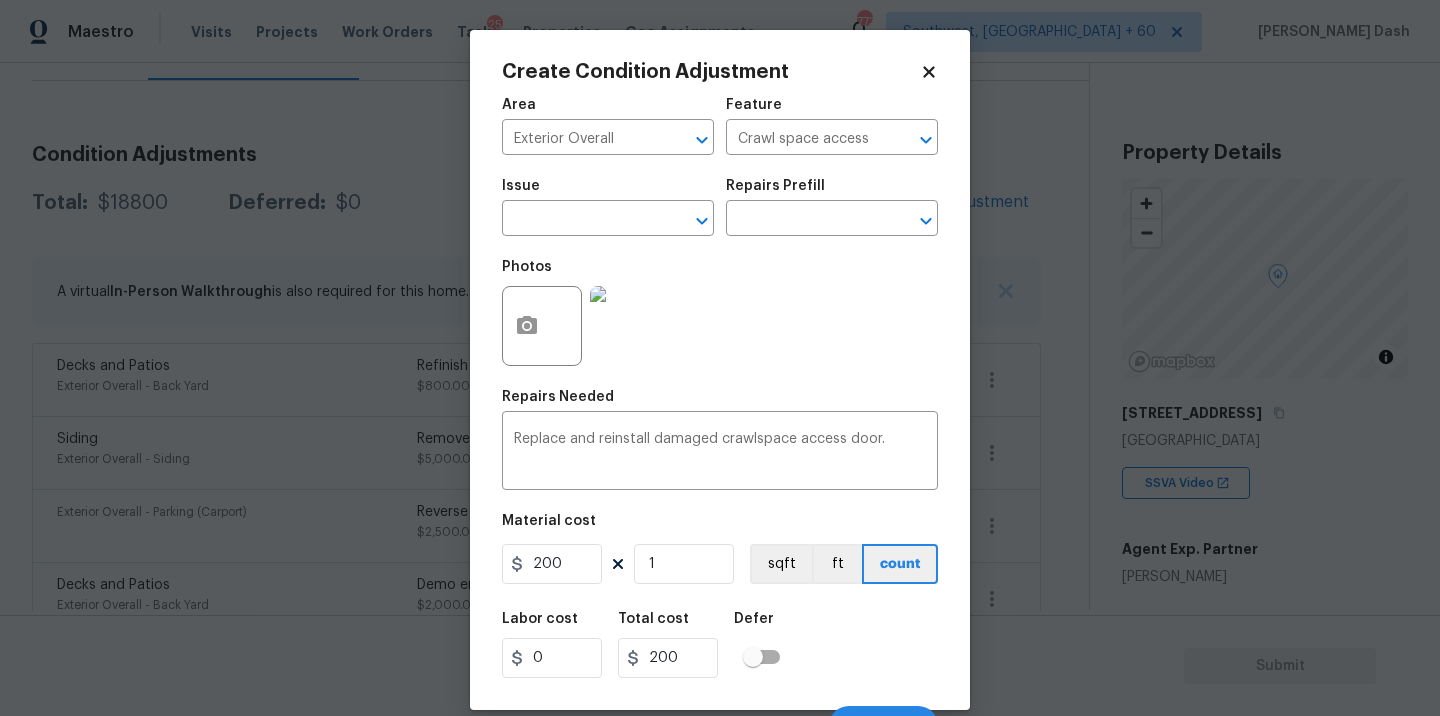 click on "Labor cost 0 Total cost 200 Defer" at bounding box center (720, 645) 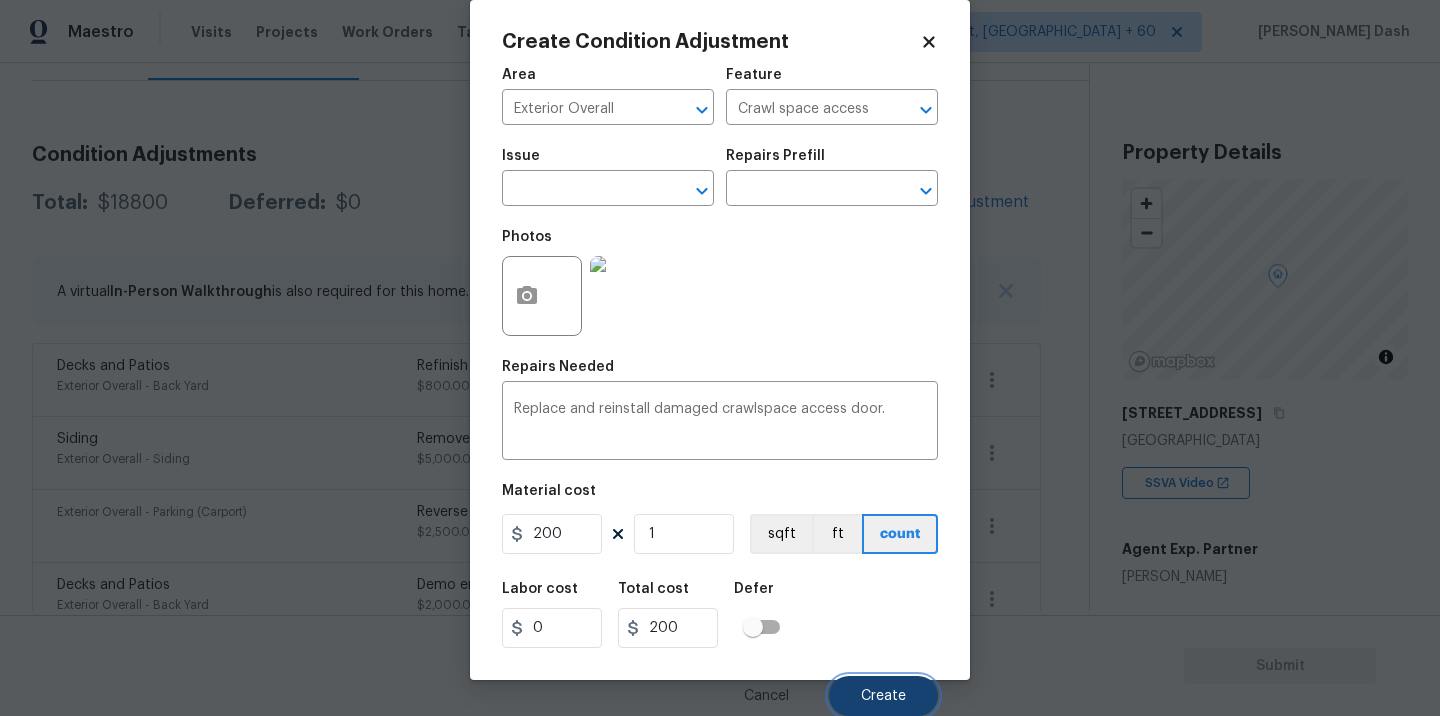 click on "Create" at bounding box center [883, 696] 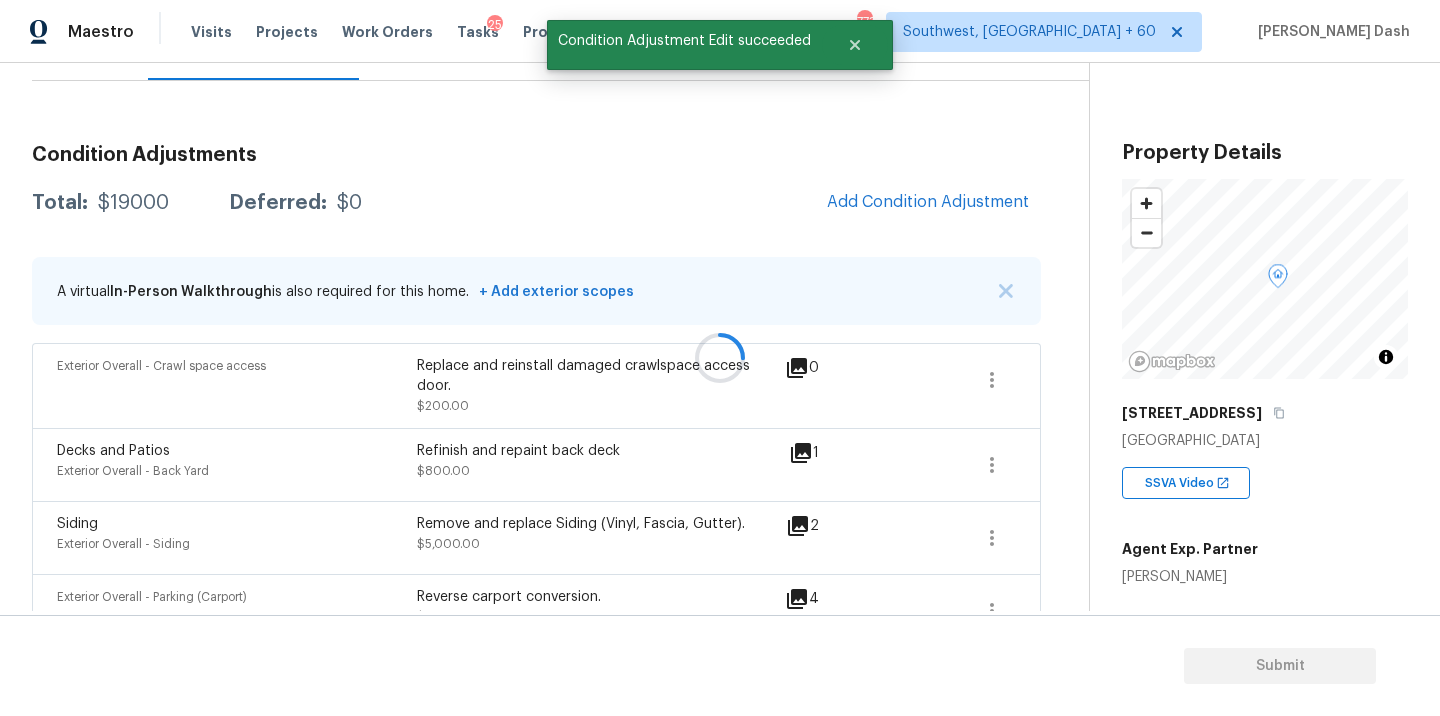 scroll, scrollTop: 24, scrollLeft: 0, axis: vertical 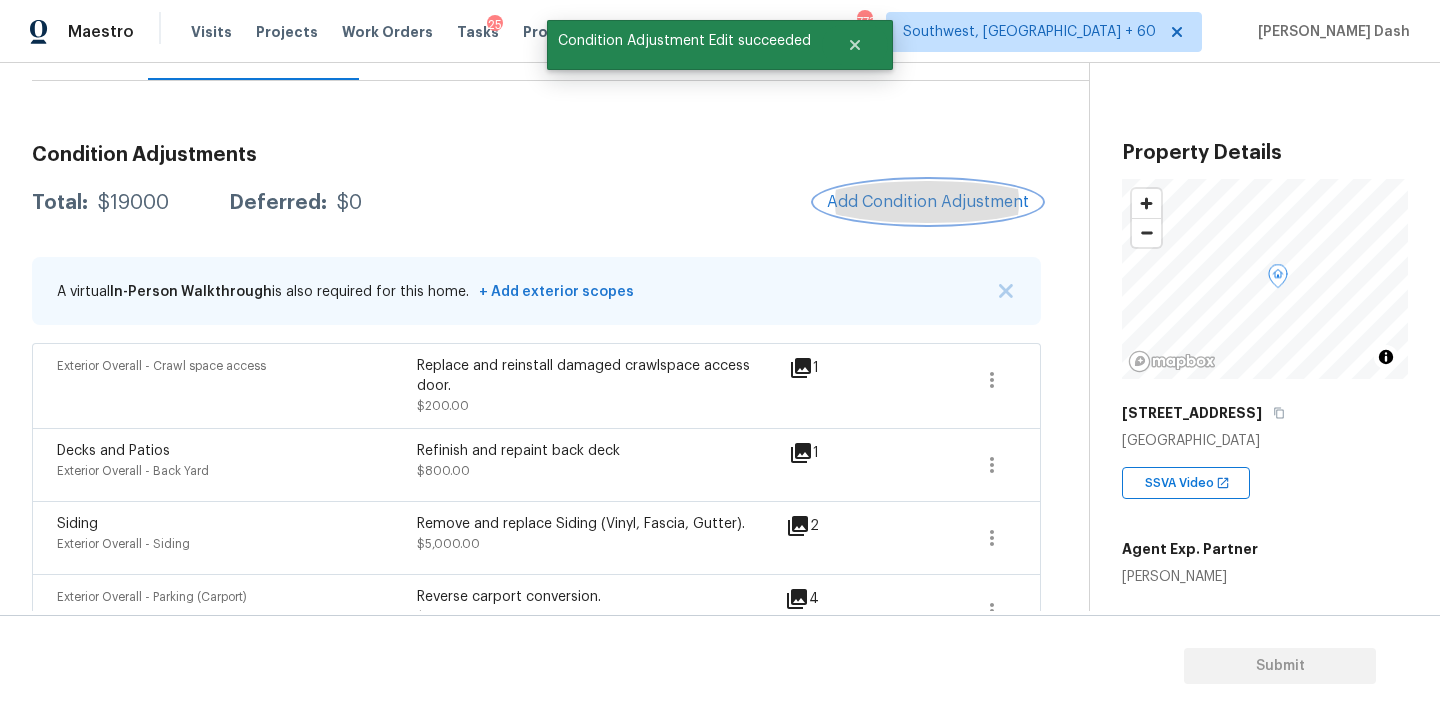 click on "Add Condition Adjustment" at bounding box center [928, 202] 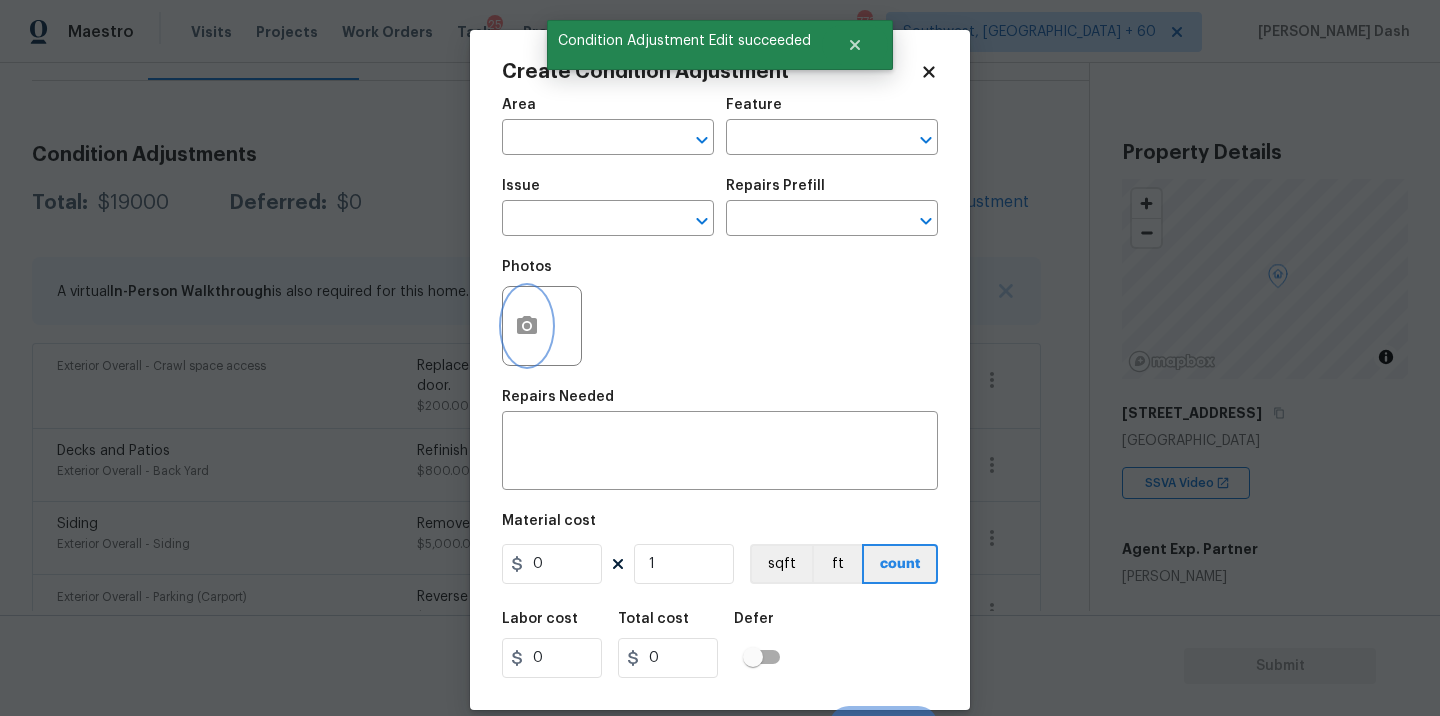 click at bounding box center (527, 326) 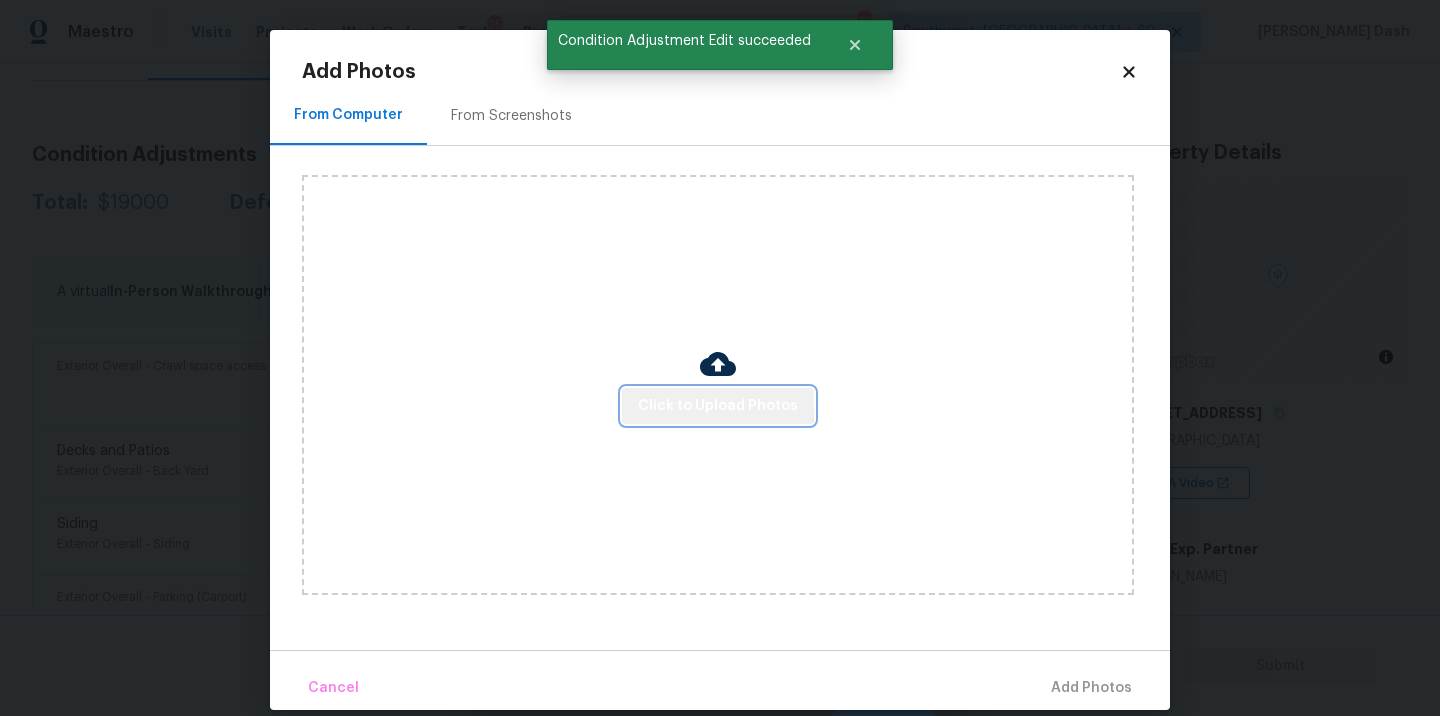 click on "Click to Upload Photos" at bounding box center (718, 406) 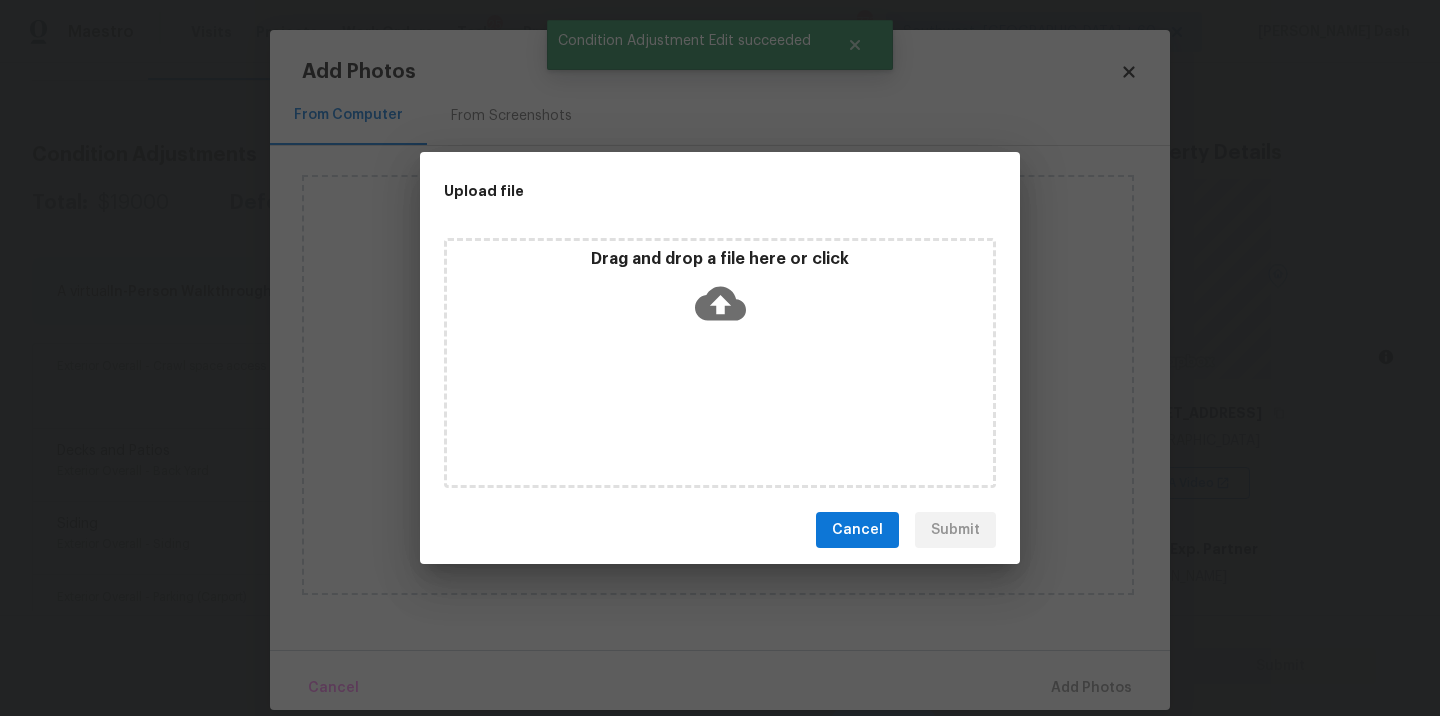click on "Drag and drop a file here or click" at bounding box center (720, 363) 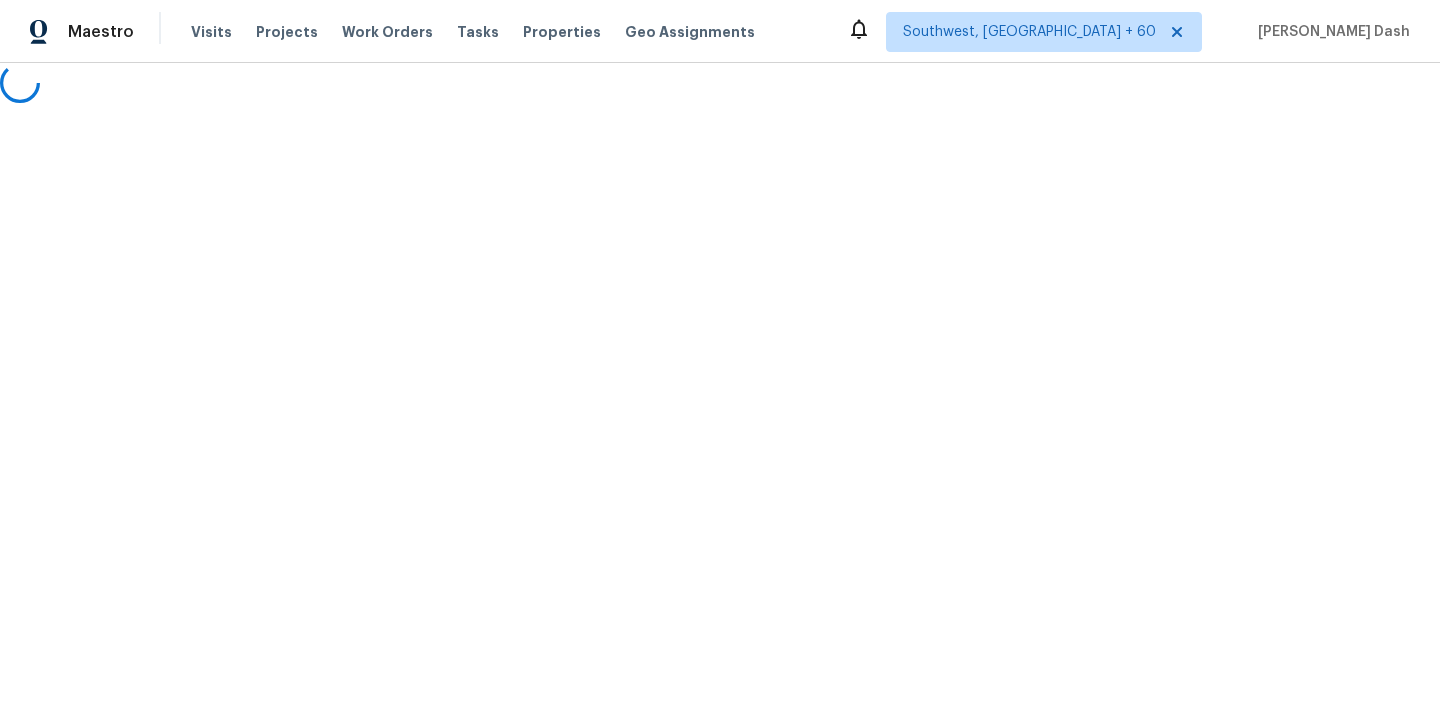 scroll, scrollTop: 0, scrollLeft: 0, axis: both 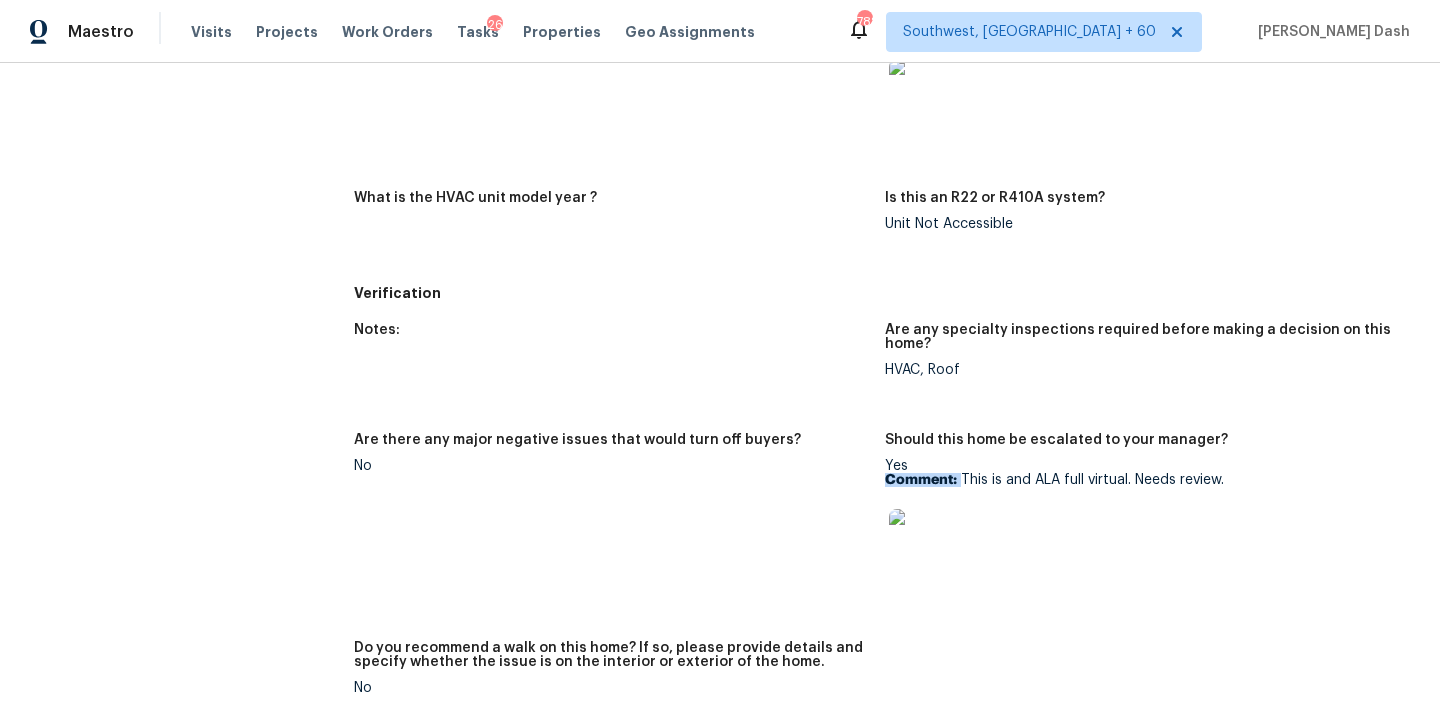 drag, startPoint x: 963, startPoint y: 480, endPoint x: 1272, endPoint y: 467, distance: 309.27335 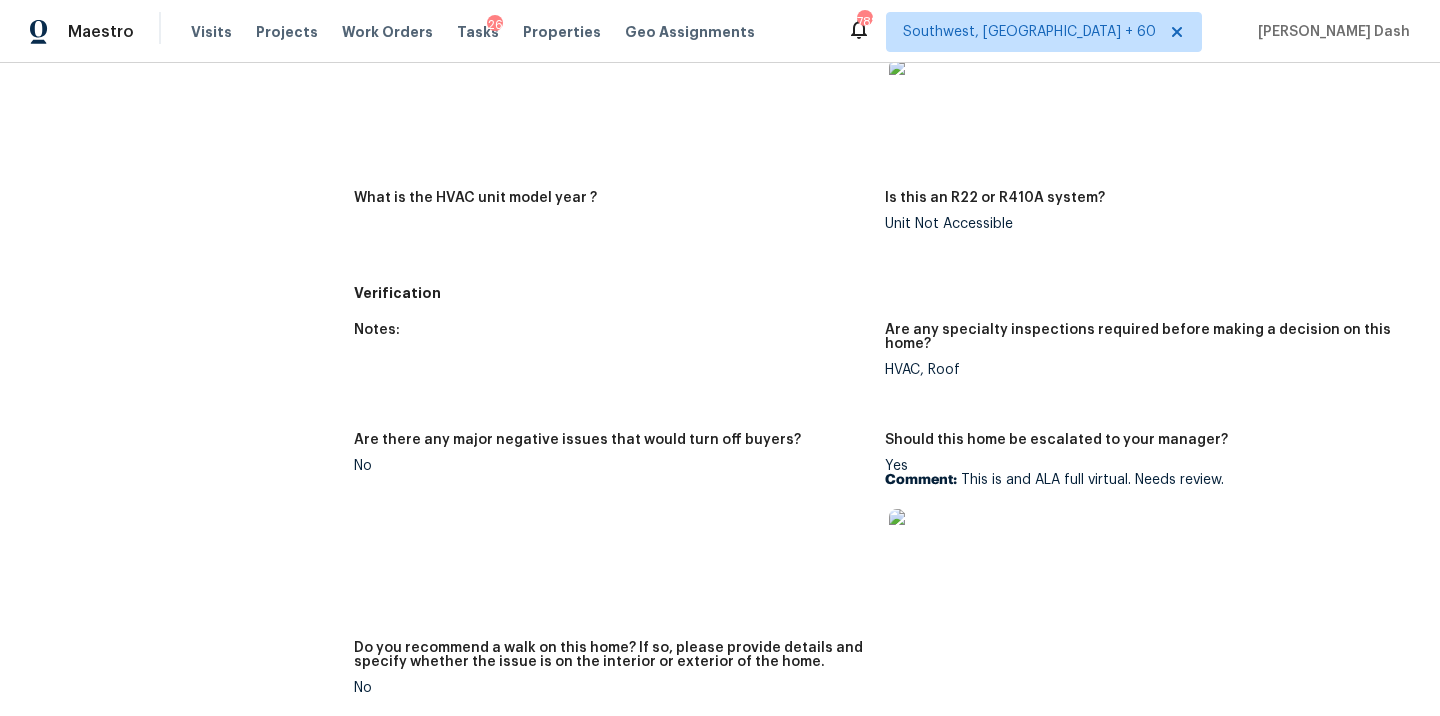 click on "Comment:   This is and ALA full virtual. Needs review." at bounding box center [1142, 480] 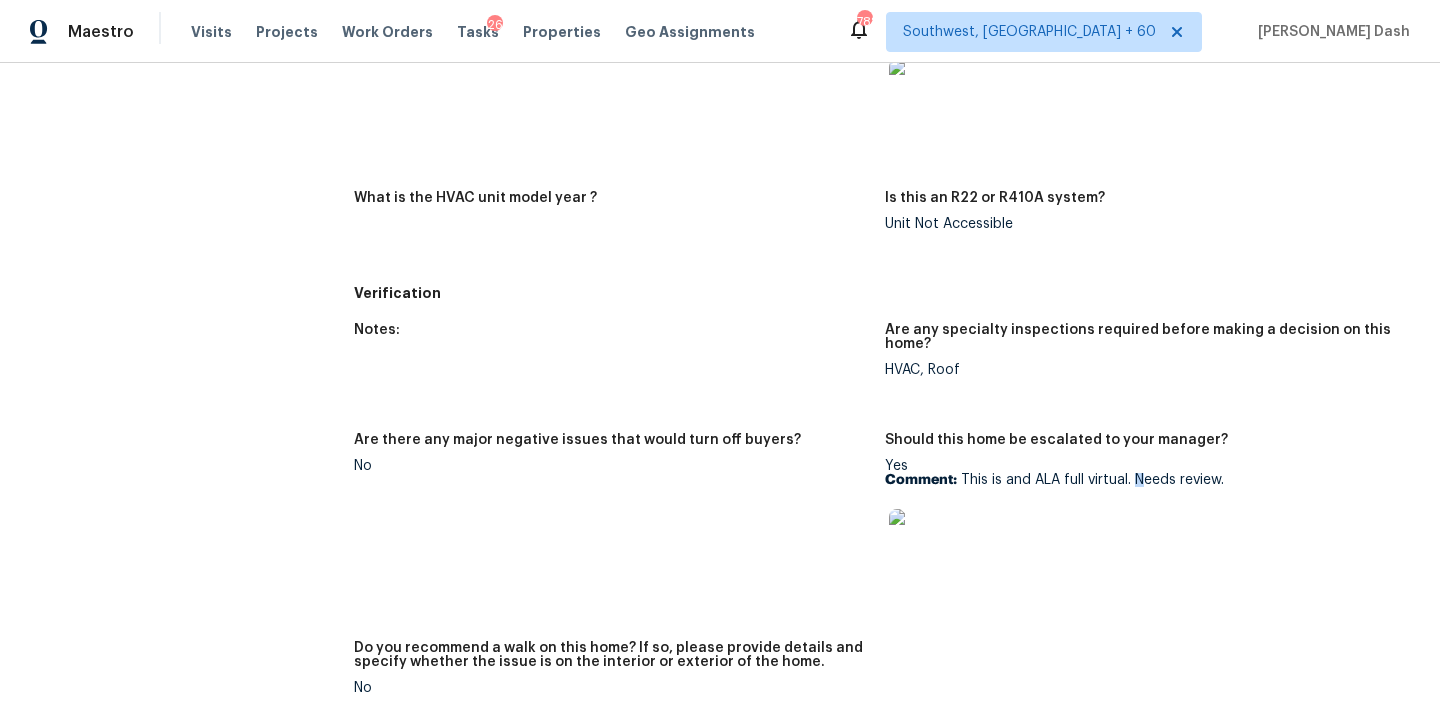 click on "Comment:   This is and ALA full virtual. Needs review." at bounding box center [1142, 480] 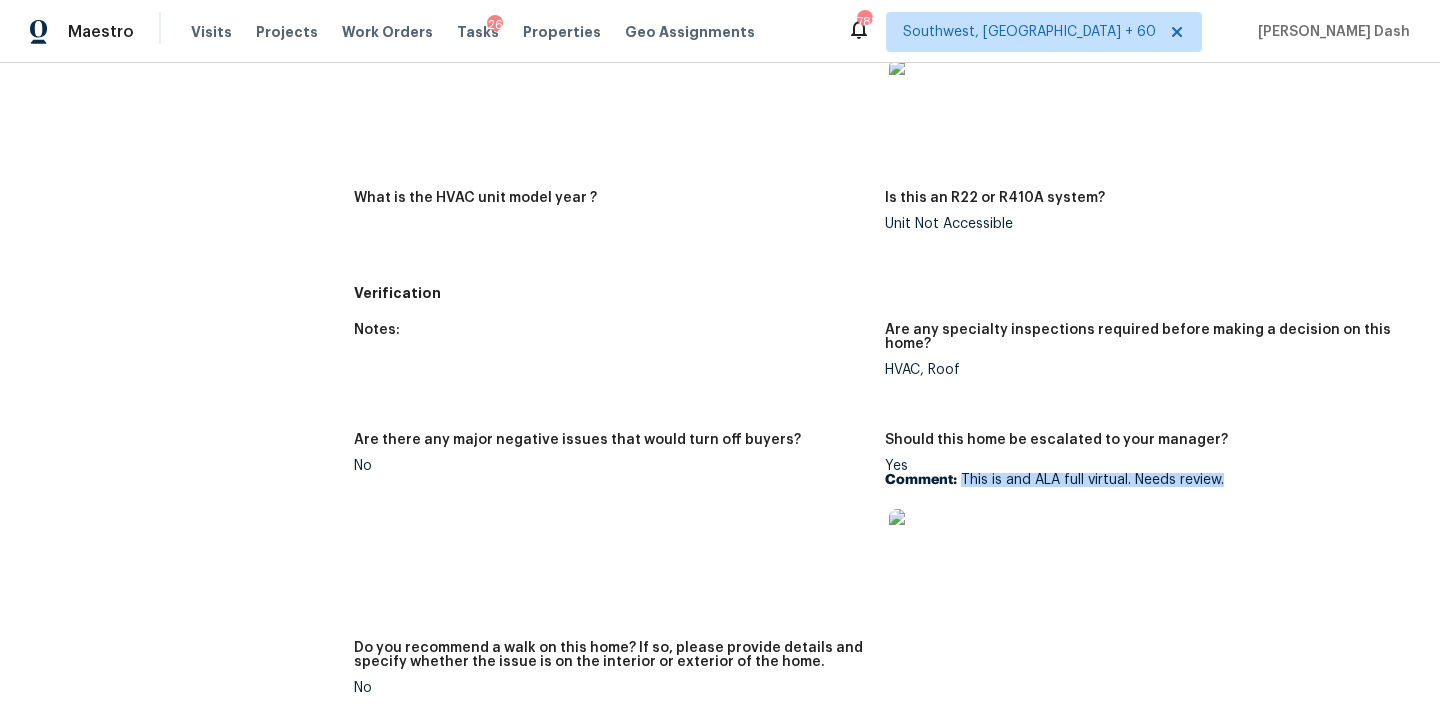 drag, startPoint x: 959, startPoint y: 479, endPoint x: 1274, endPoint y: 477, distance: 315.00635 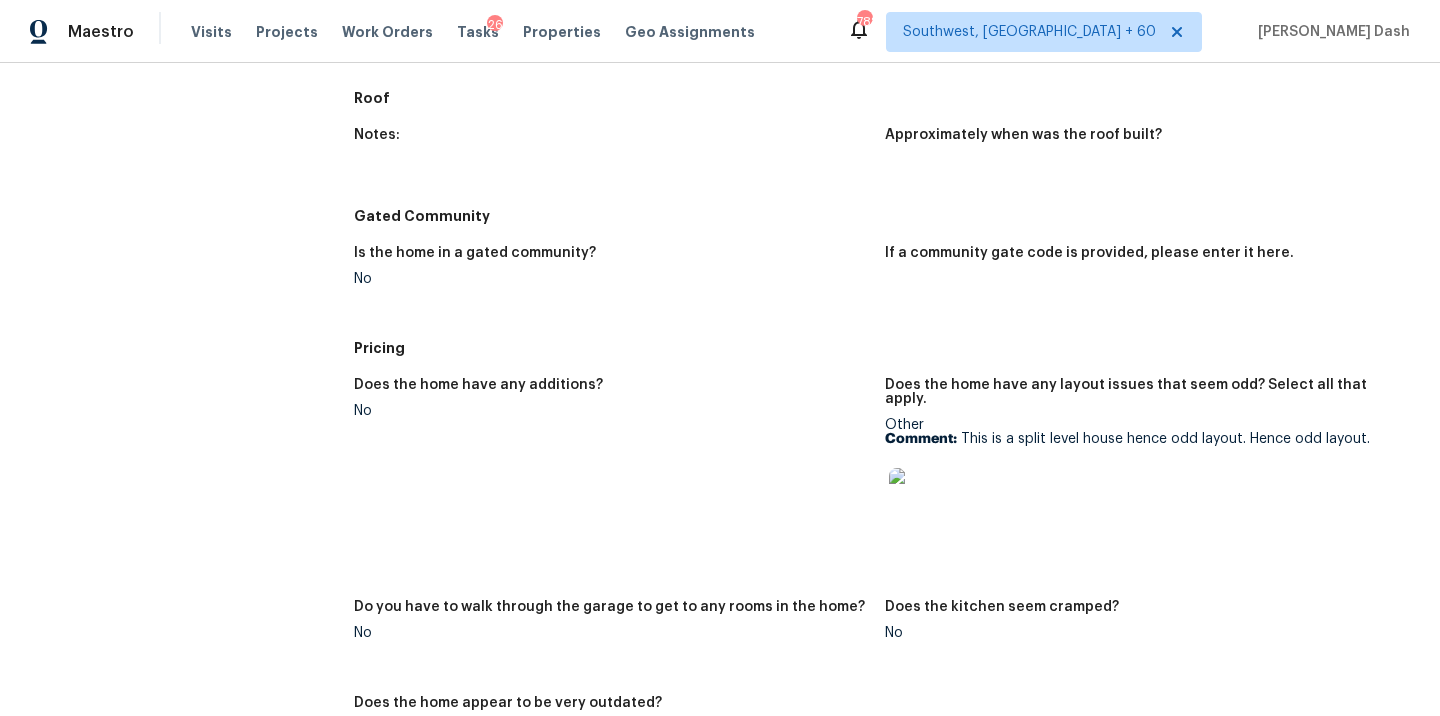 scroll, scrollTop: 1867, scrollLeft: 0, axis: vertical 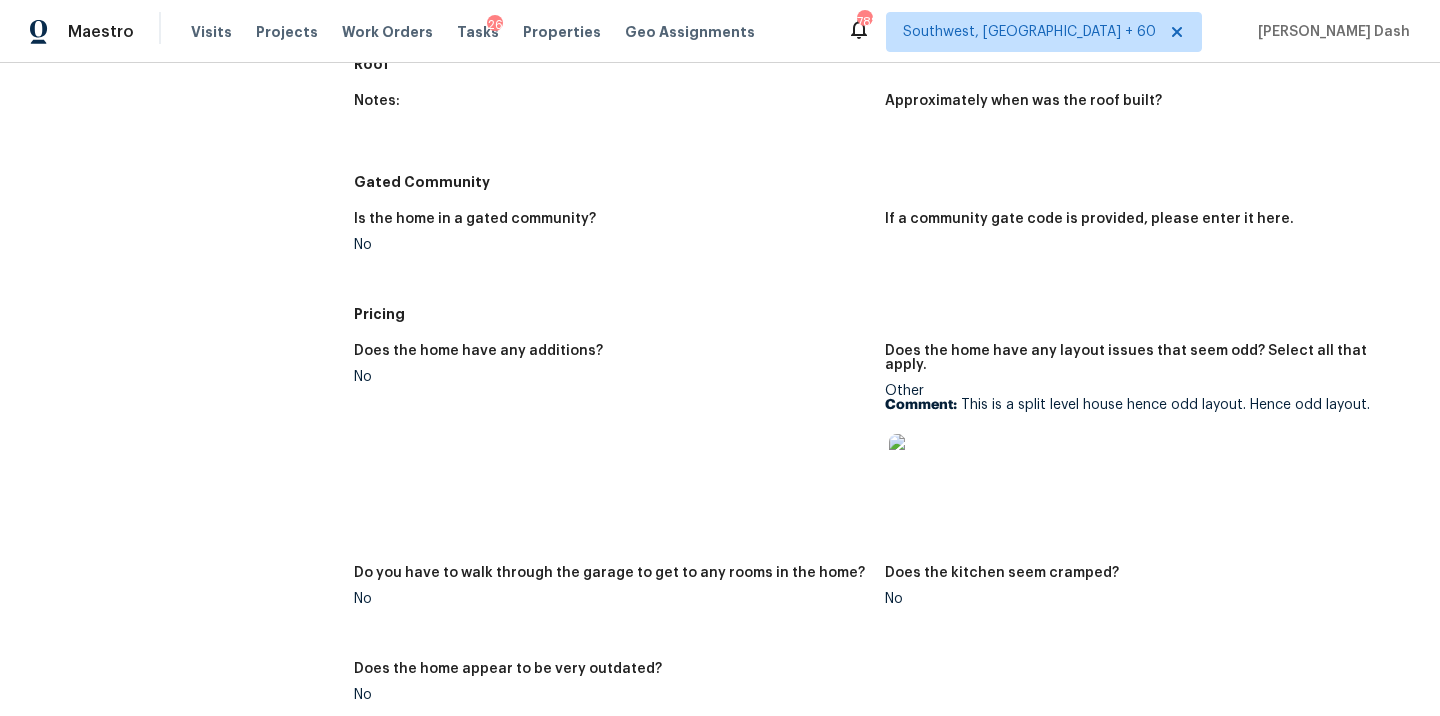 click at bounding box center [921, 466] 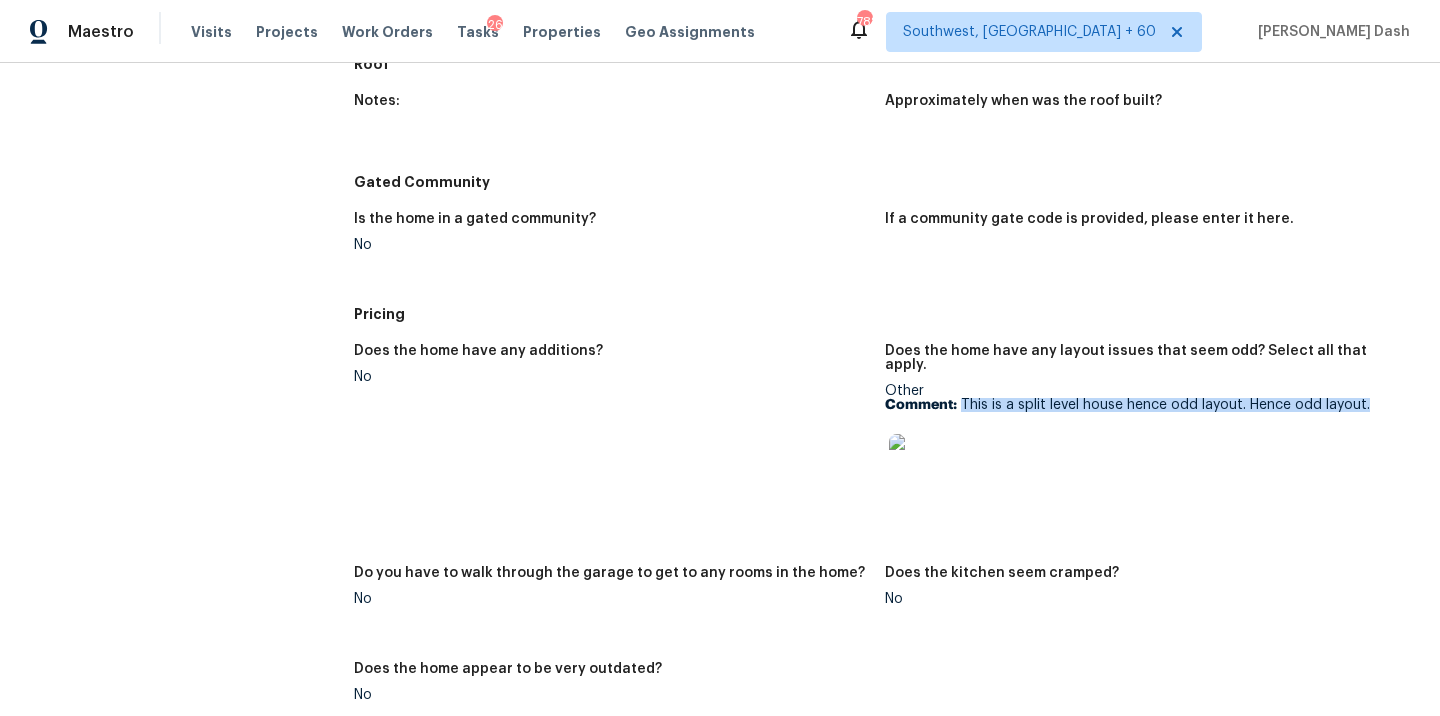 drag, startPoint x: 959, startPoint y: 388, endPoint x: 1369, endPoint y: 400, distance: 410.17557 